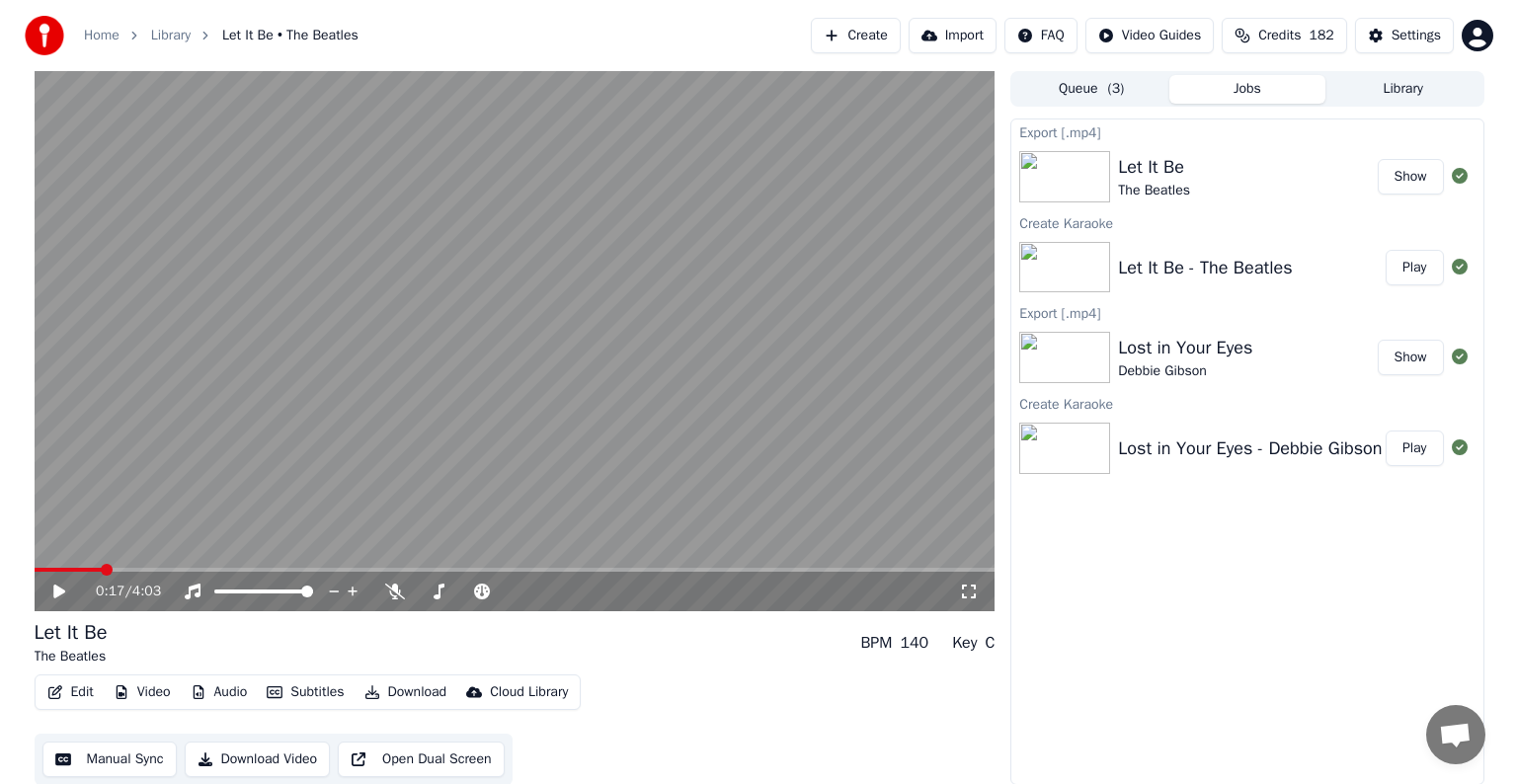 scroll, scrollTop: 0, scrollLeft: 0, axis: both 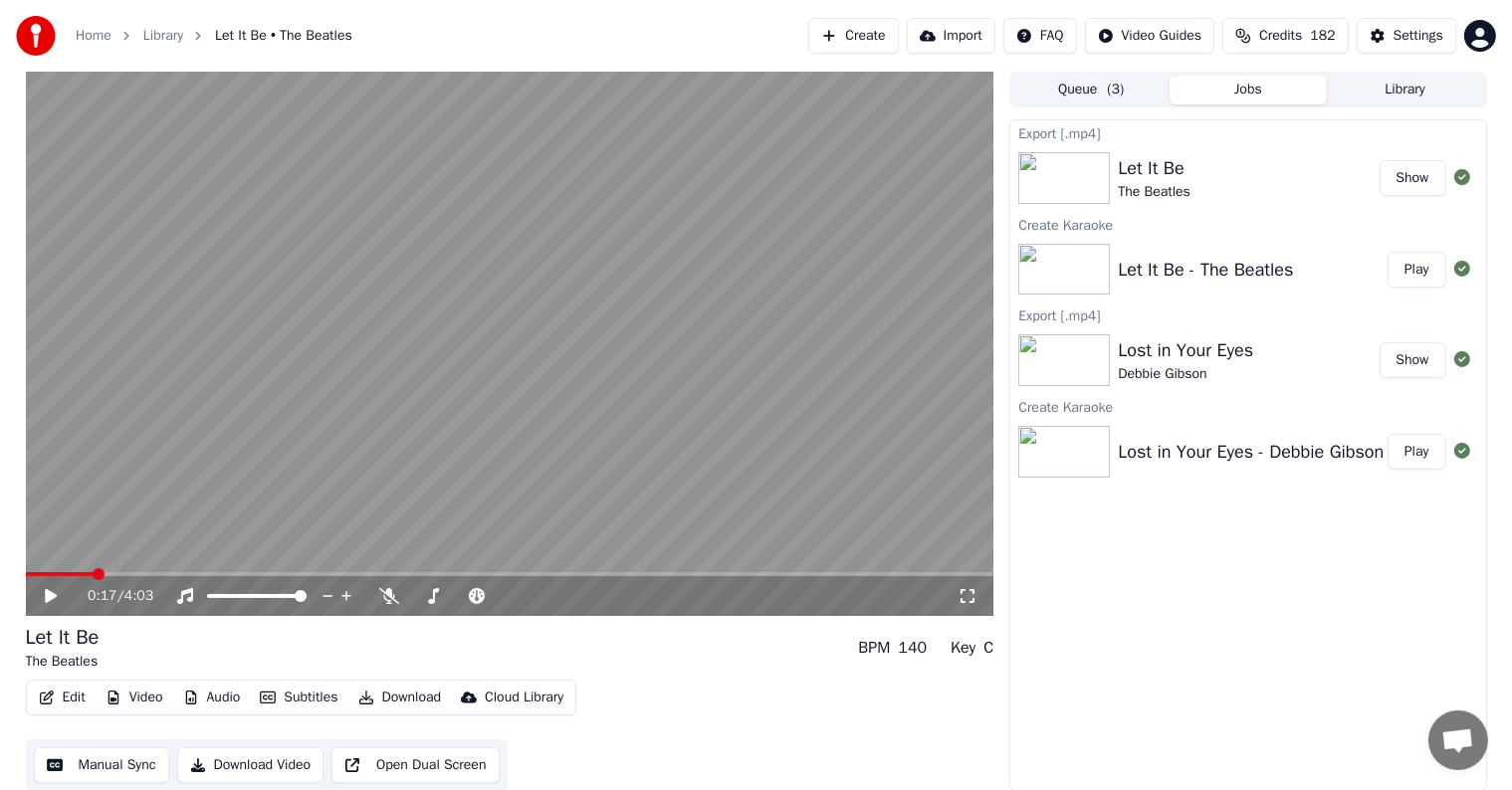 click on "Create" at bounding box center [853, 36] 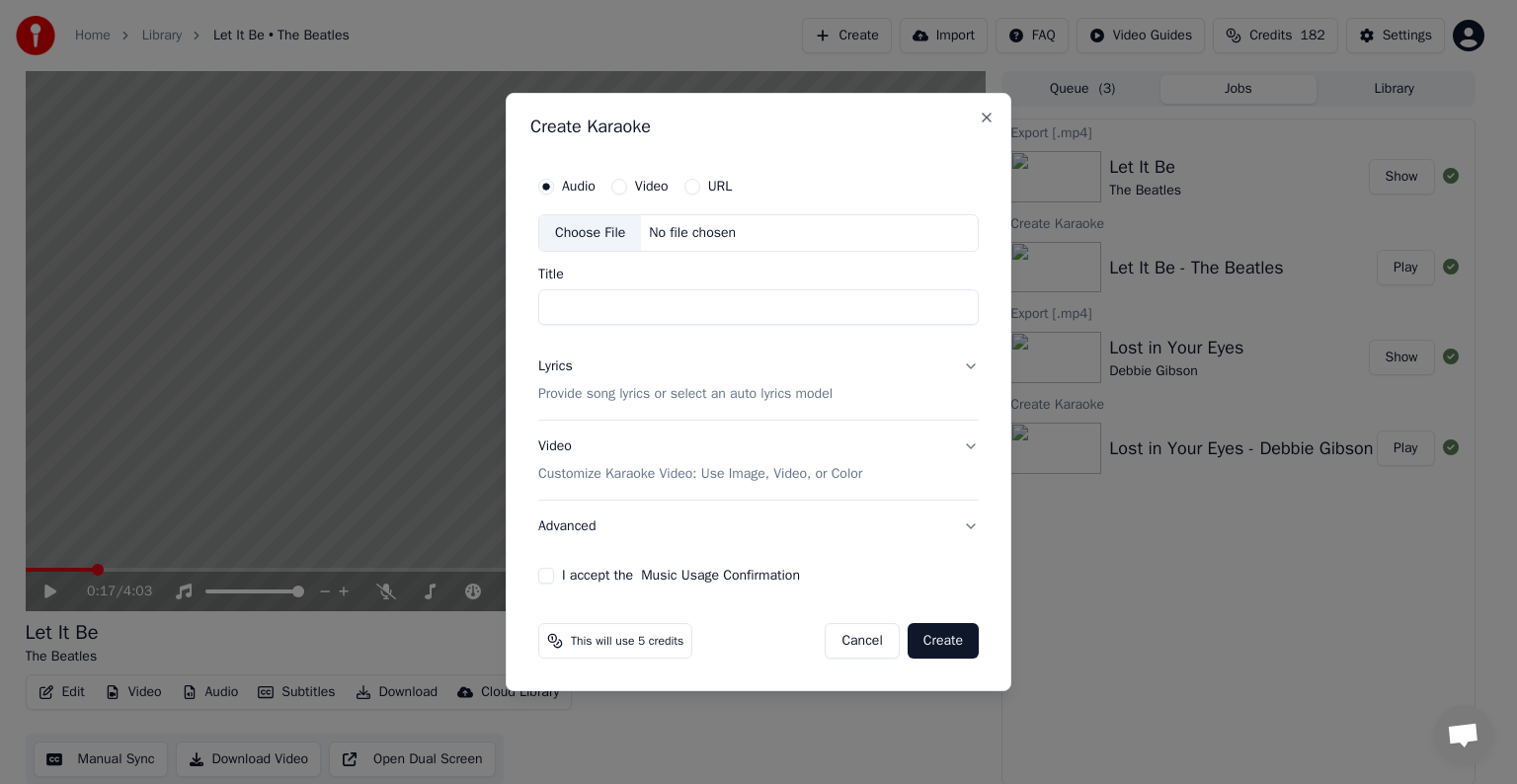 click on "Choose File" at bounding box center (590, 233) 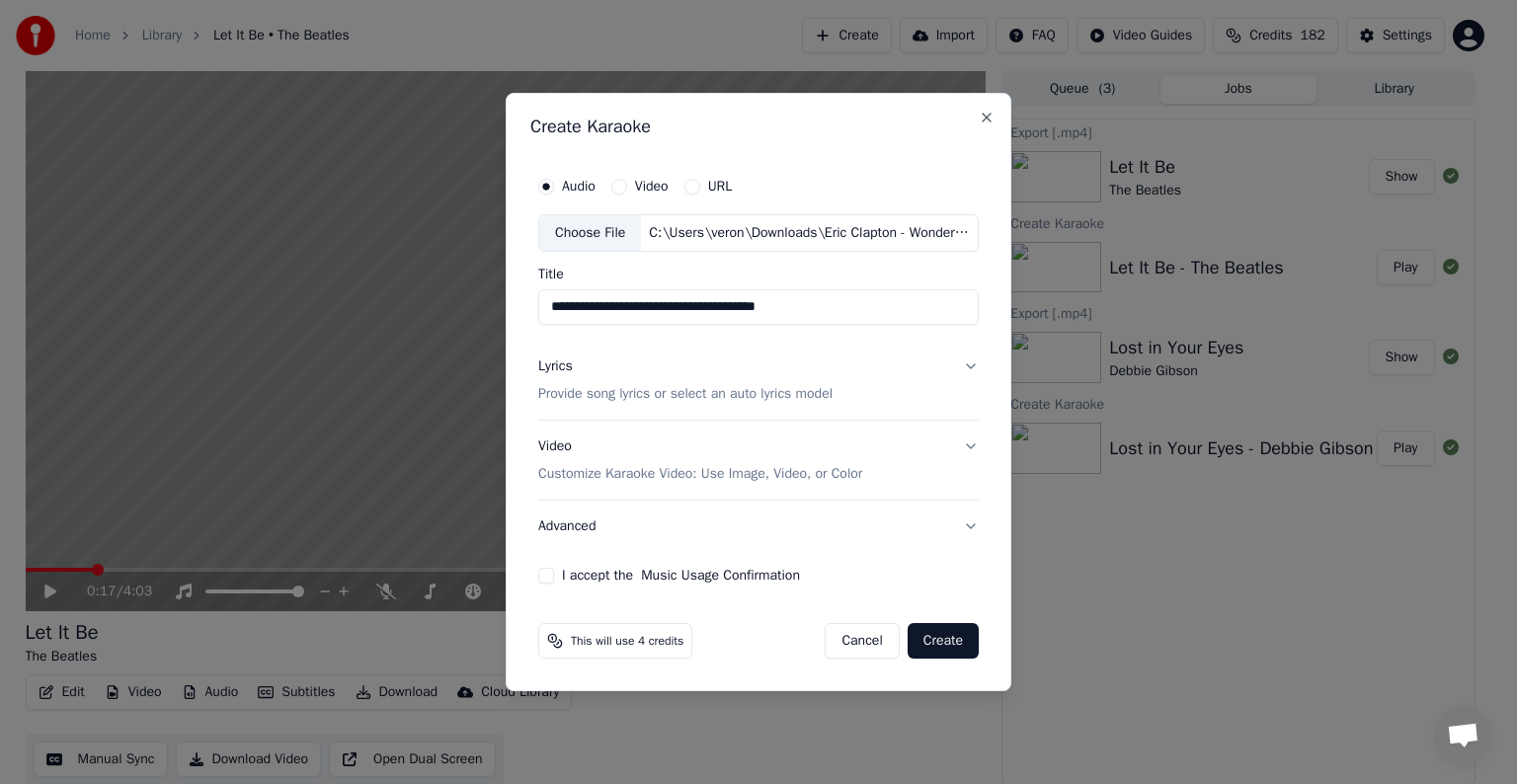 drag, startPoint x: 636, startPoint y: 312, endPoint x: 500, endPoint y: 300, distance: 136.52839 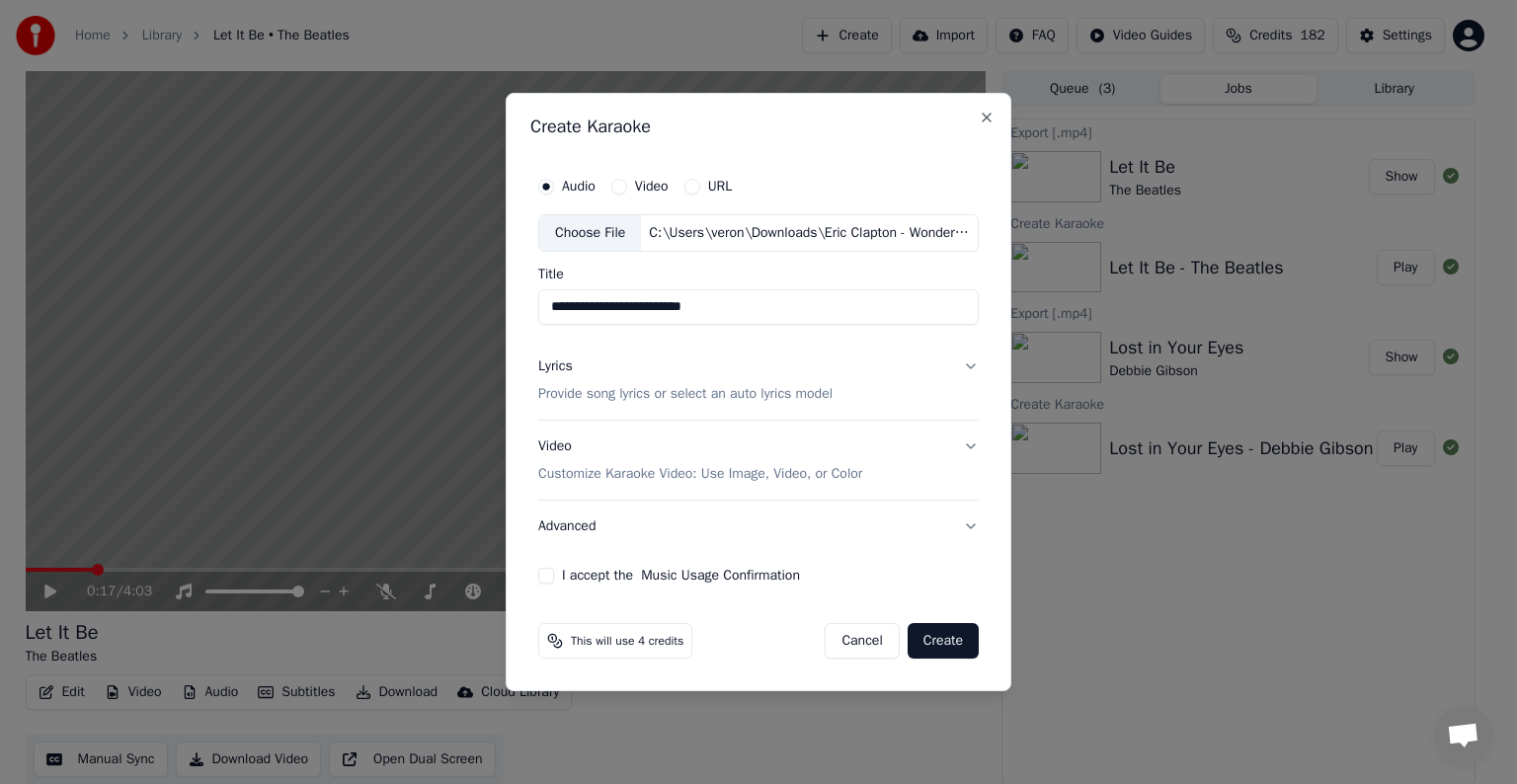 drag, startPoint x: 667, startPoint y: 304, endPoint x: 877, endPoint y: 316, distance: 210.34258 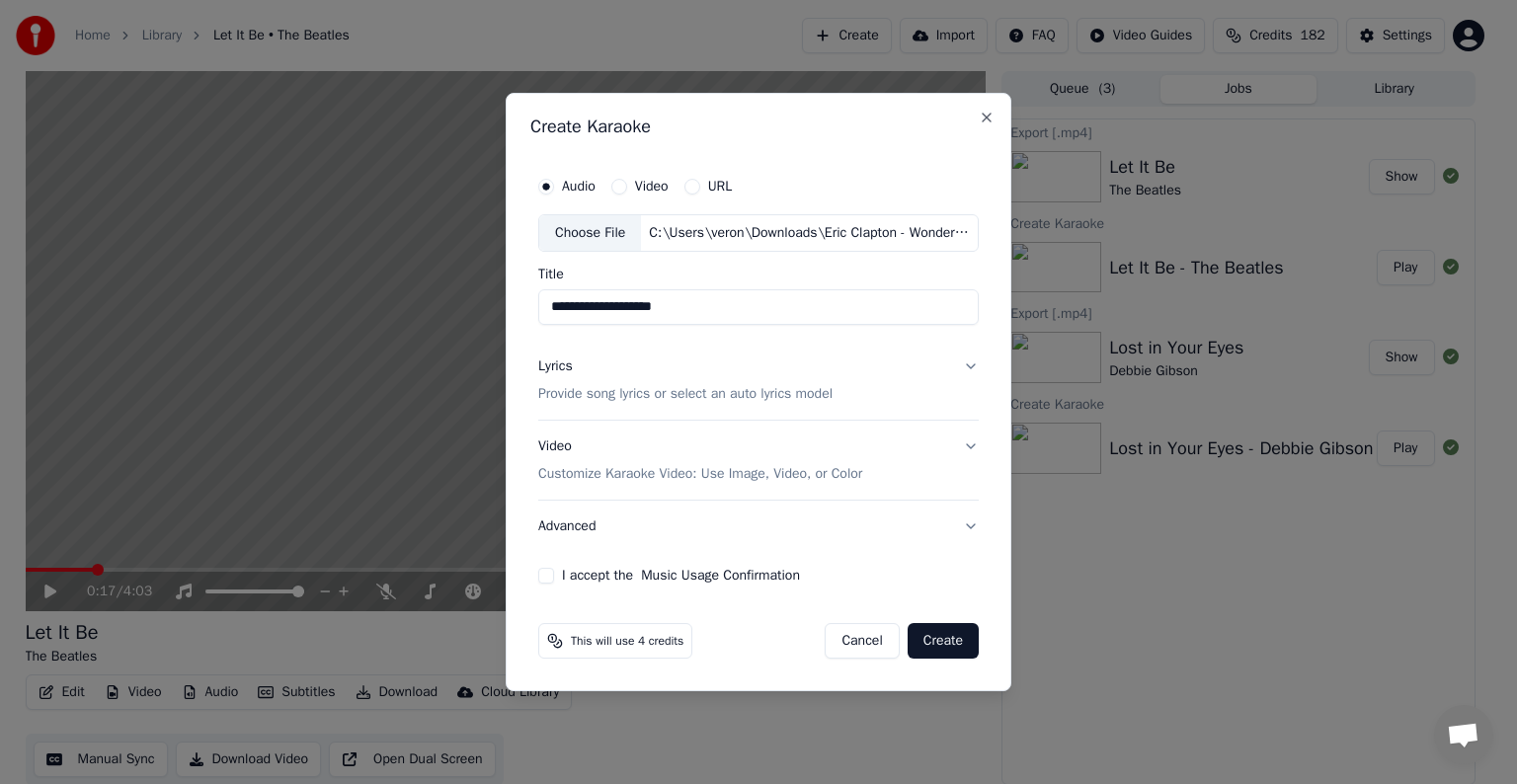 paste on "**********" 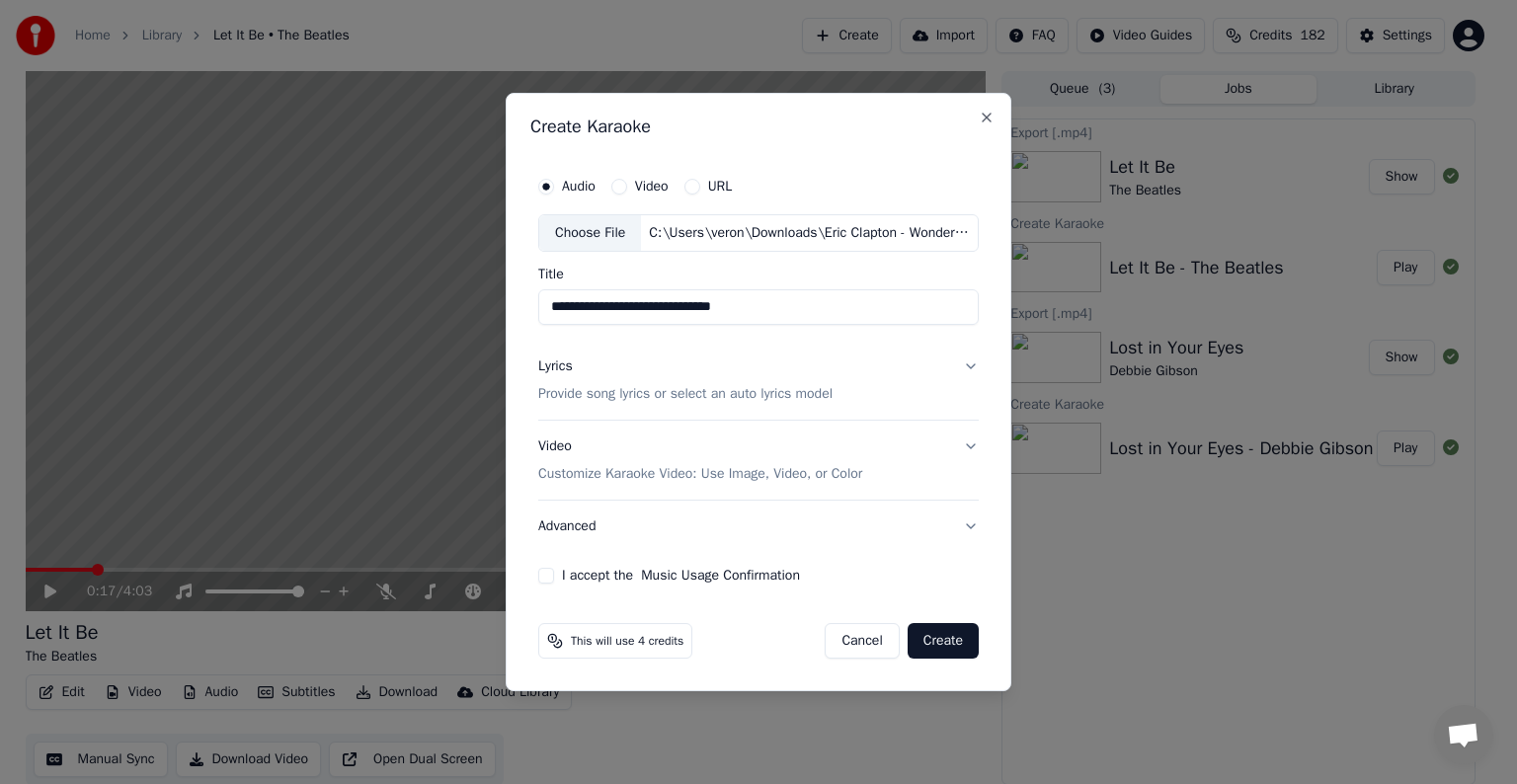type on "**********" 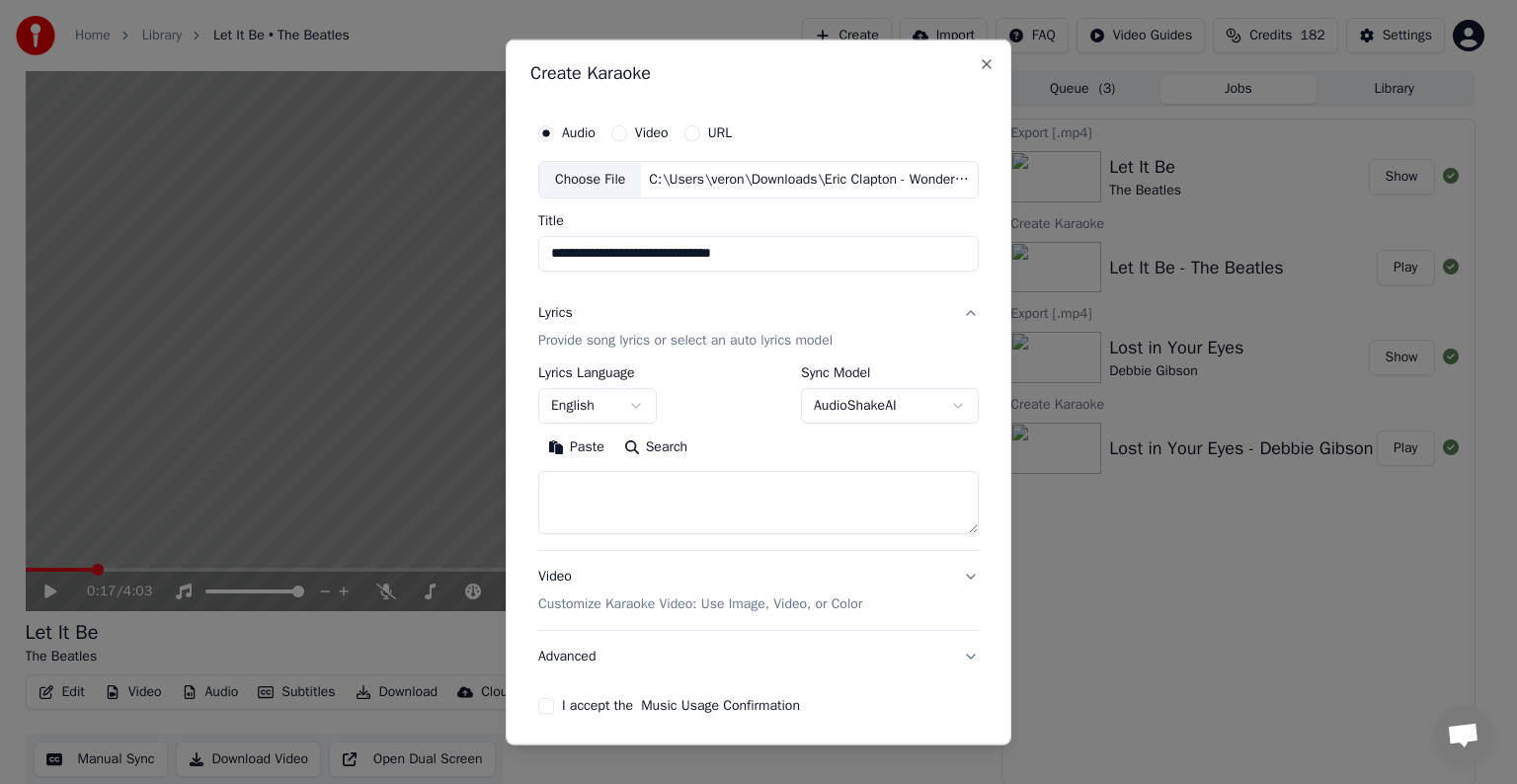click at bounding box center [758, 503] 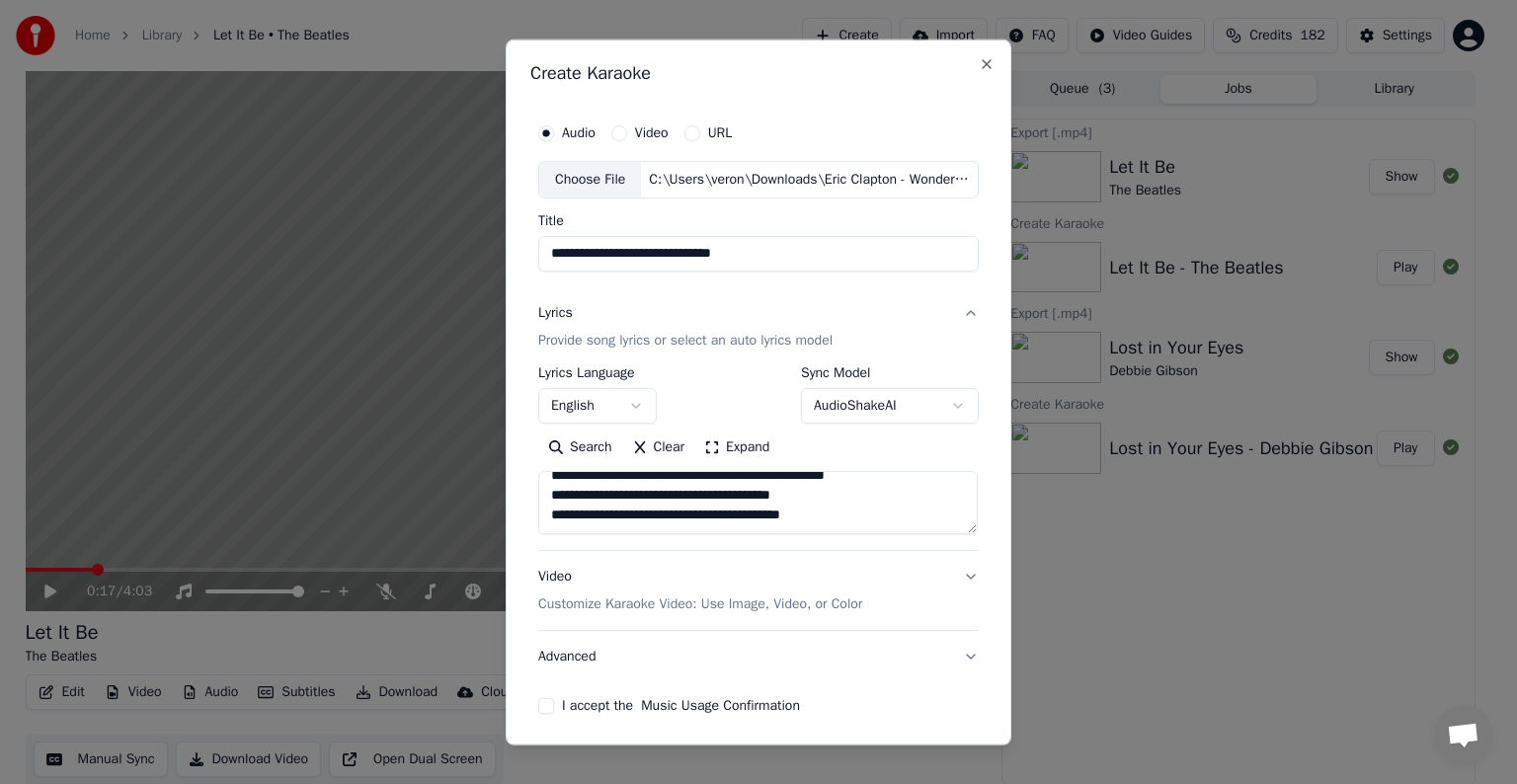 scroll, scrollTop: 63, scrollLeft: 0, axis: vertical 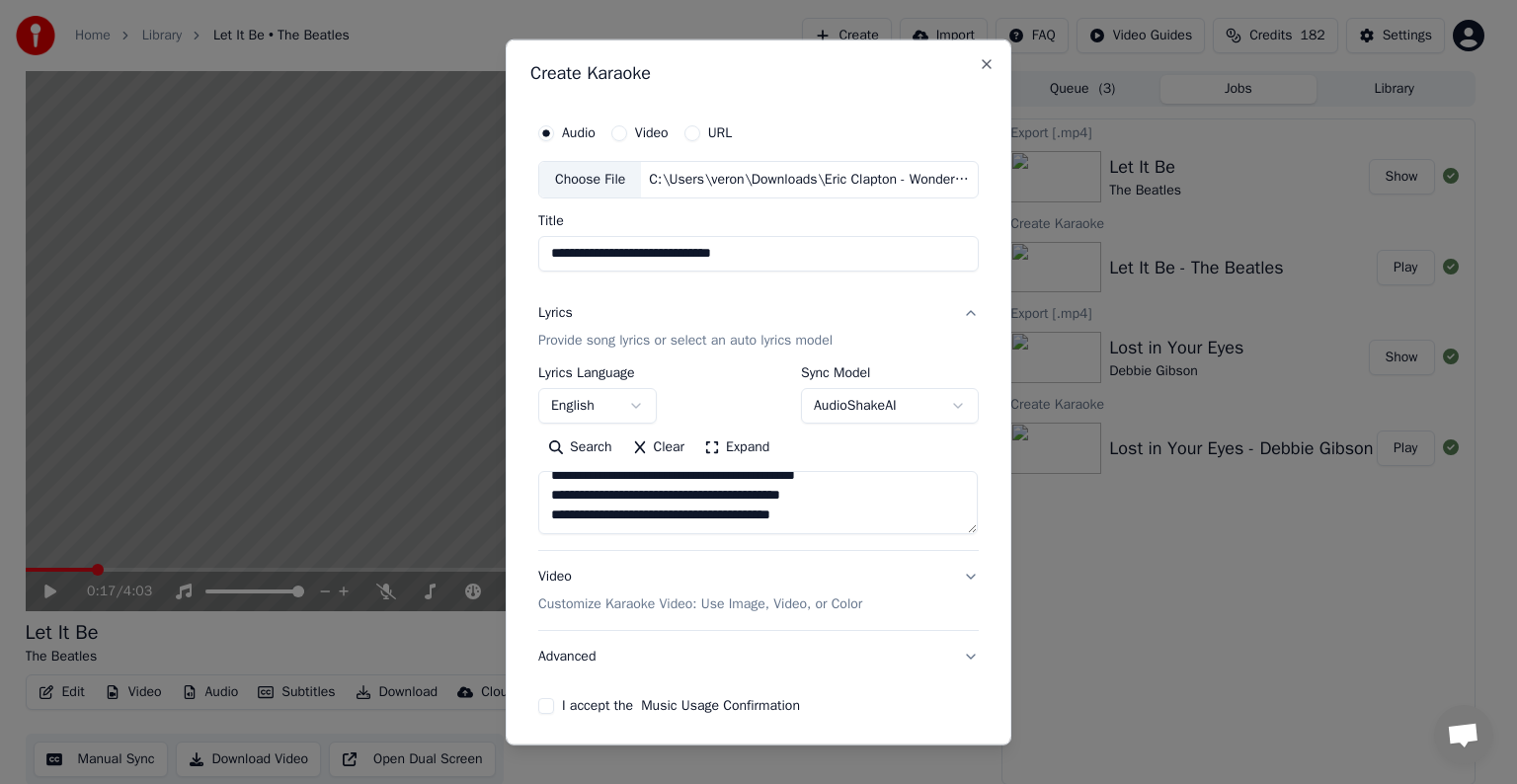 paste on "**********" 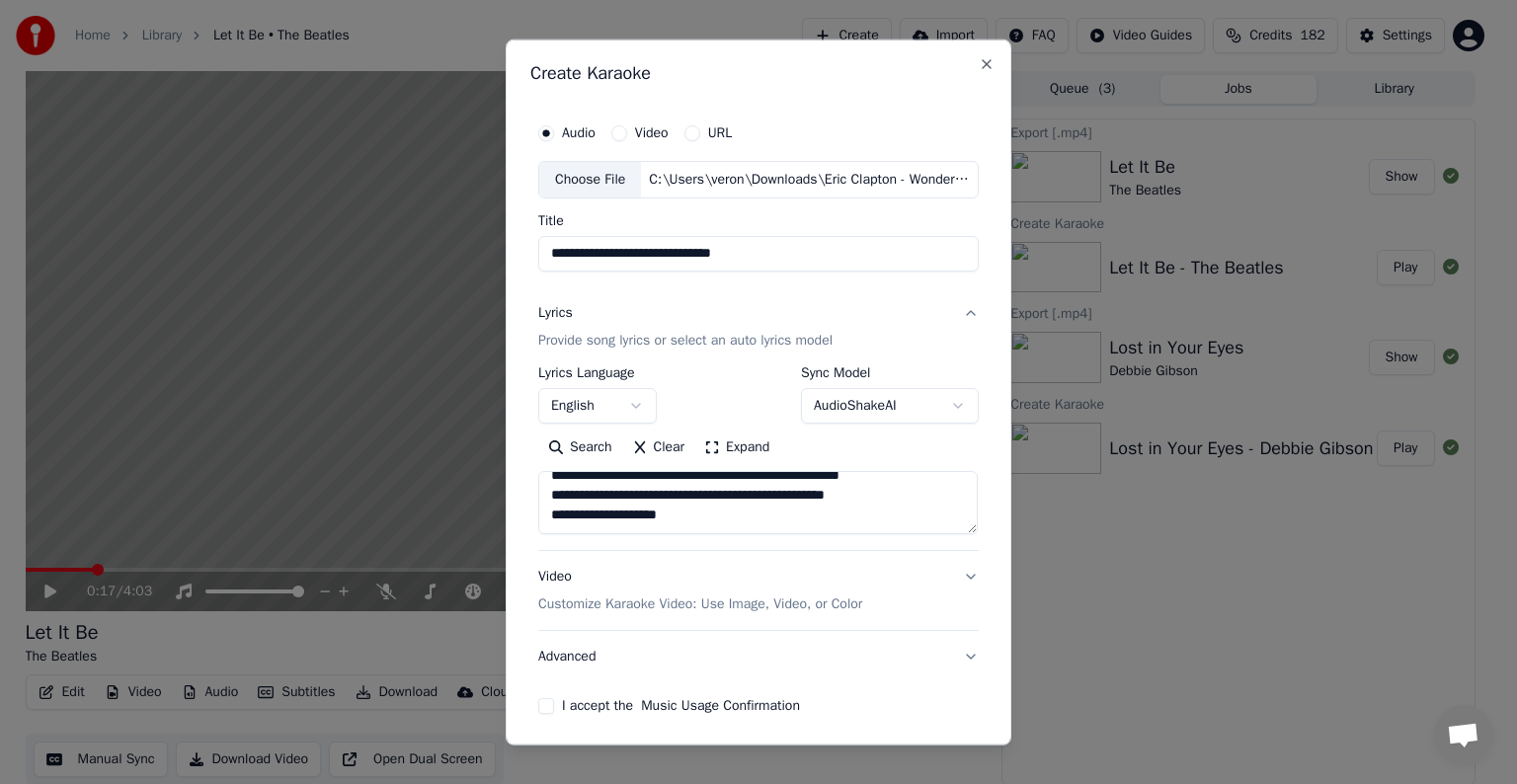 scroll, scrollTop: 241, scrollLeft: 0, axis: vertical 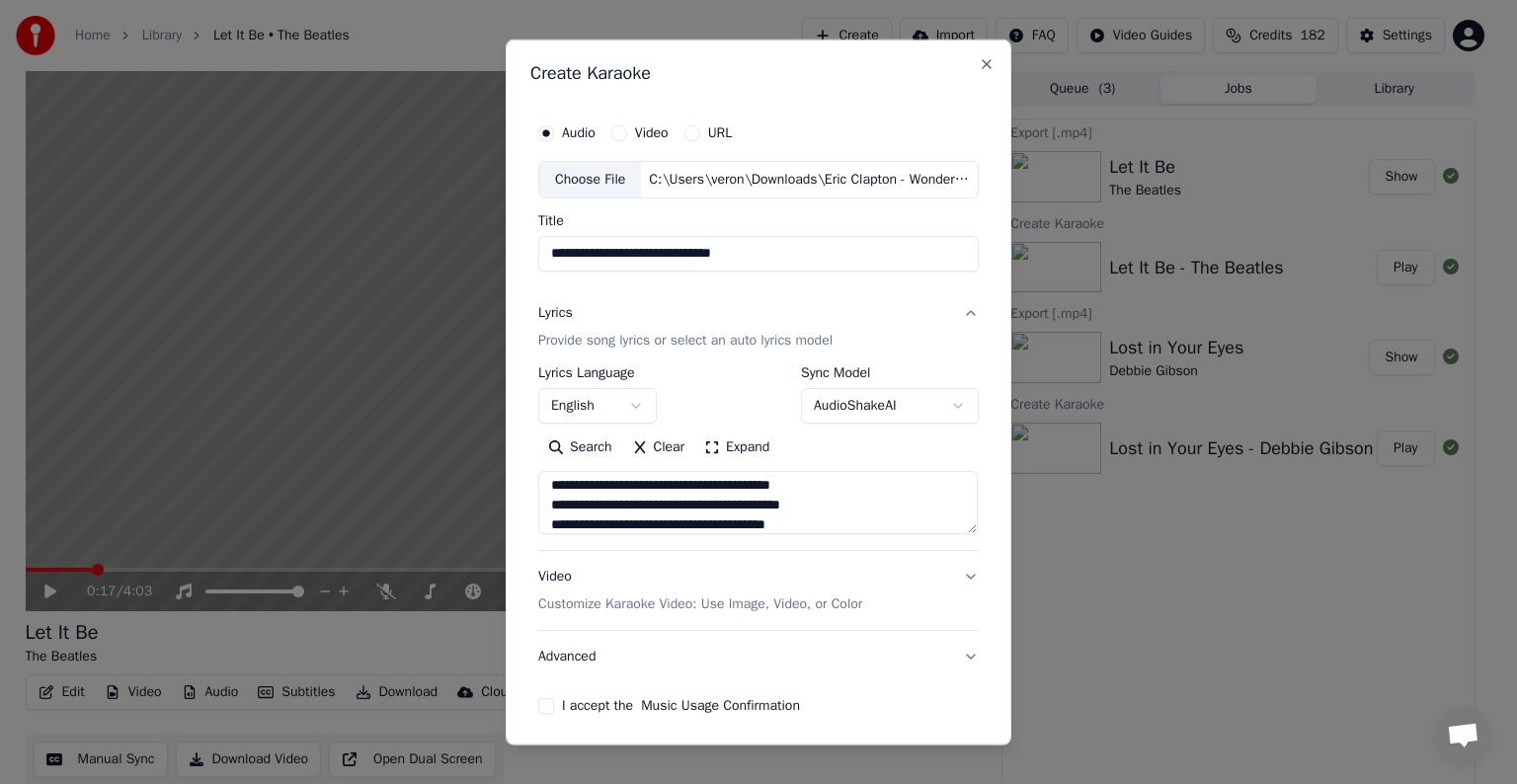 type on "**********" 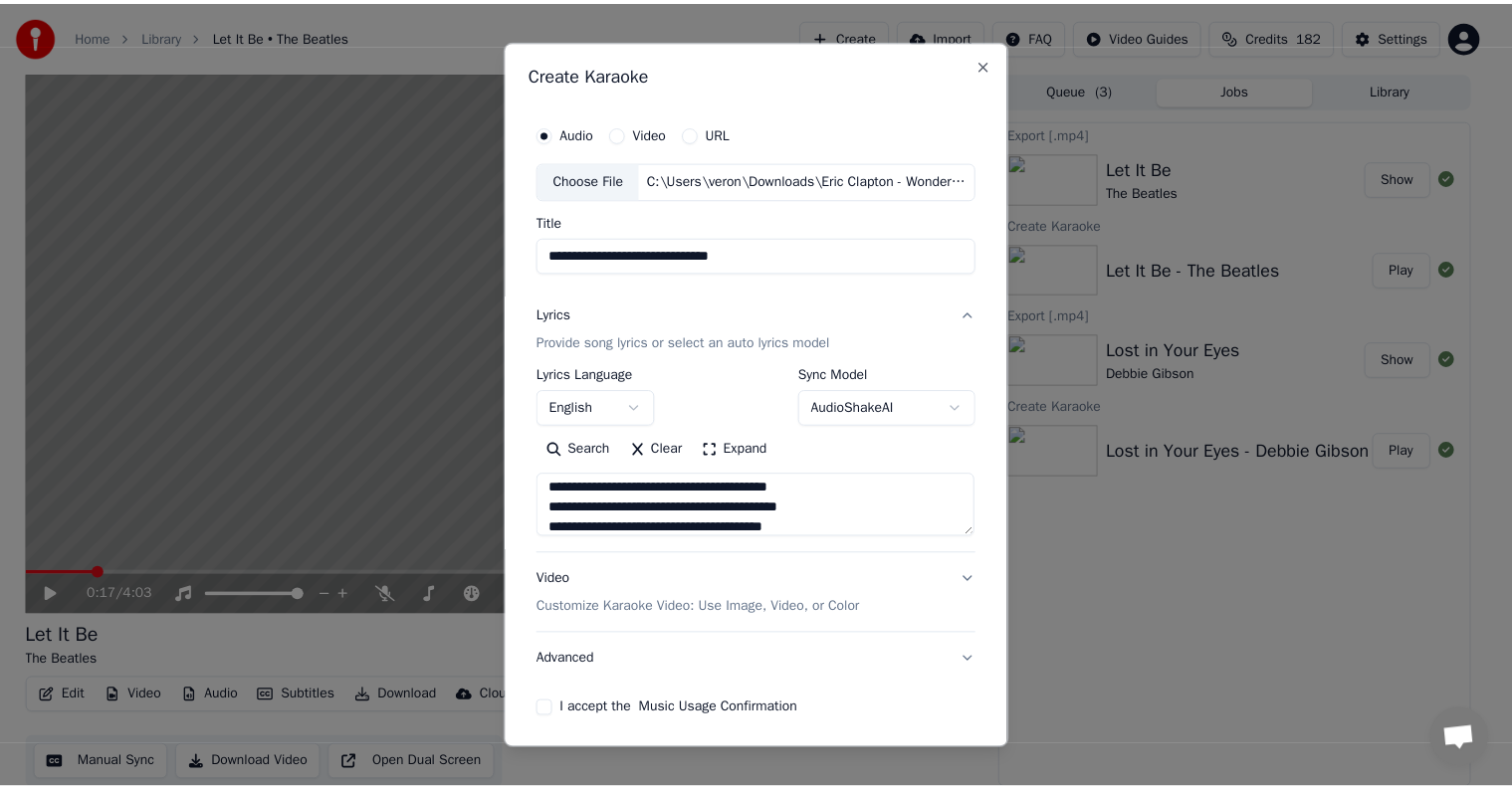 scroll, scrollTop: 76, scrollLeft: 0, axis: vertical 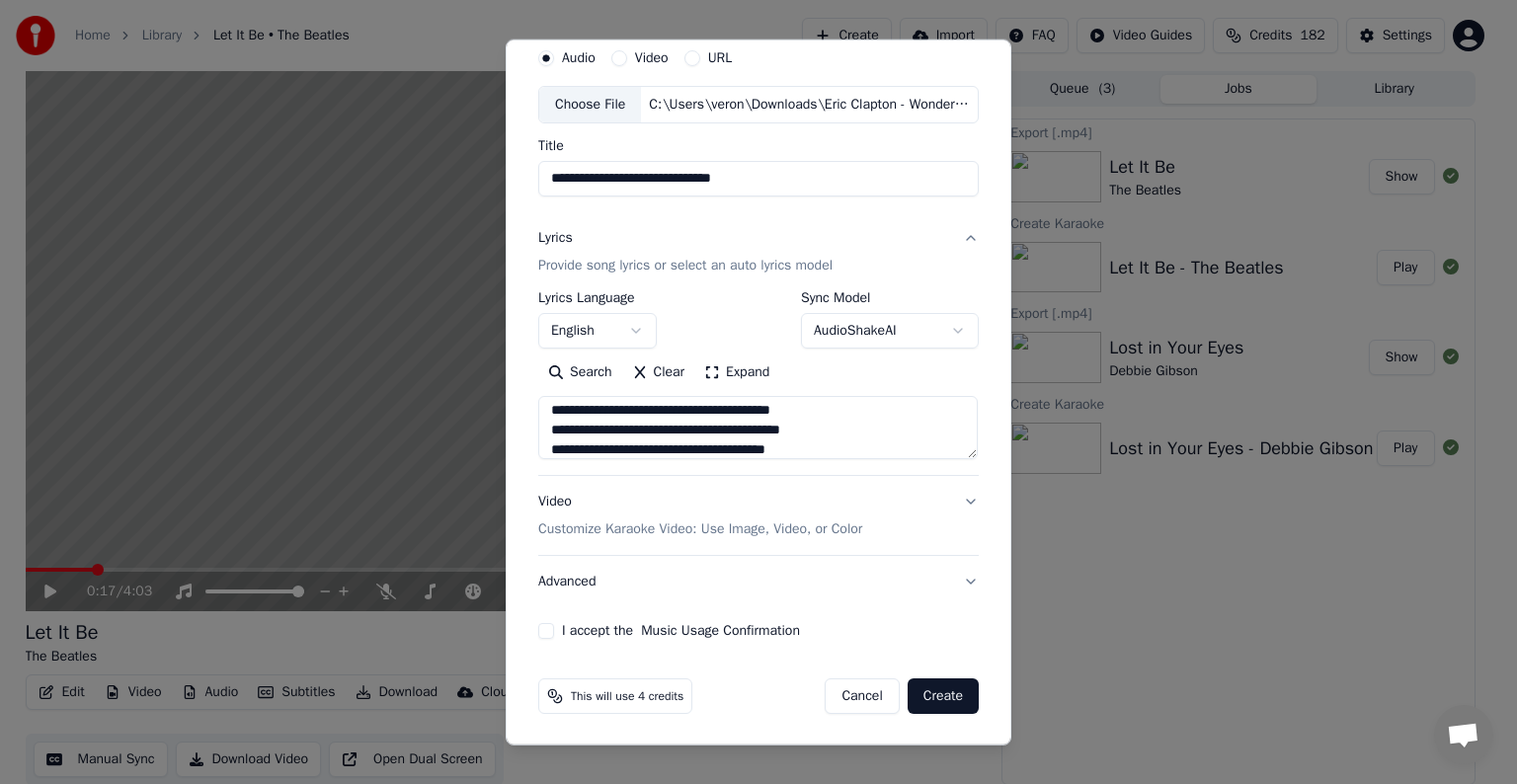 click on "I accept the   Music Usage Confirmation" at bounding box center [546, 631] 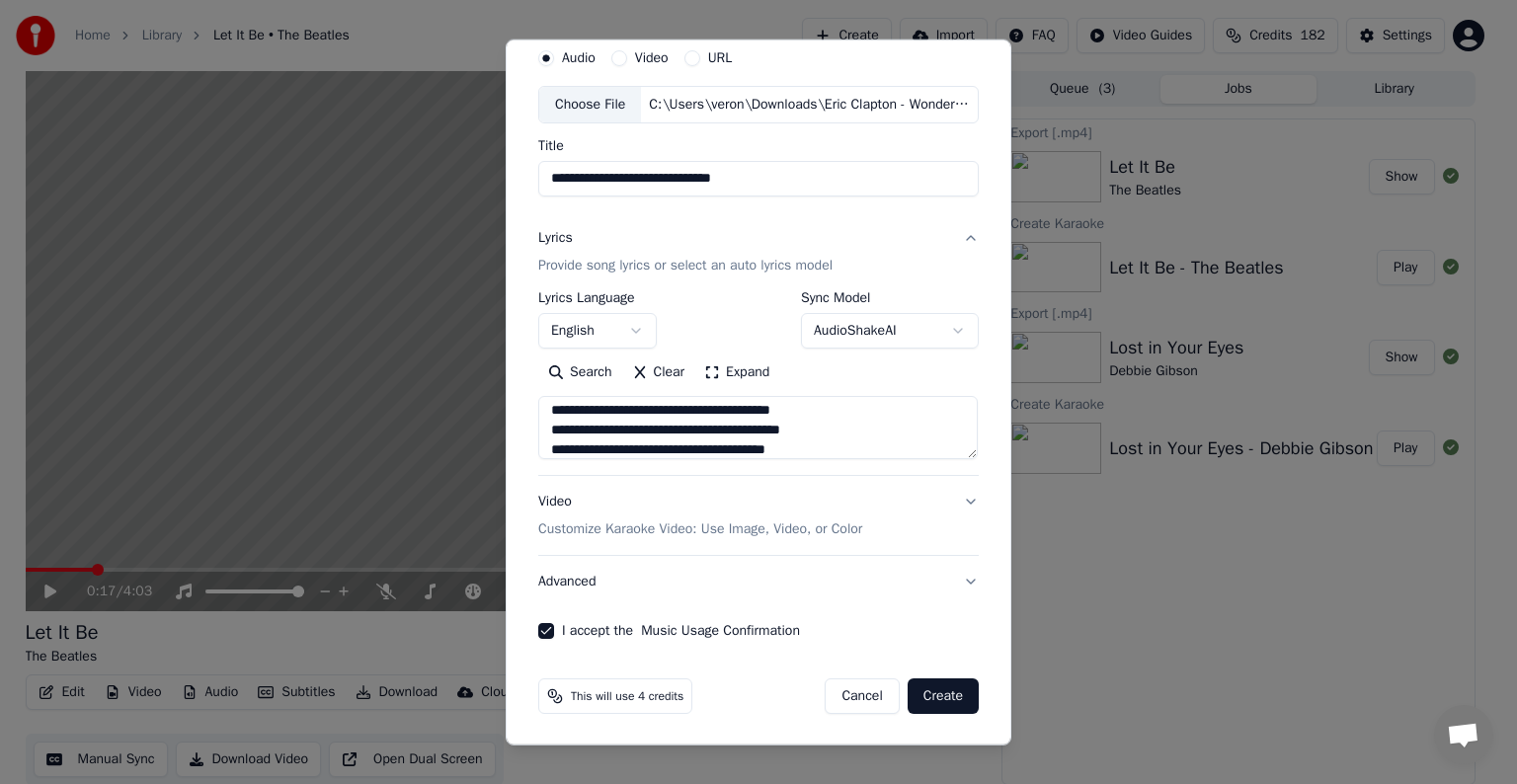 click on "Create" at bounding box center (943, 696) 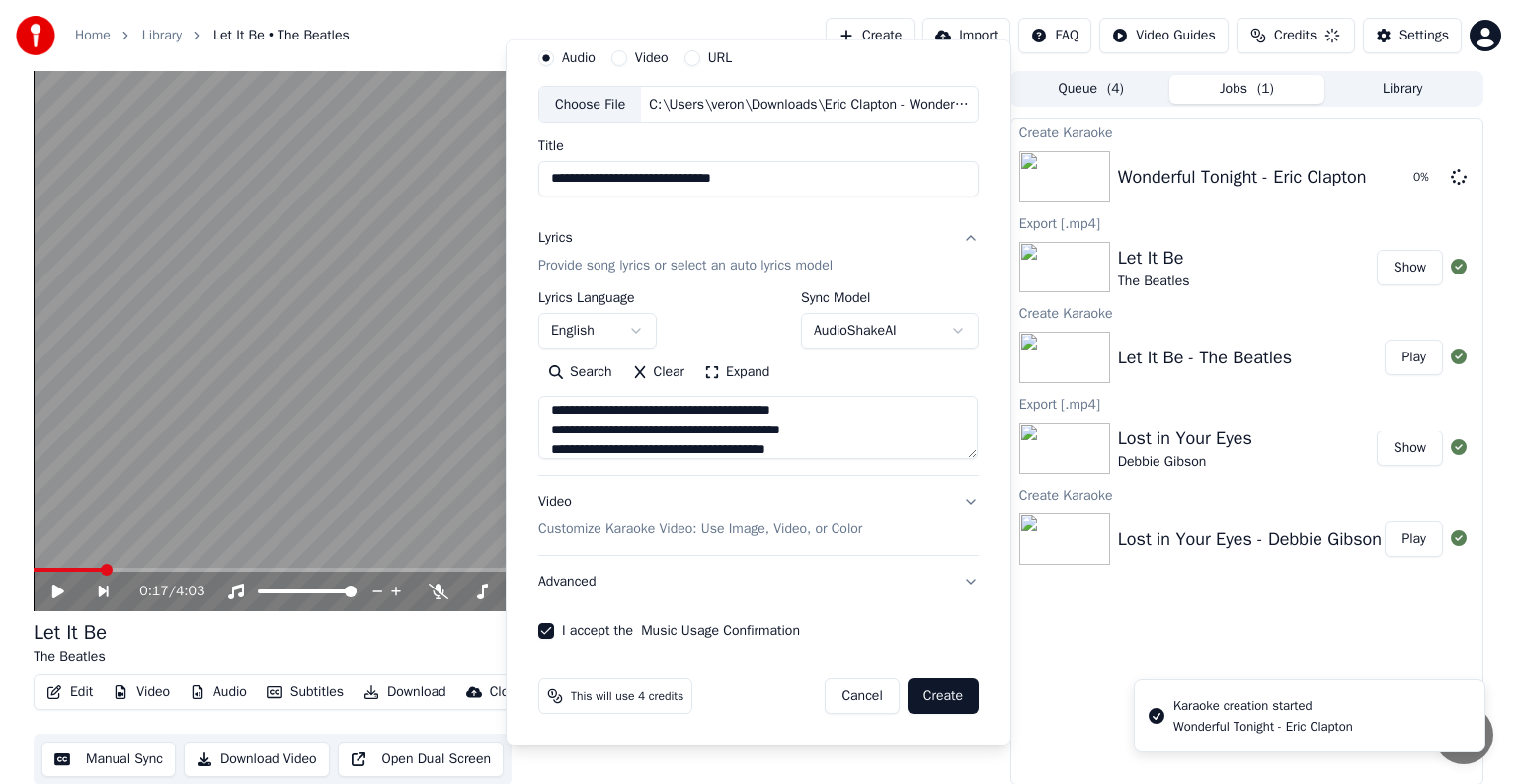 type 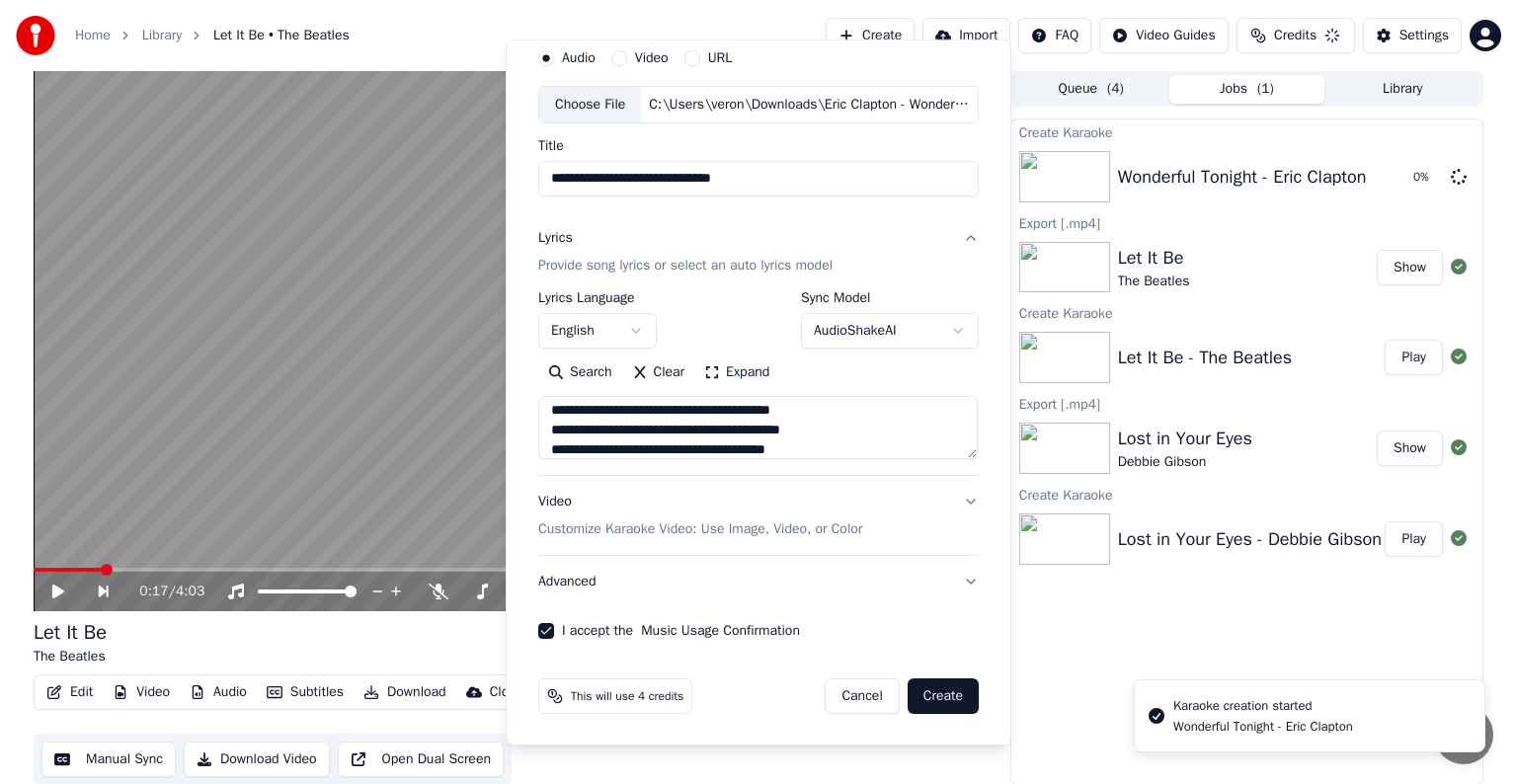 type 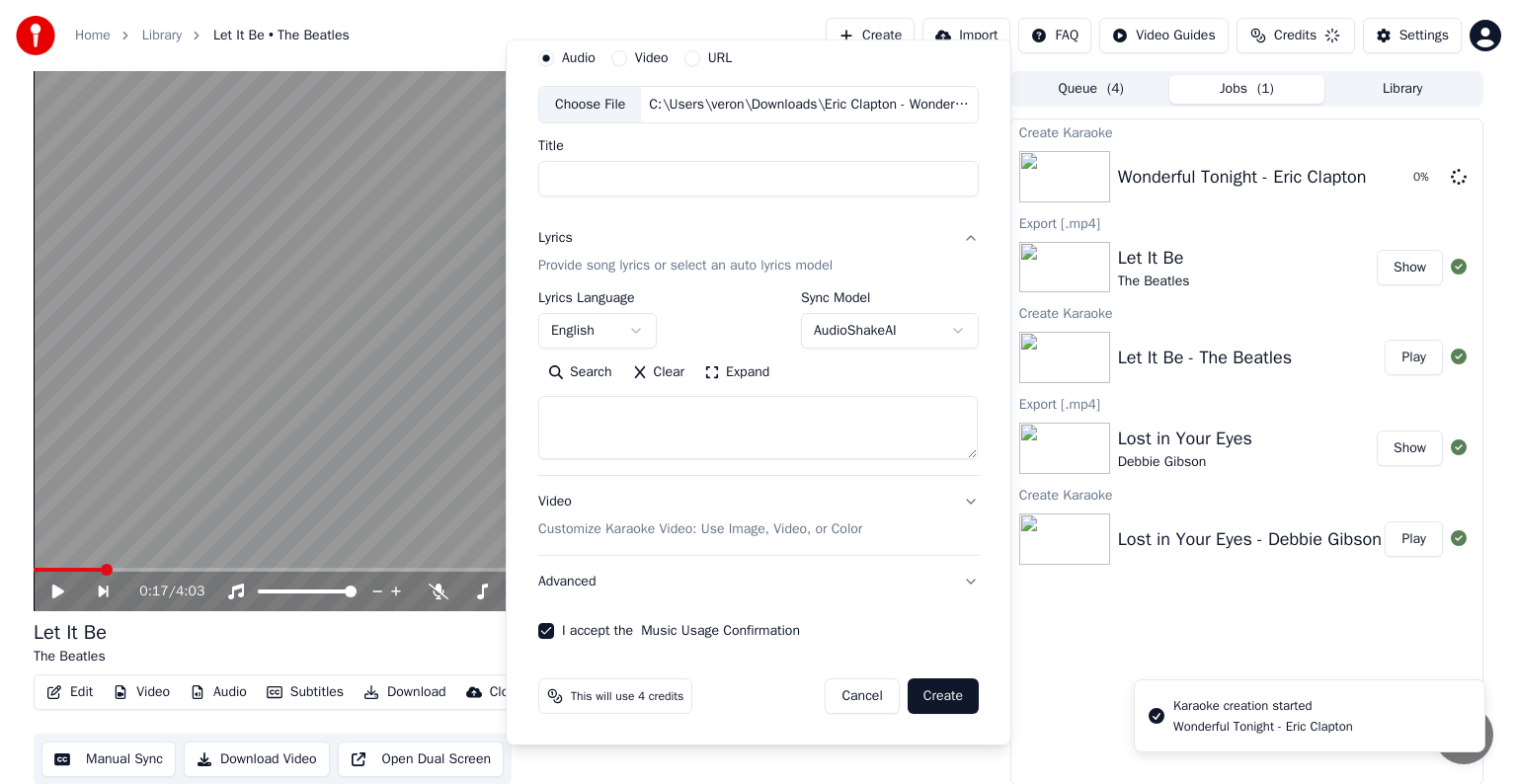 select 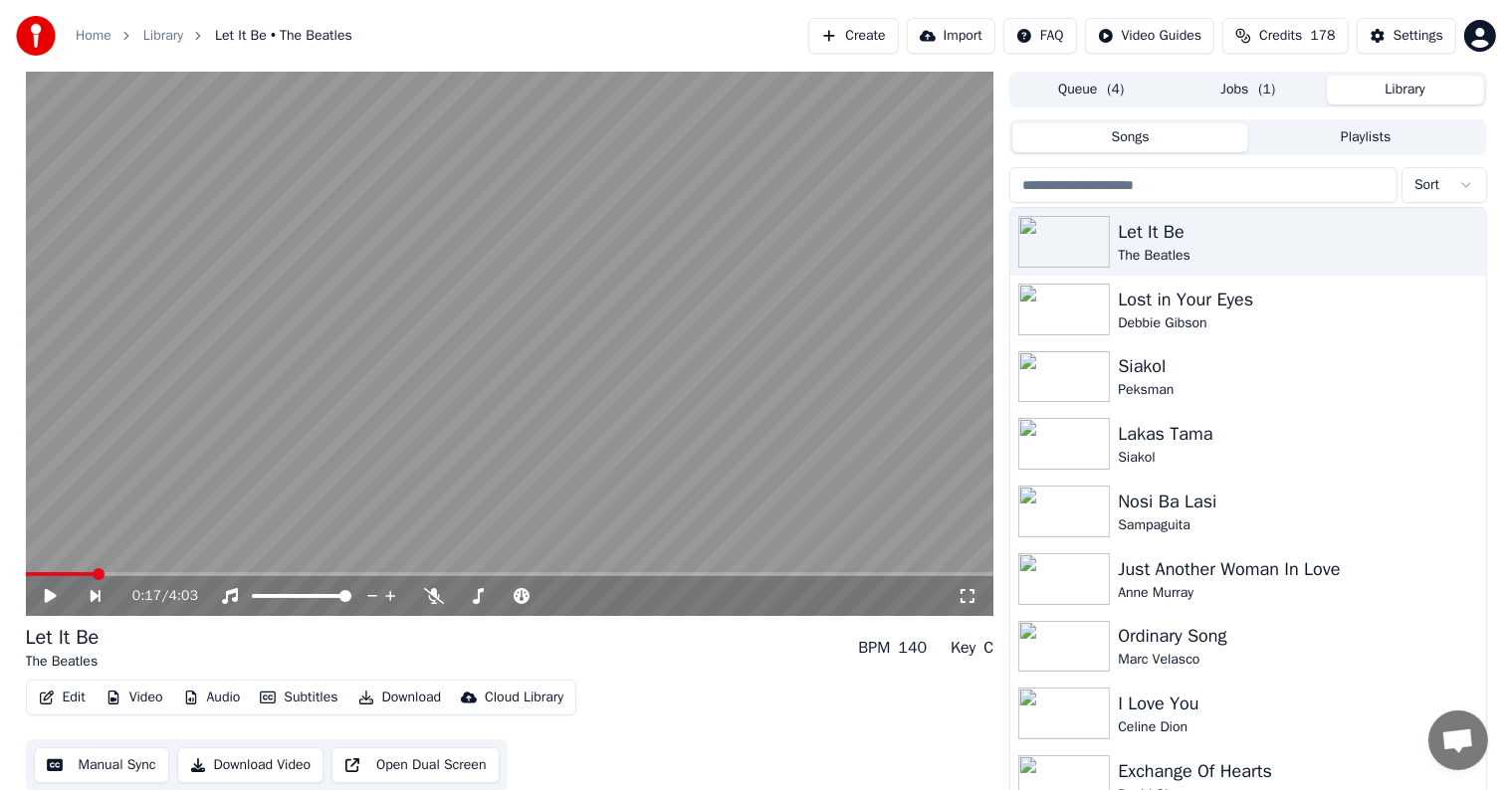 click on "Library" at bounding box center (1405, 90) 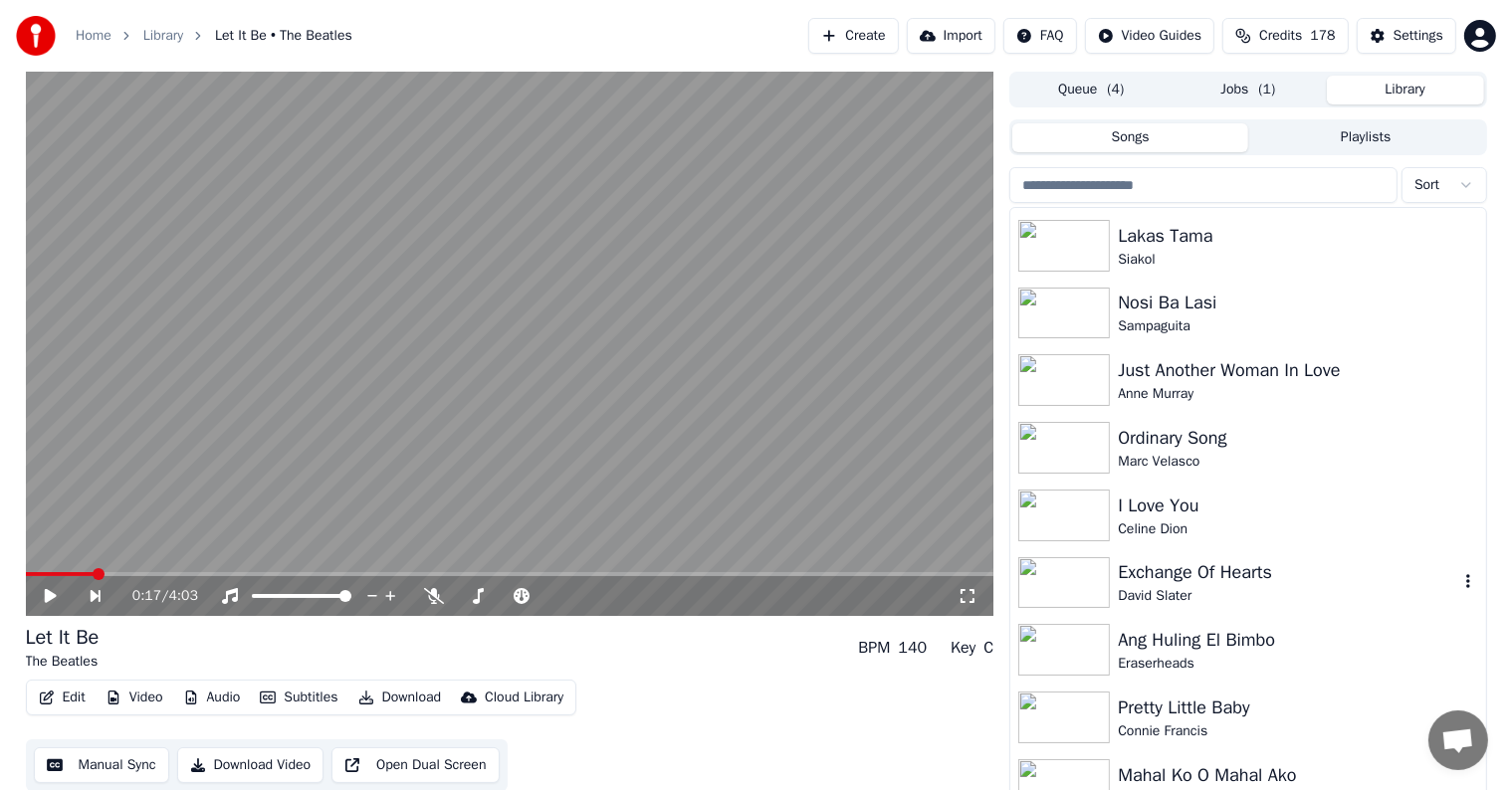 scroll, scrollTop: 0, scrollLeft: 0, axis: both 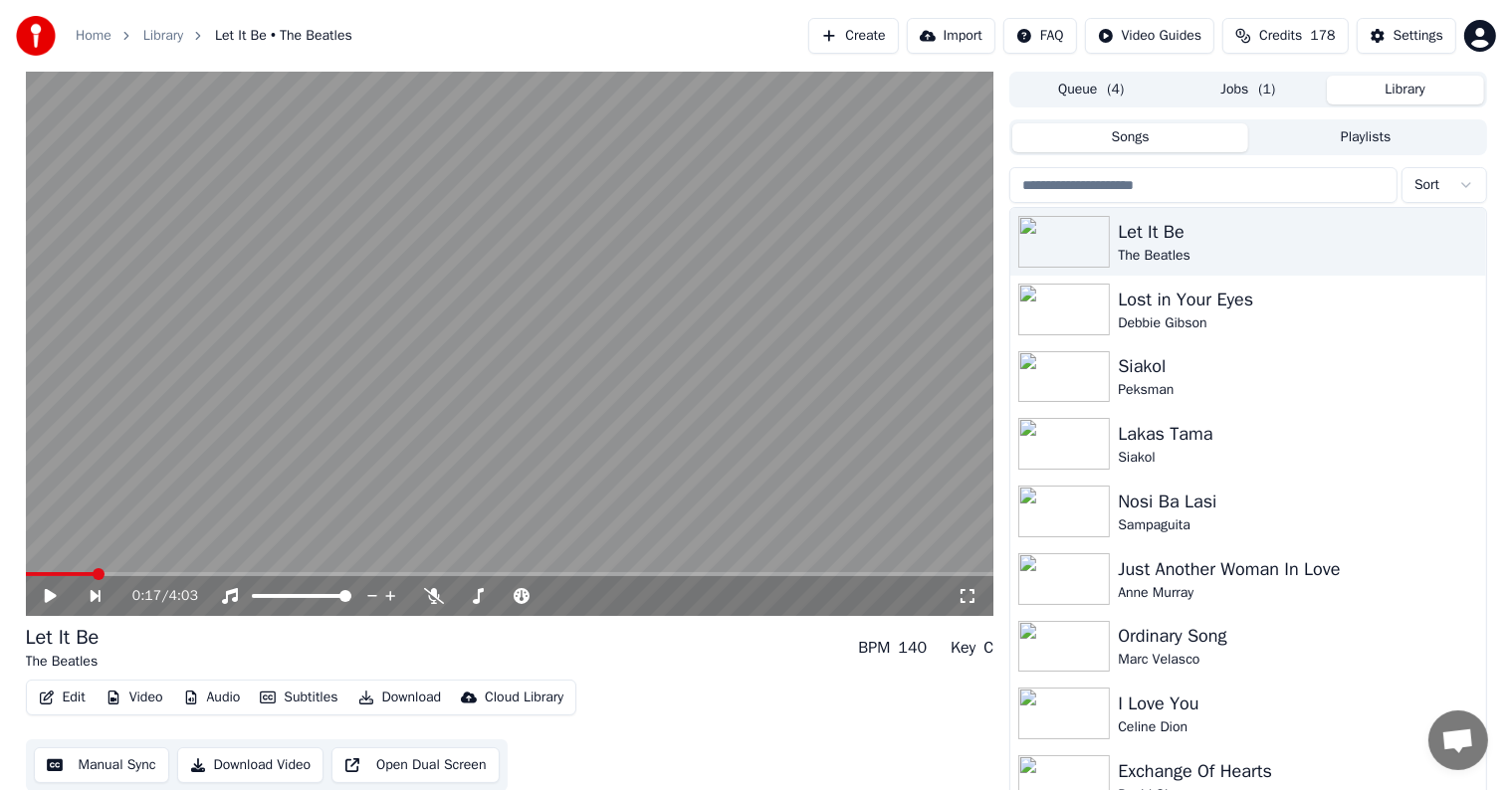 click on "Playlists" at bounding box center (1366, 137) 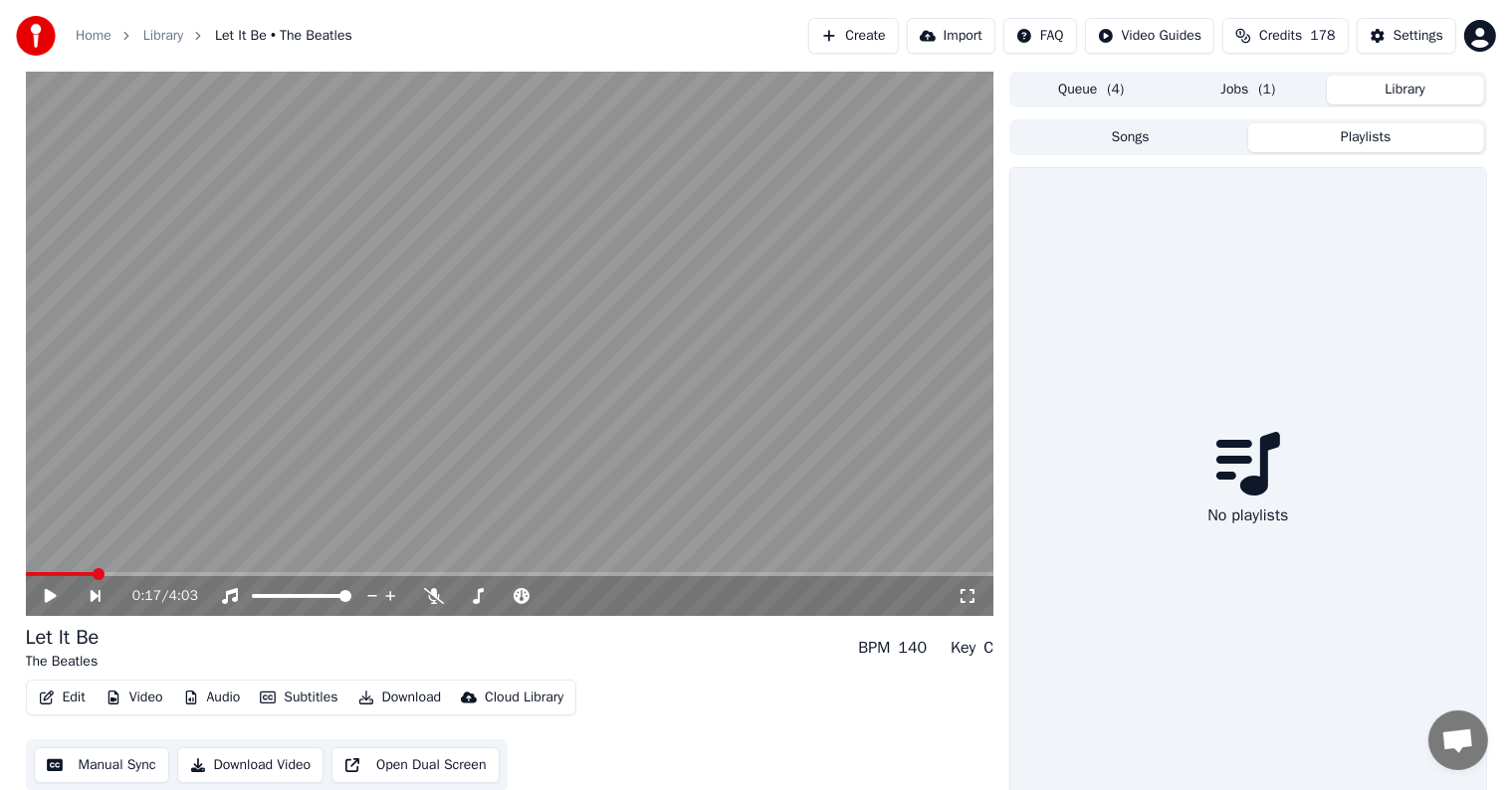 click on "Jobs ( 1 )" at bounding box center [1248, 90] 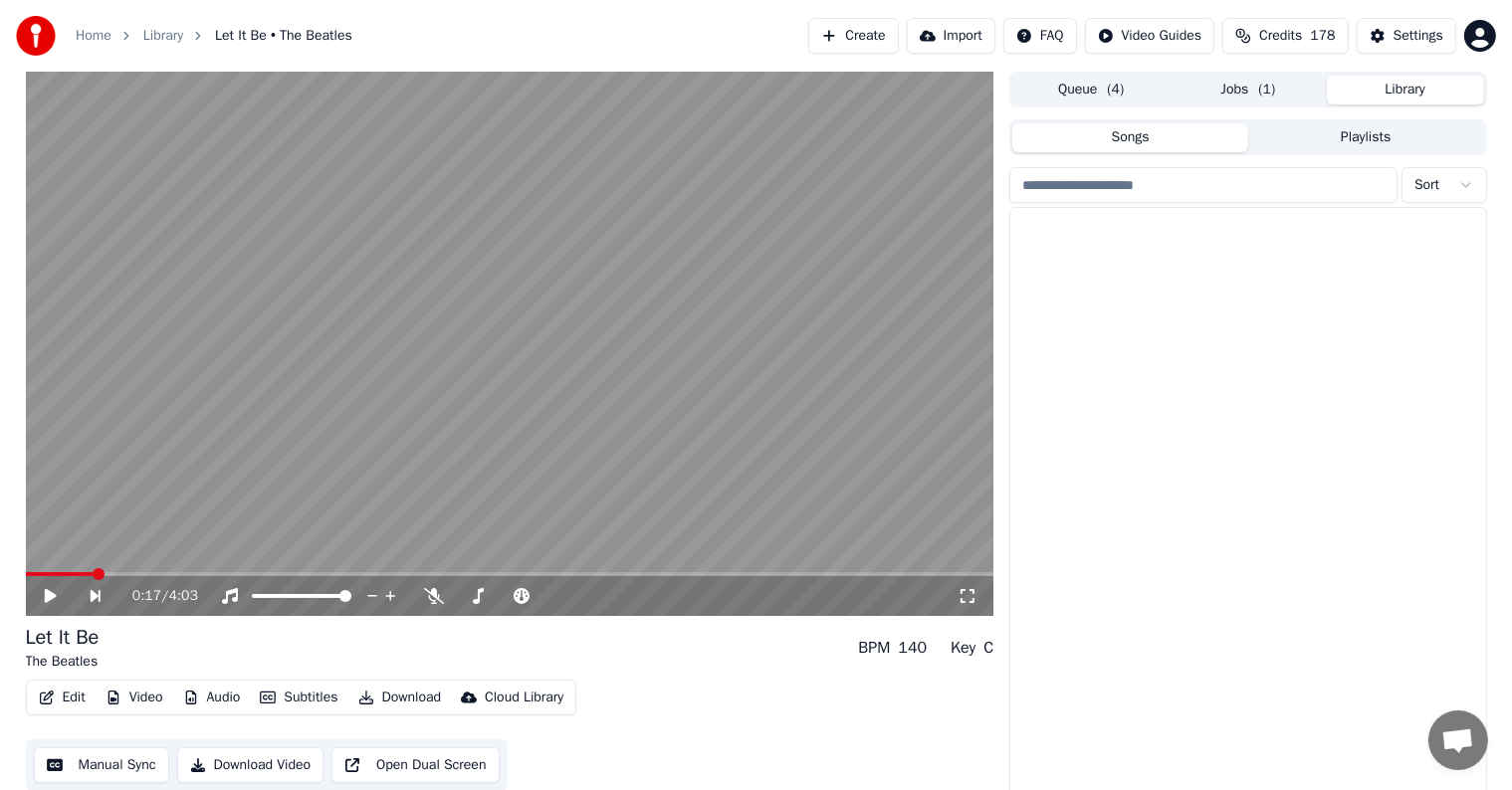 click on "Library" at bounding box center (1405, 90) 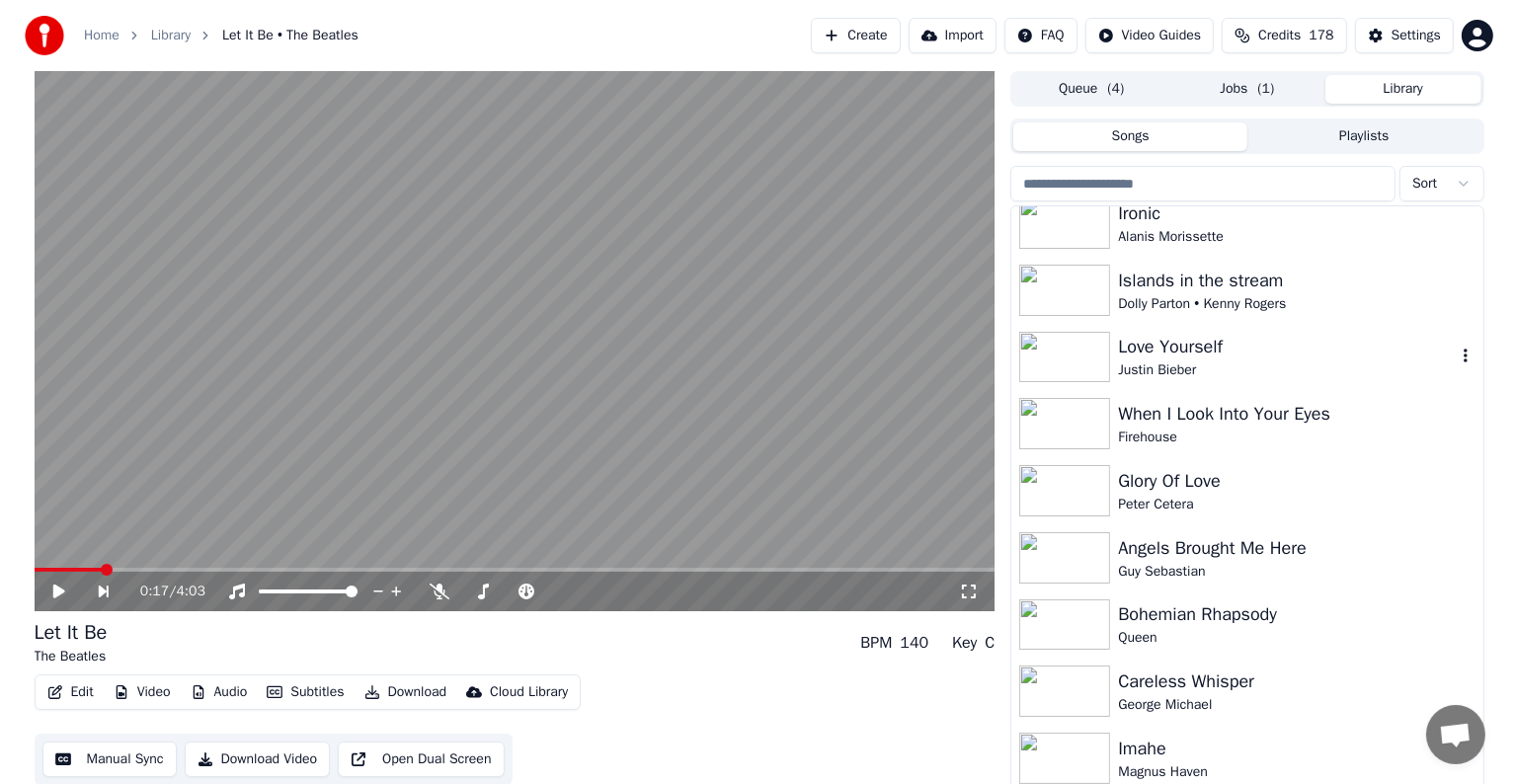 scroll, scrollTop: 2370, scrollLeft: 0, axis: vertical 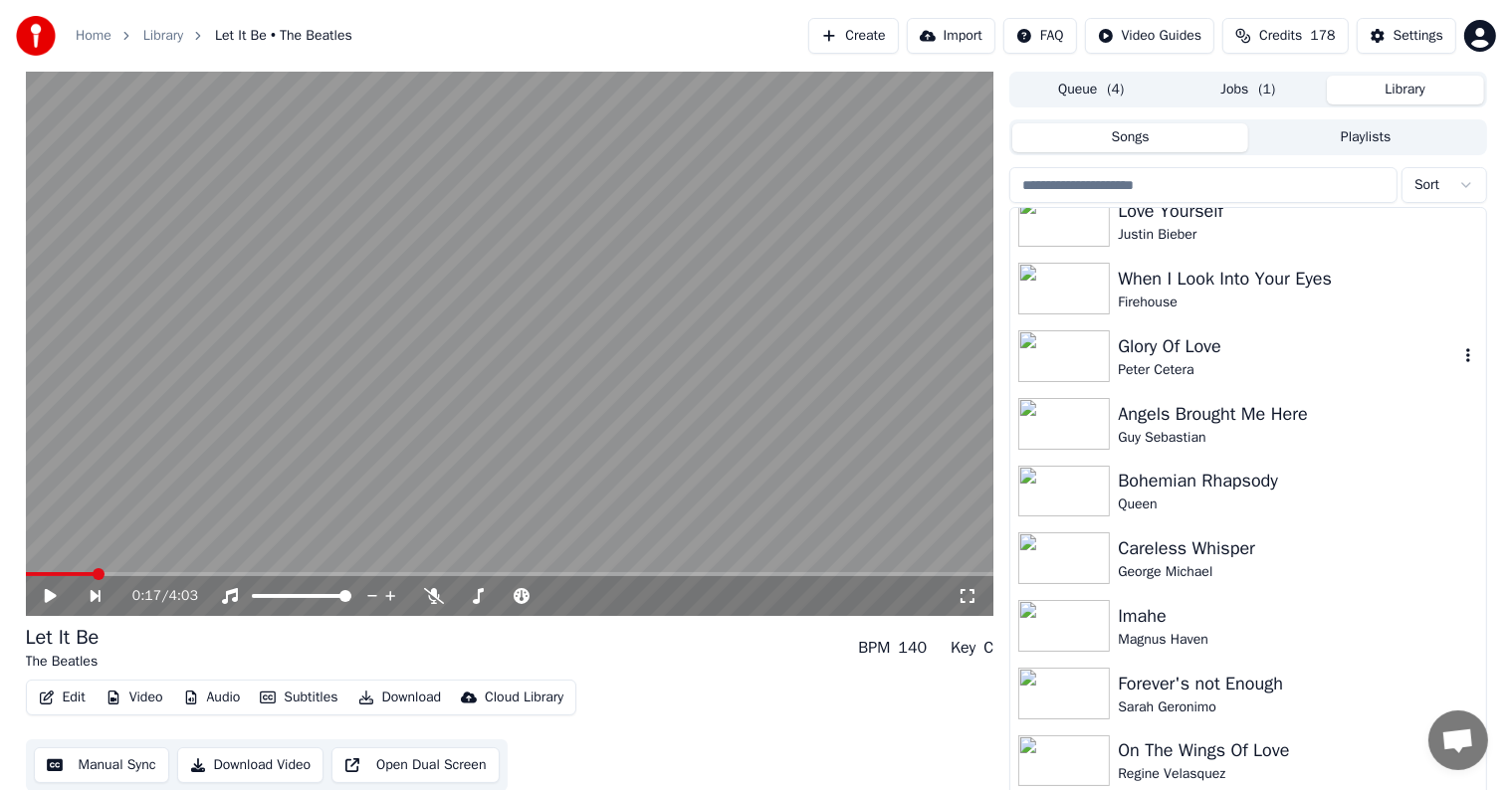 click on "Glory Of Love" at bounding box center [1287, 346] 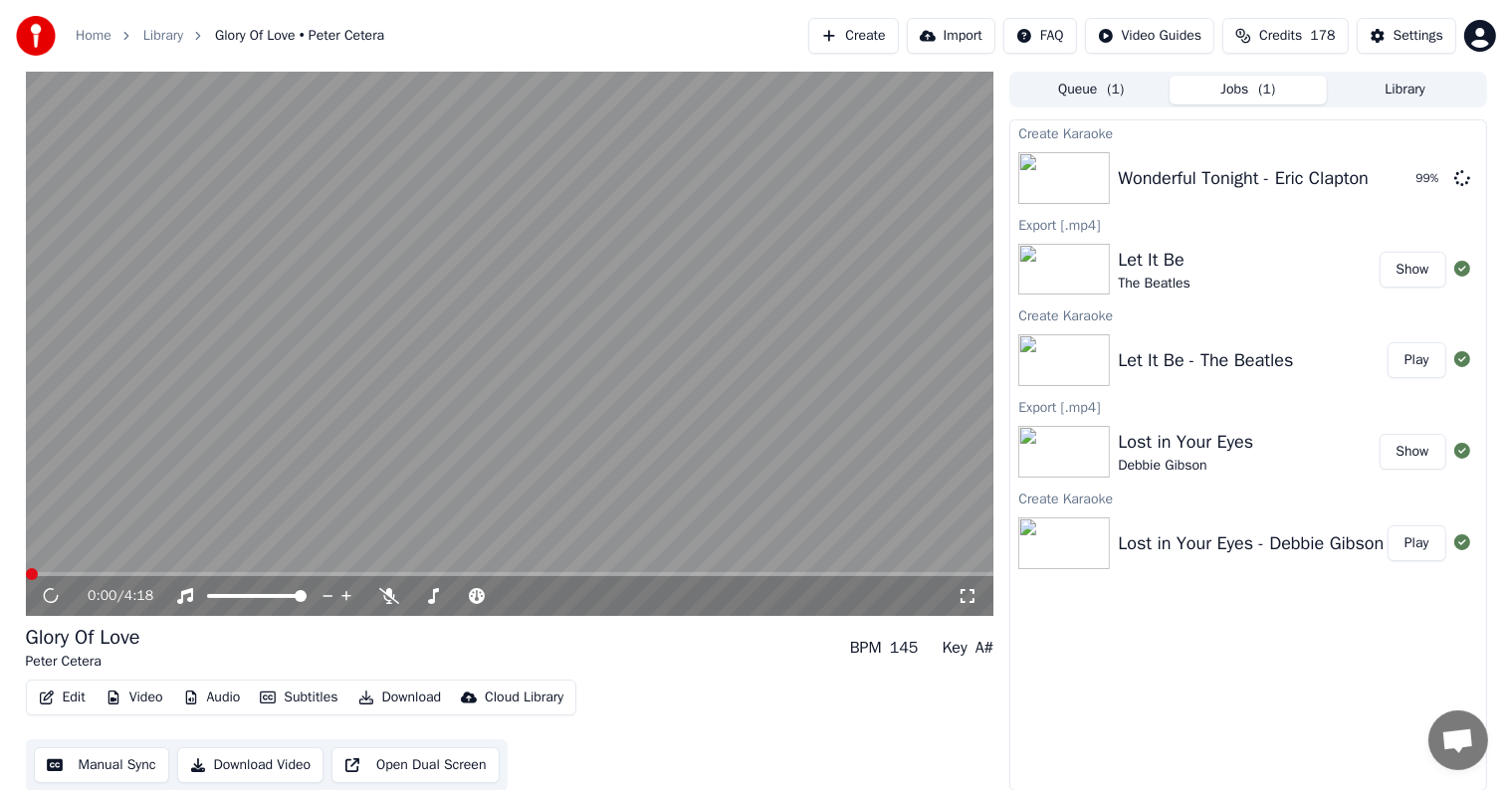 click on "( 1 )" at bounding box center (1267, 90) 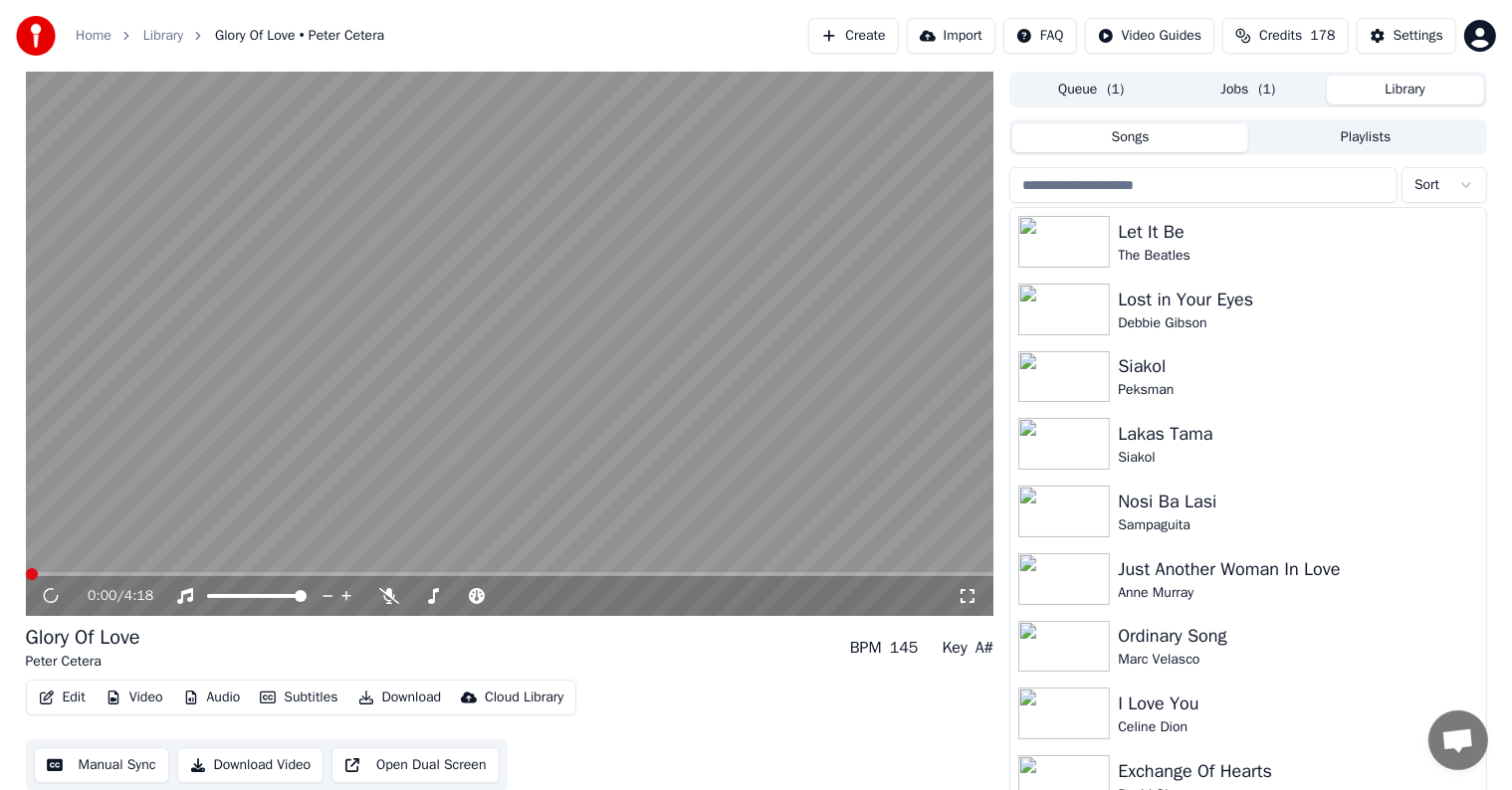 click on "Library" at bounding box center (1405, 90) 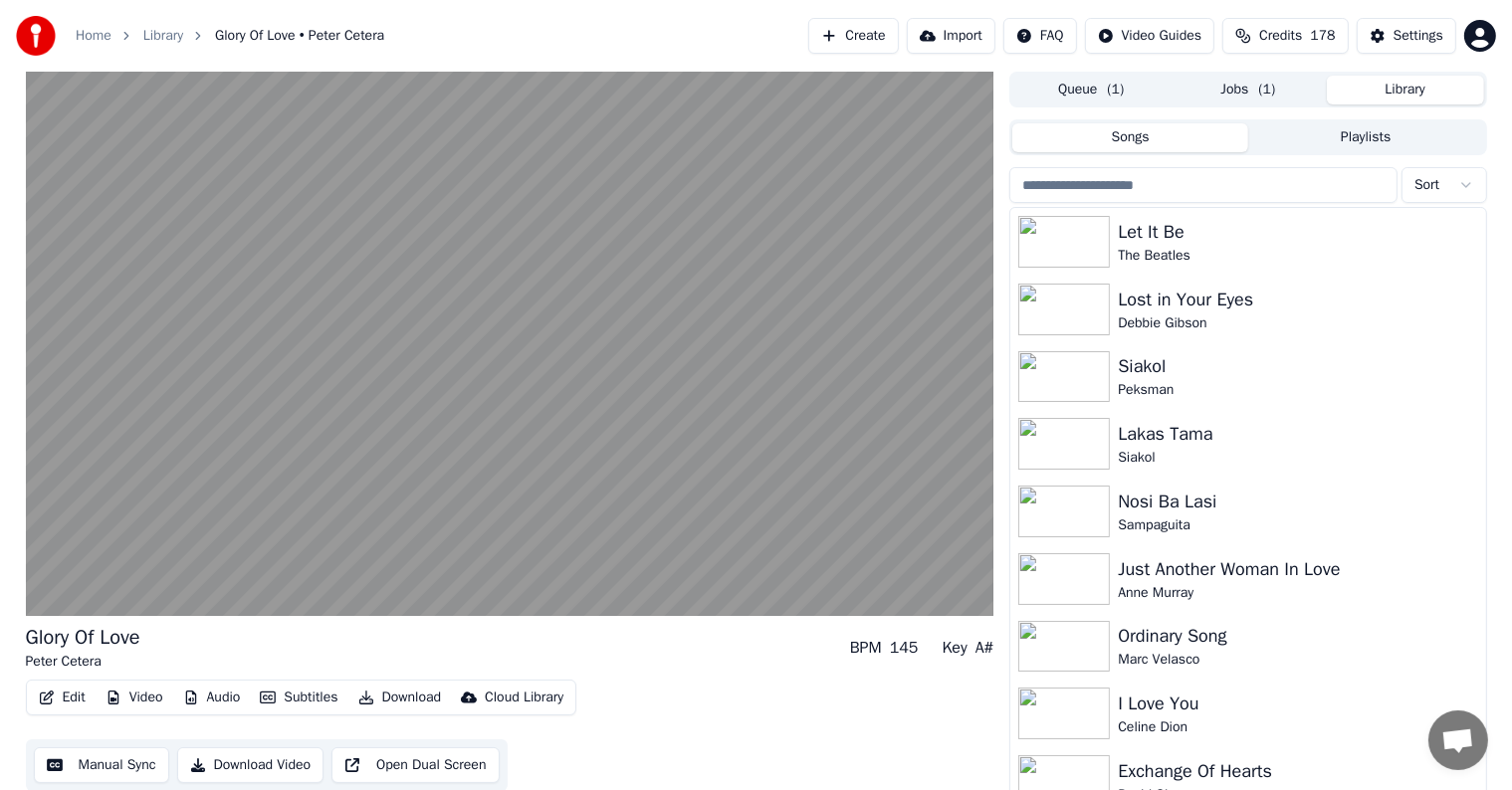click at bounding box center (1203, 185) 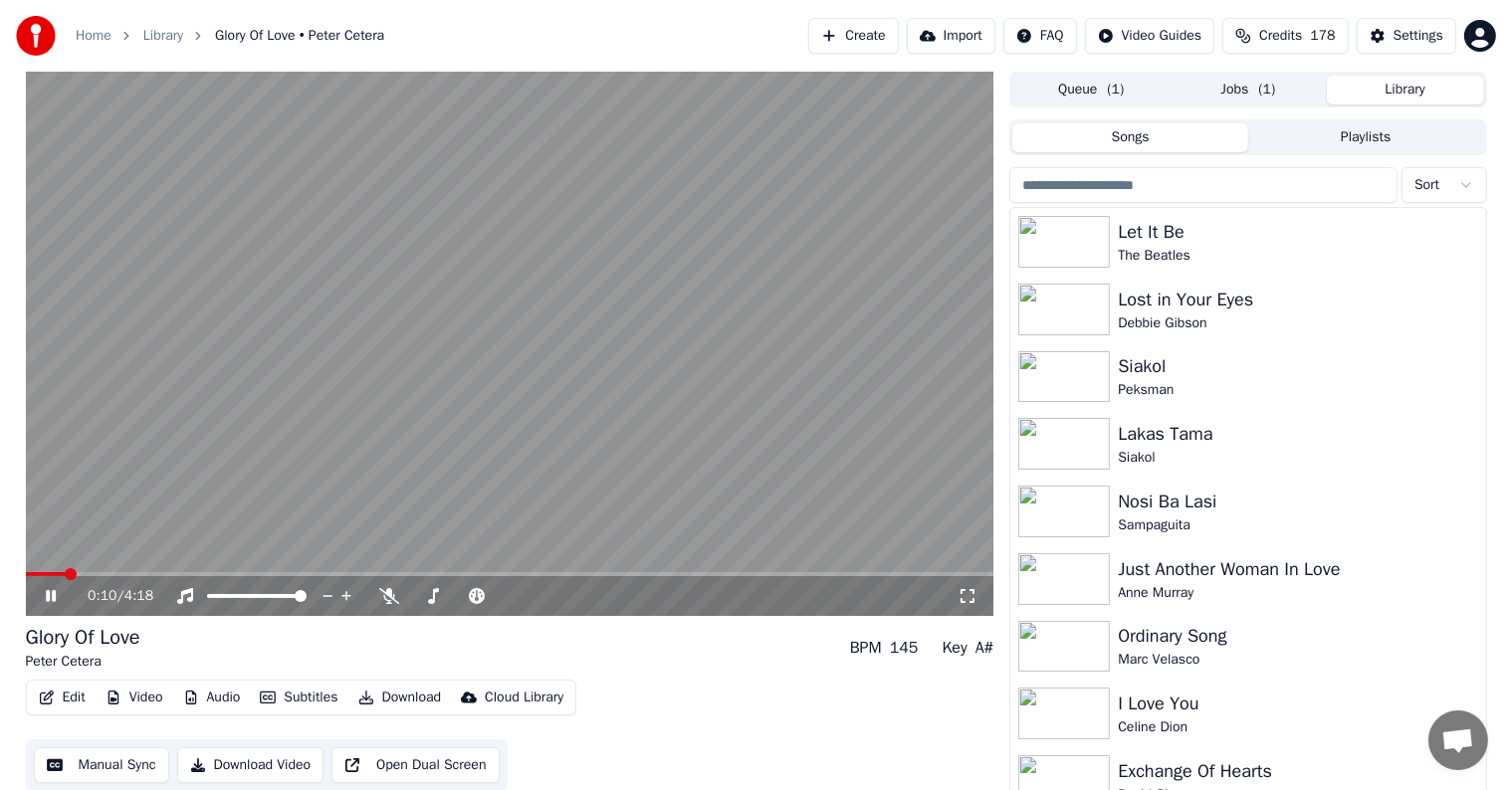click at bounding box center (510, 343) 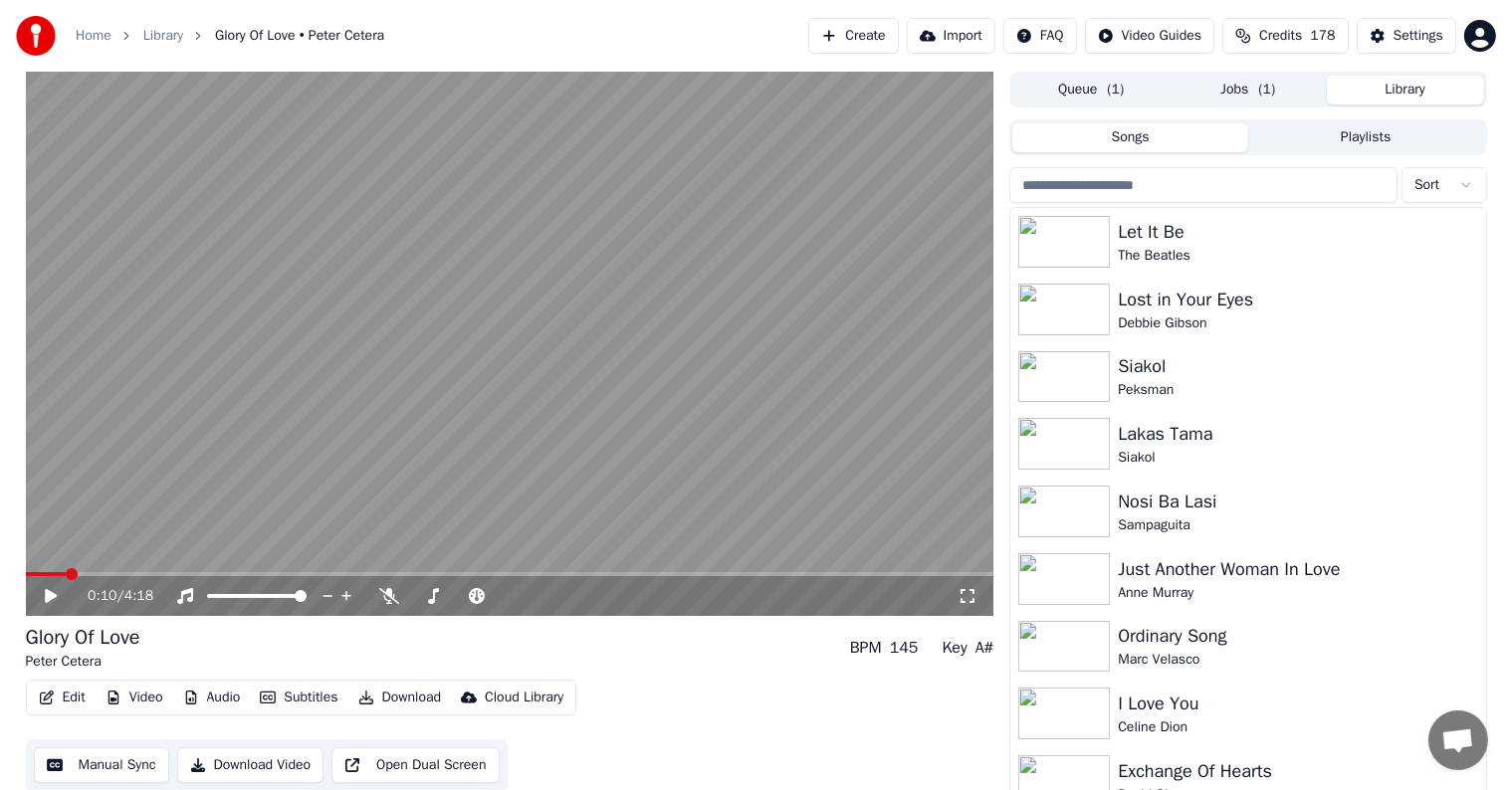 click at bounding box center [1203, 185] 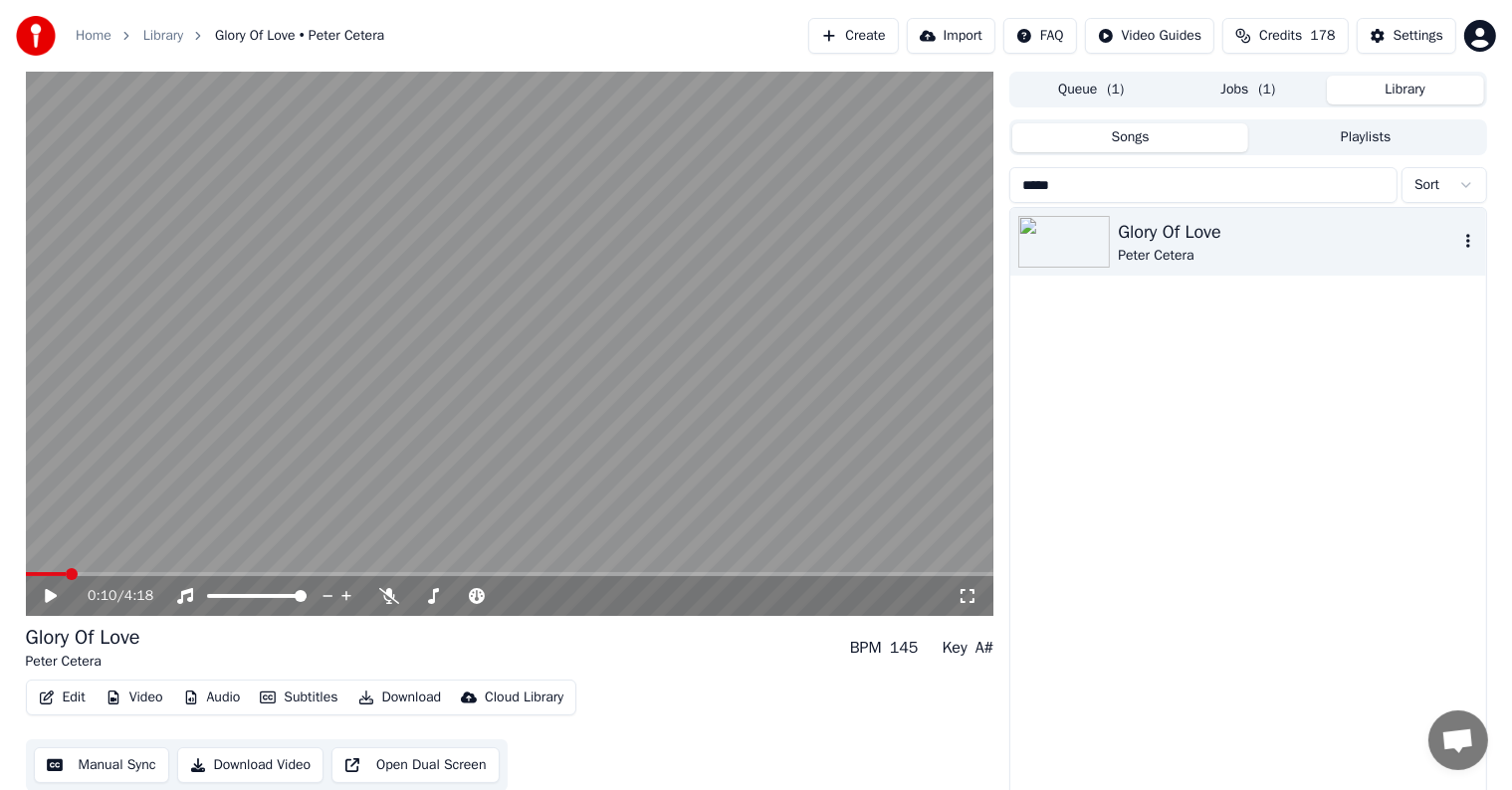 type on "*****" 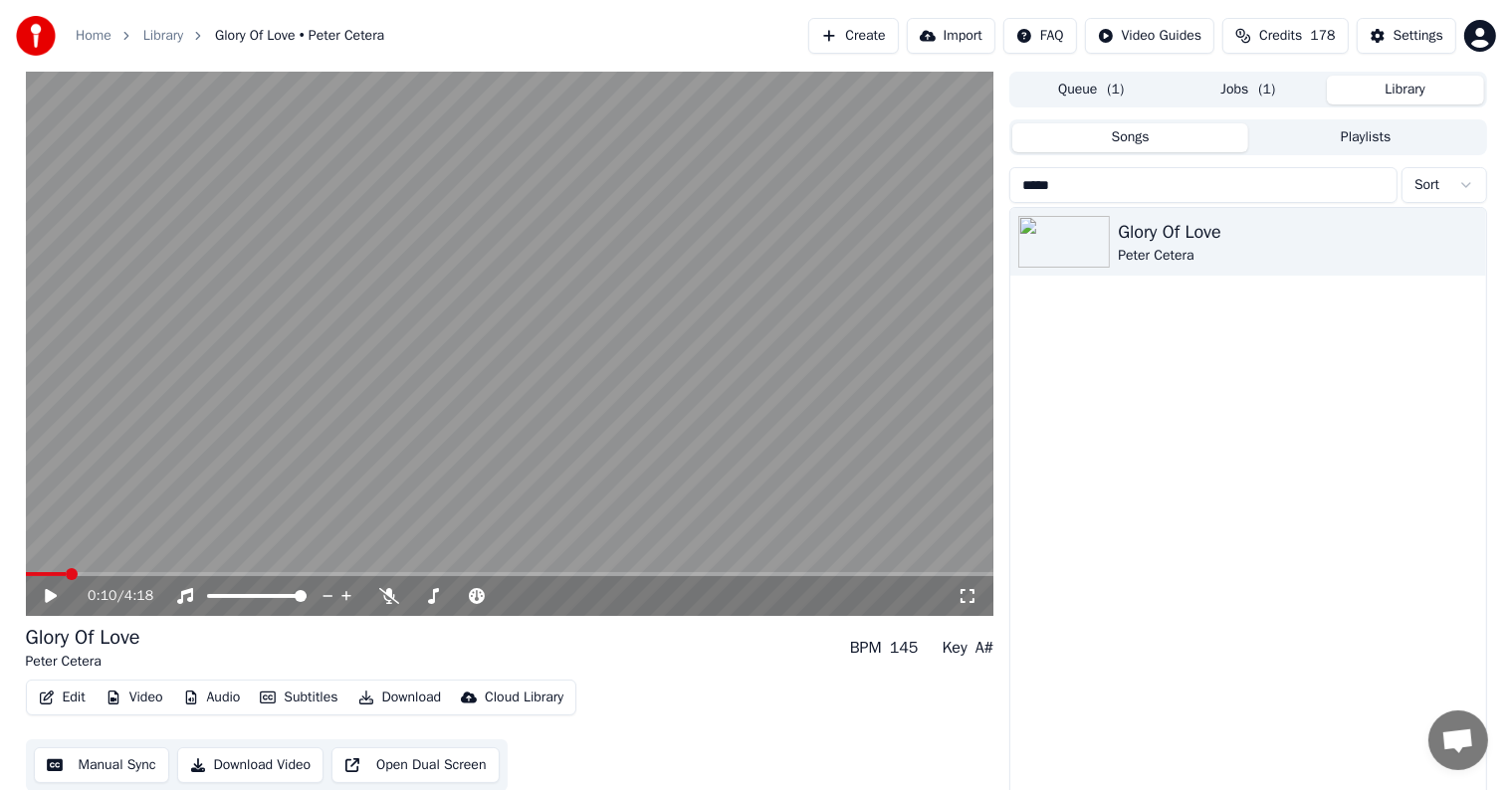 click on "Edit" at bounding box center [62, 697] 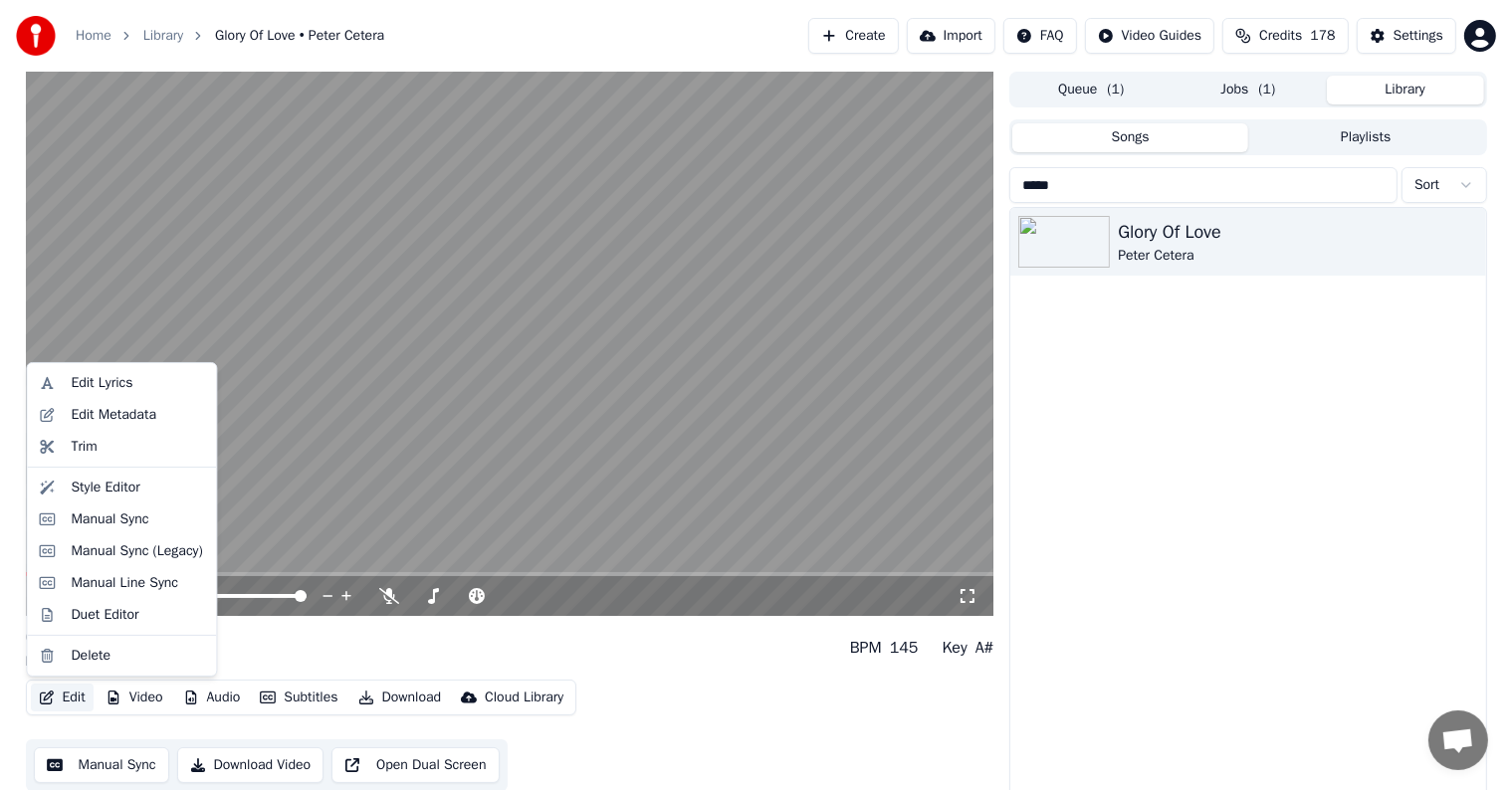 drag, startPoint x: 116, startPoint y: 415, endPoint x: 890, endPoint y: 325, distance: 779.215 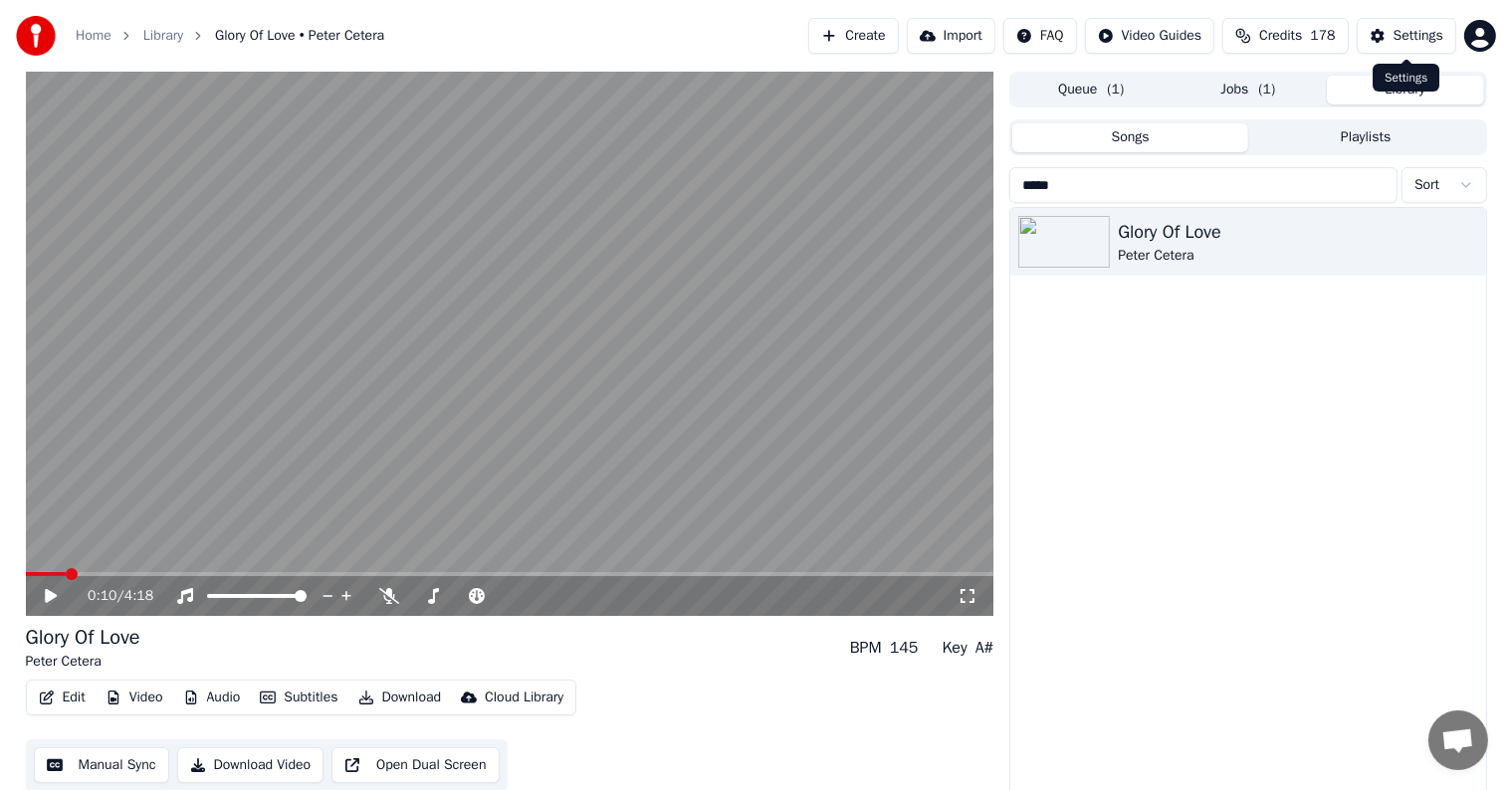click on "Settings" at bounding box center (1418, 36) 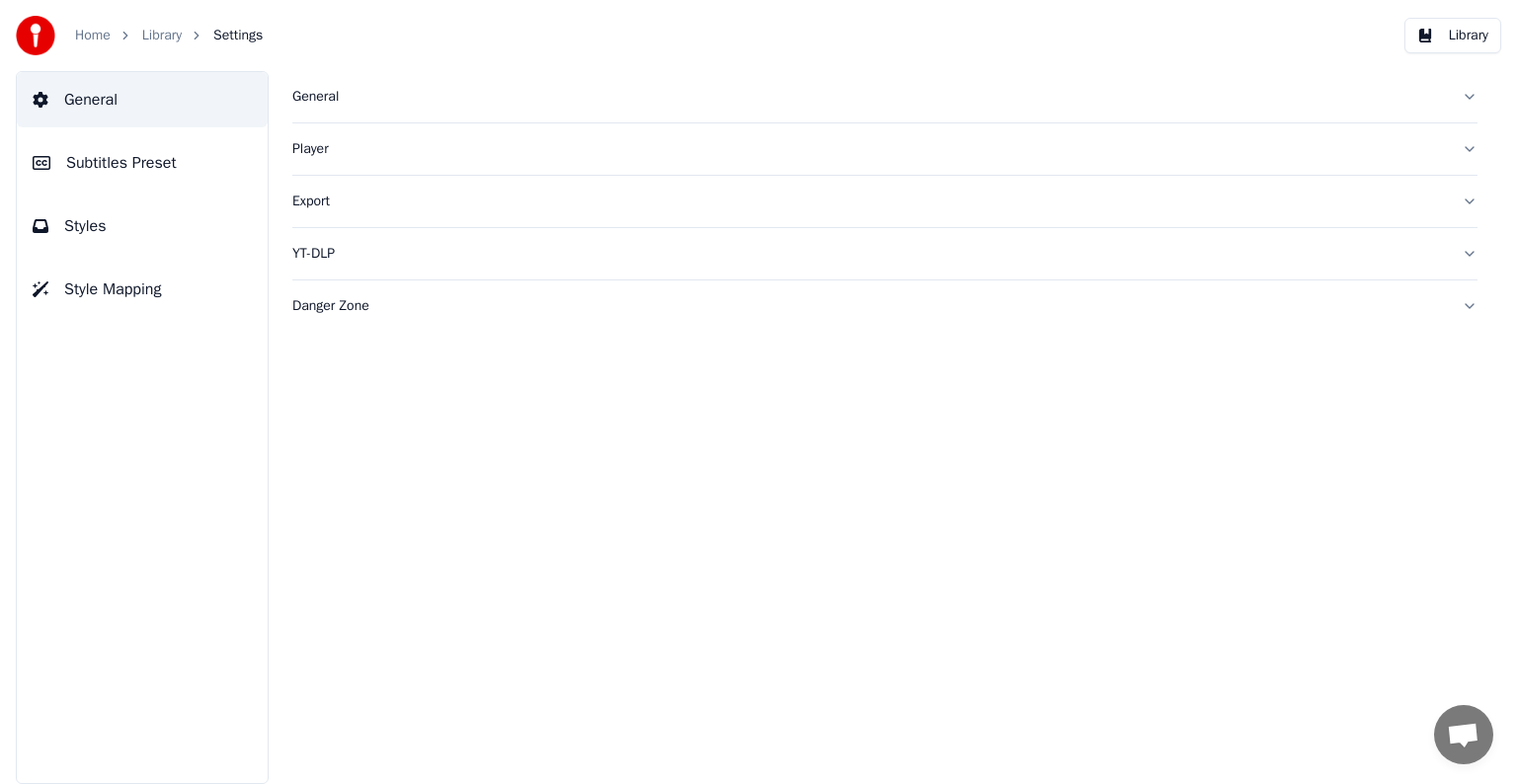 click on "Subtitles Preset" at bounding box center [121, 163] 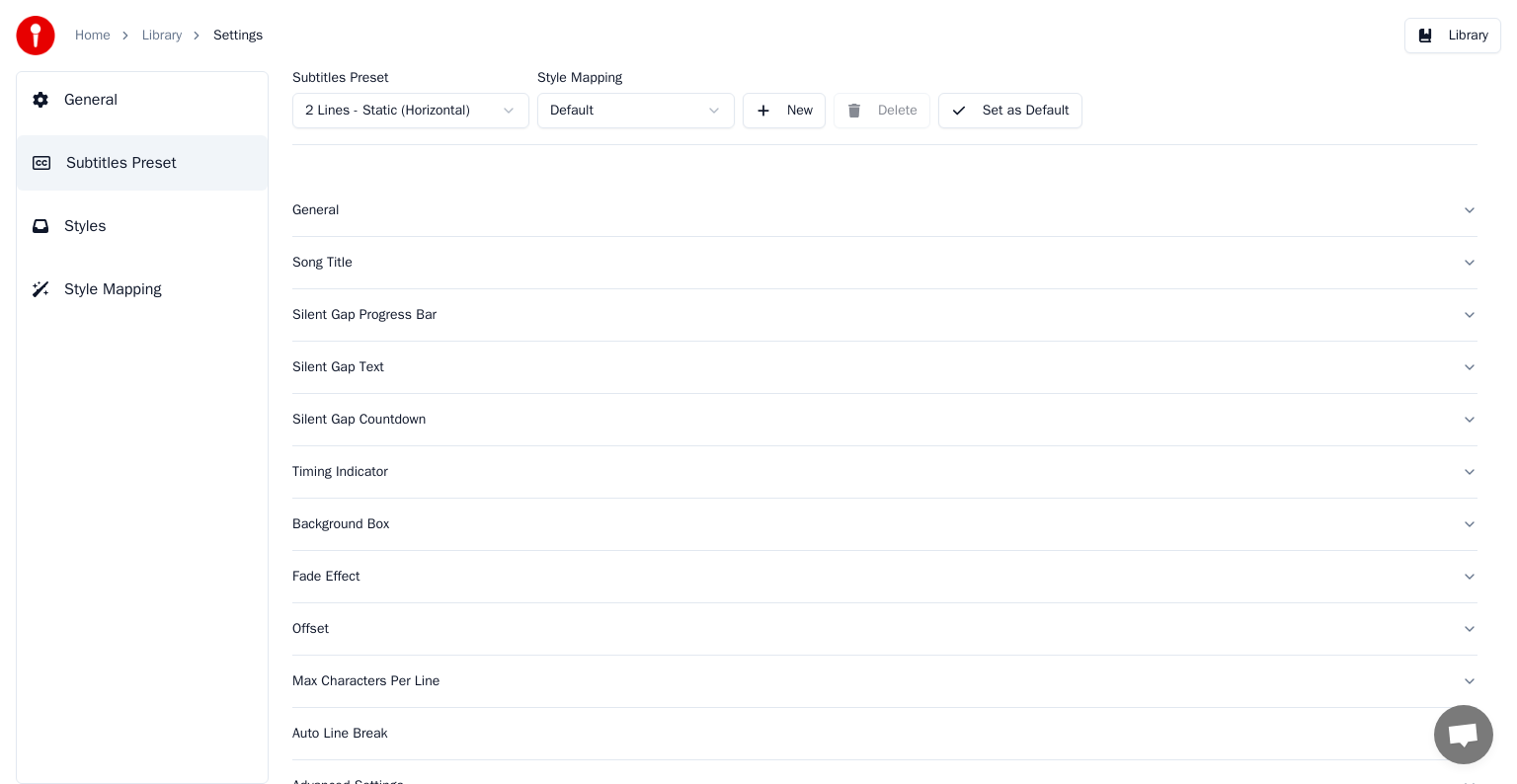 click on "Home Library Settings Library General Subtitles Preset Styles Style Mapping Subtitles Preset 2 Lines - Static (Horizontal) Style Mapping Default New Delete Set as Default General Song Title Silent Gap Progress Bar Silent Gap Text Silent Gap Countdown Timing Indicator Background Box Fade Effect Offset Max Characters Per Line Auto Line Break Advanced Settings" at bounding box center (758, 392) 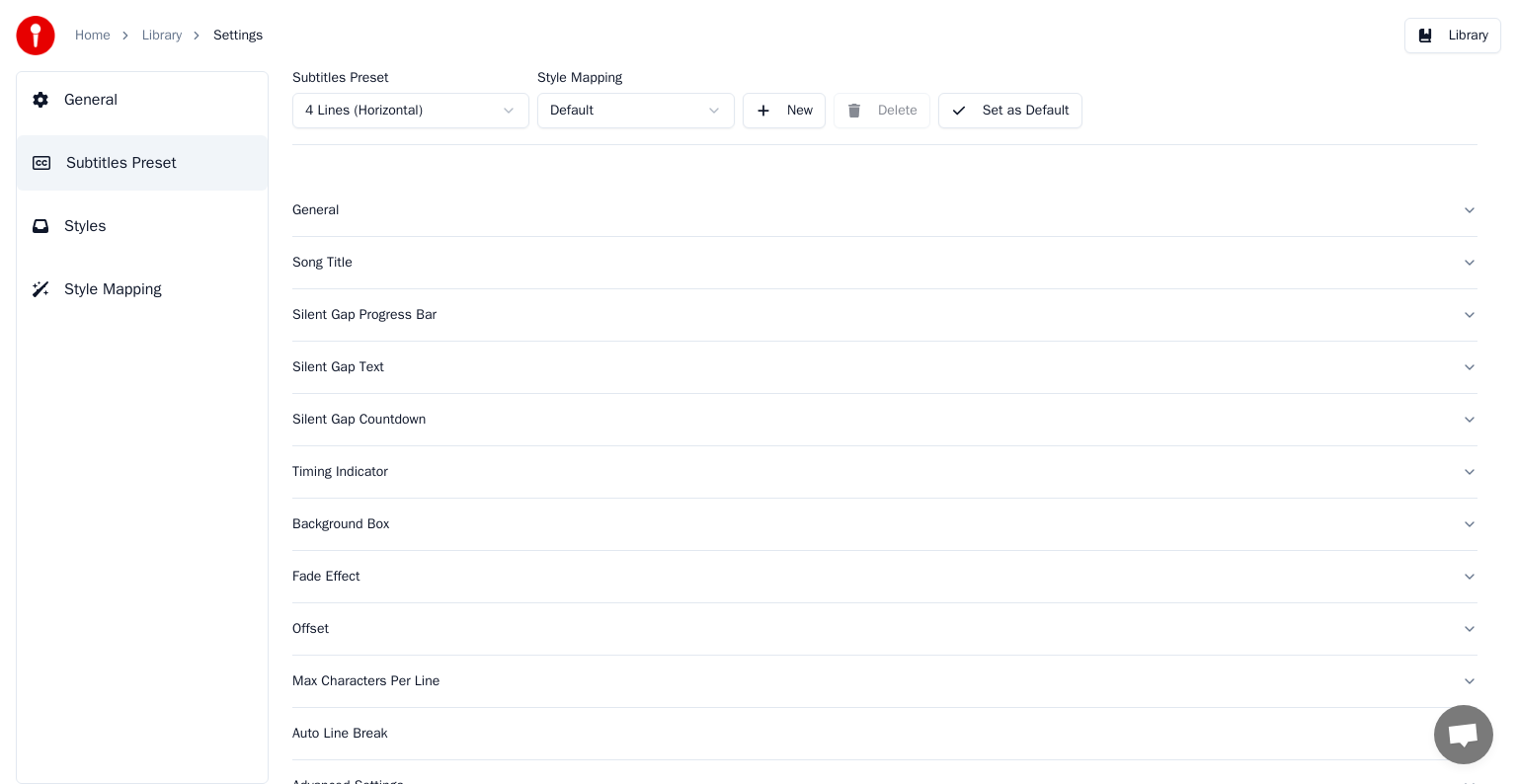 click on "Song Title" at bounding box center [869, 263] 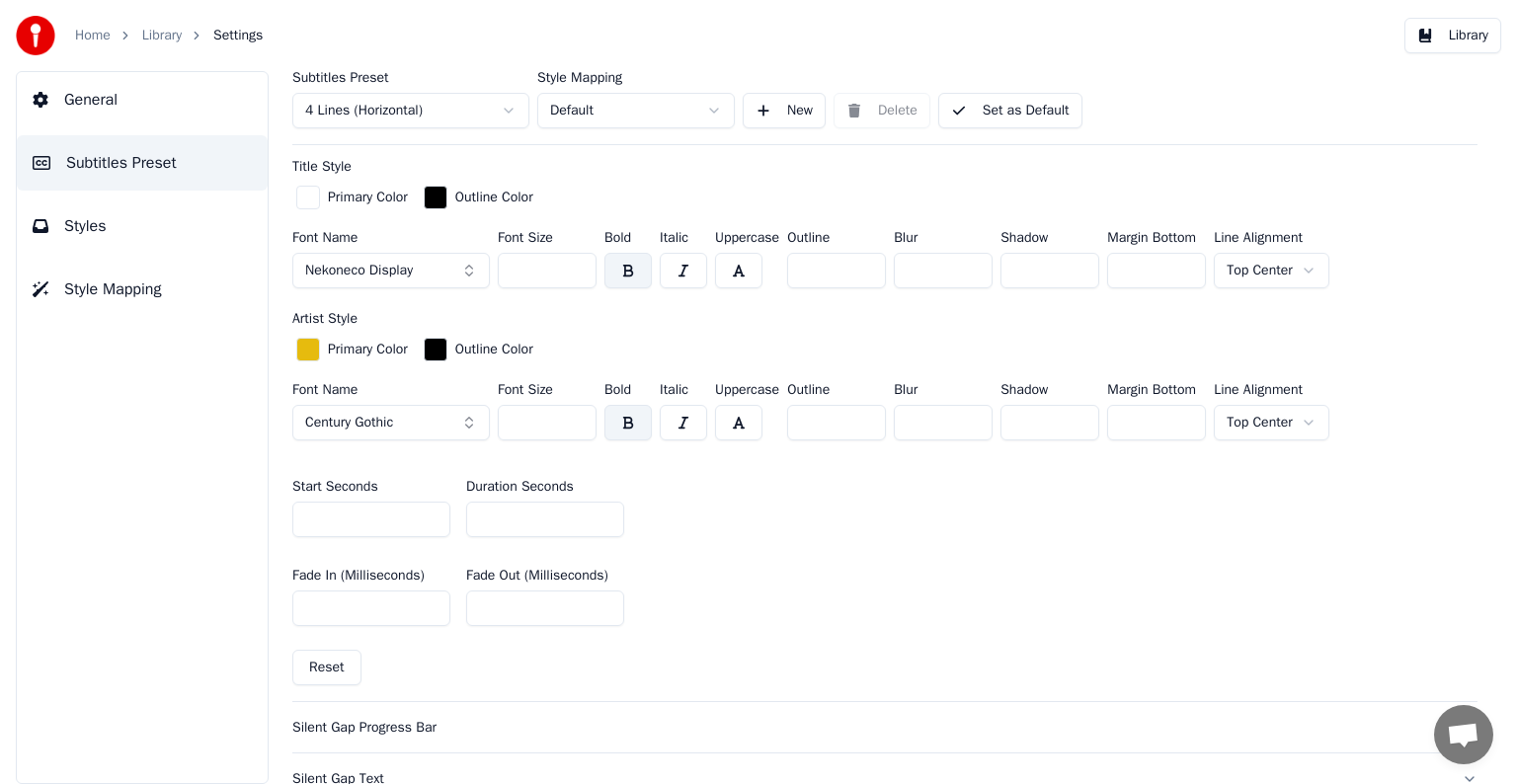scroll, scrollTop: 592, scrollLeft: 0, axis: vertical 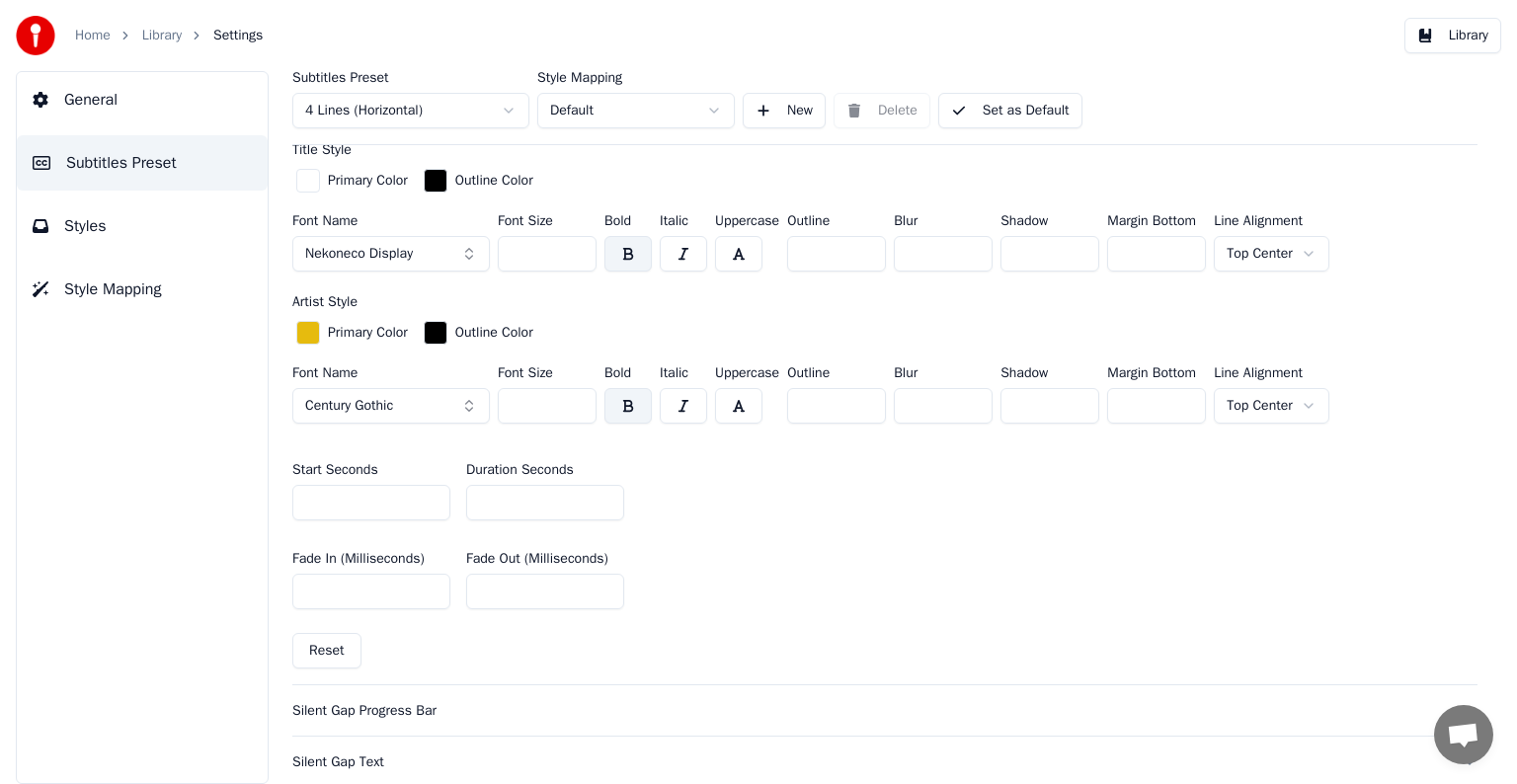 drag, startPoint x: 514, startPoint y: 248, endPoint x: 597, endPoint y: 255, distance: 83.29466 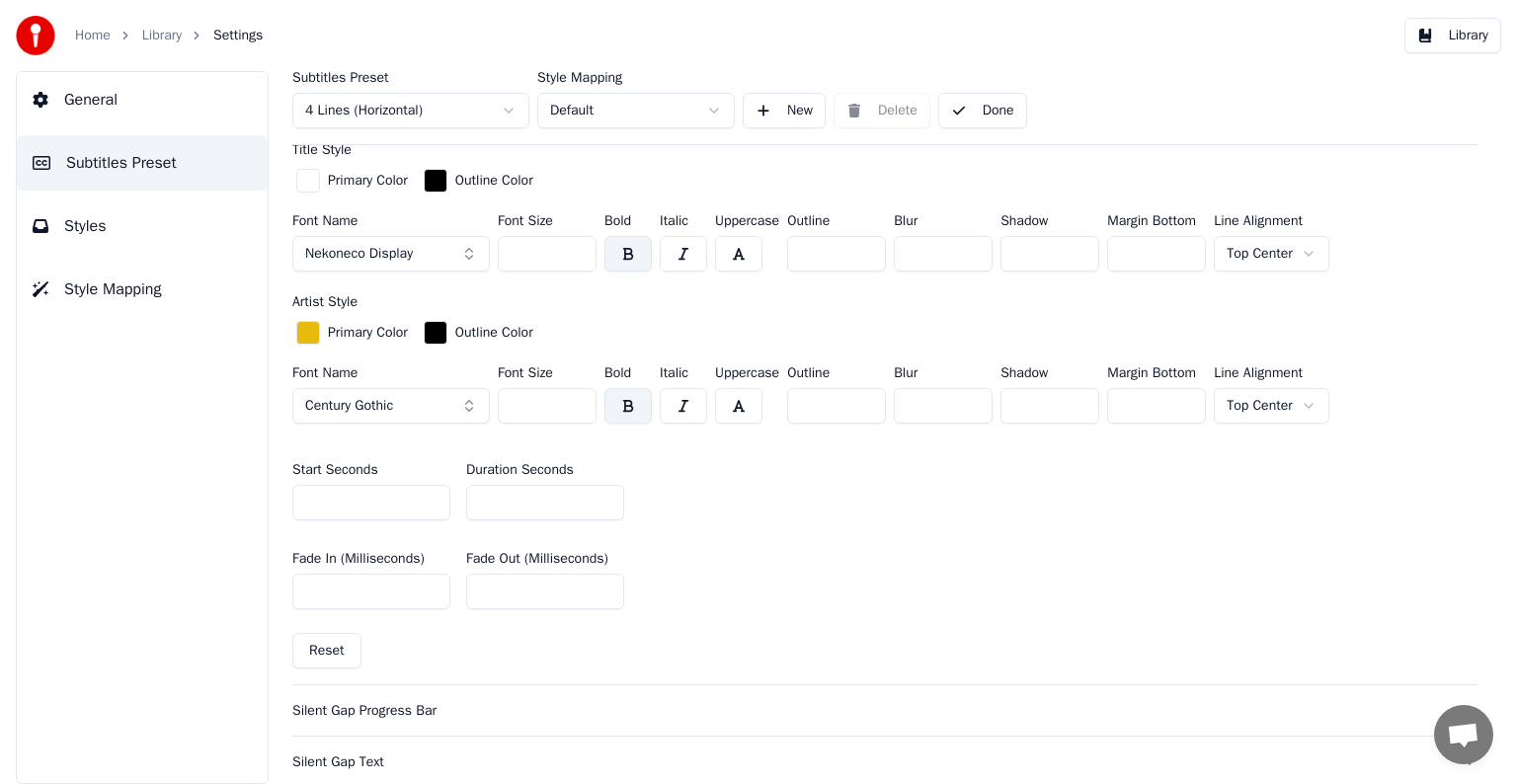 click on "Home Library Settings" at bounding box center [169, 36] 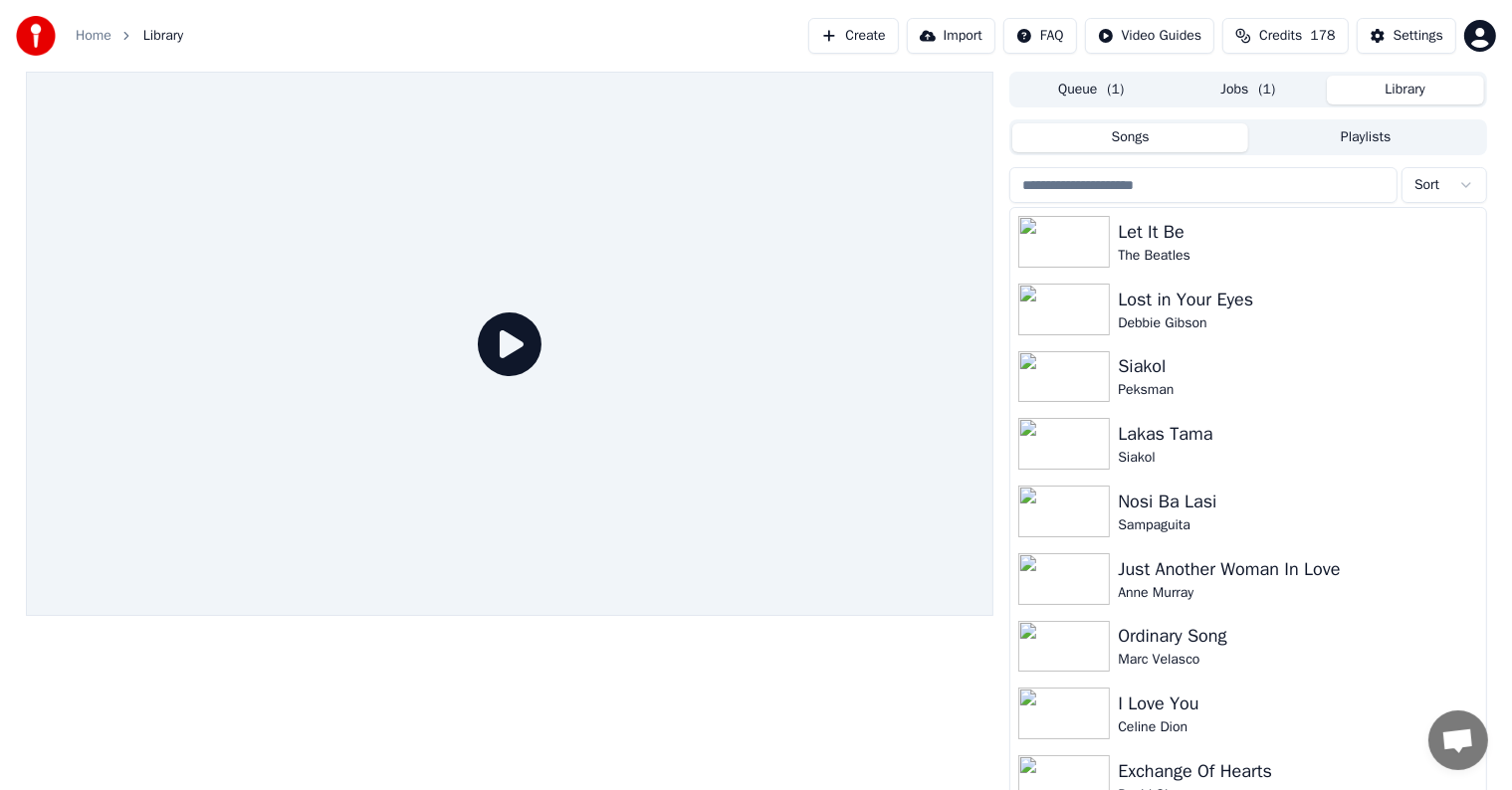 click at bounding box center [1203, 185] 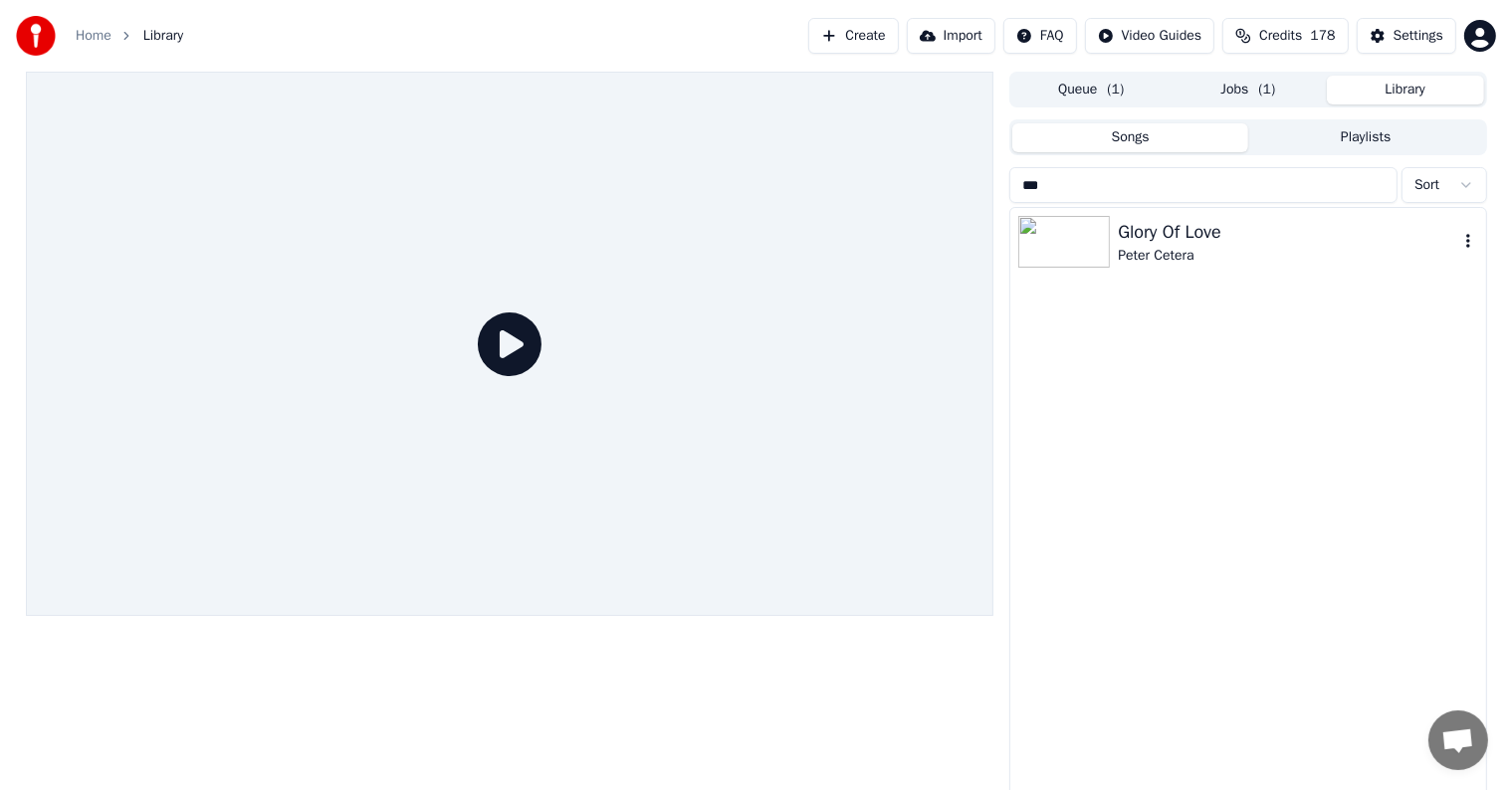 type on "***" 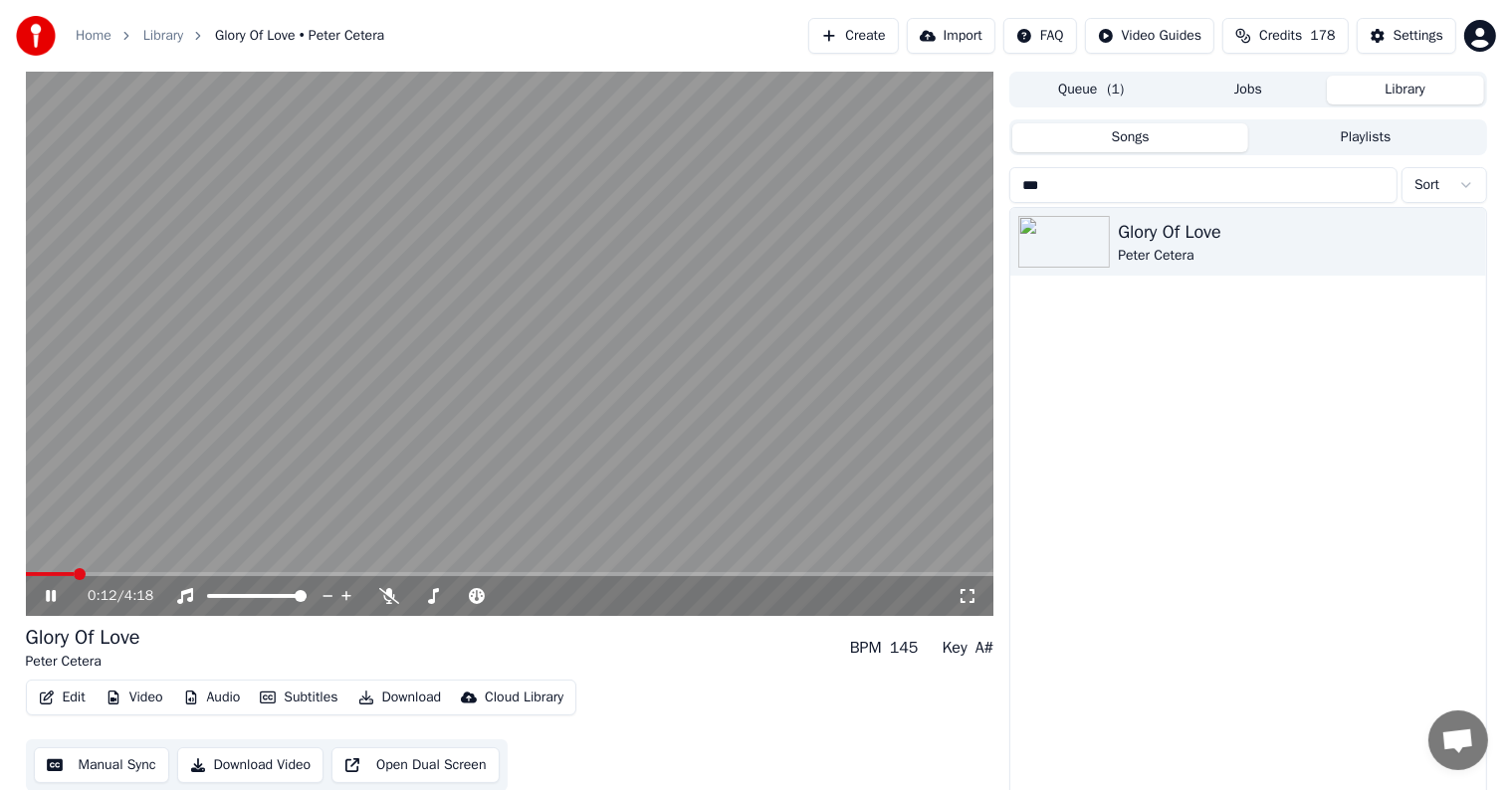 click 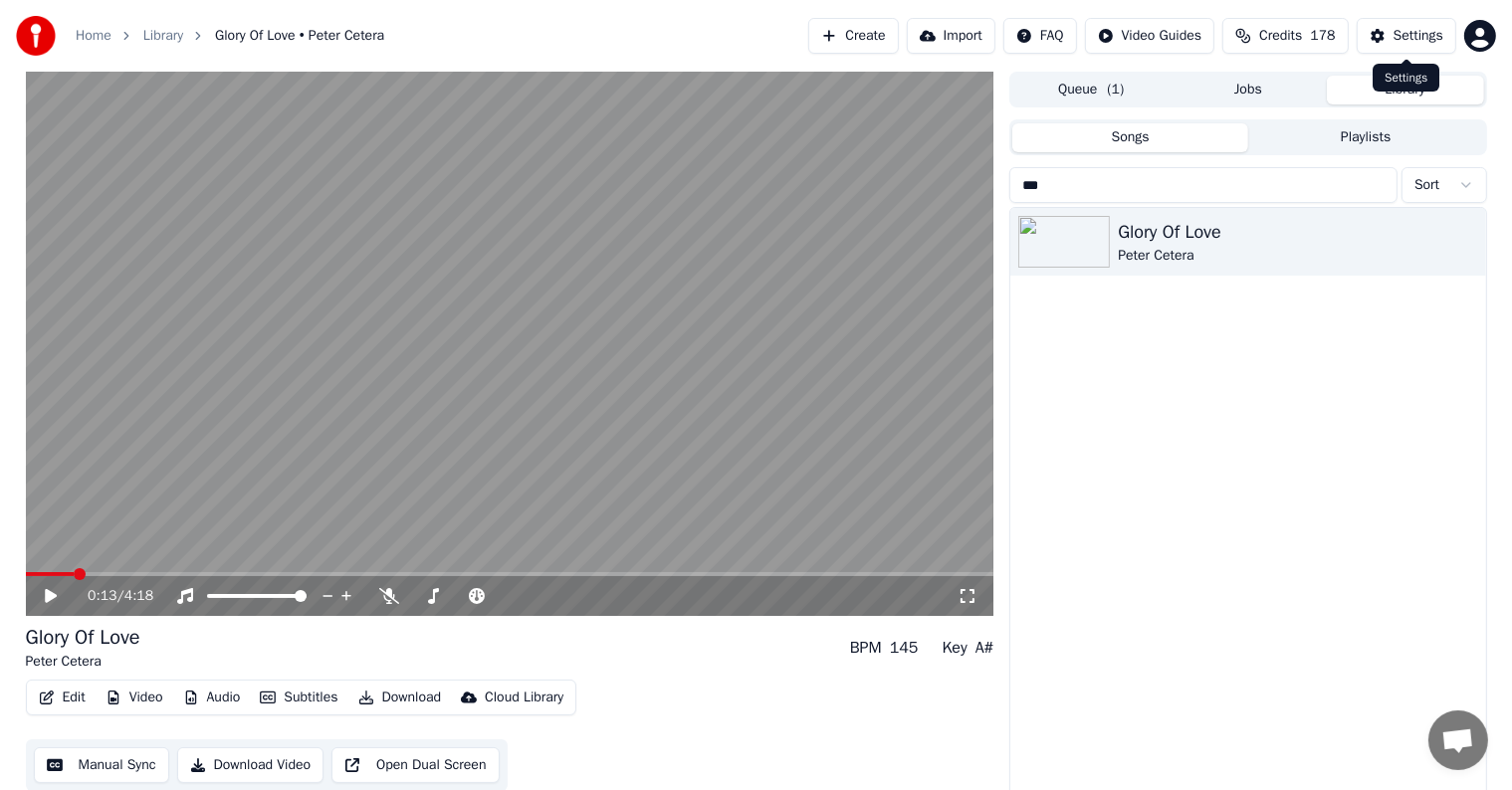 click on "Settings" at bounding box center (1406, 36) 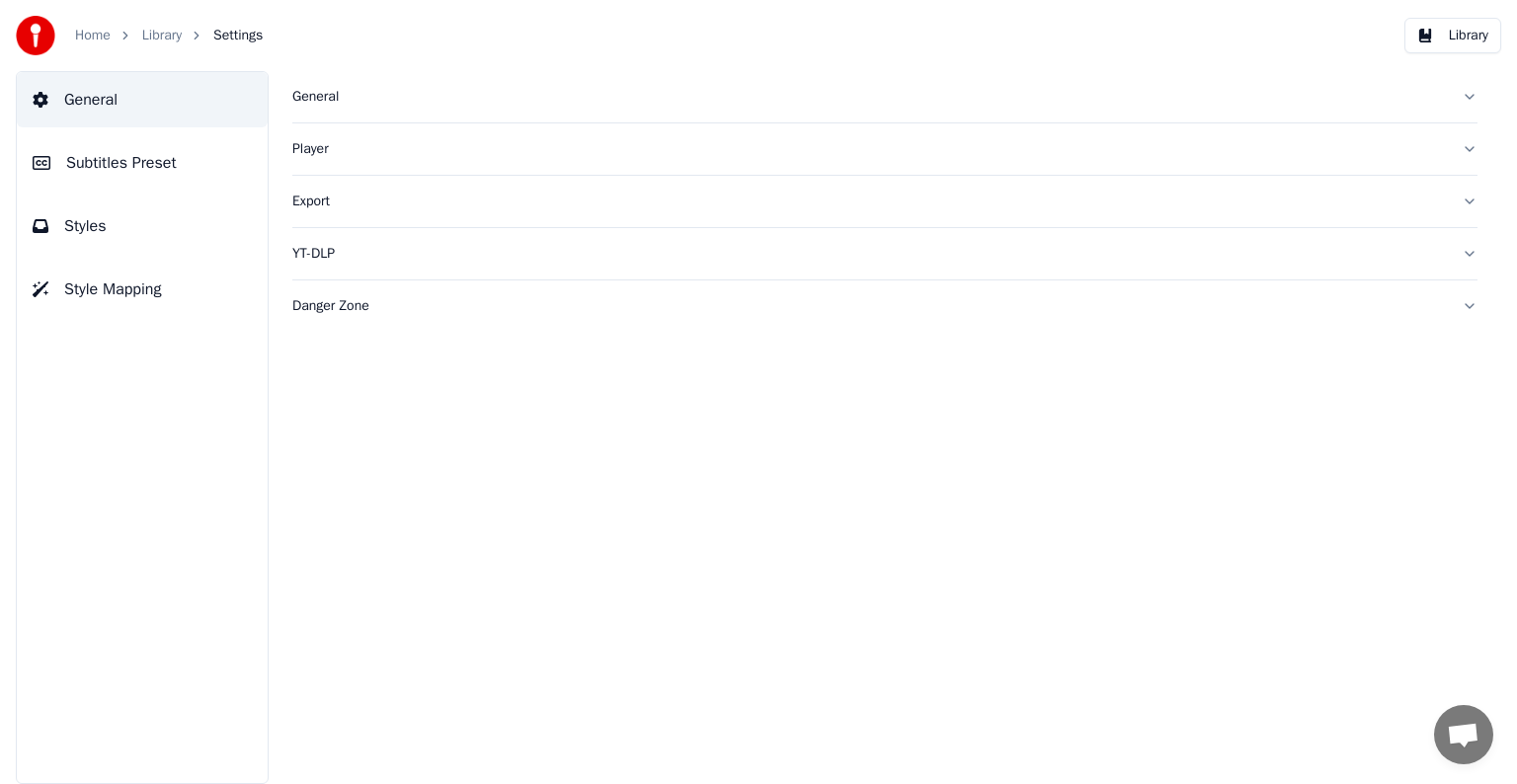 click on "Subtitles Preset" at bounding box center (121, 163) 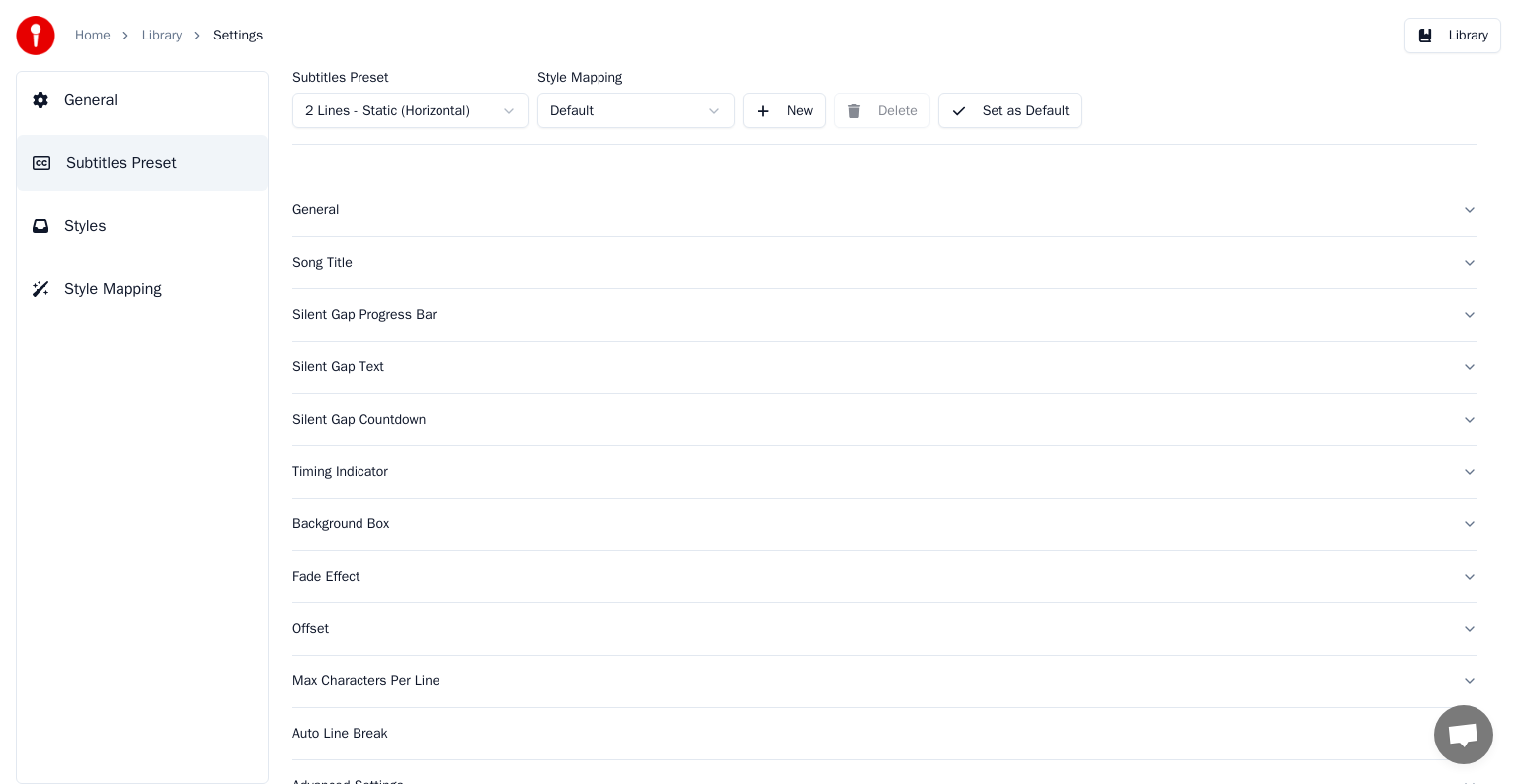click on "Home Library Settings Library General Subtitles Preset Styles Style Mapping Subtitles Preset 2 Lines - Static (Horizontal) Style Mapping Default New Delete Set as Default General Song Title Silent Gap Progress Bar Silent Gap Text Silent Gap Countdown Timing Indicator Background Box Fade Effect Offset Max Characters Per Line Auto Line Break Advanced Settings" at bounding box center (758, 392) 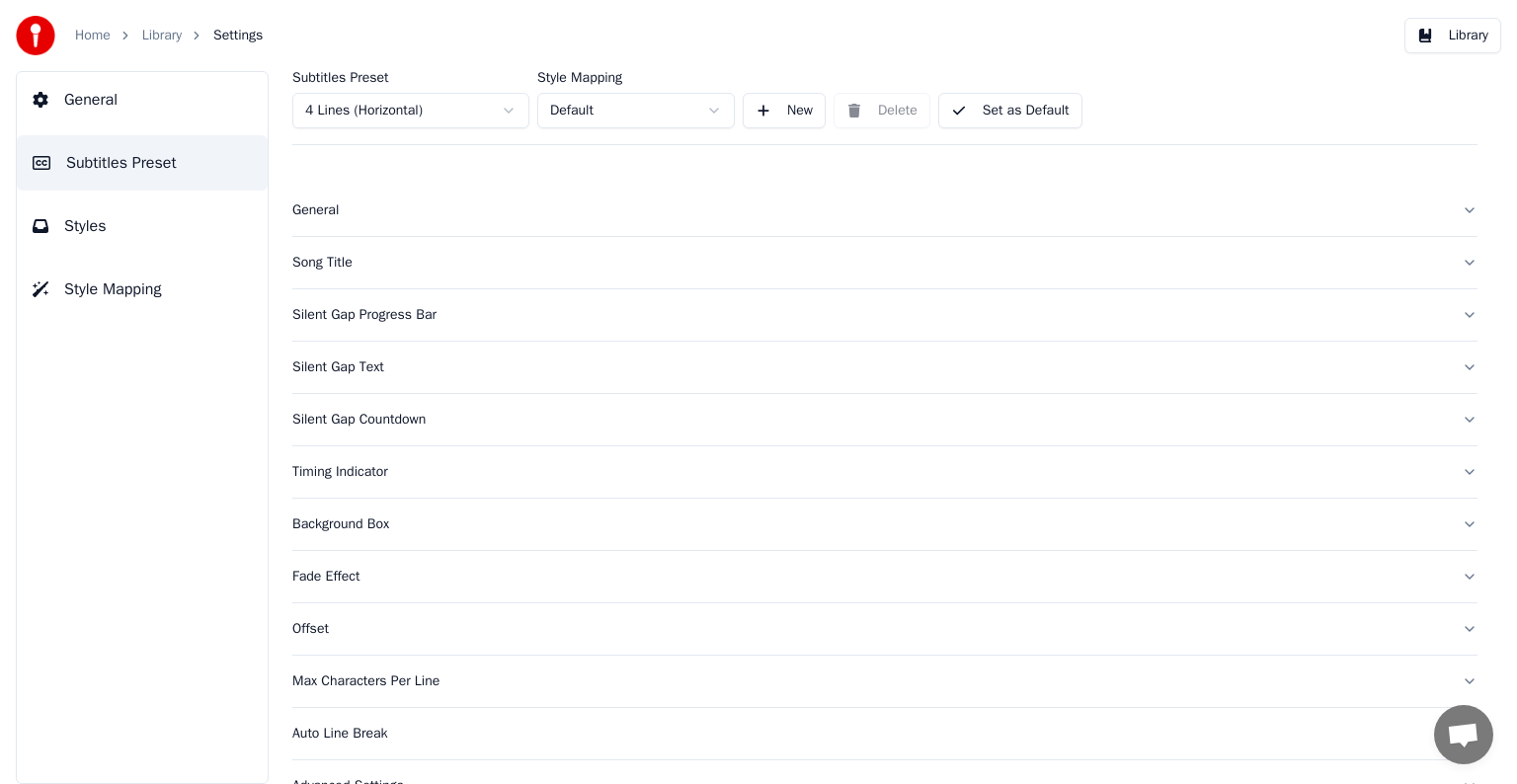 click on "Song Title" at bounding box center (885, 263) 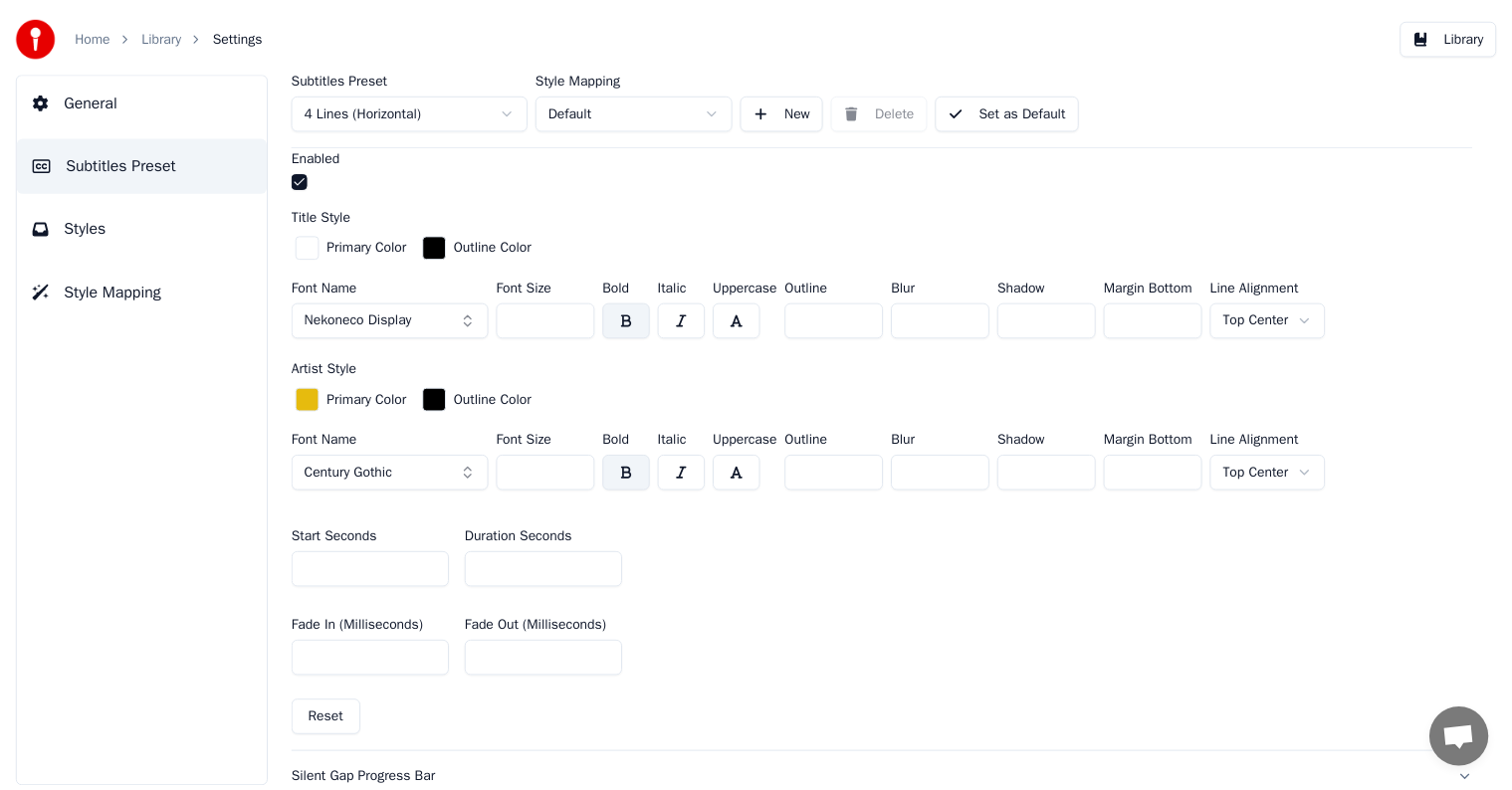 scroll, scrollTop: 696, scrollLeft: 0, axis: vertical 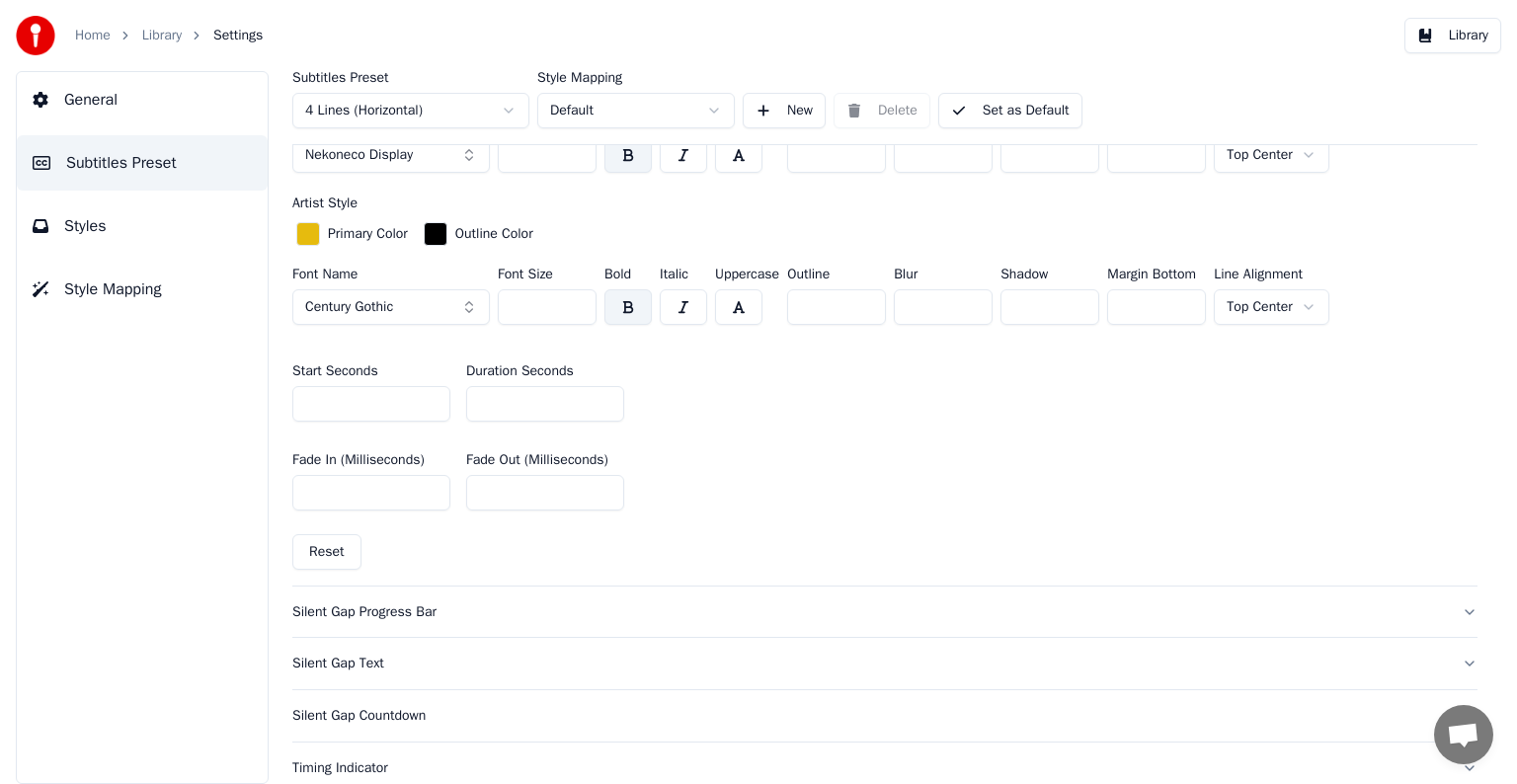 type on "**" 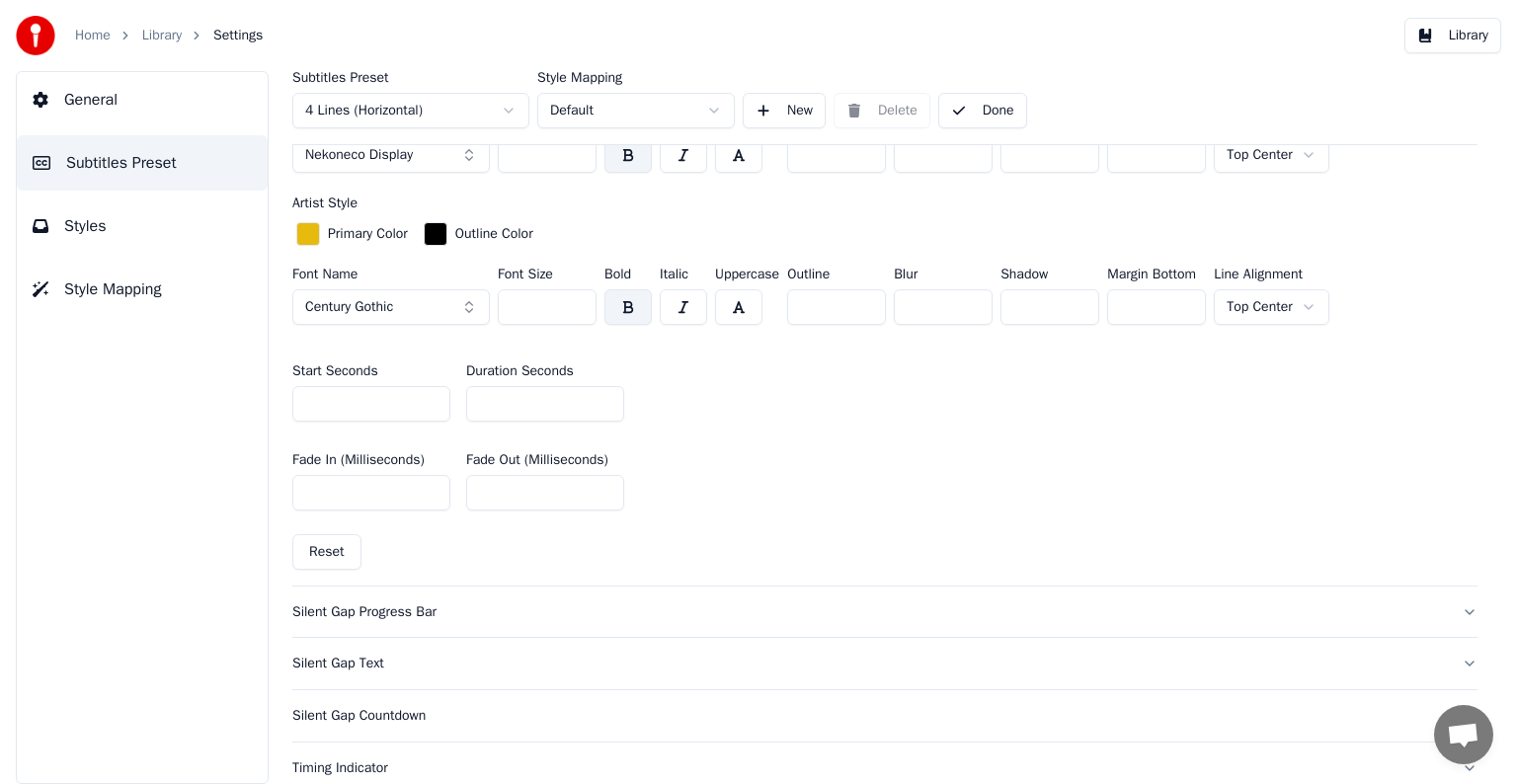 click on "Library" at bounding box center [162, 36] 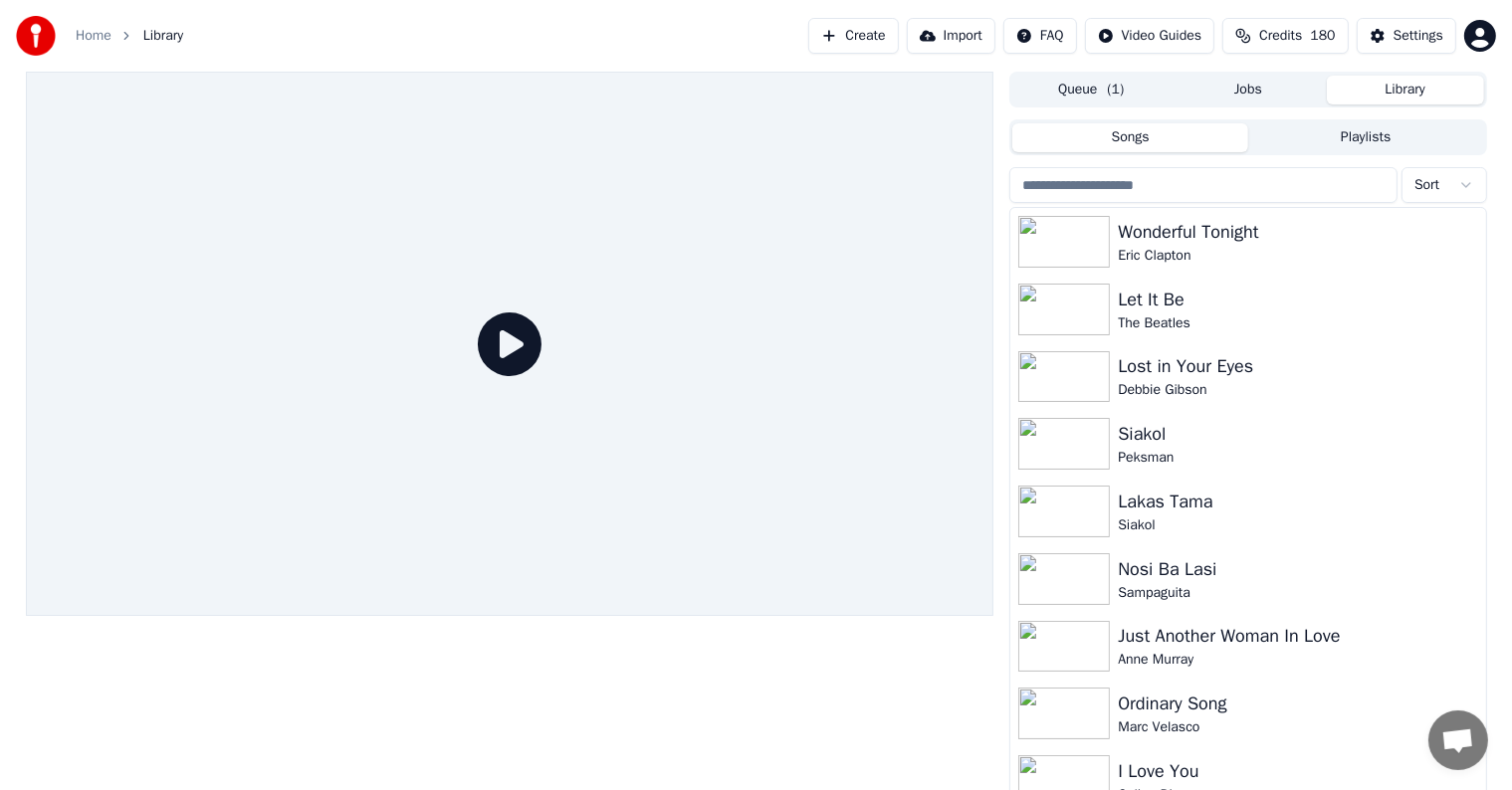 click at bounding box center (1203, 185) 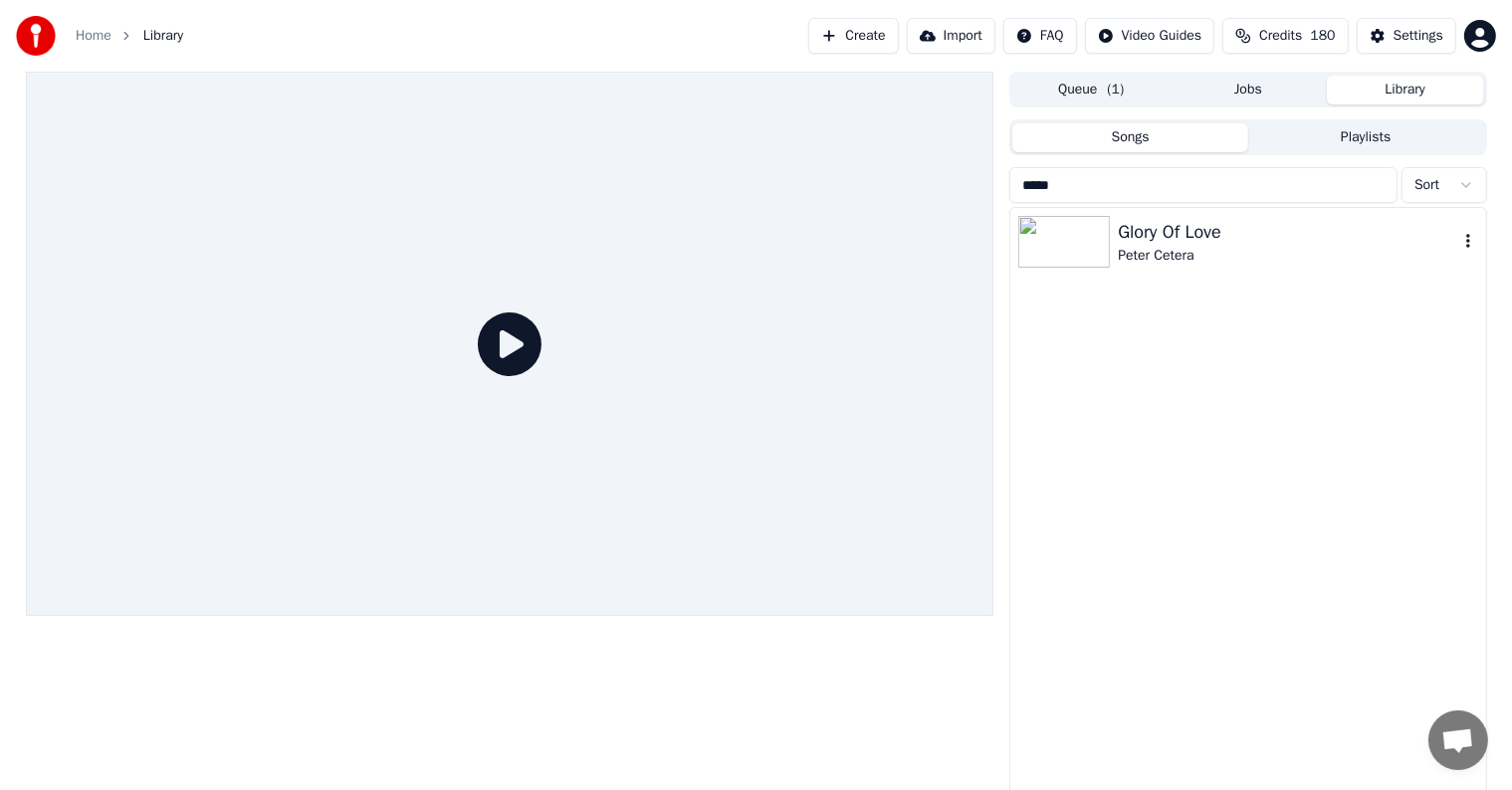 type on "*****" 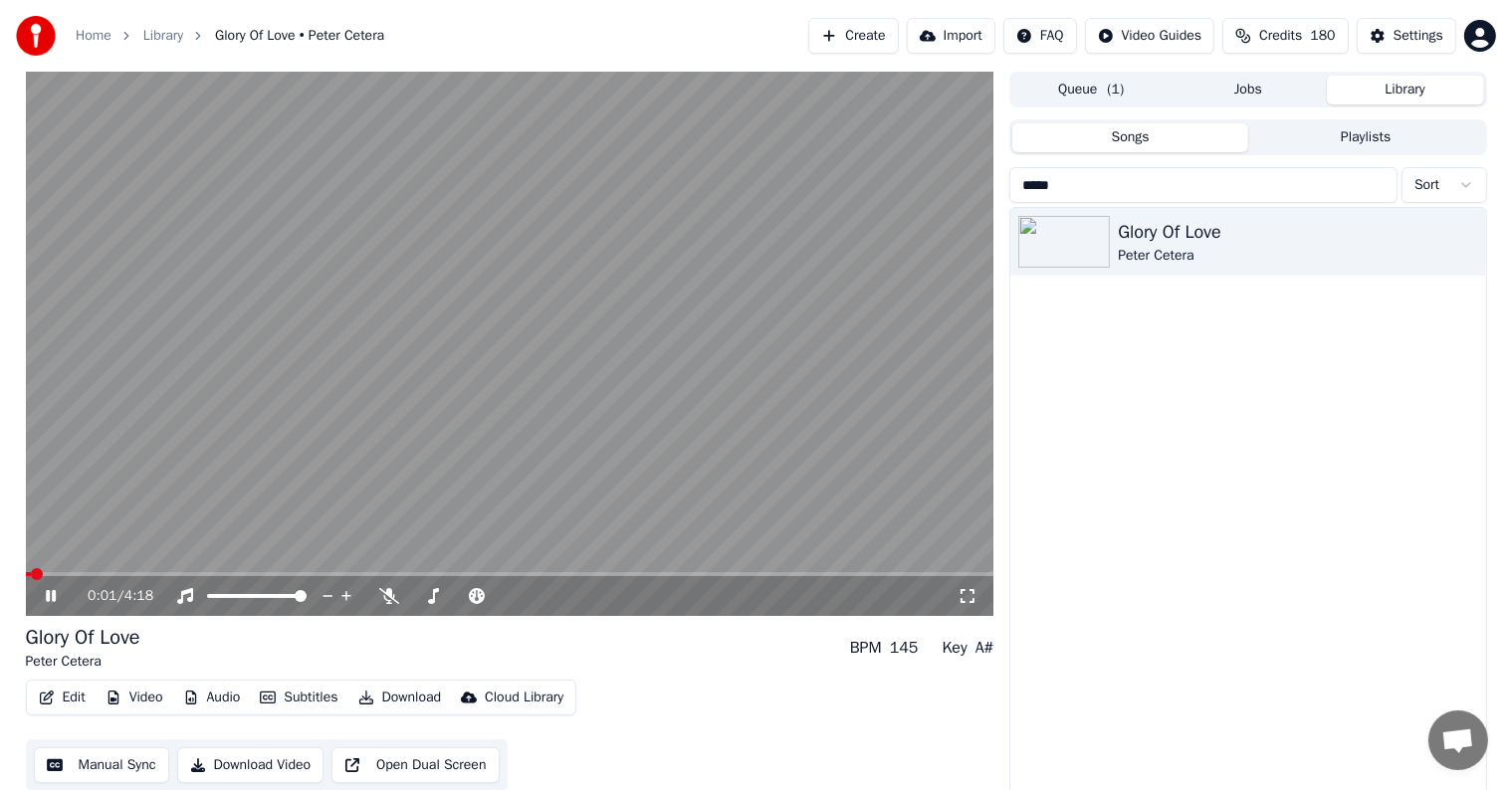 click on "Video" at bounding box center [134, 697] 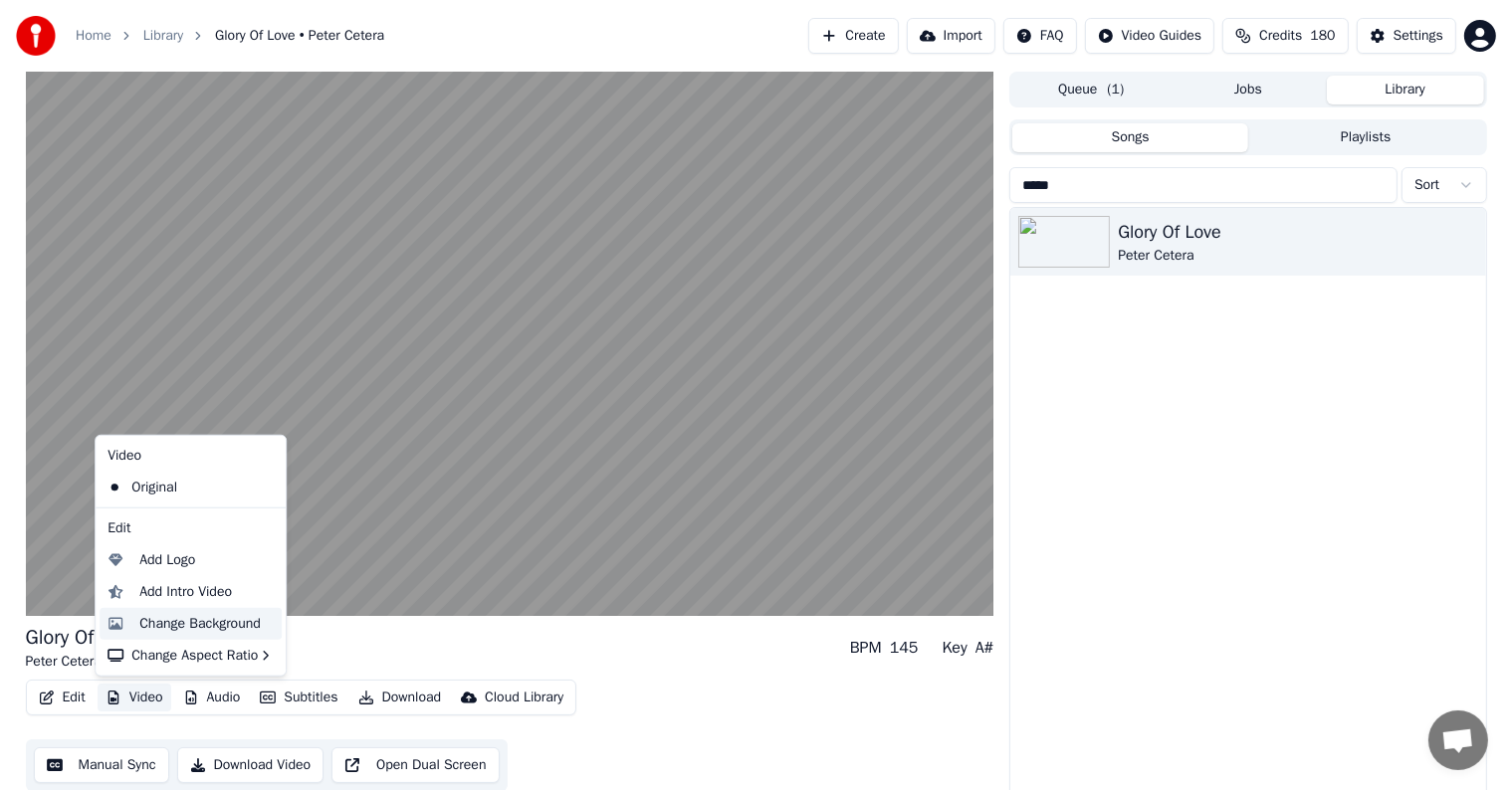 click on "Change Background" at bounding box center [200, 624] 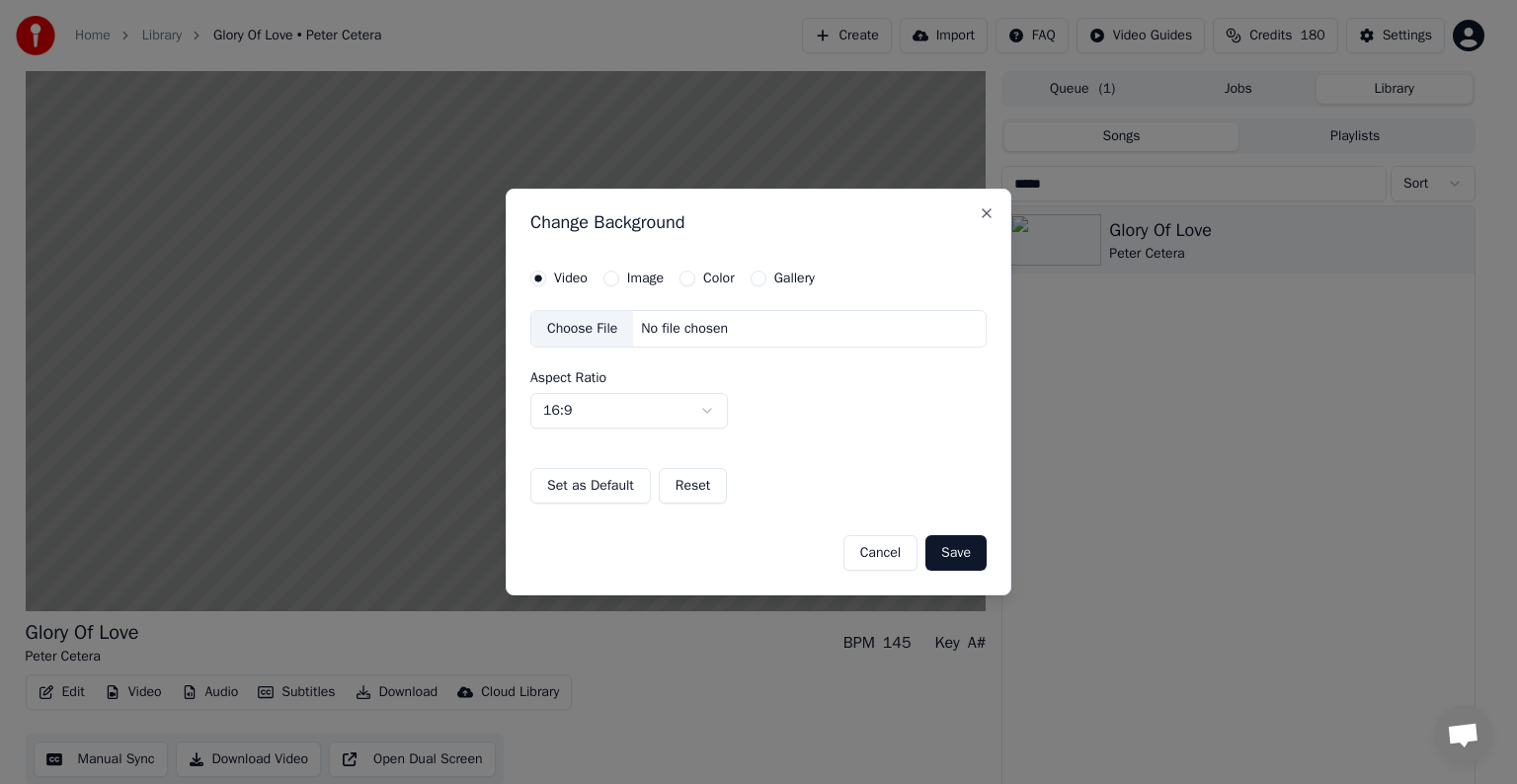 click on "Image" at bounding box center [611, 278] 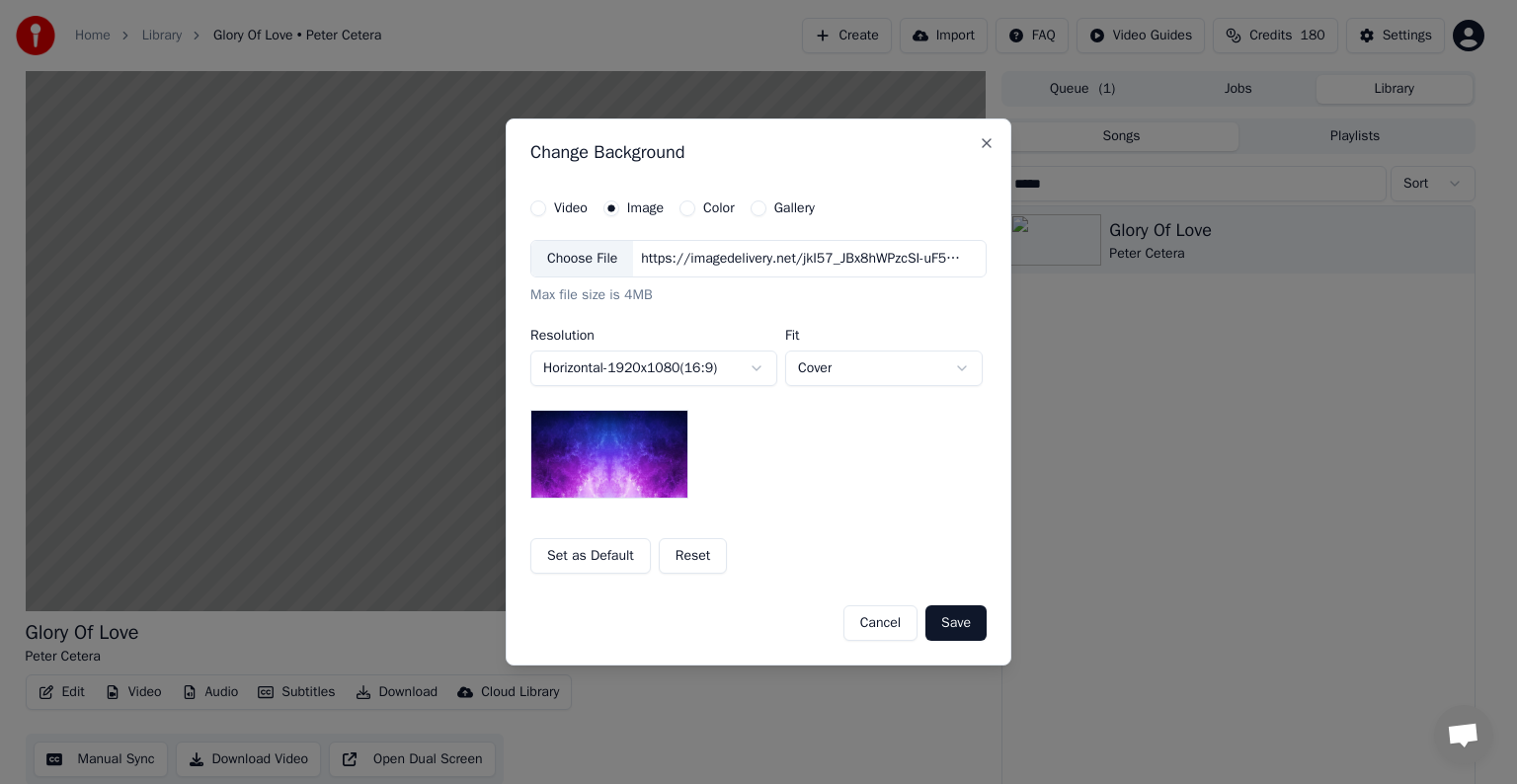 click on "Choose File" at bounding box center [582, 259] 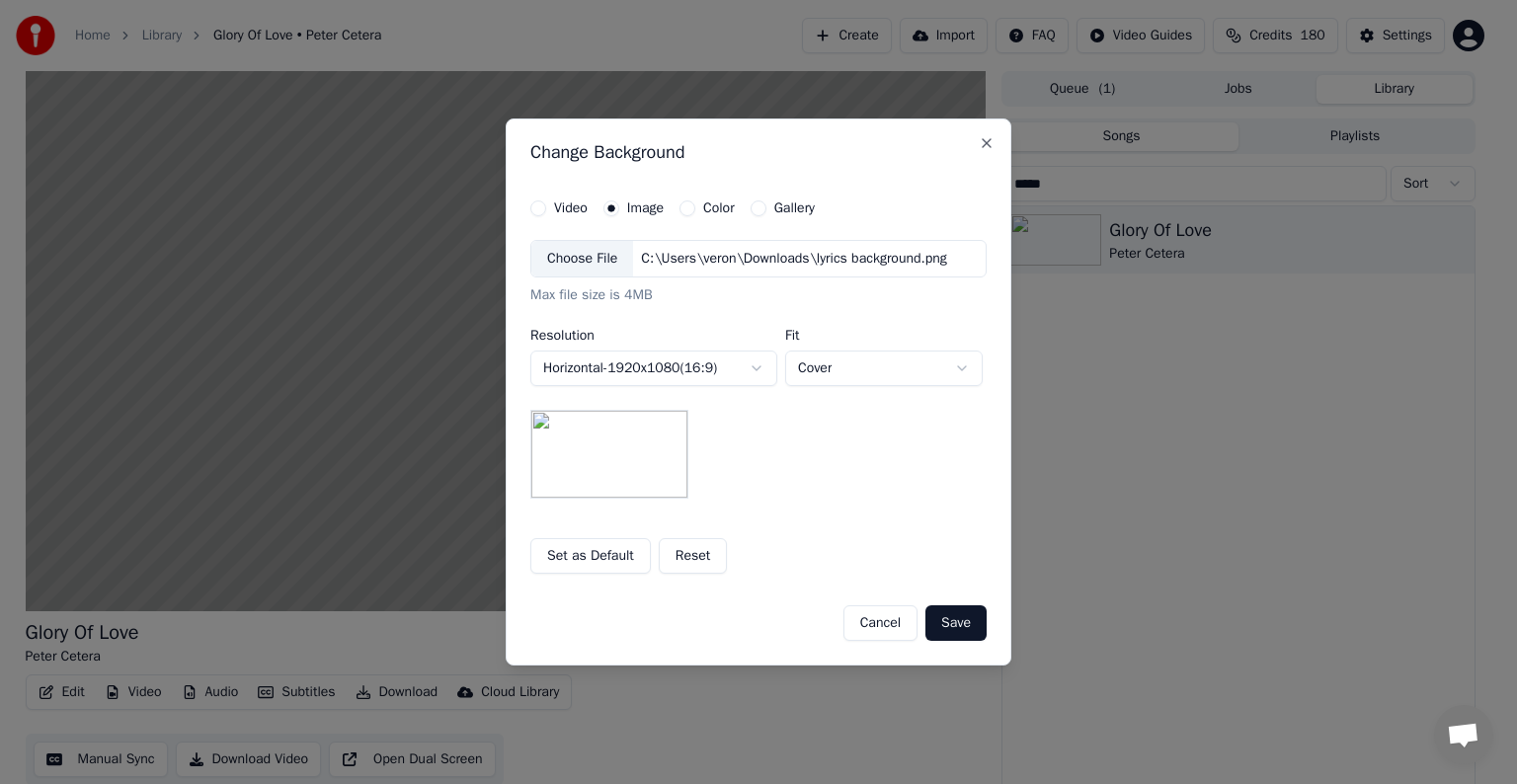 click on "Save" at bounding box center [956, 623] 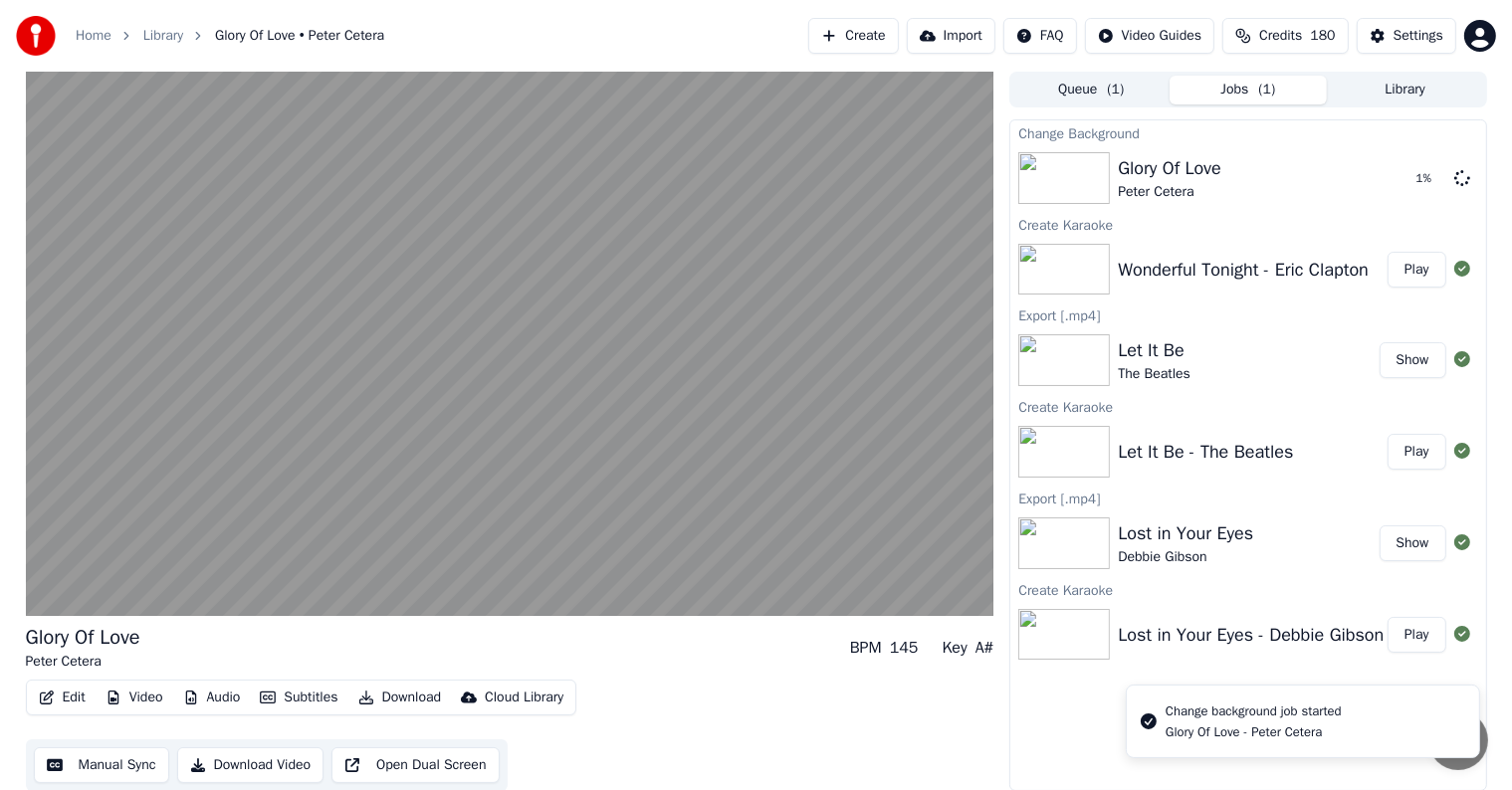 click on "Play" at bounding box center (1416, 270) 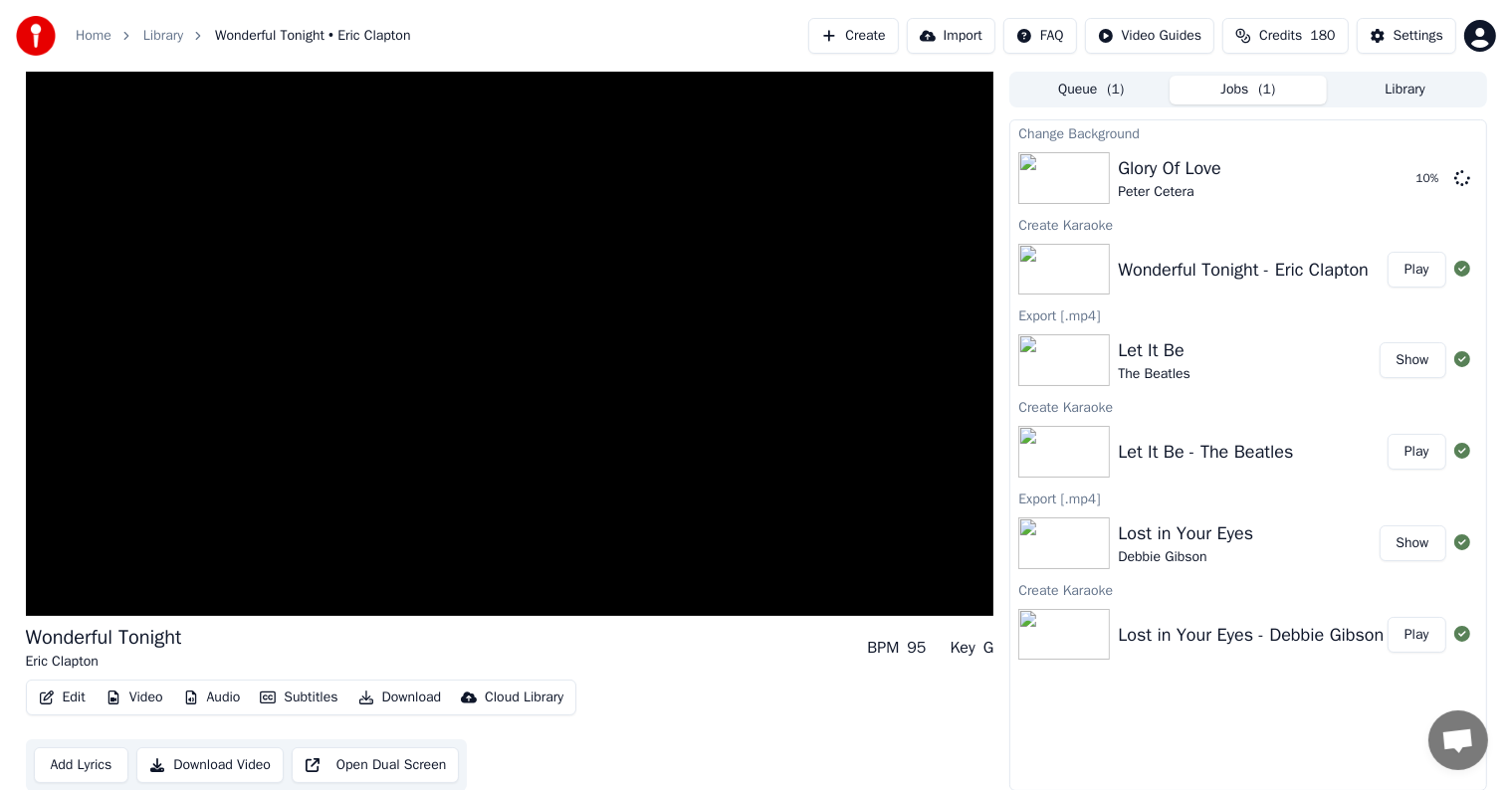 click on "Play" at bounding box center [1416, 270] 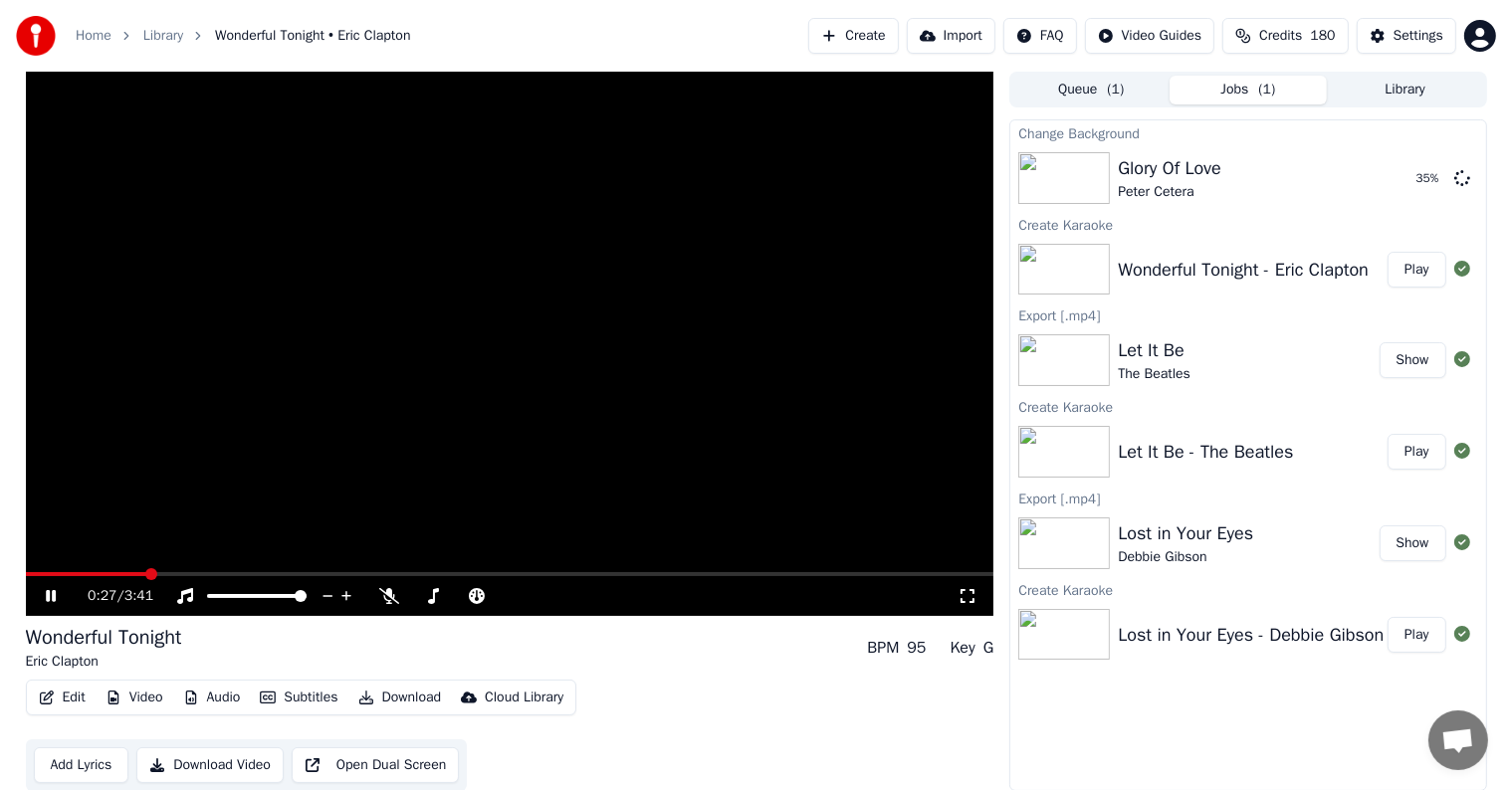 click 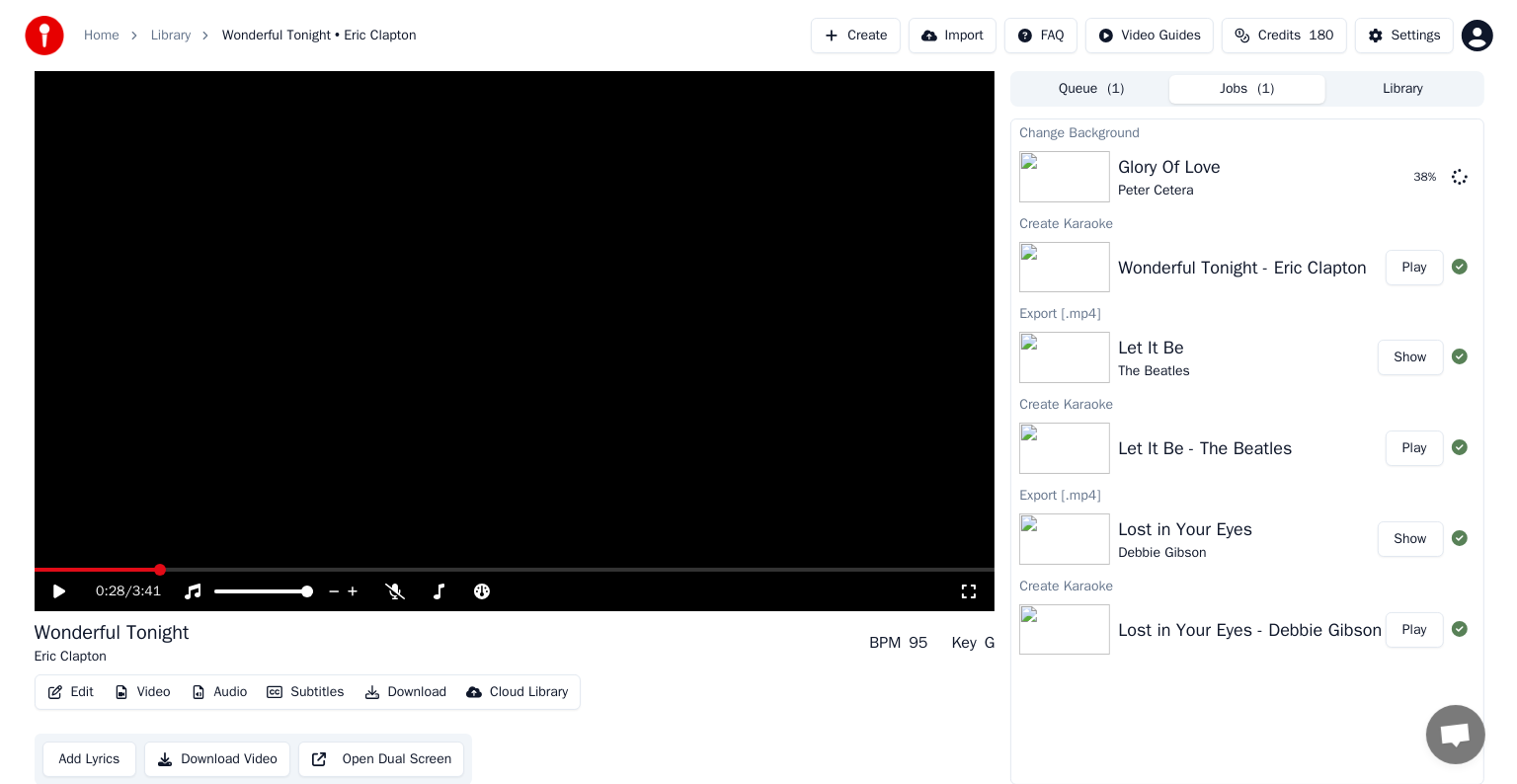 scroll, scrollTop: 1, scrollLeft: 0, axis: vertical 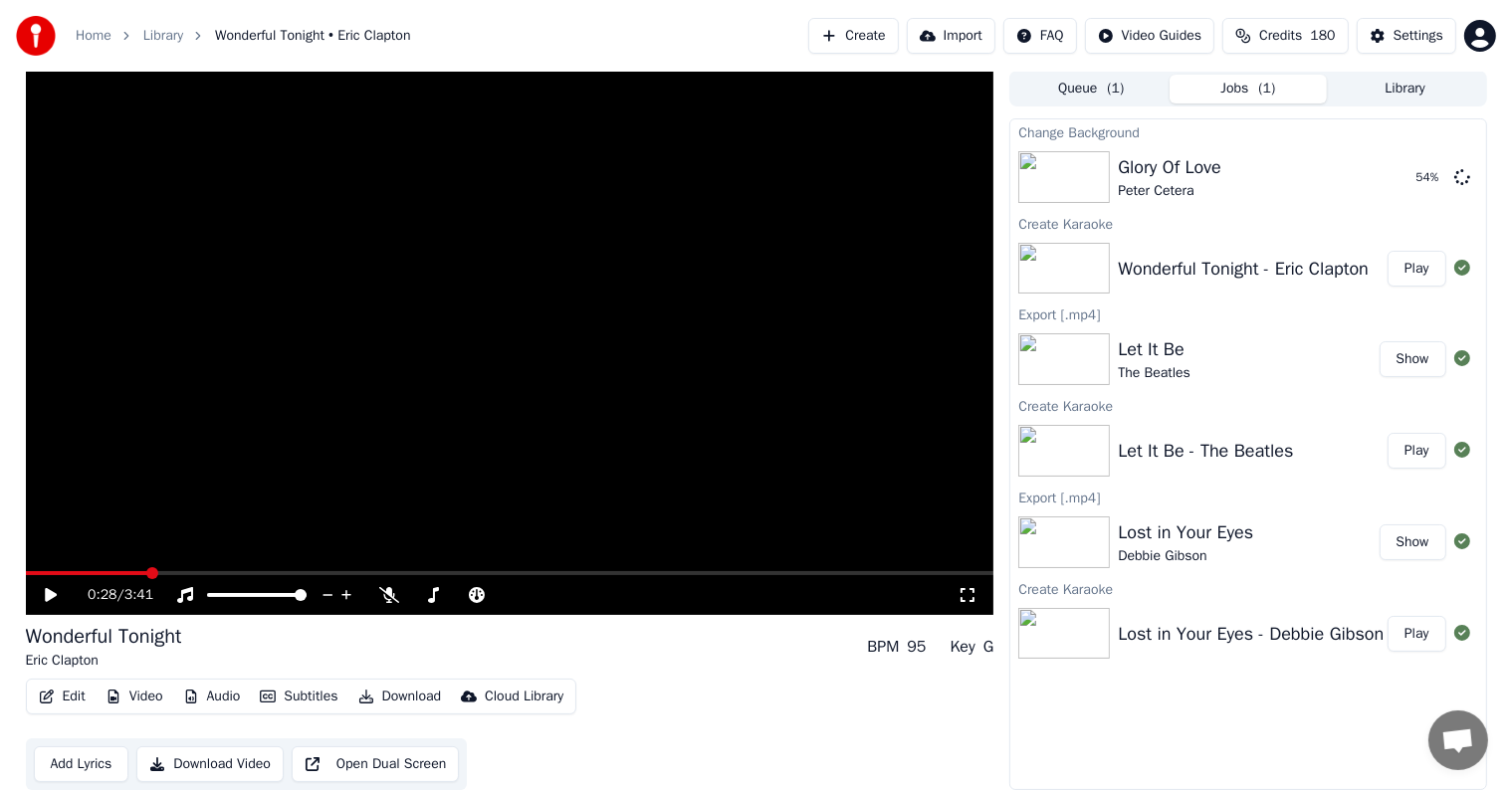 click on "Add Lyrics" at bounding box center [82, 764] 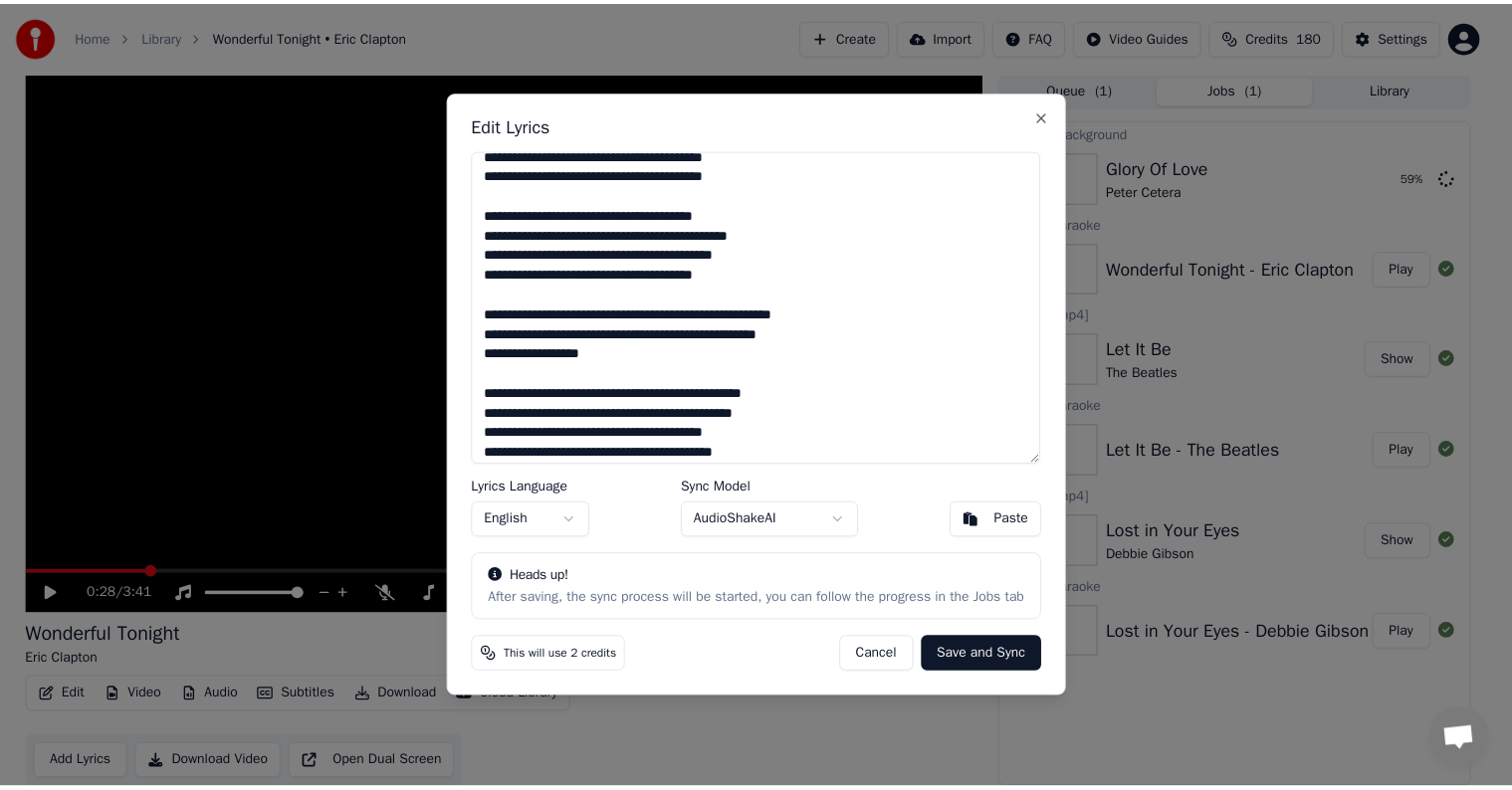 scroll, scrollTop: 80, scrollLeft: 0, axis: vertical 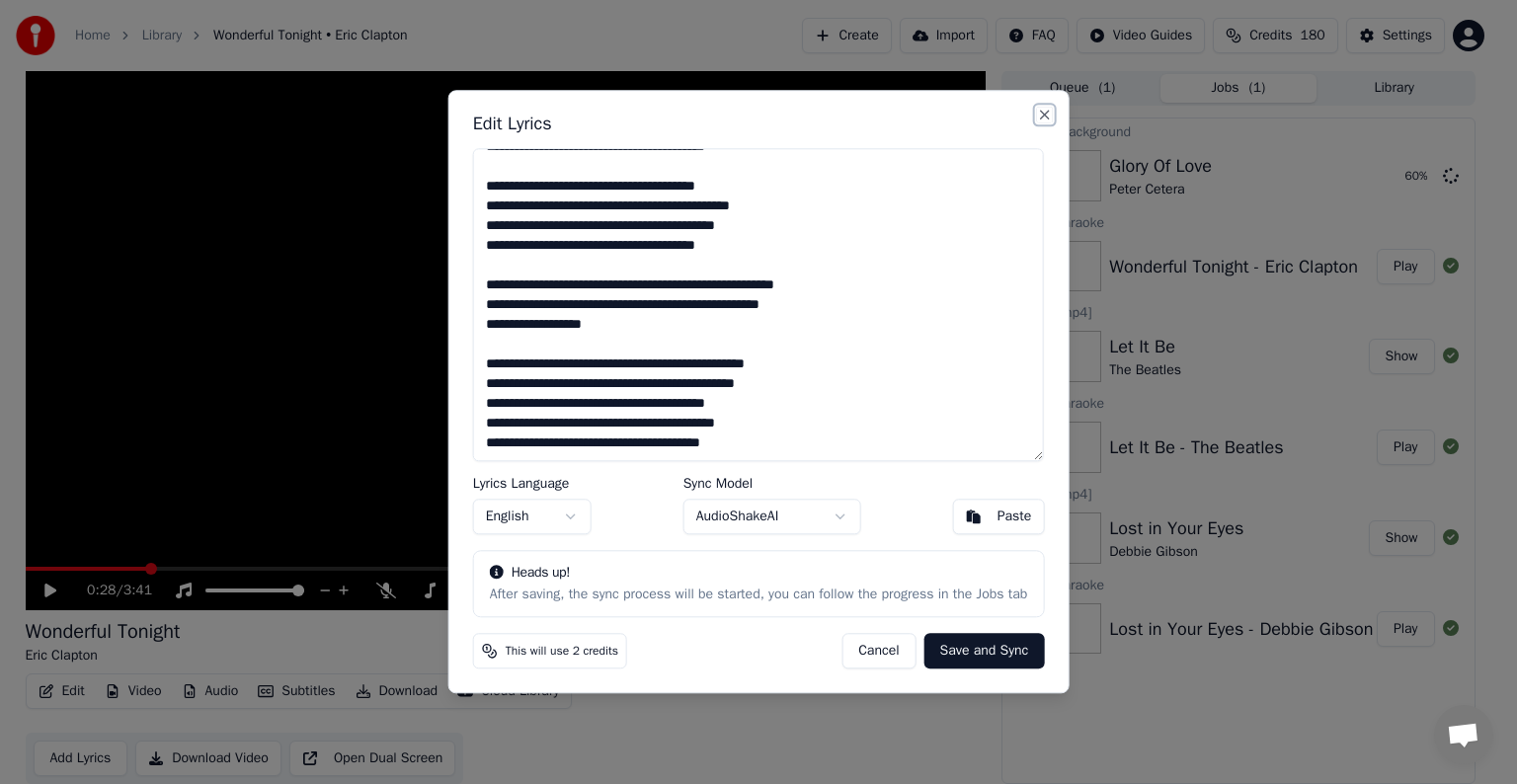 click on "Close" at bounding box center [1044, 115] 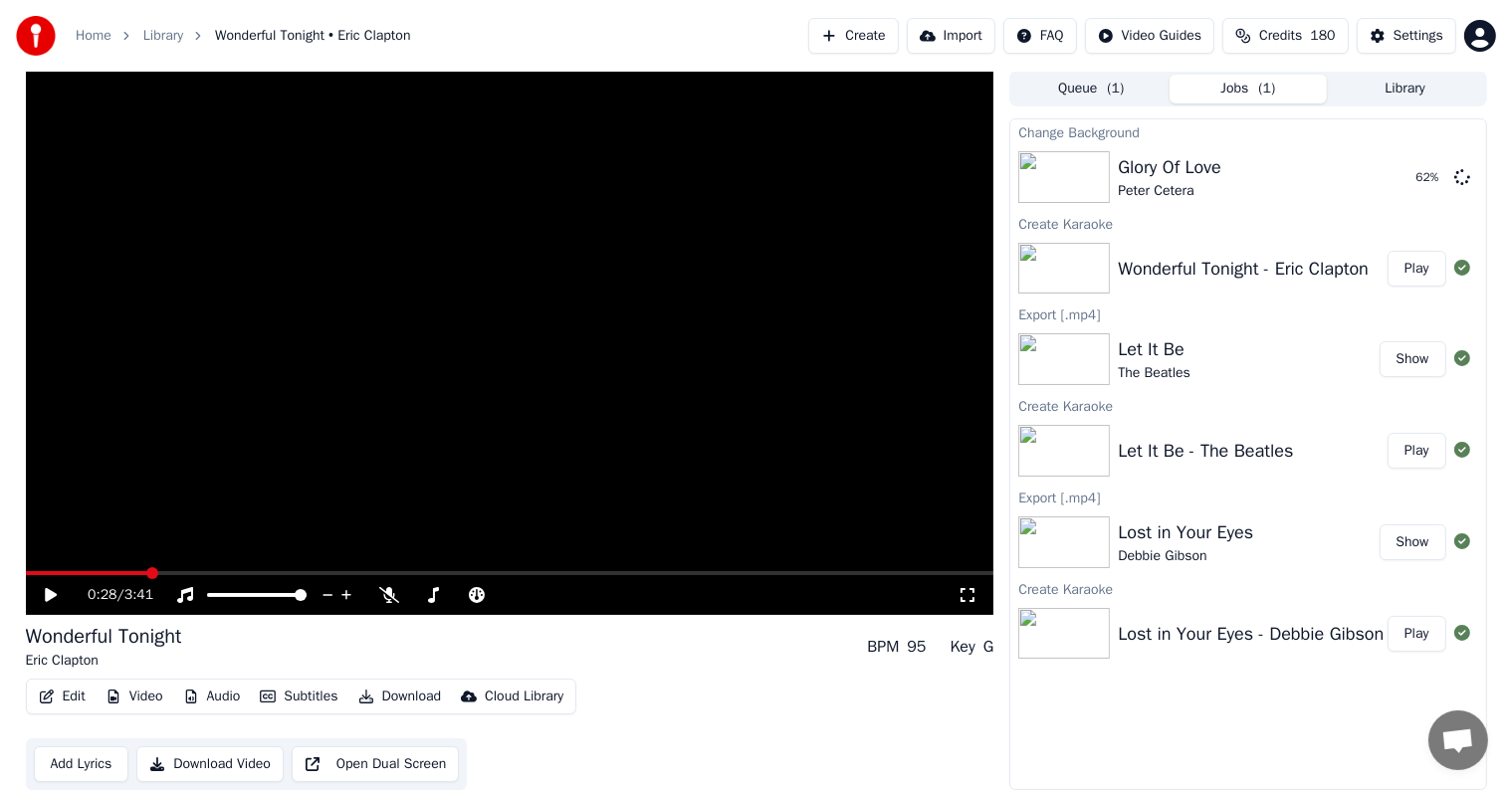 click on "Wonderful Tonight Eric Clapton BPM 95 Key G Edit Video Audio Subtitles Download Cloud Library Add Lyrics Download Video Open Dual Screen" at bounding box center (510, 706) 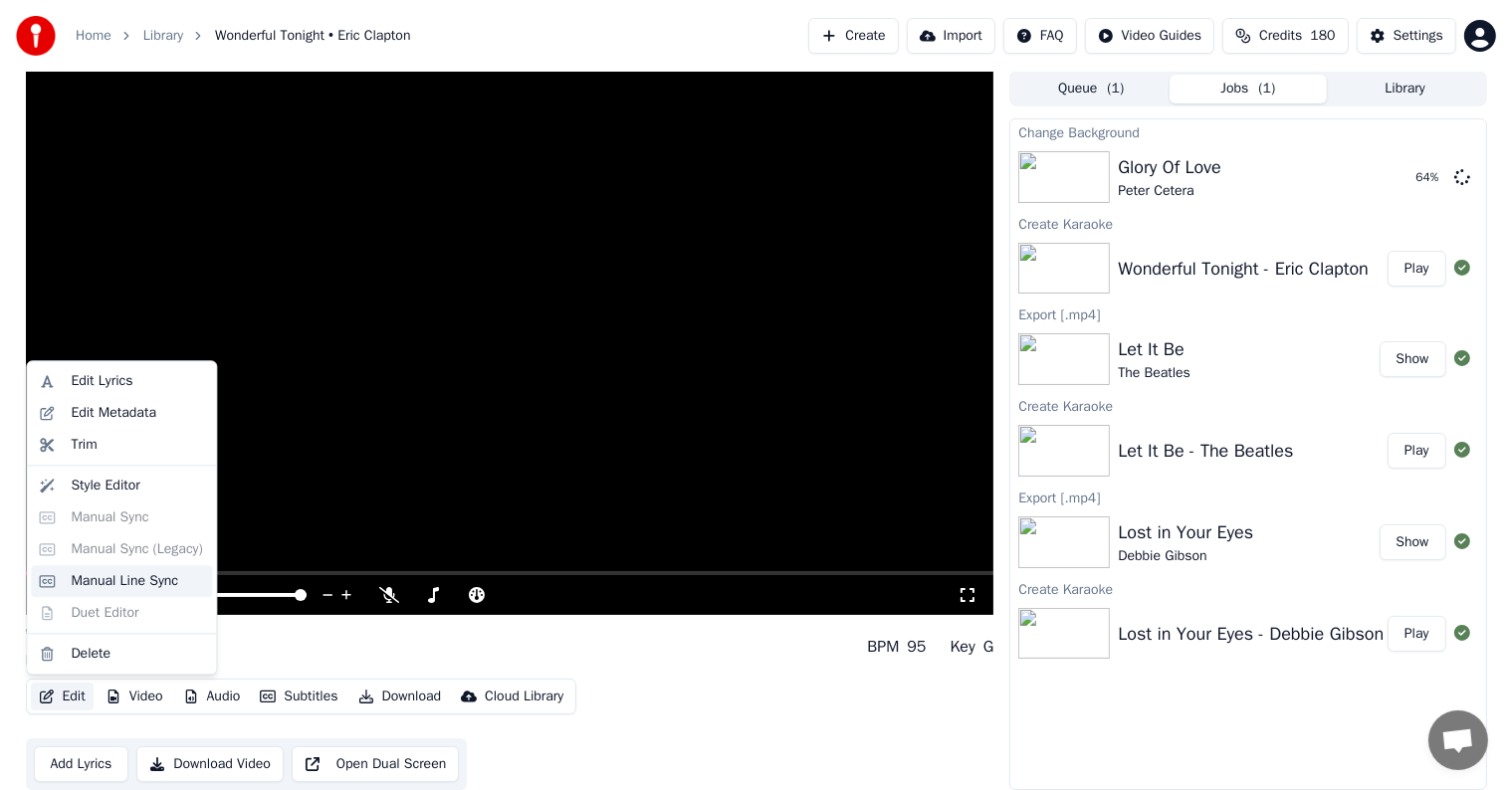 click on "Manual Line Sync" at bounding box center [124, 581] 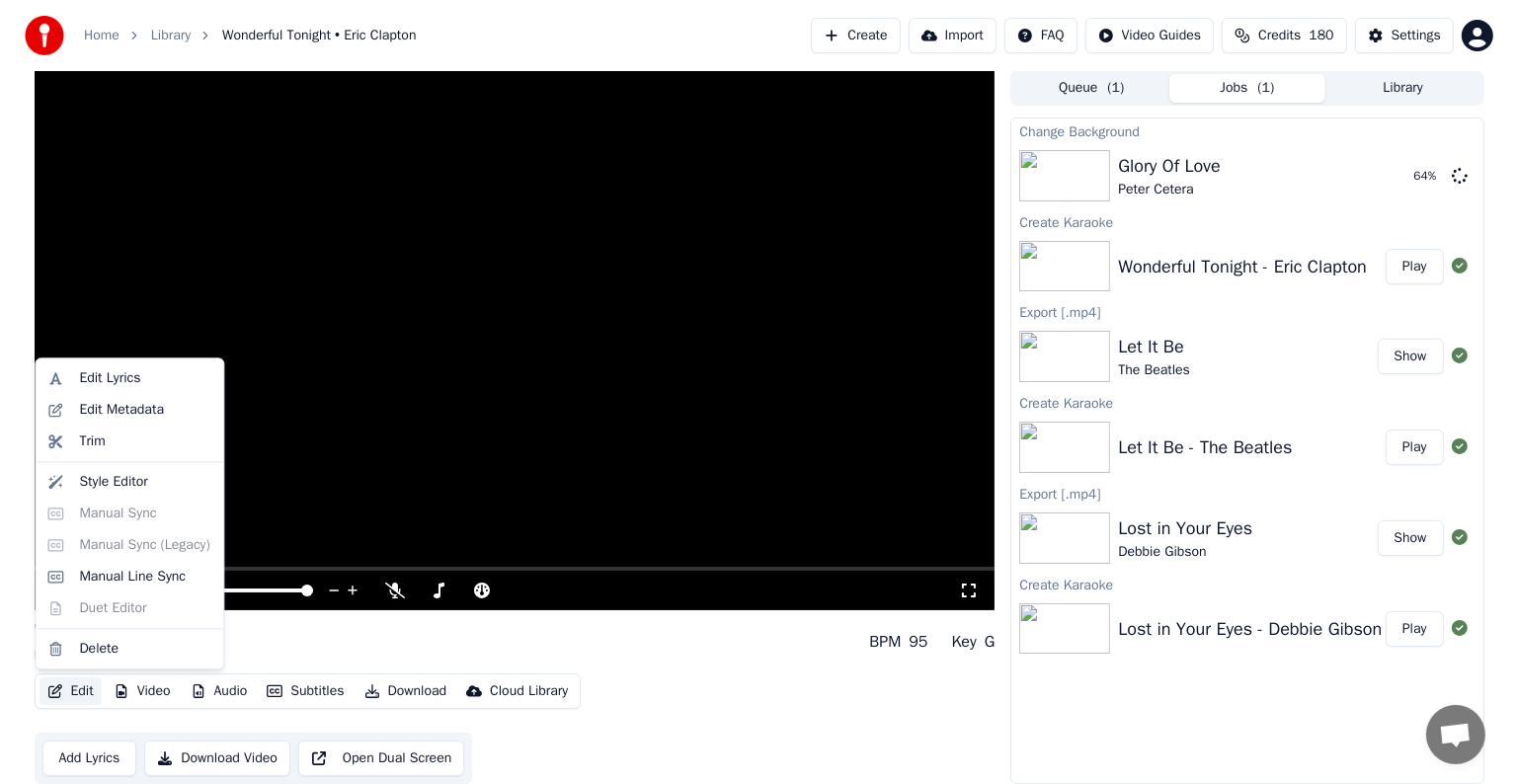 scroll, scrollTop: 0, scrollLeft: 0, axis: both 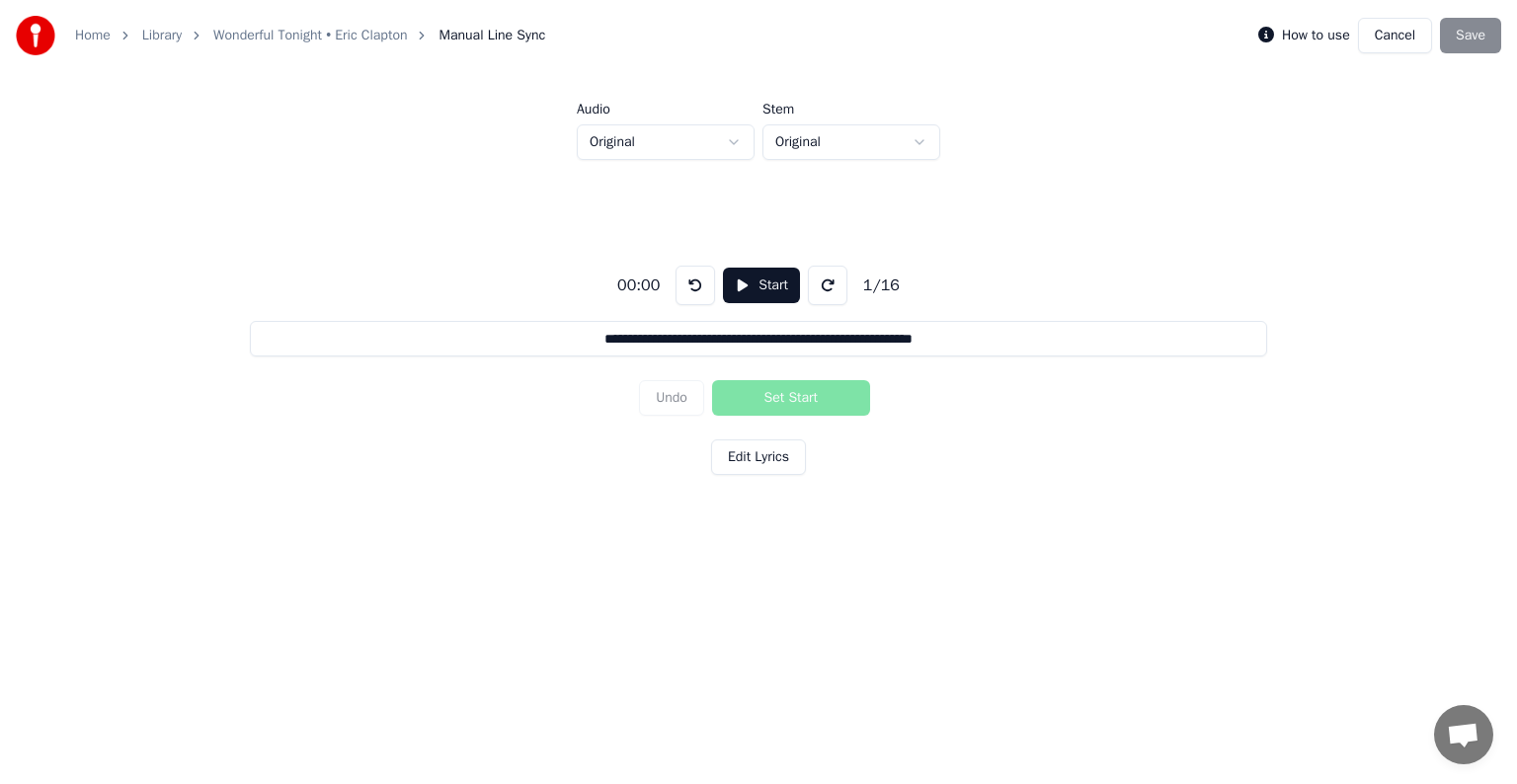 click on "Library" at bounding box center [162, 36] 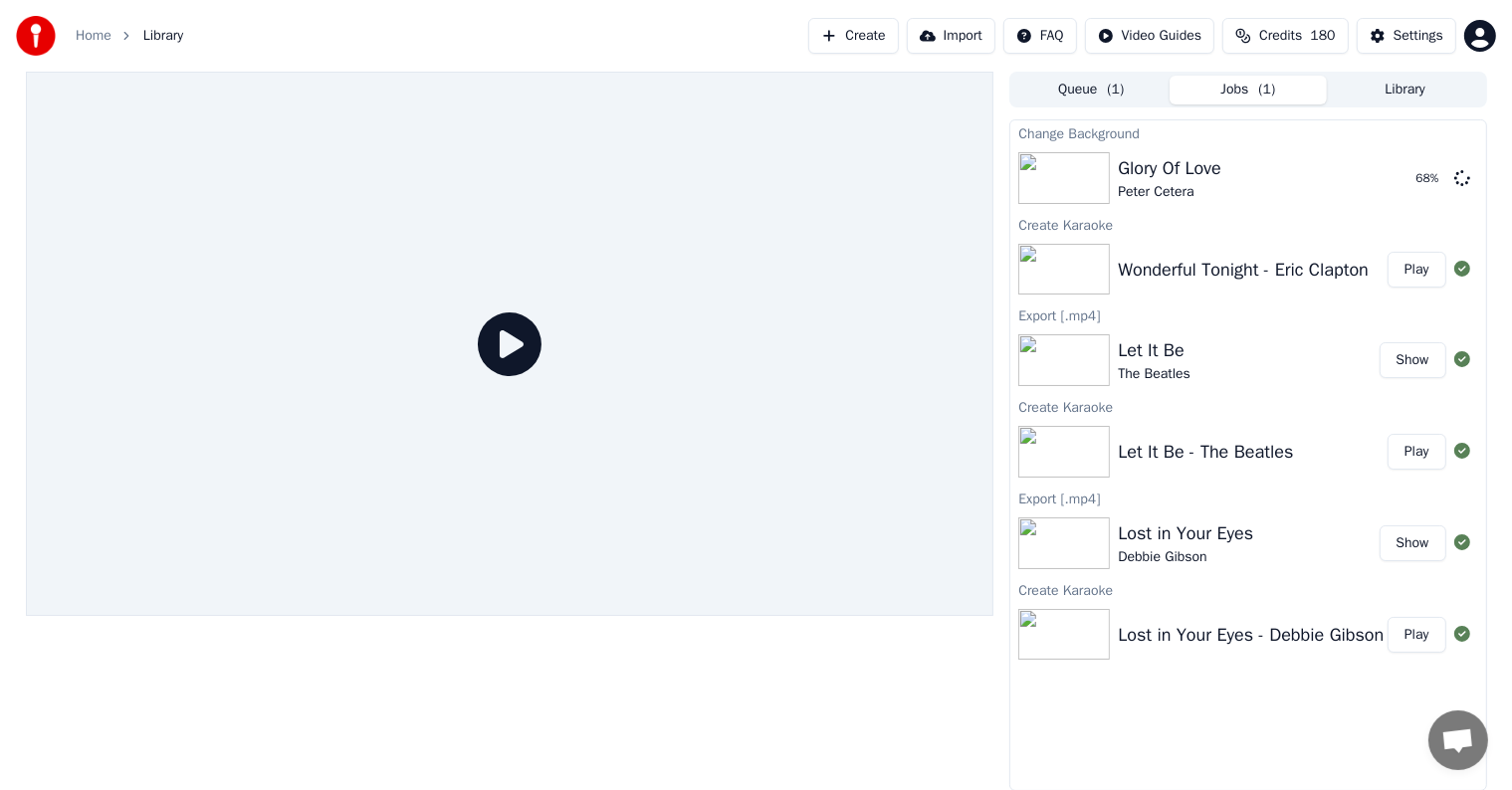 click on "Show" at bounding box center (1412, 360) 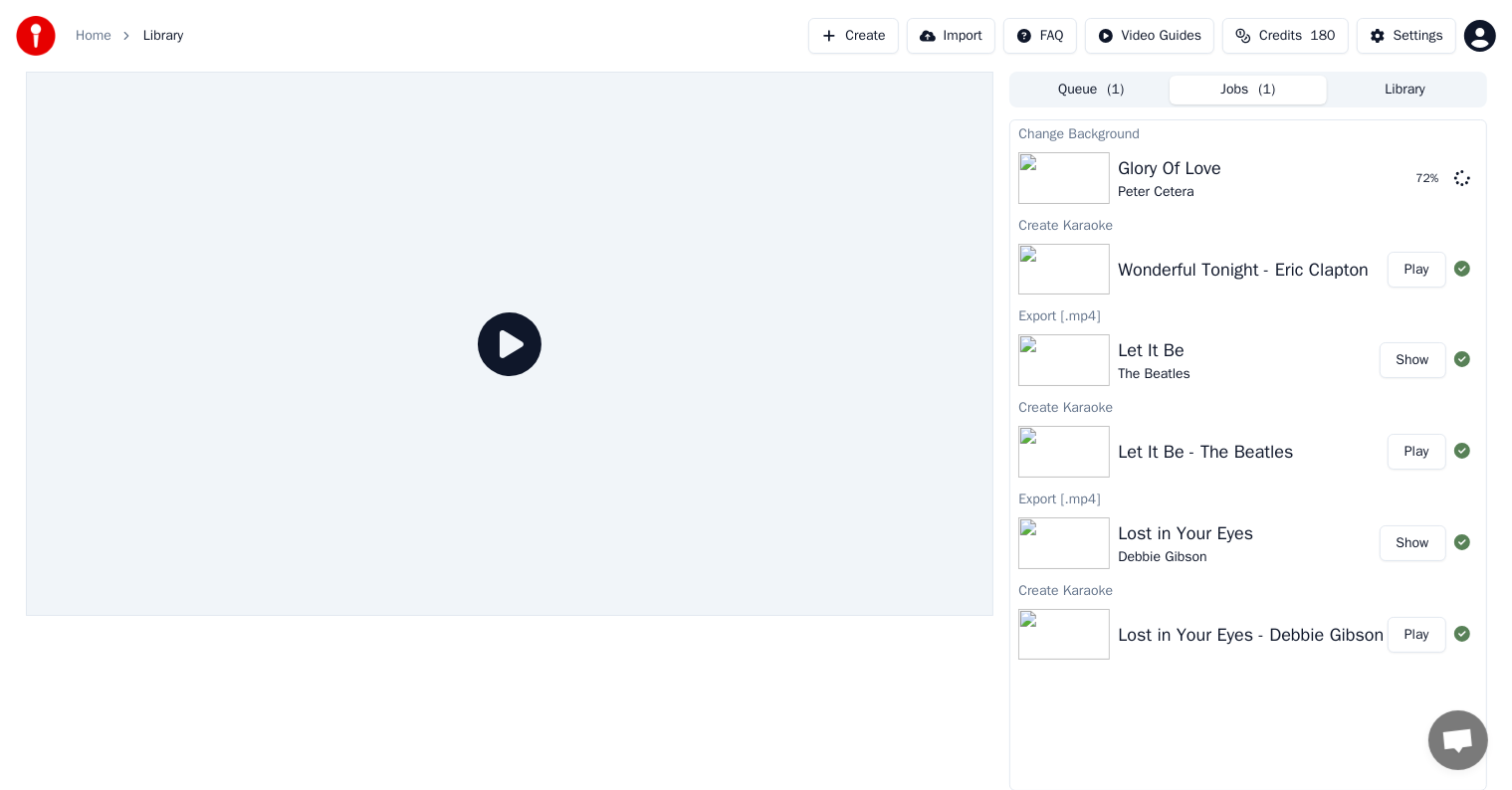 click on "Play" at bounding box center [1416, 452] 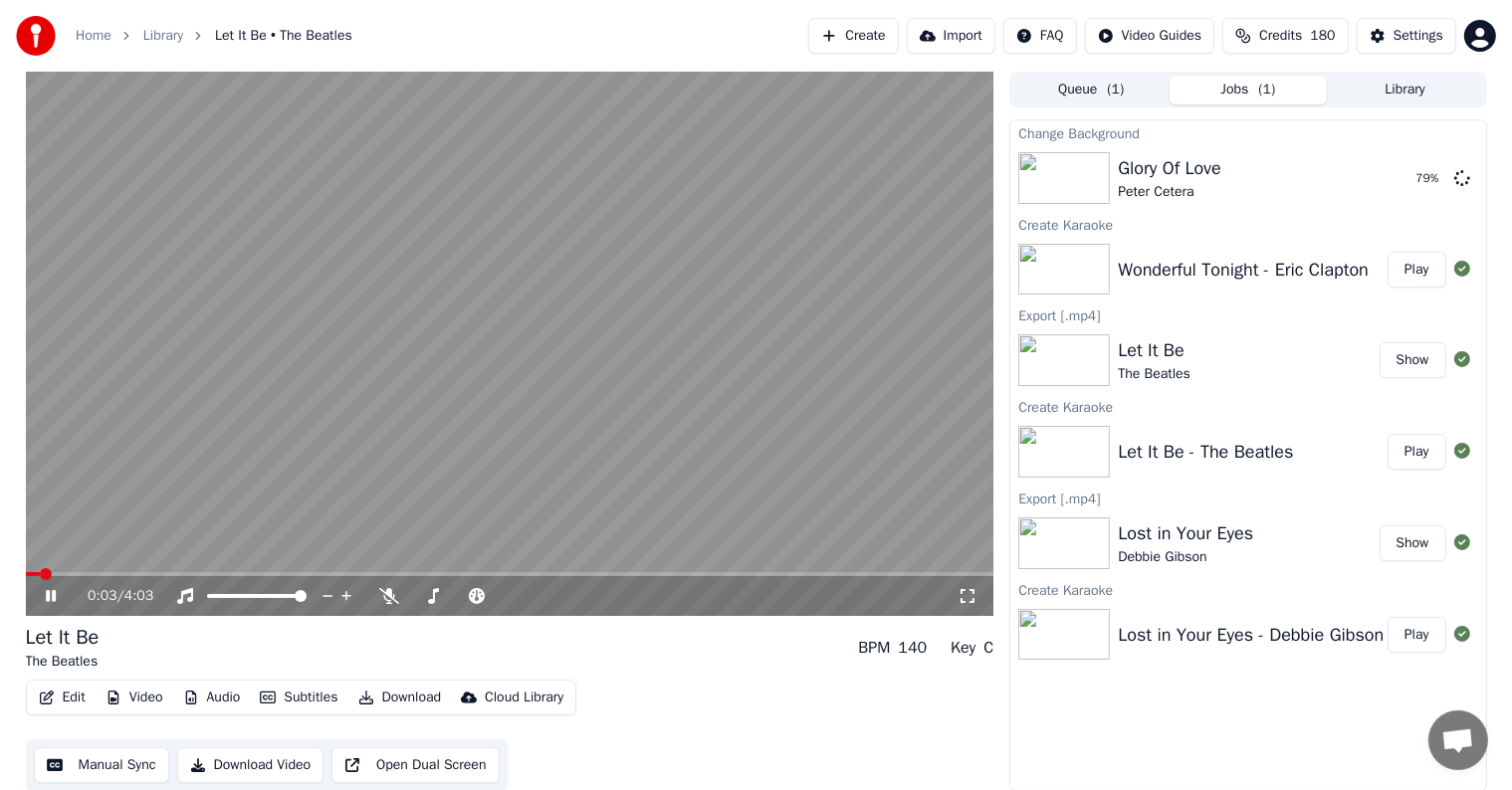 click at bounding box center [510, 343] 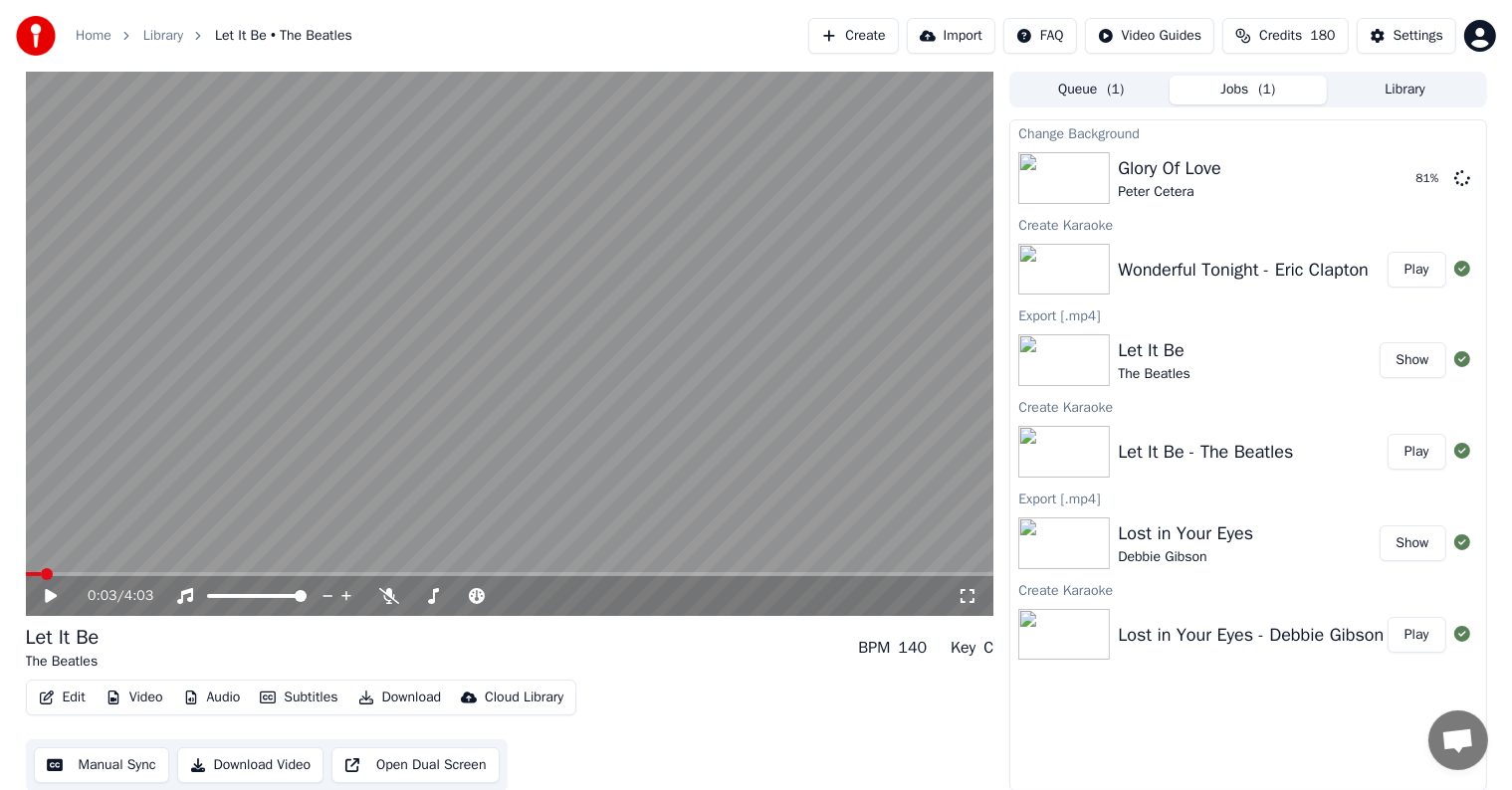 click on "Play" at bounding box center (1416, 270) 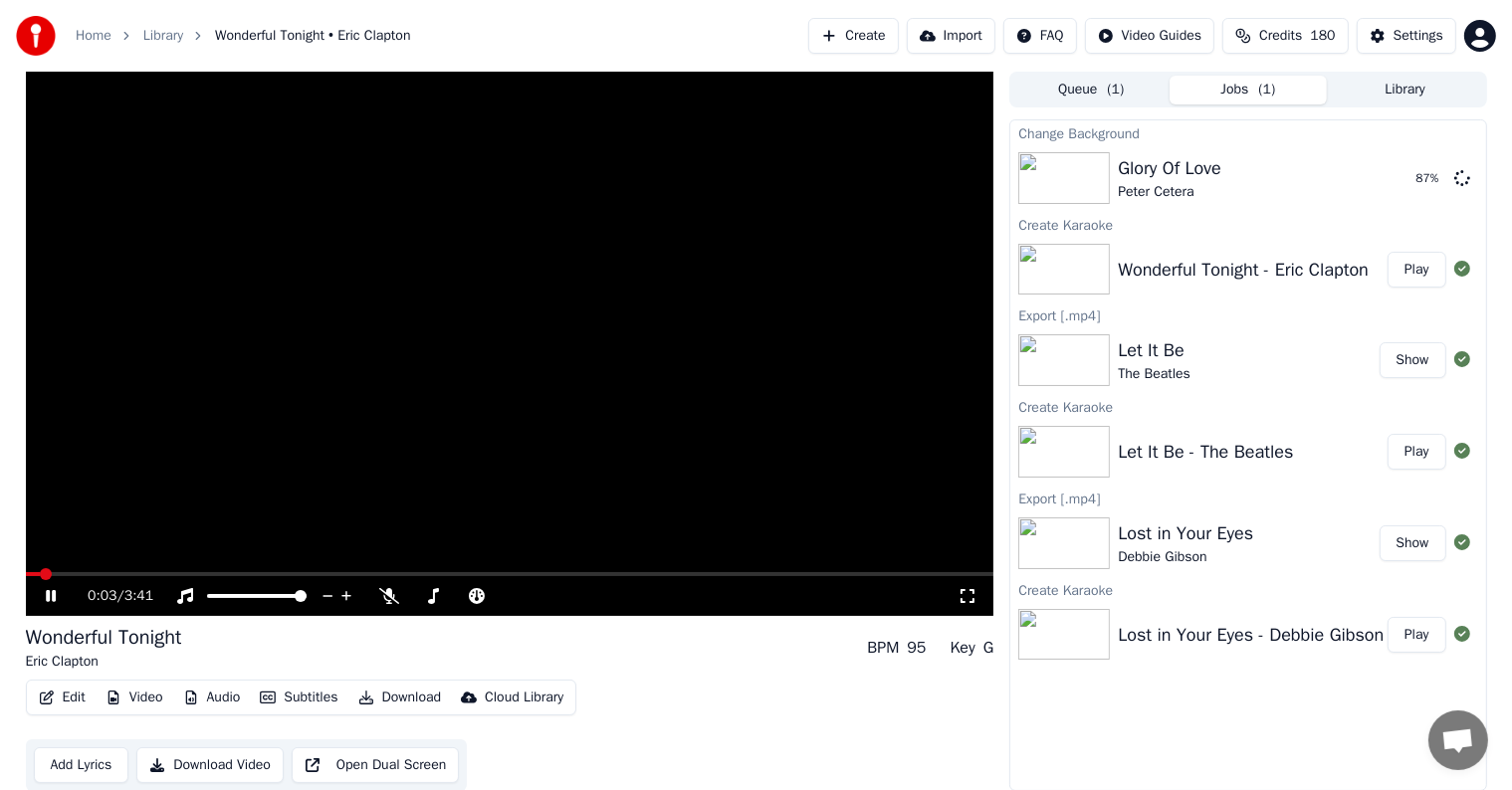 click at bounding box center [510, 343] 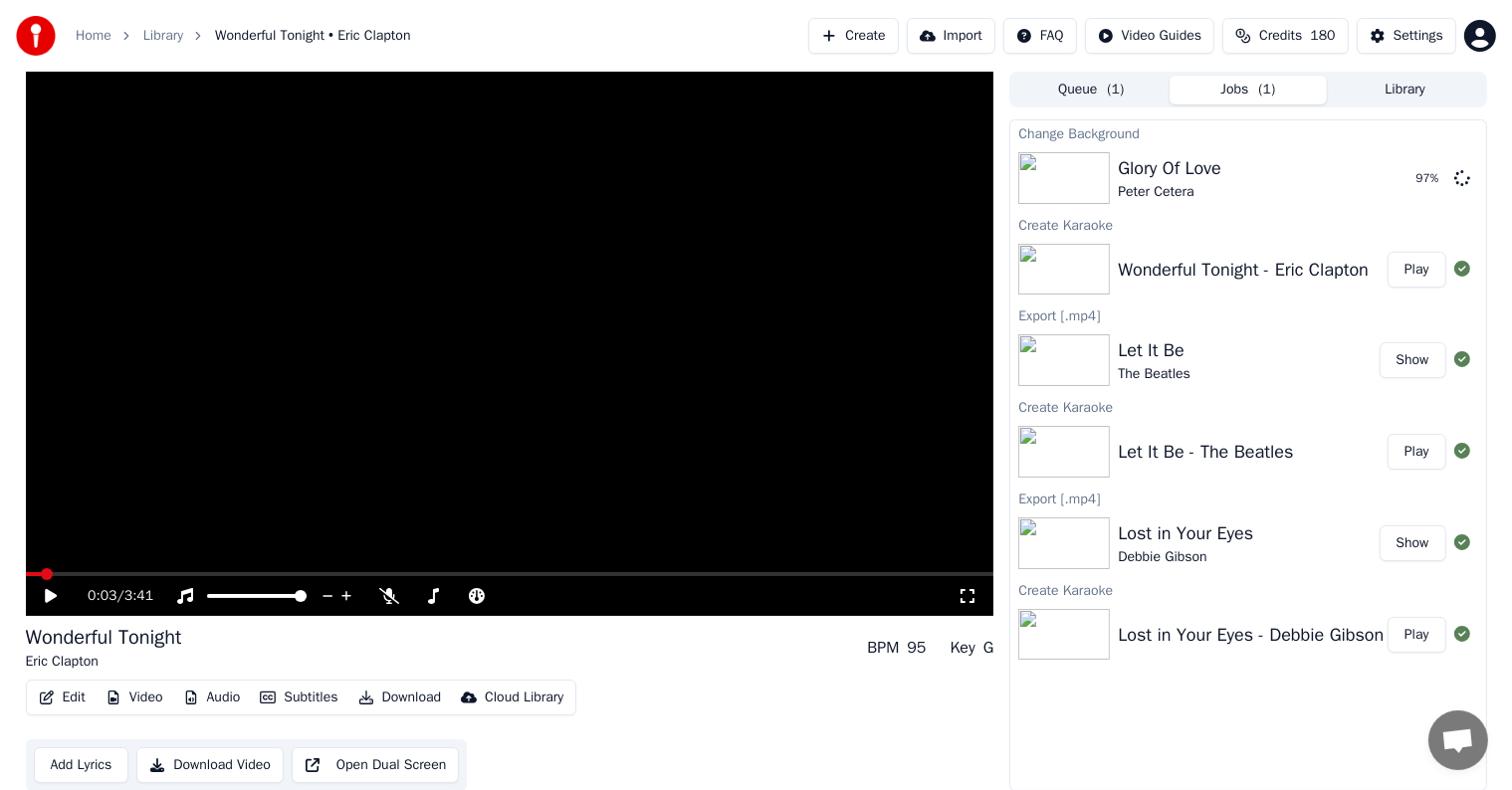 click on "Add Lyrics" at bounding box center [82, 765] 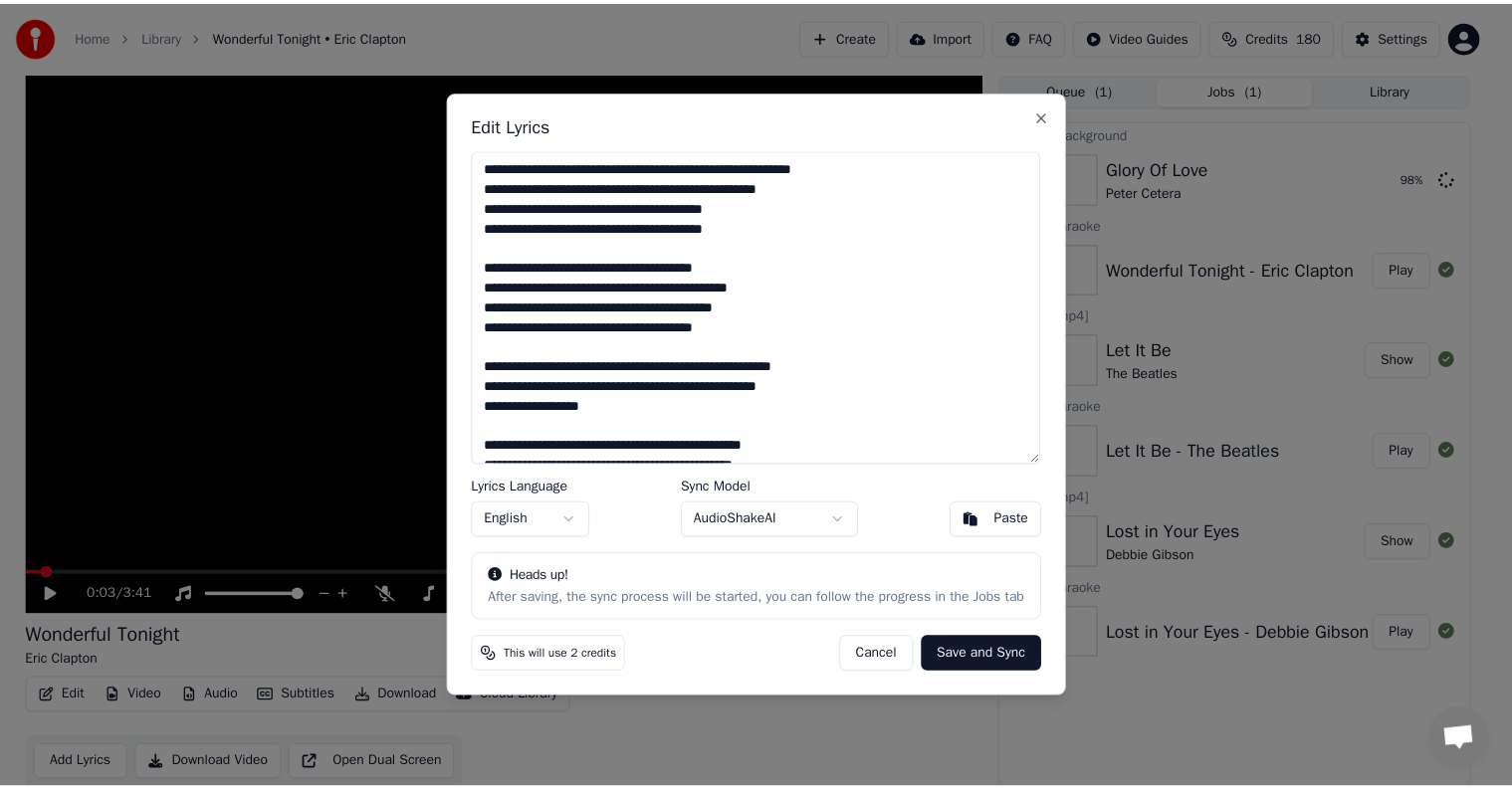 scroll, scrollTop: 80, scrollLeft: 0, axis: vertical 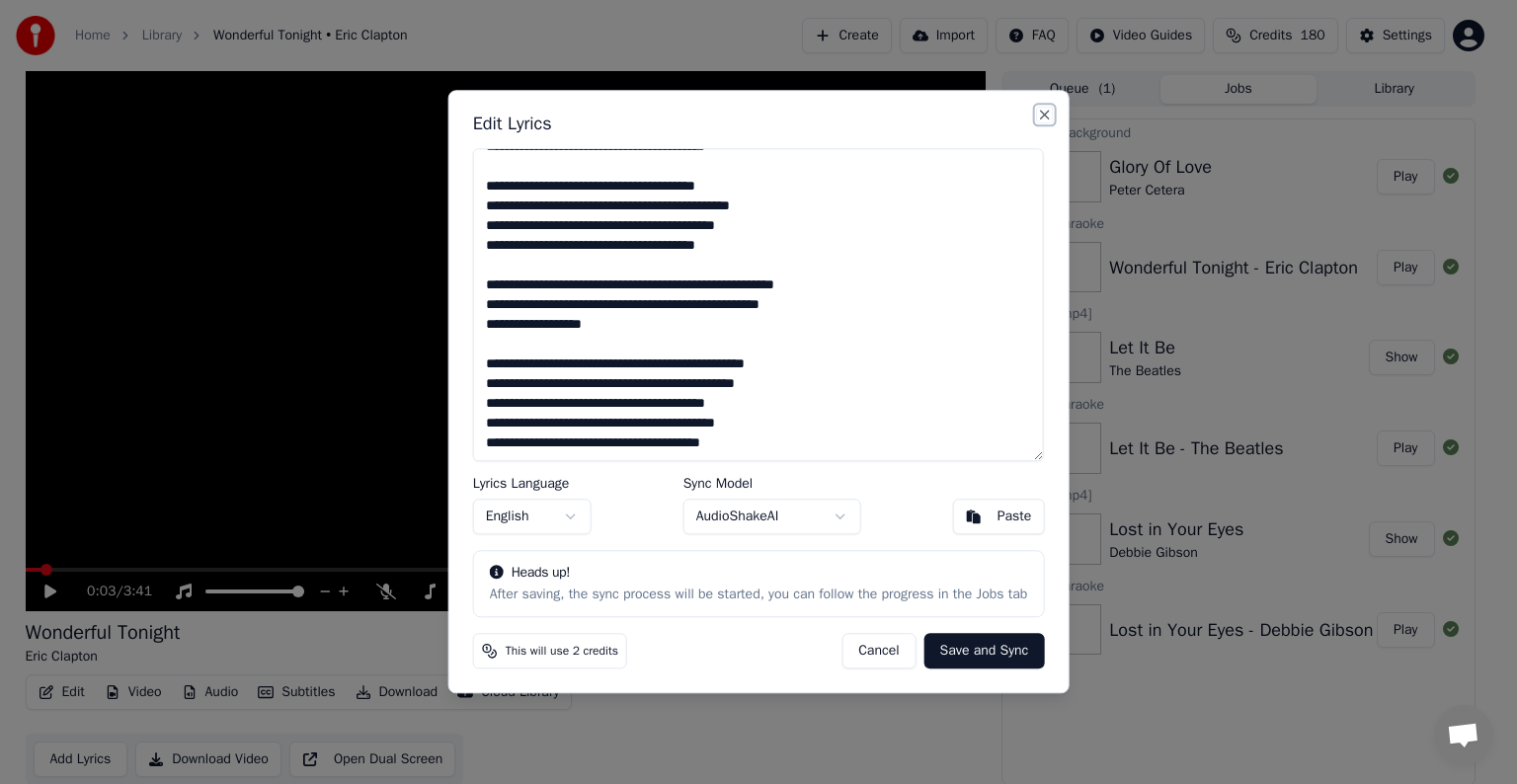 click on "Close" at bounding box center (1044, 115) 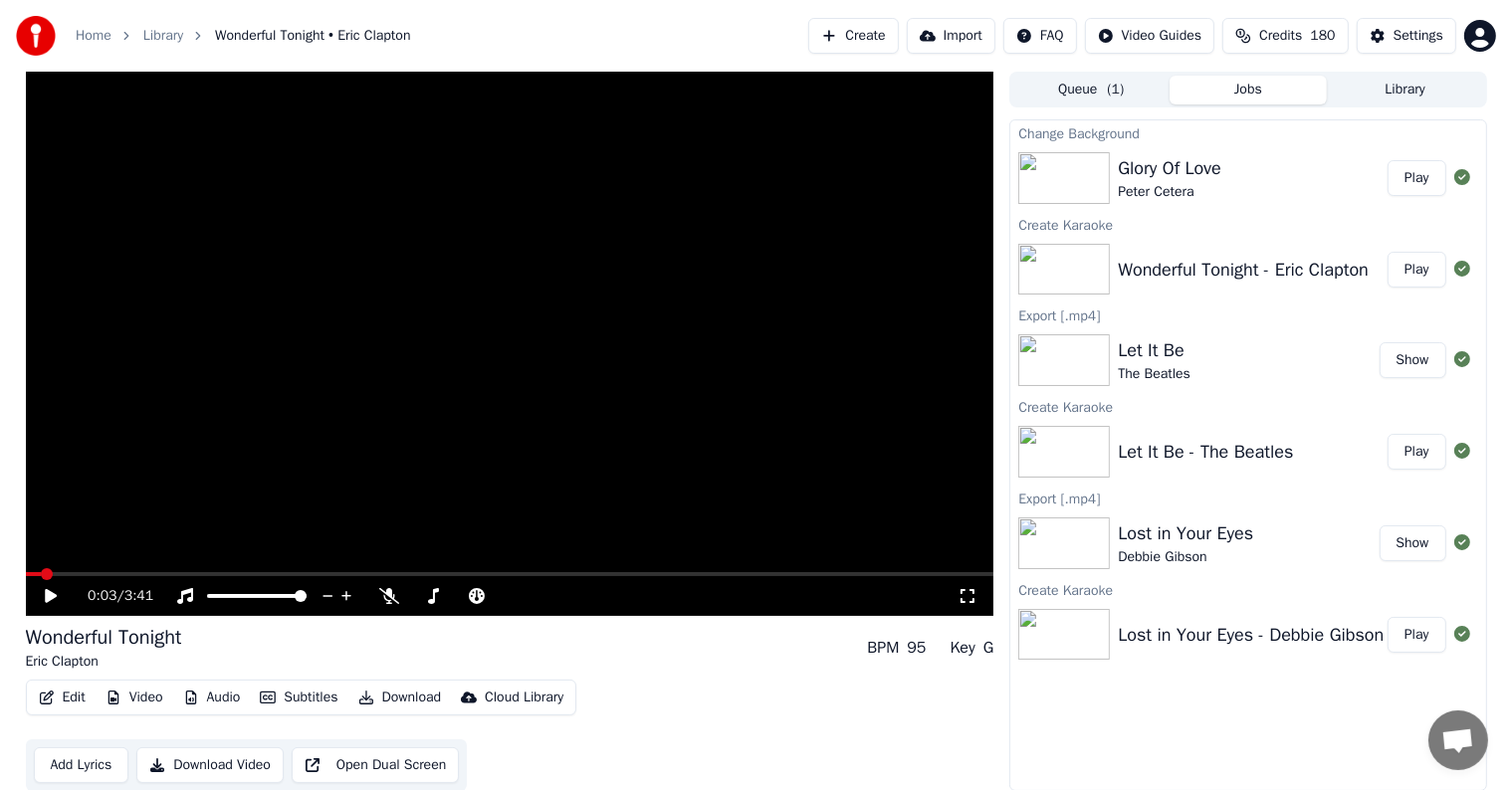 click on "Play" at bounding box center [1416, 178] 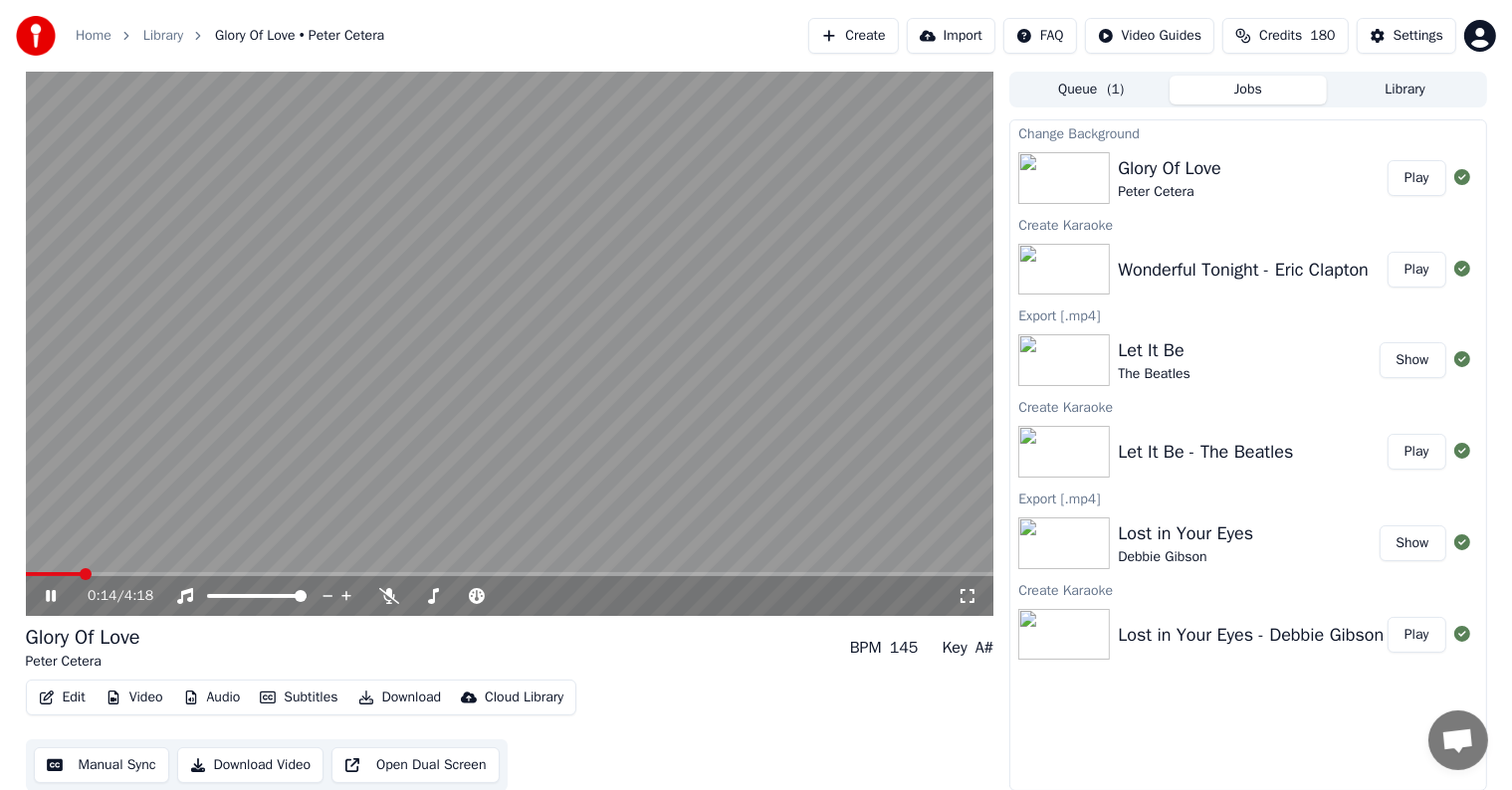 click at bounding box center (53, 574) 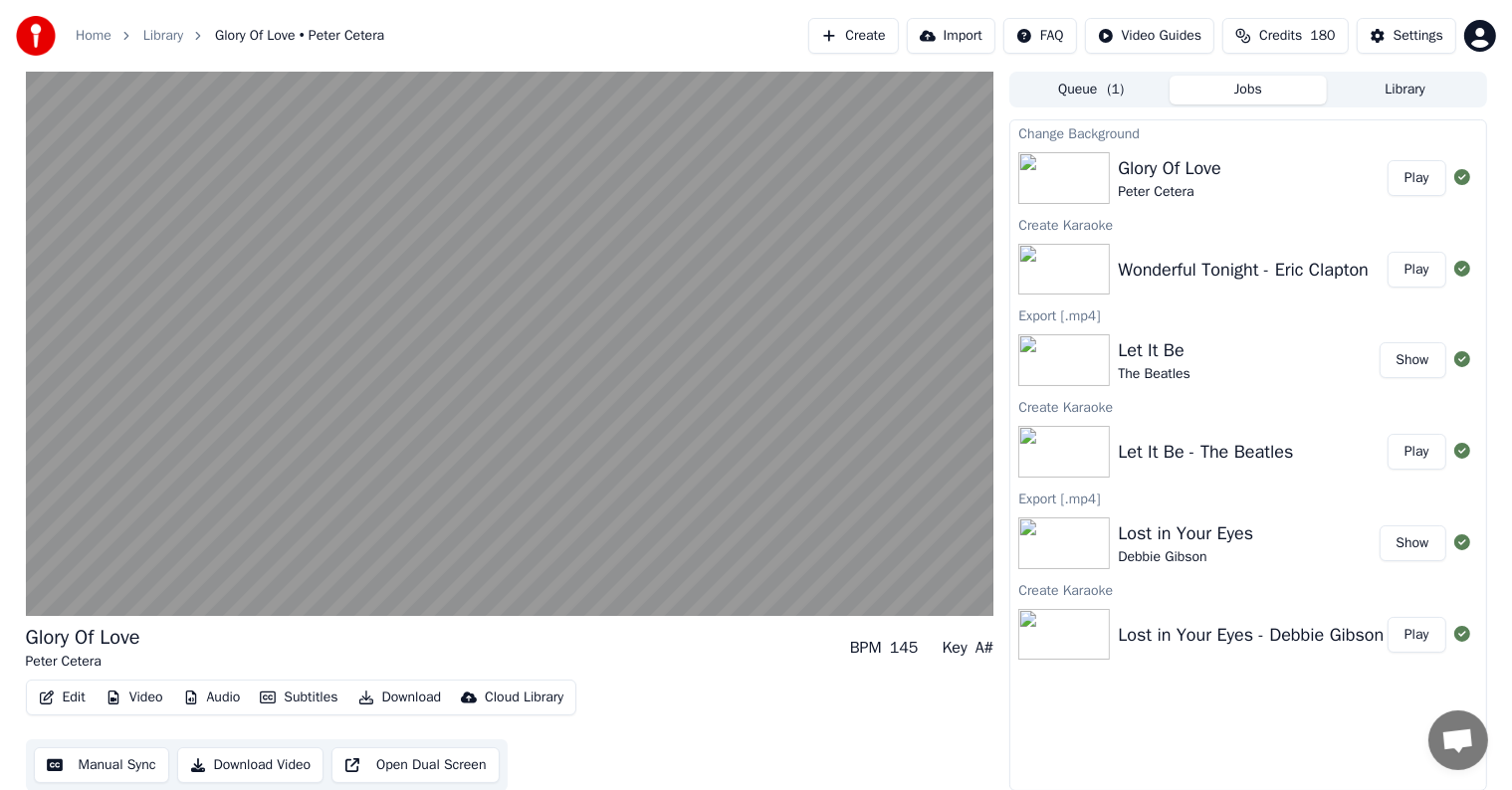 click on "Manual Sync" at bounding box center (102, 765) 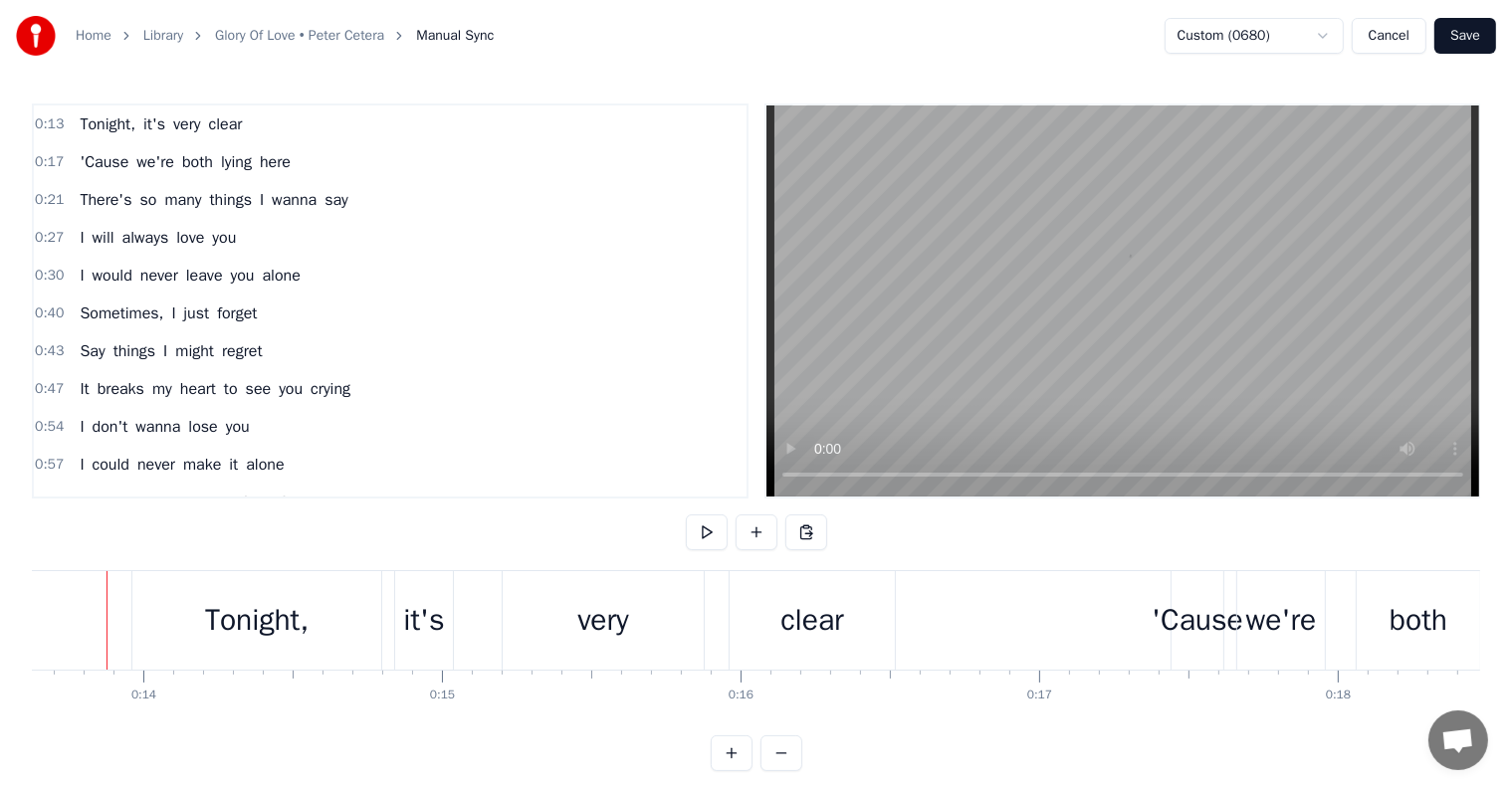 scroll, scrollTop: 0, scrollLeft: 4043, axis: horizontal 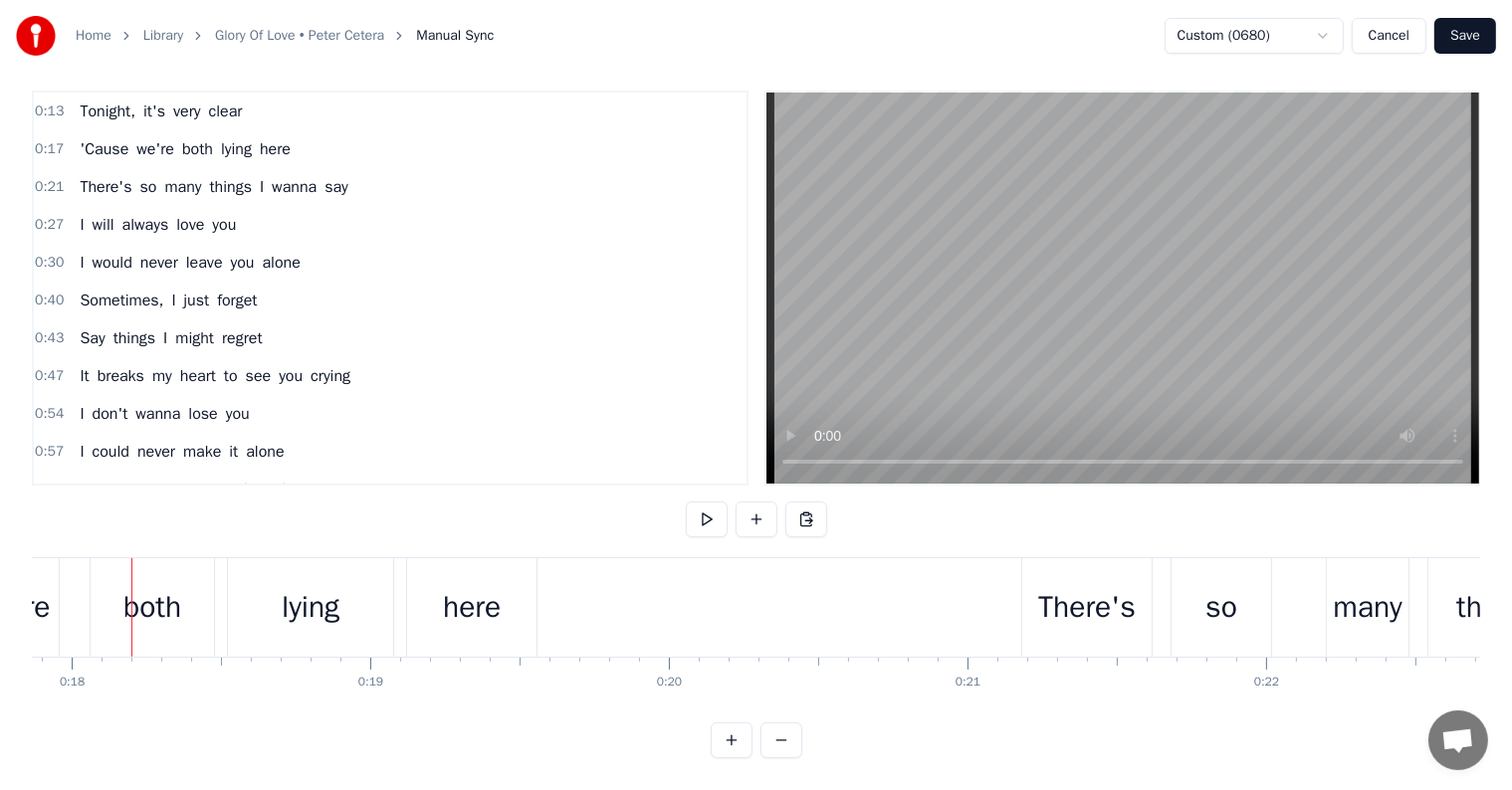 click on "both" at bounding box center (152, 607) 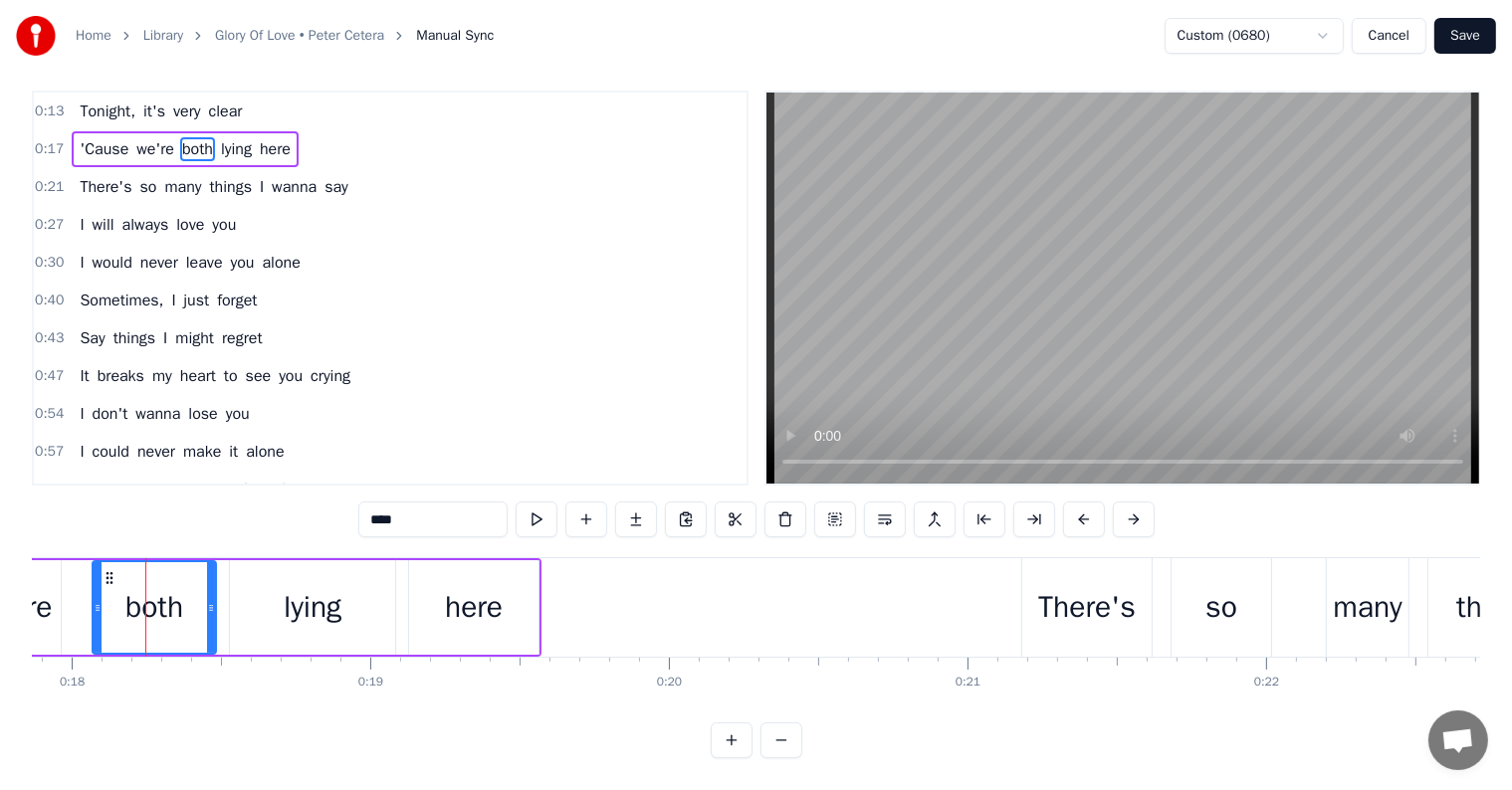 scroll, scrollTop: 0, scrollLeft: 0, axis: both 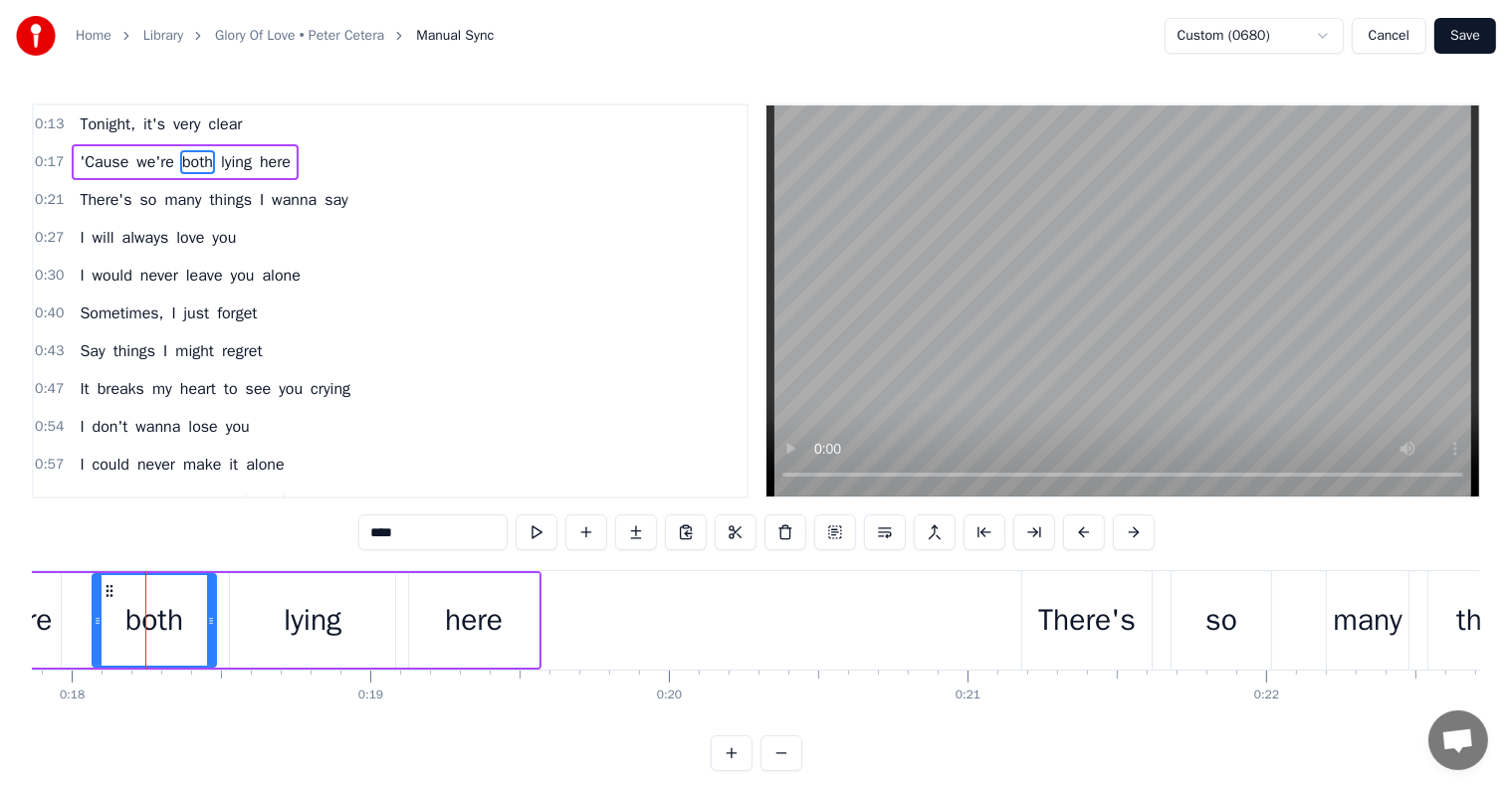 click at bounding box center (885, 532) 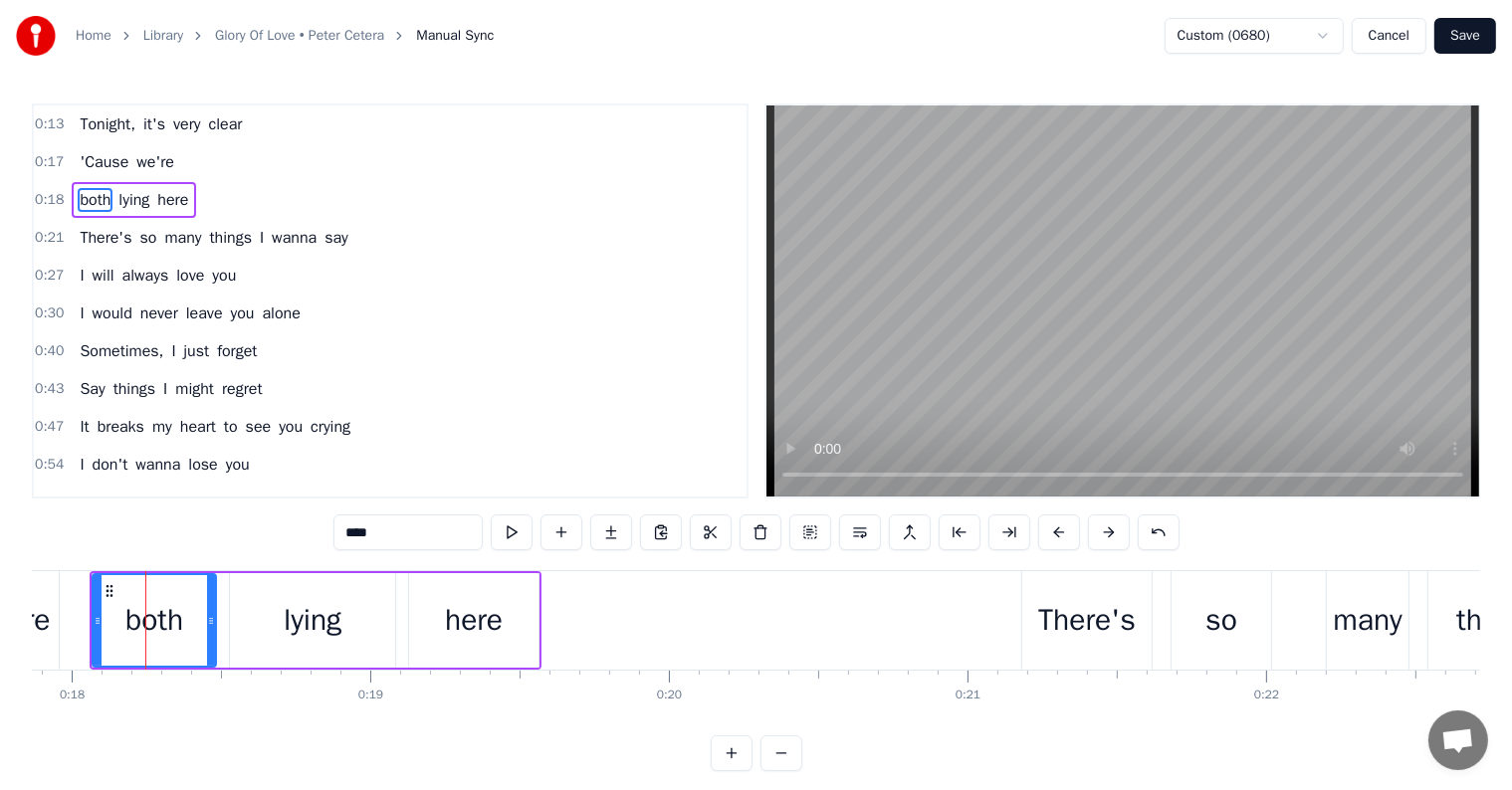 scroll, scrollTop: 0, scrollLeft: 4823, axis: horizontal 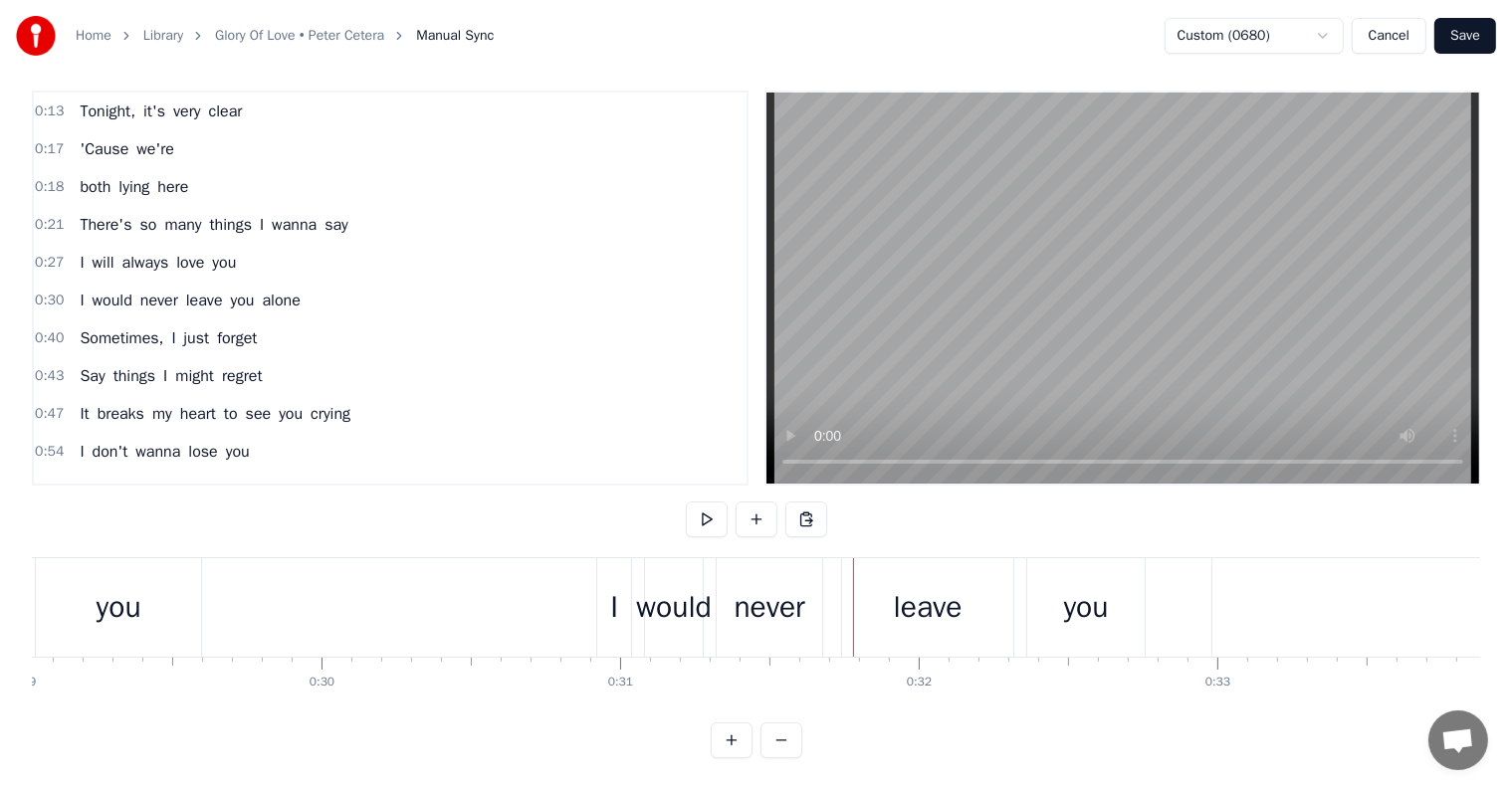 click on "leave" at bounding box center [928, 607] 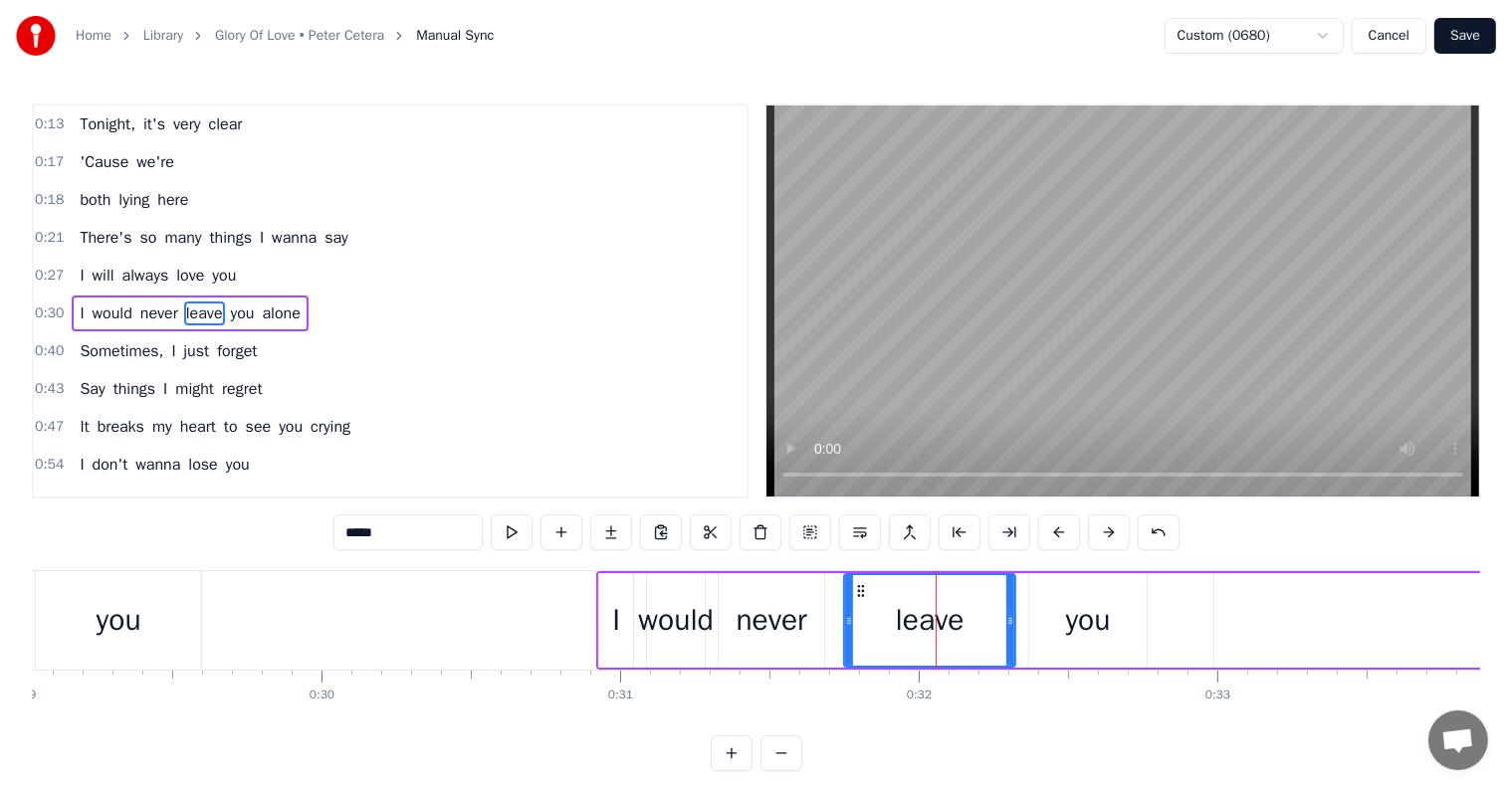 scroll, scrollTop: 5, scrollLeft: 0, axis: vertical 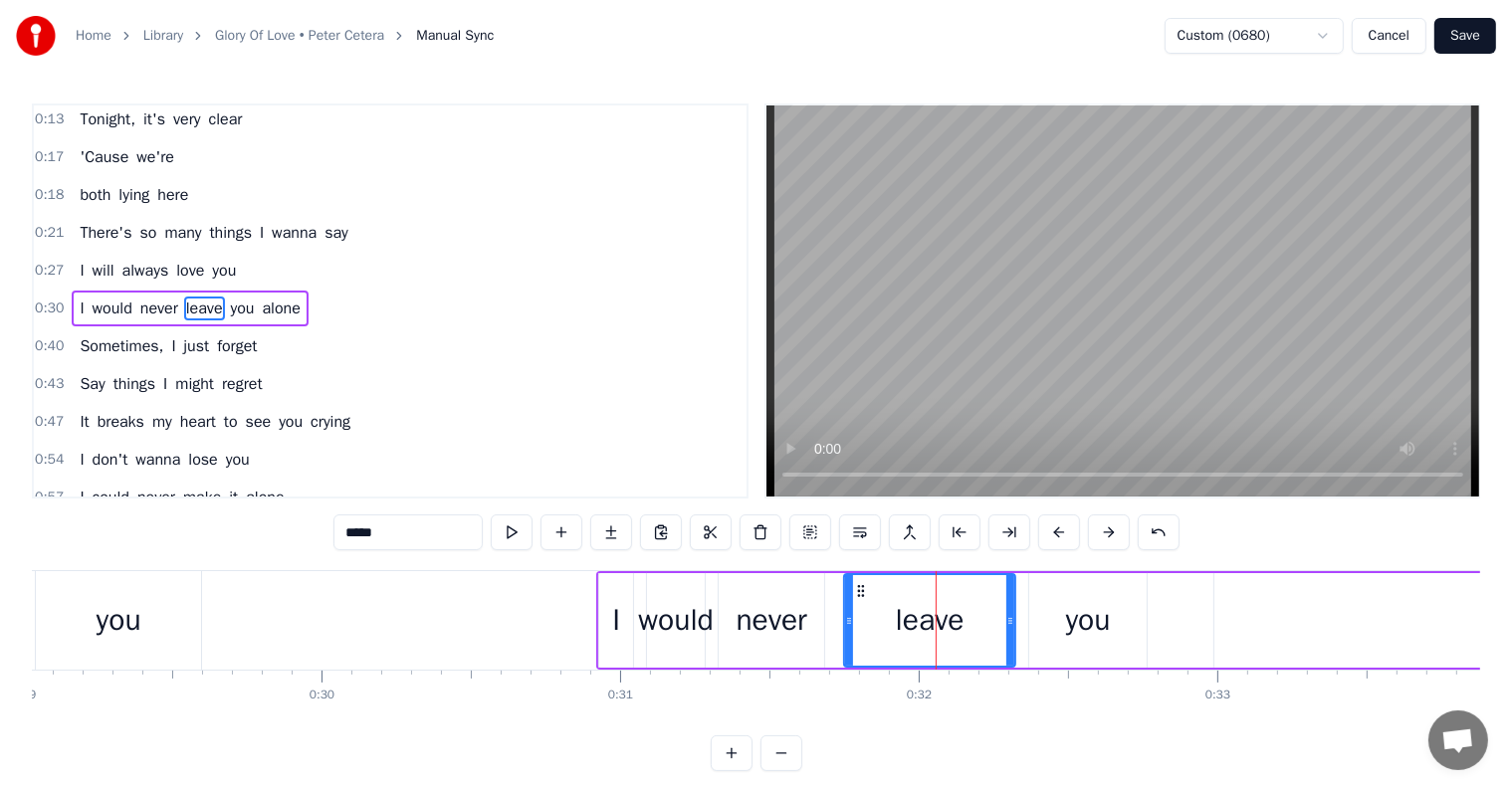 click at bounding box center (860, 532) 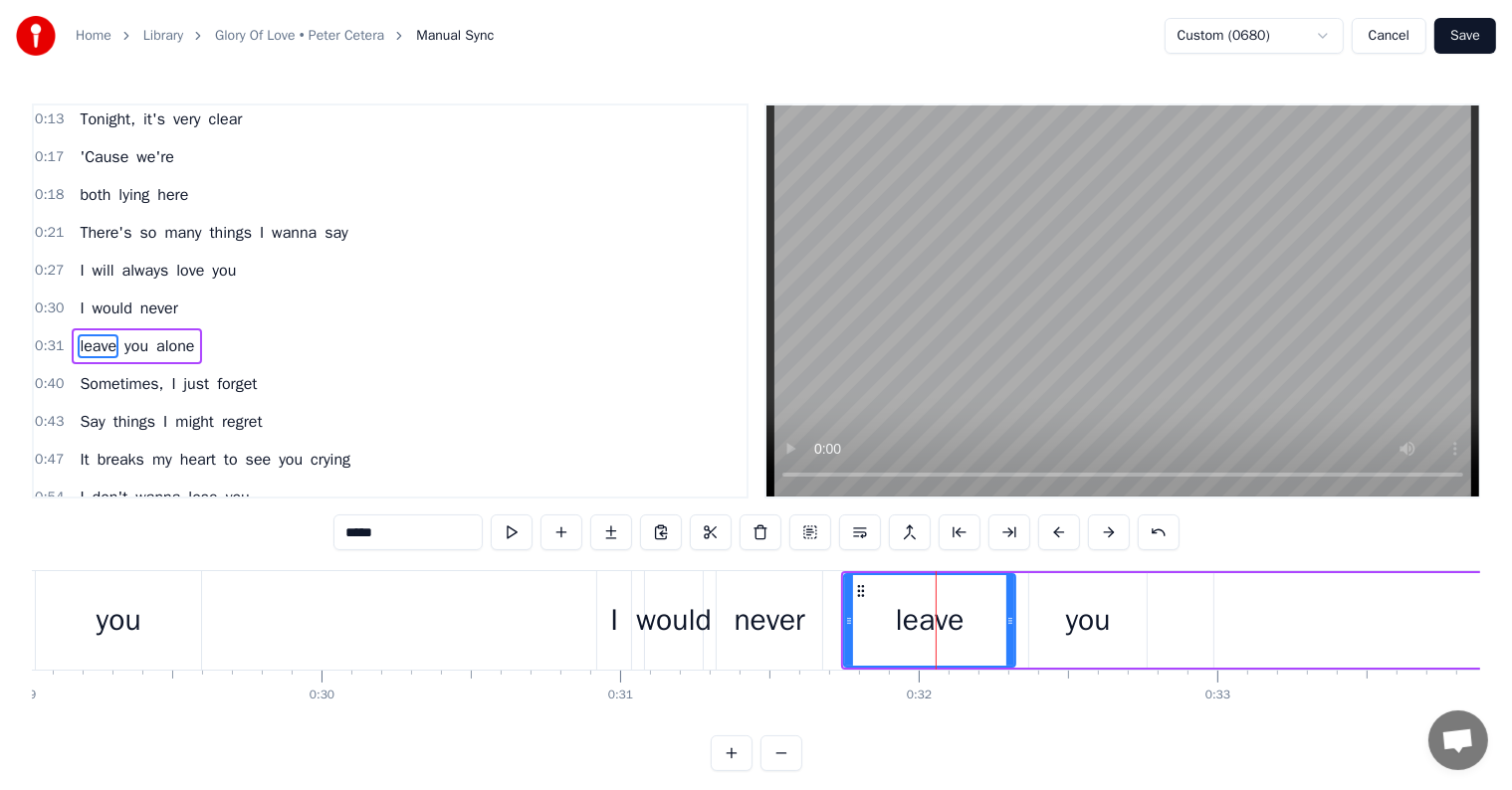 scroll, scrollTop: 42, scrollLeft: 0, axis: vertical 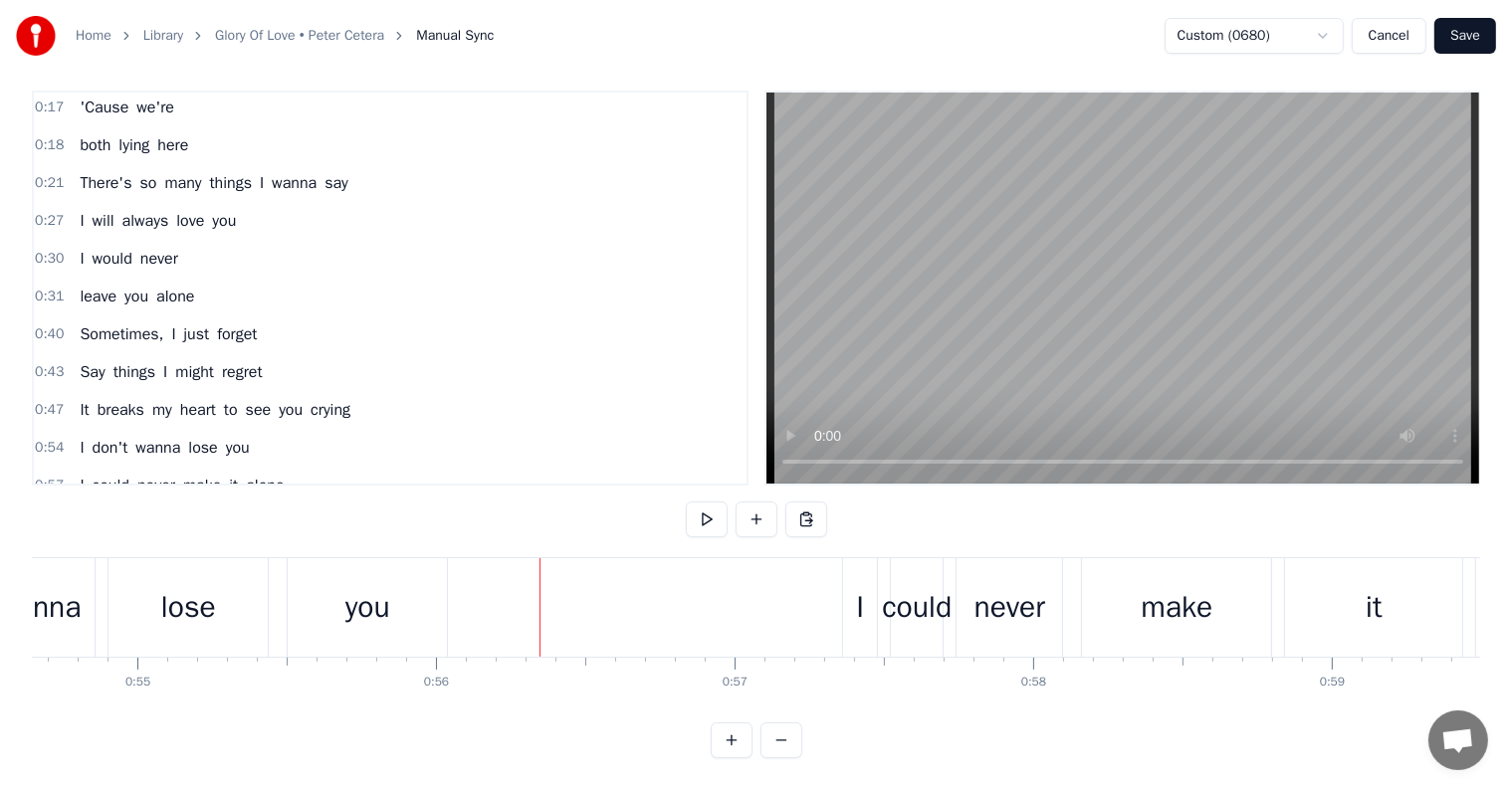 click on "make" at bounding box center (1177, 607) 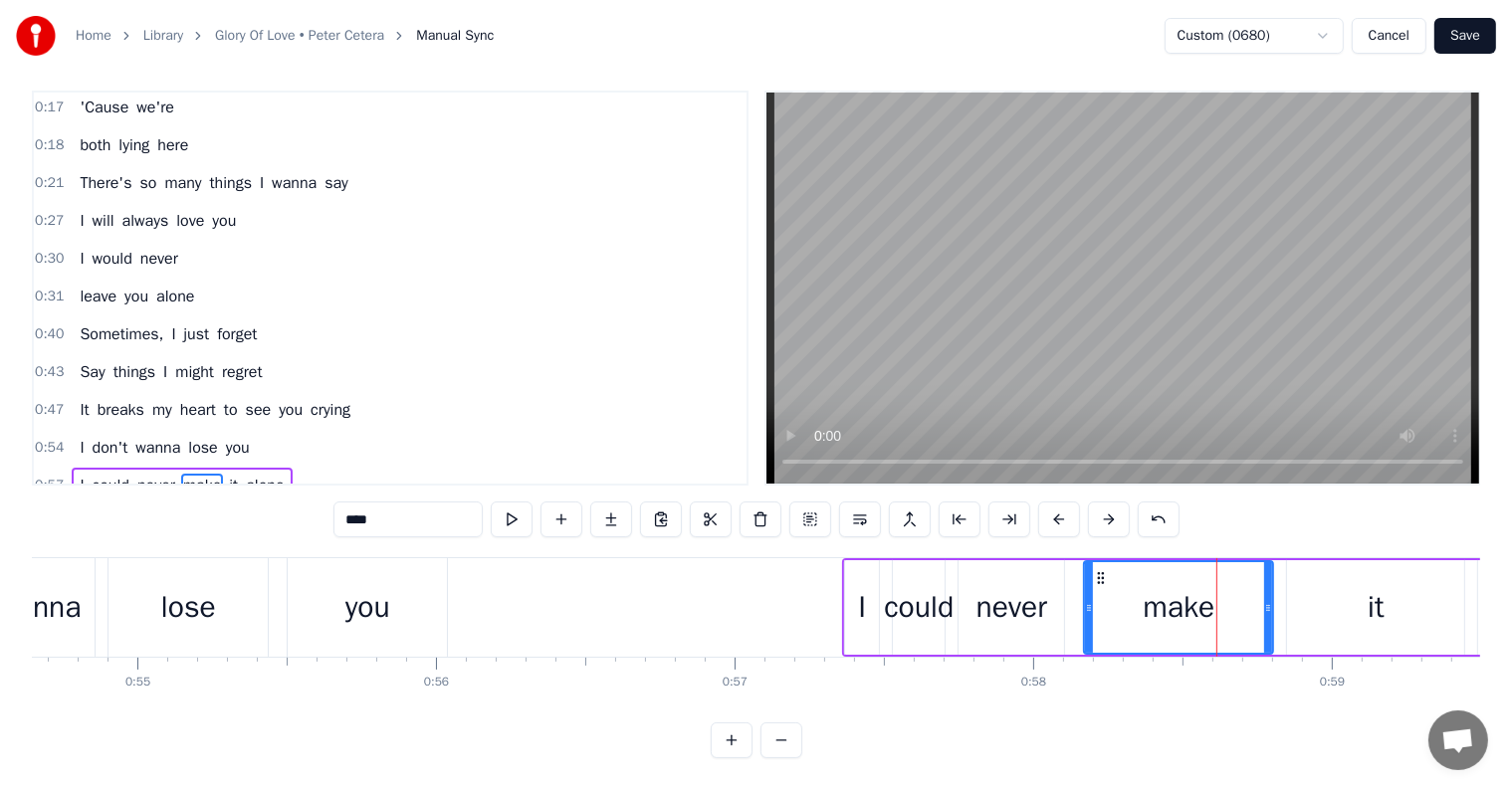 scroll, scrollTop: 0, scrollLeft: 0, axis: both 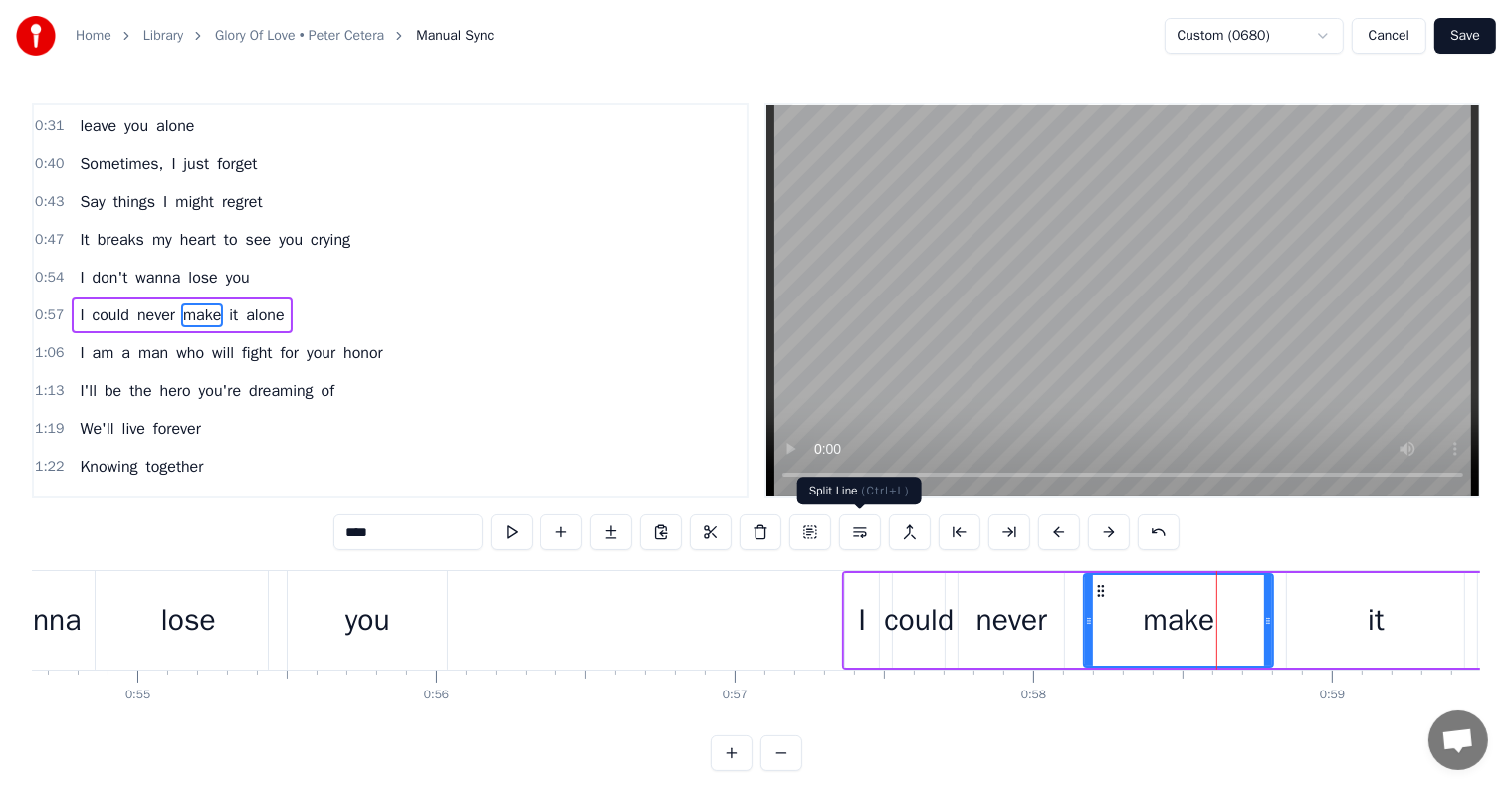 click at bounding box center (860, 532) 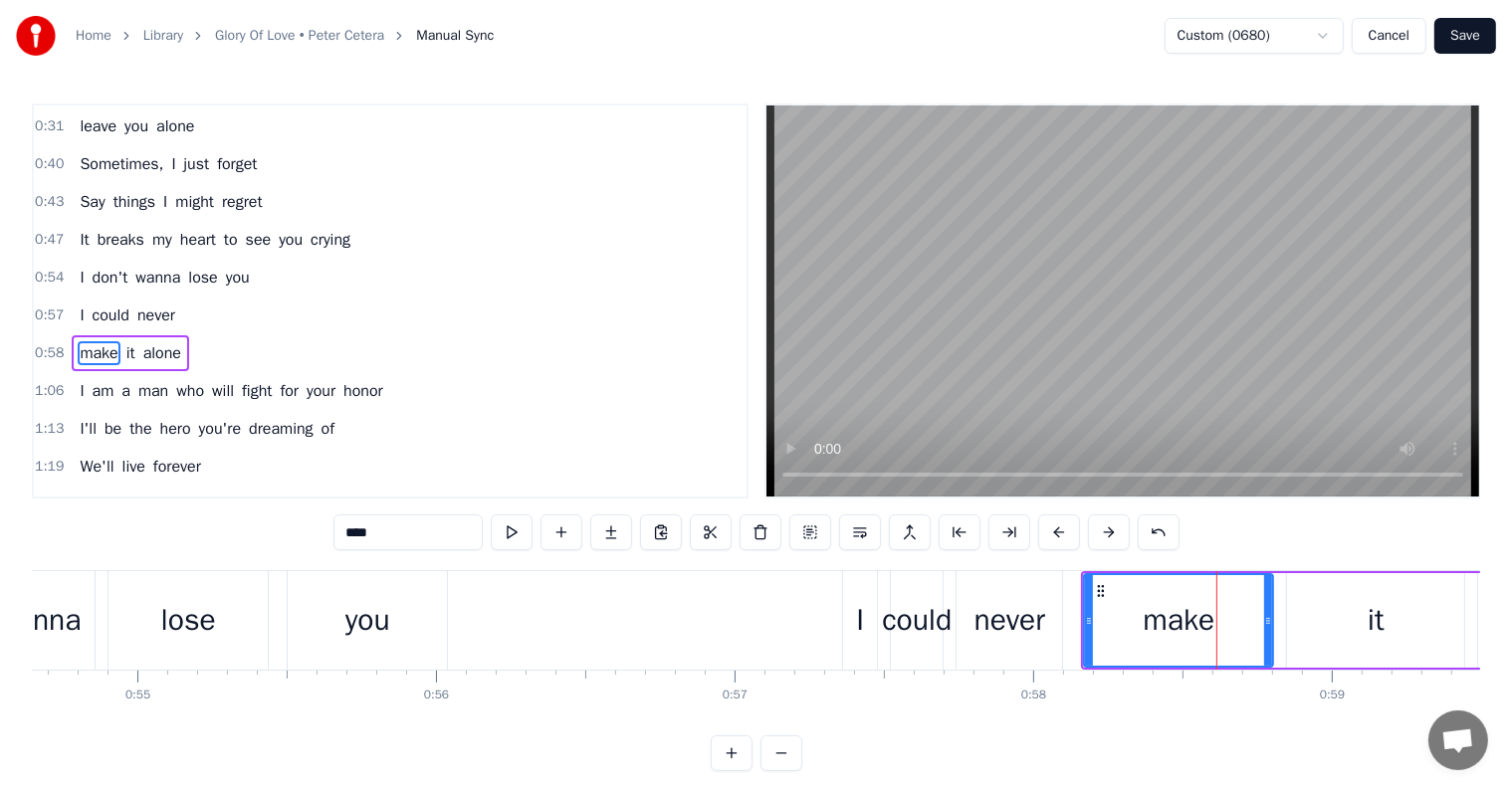 scroll, scrollTop: 262, scrollLeft: 0, axis: vertical 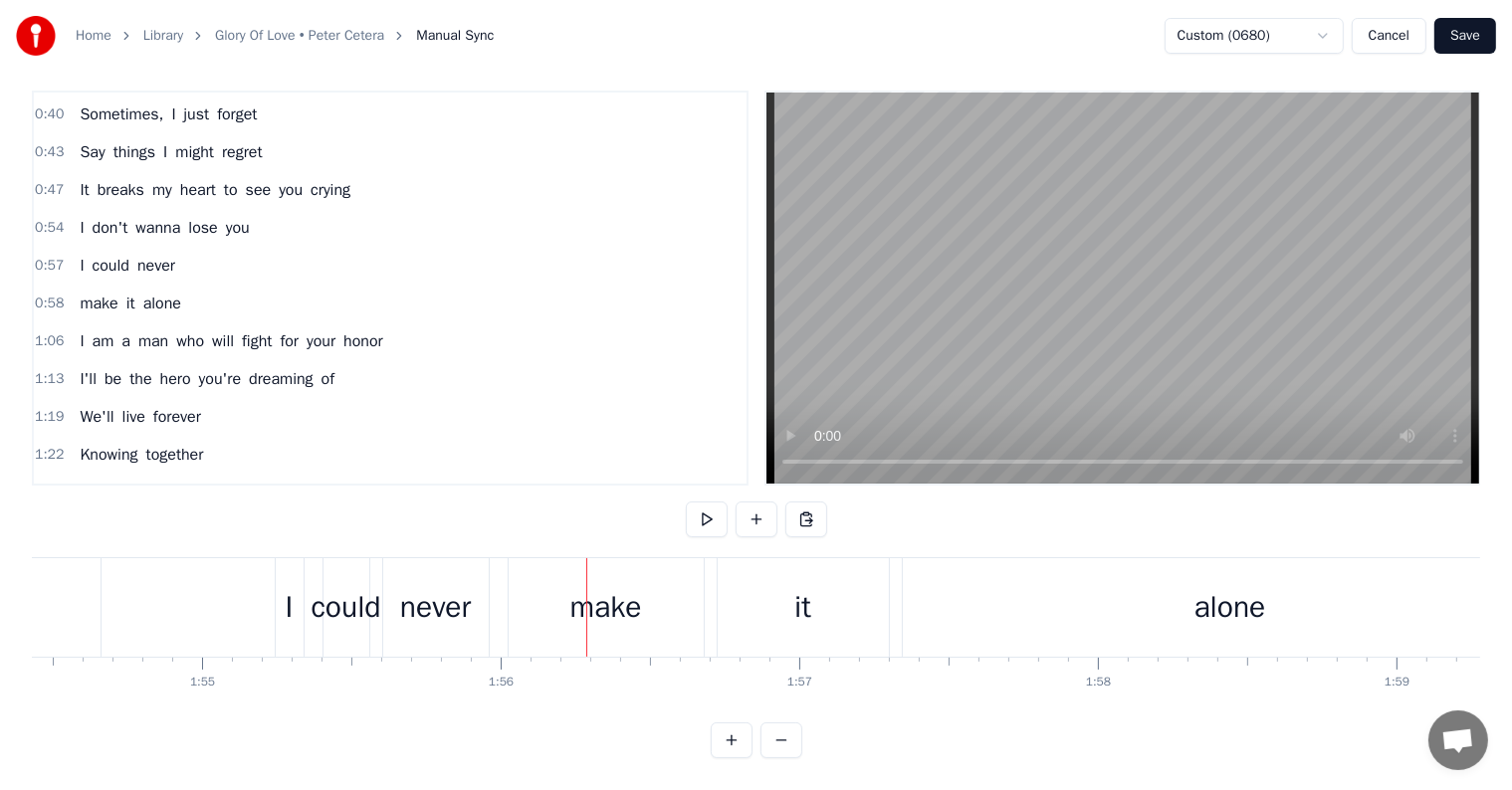 click on "make" at bounding box center (606, 607) 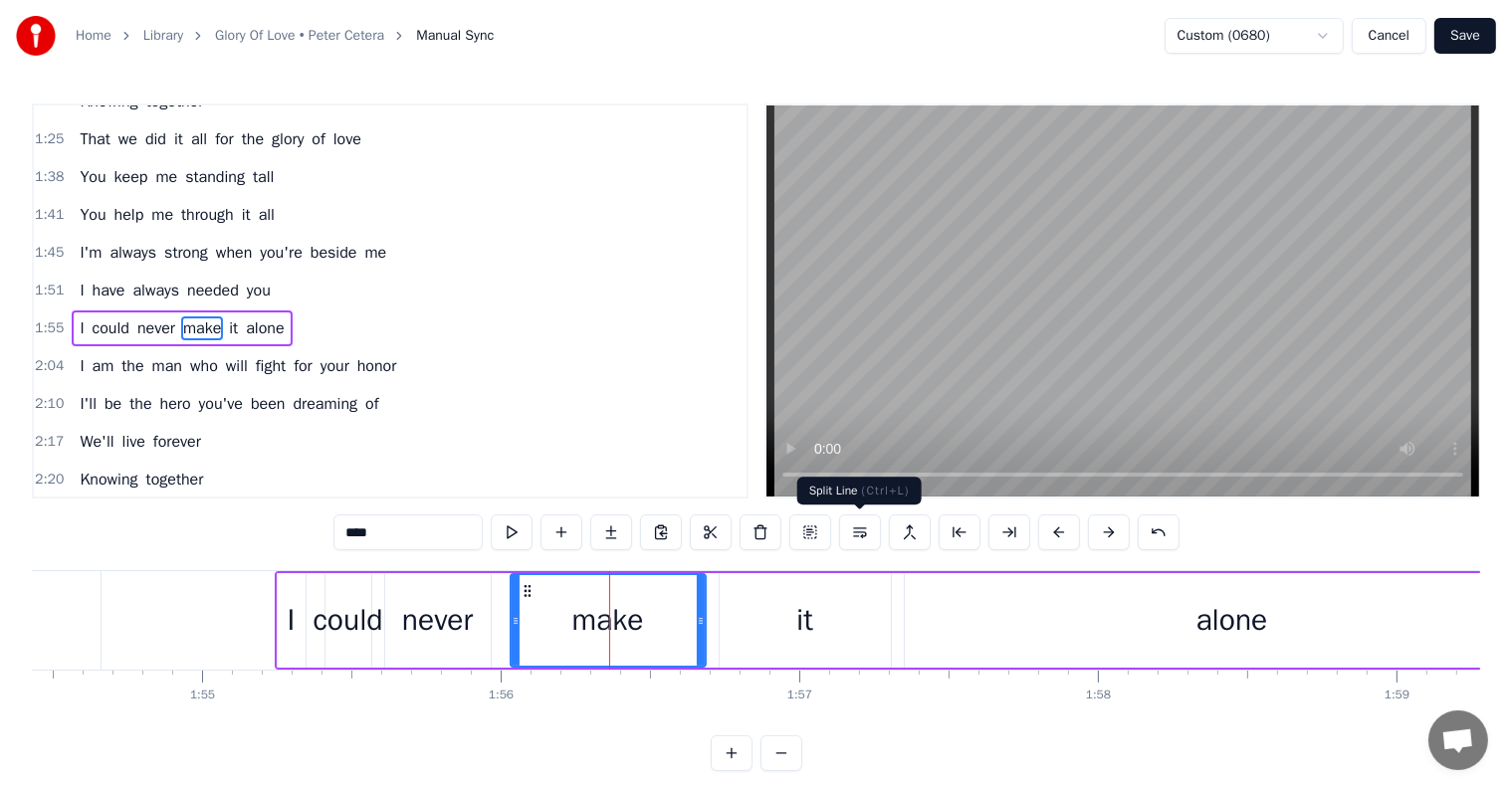click at bounding box center [860, 532] 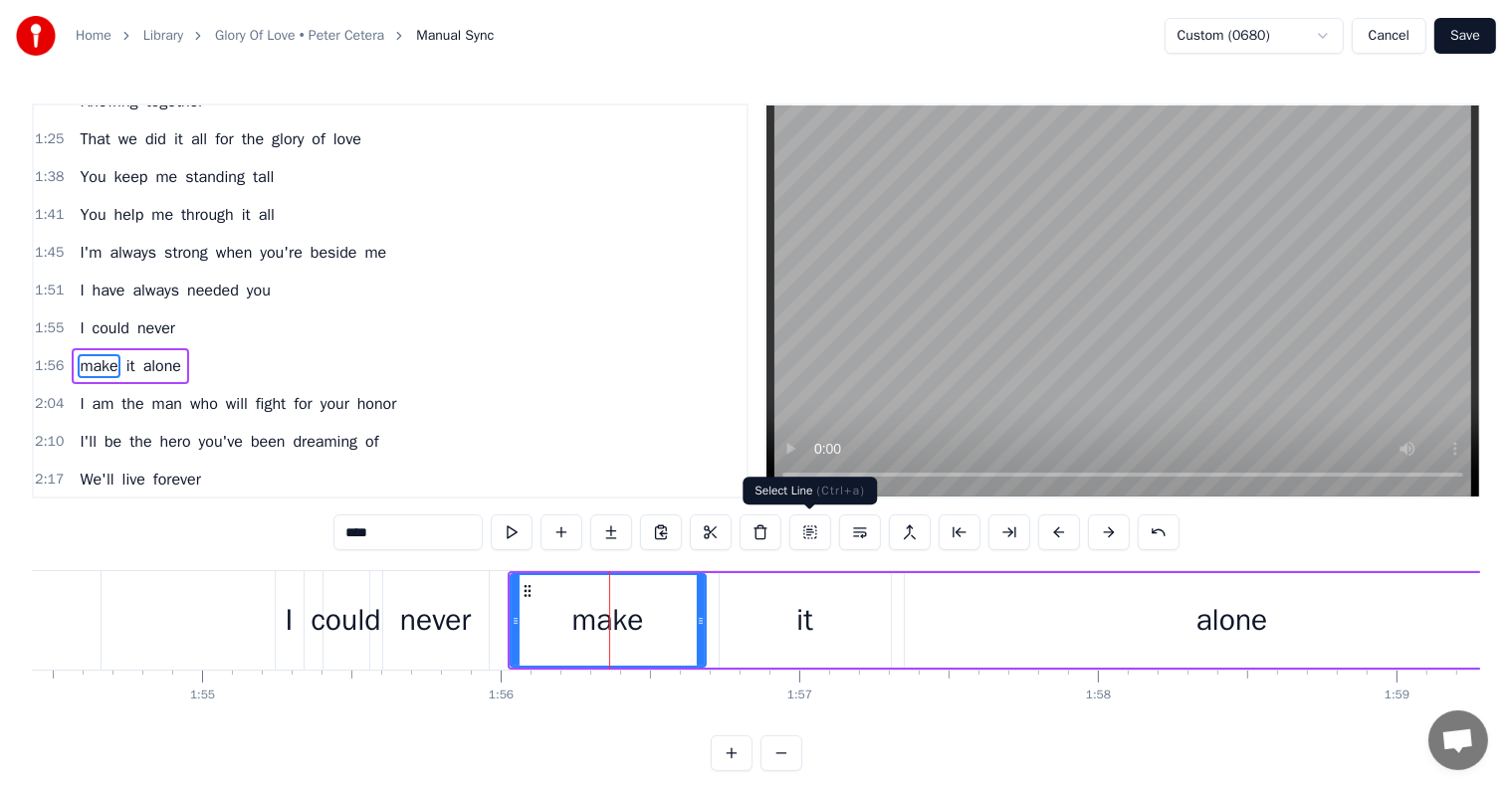 scroll, scrollTop: 665, scrollLeft: 0, axis: vertical 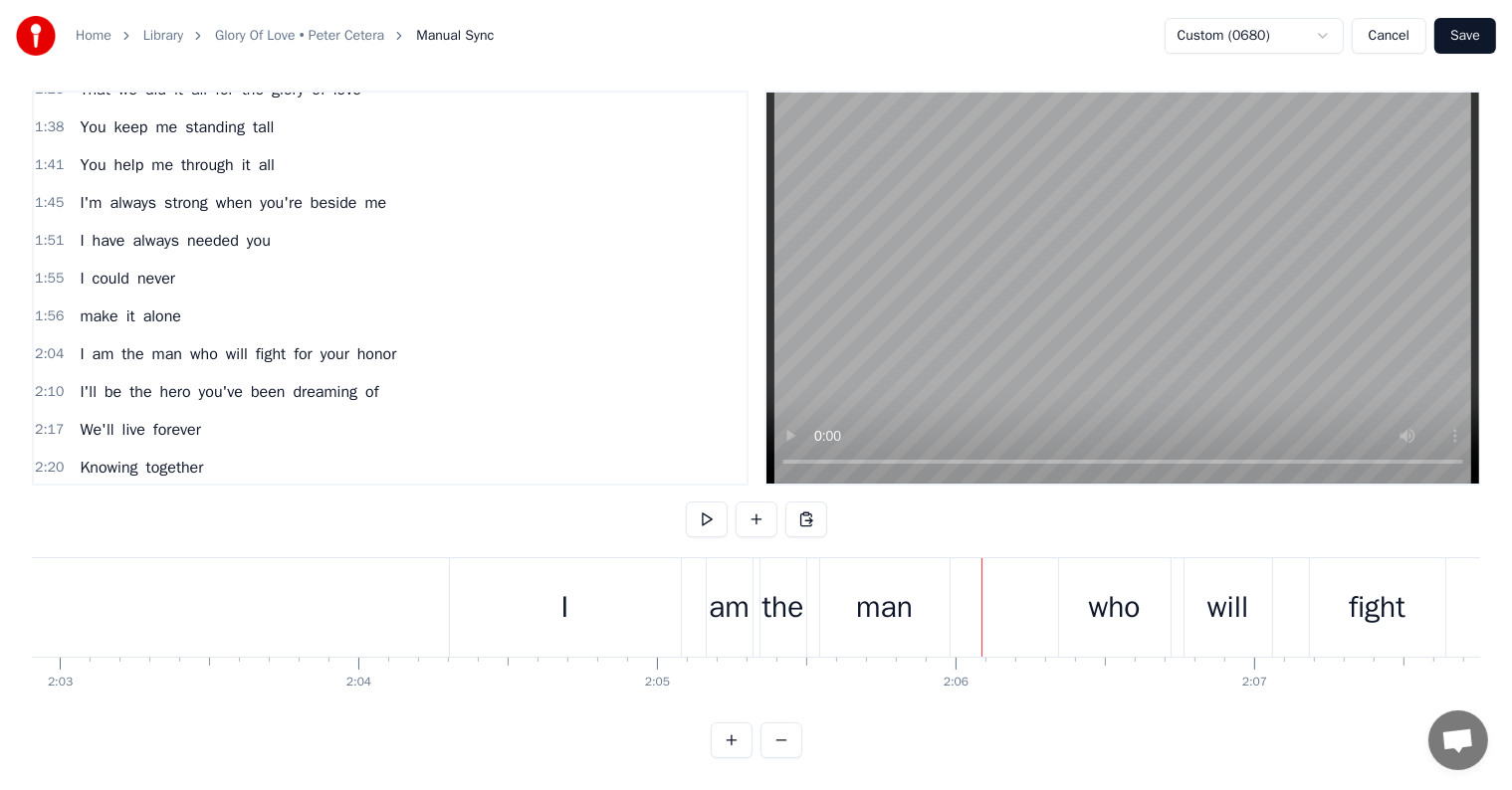 click on "am" at bounding box center (729, 607) 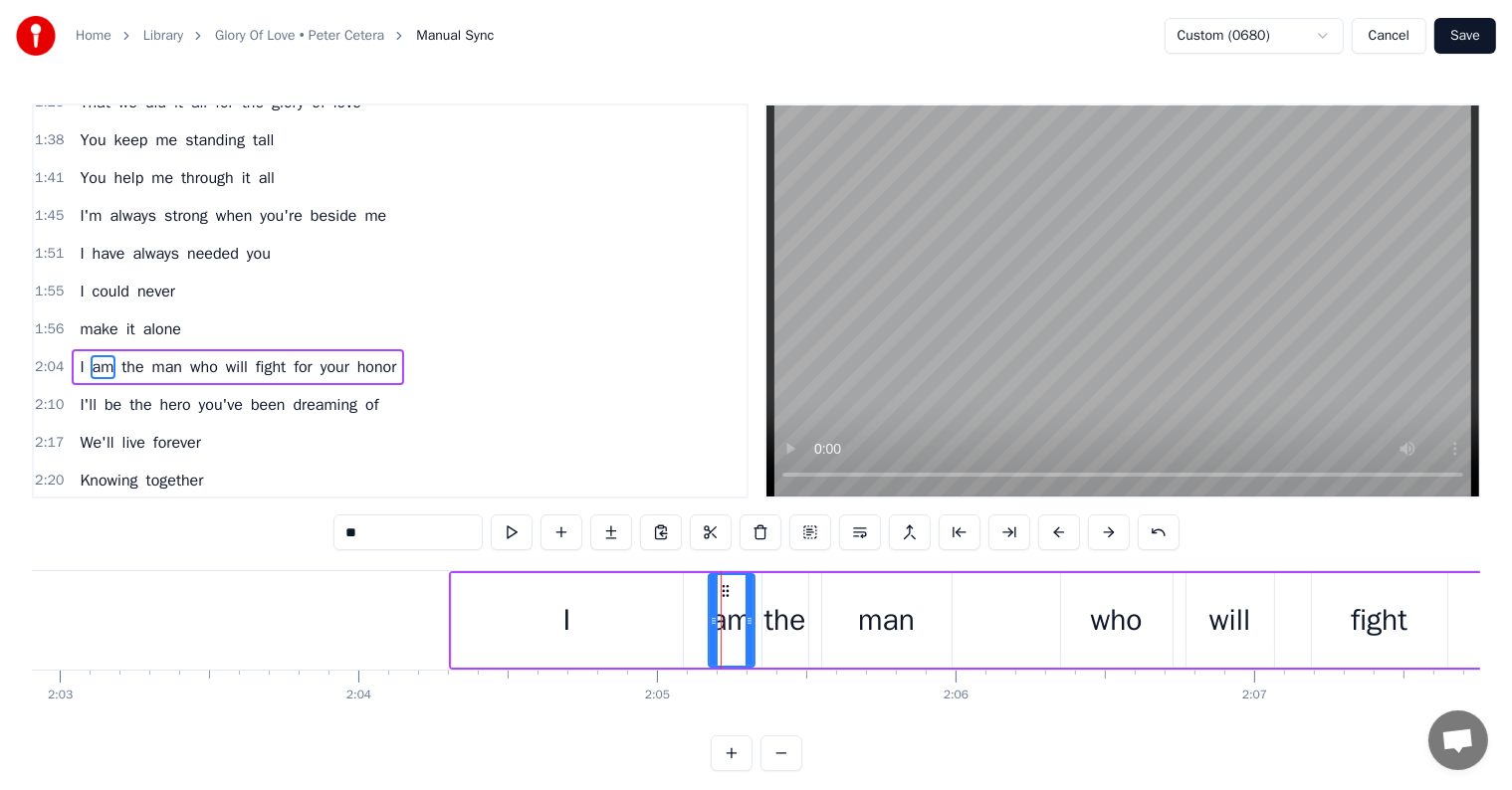 scroll, scrollTop: 700, scrollLeft: 0, axis: vertical 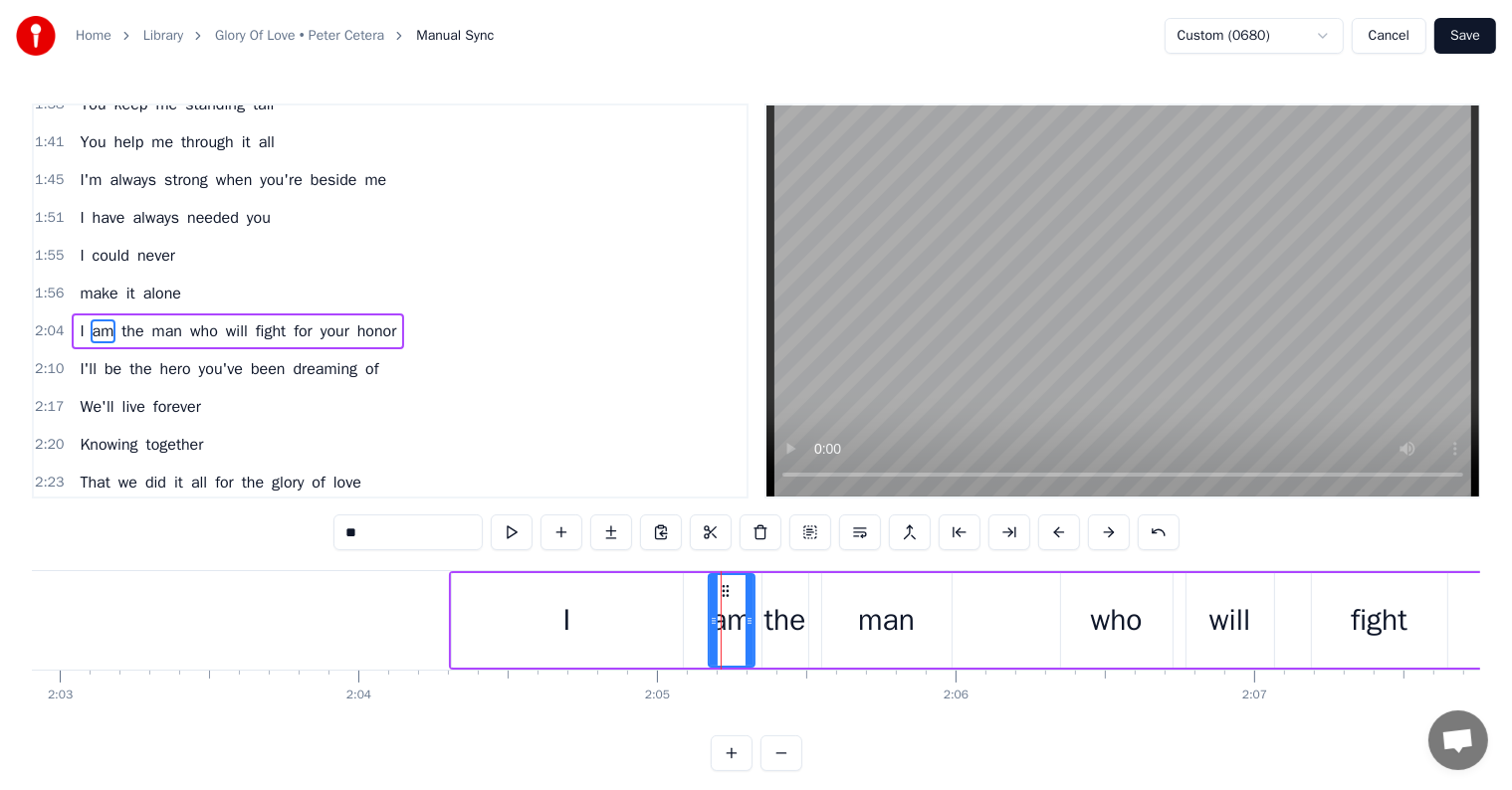click on "I" at bounding box center (567, 620) 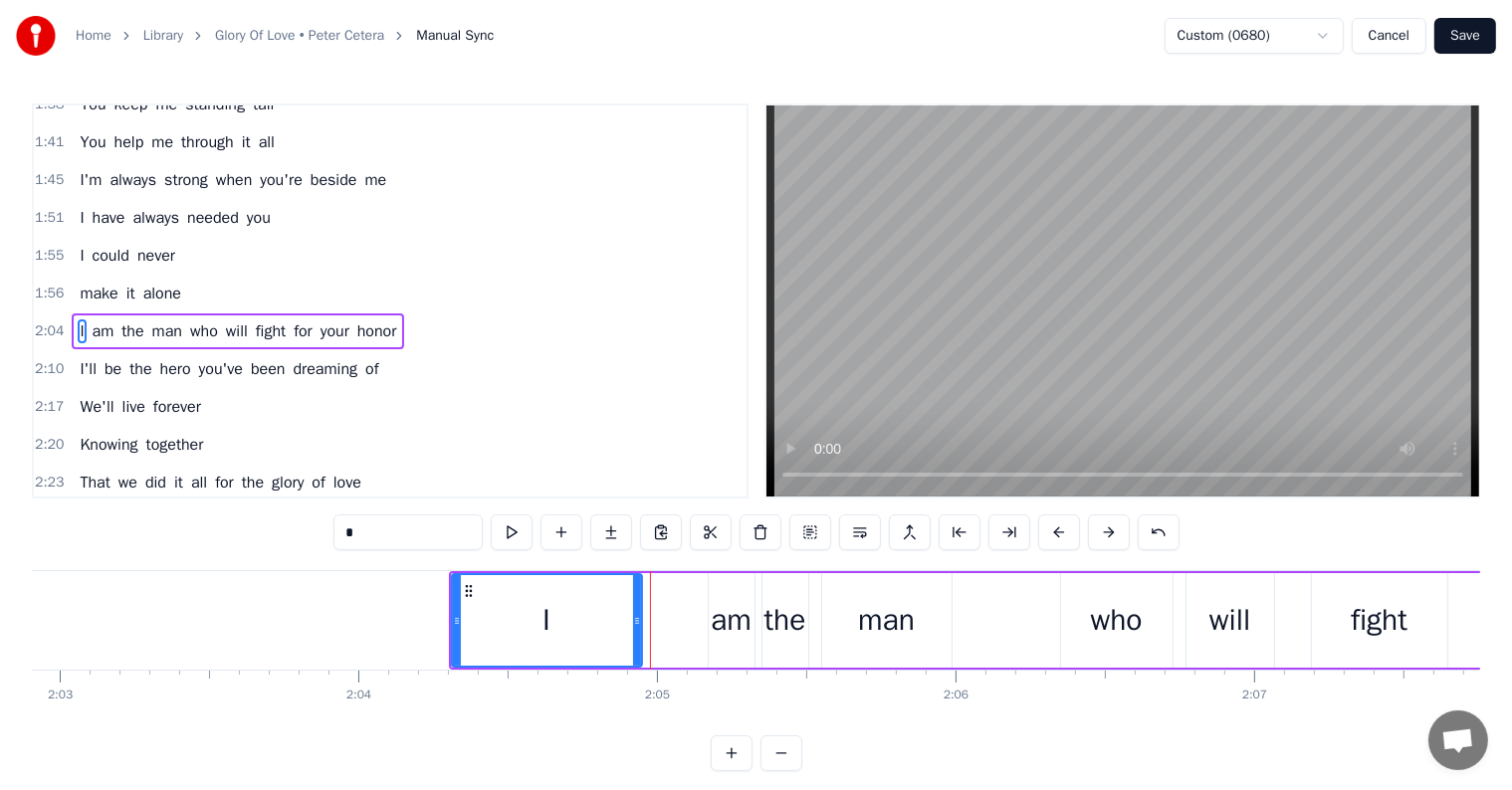 drag, startPoint x: 680, startPoint y: 621, endPoint x: 639, endPoint y: 620, distance: 41.01219 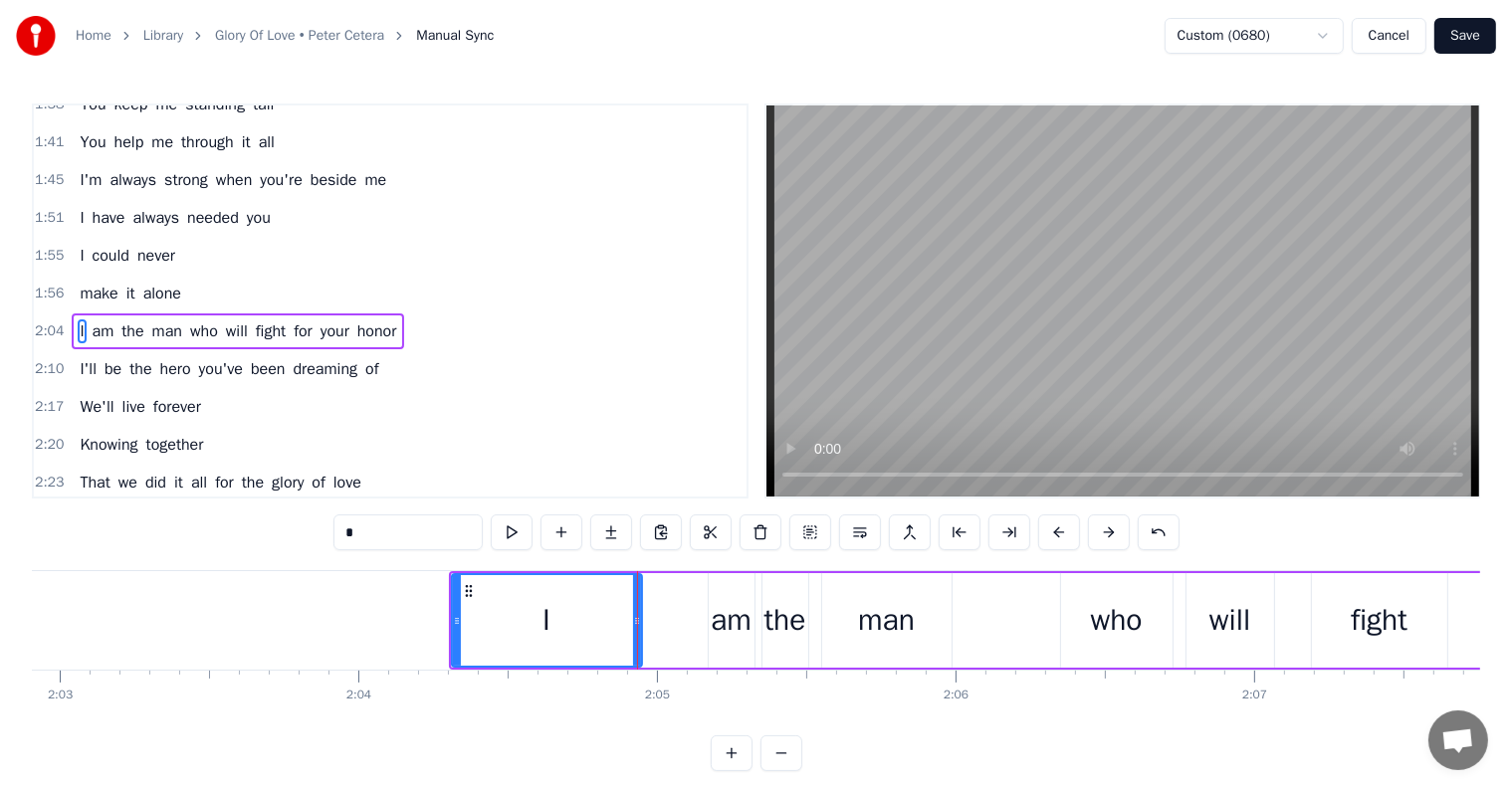 click on "am" at bounding box center [731, 620] 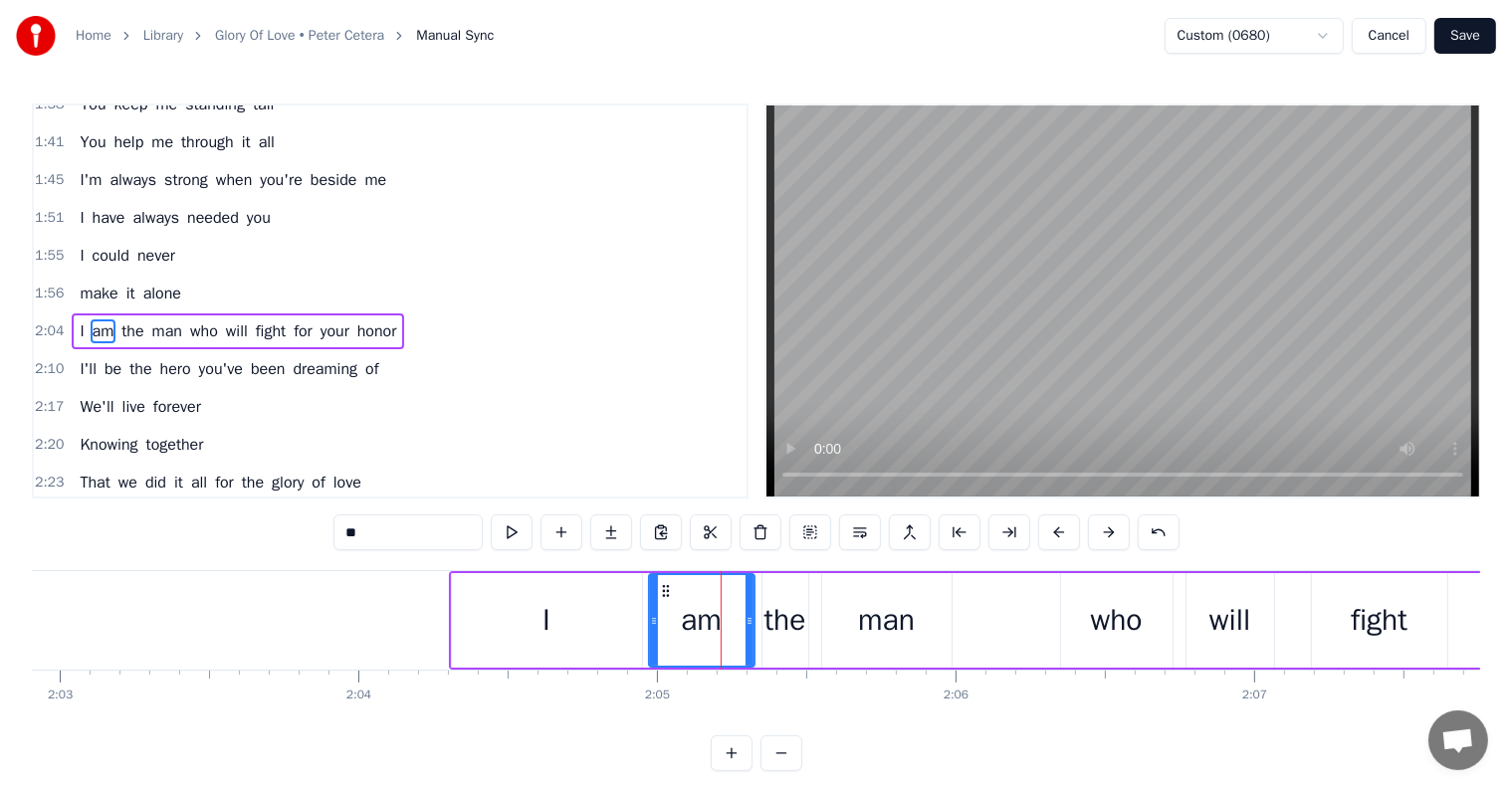 drag, startPoint x: 709, startPoint y: 616, endPoint x: 649, endPoint y: 619, distance: 60.074953 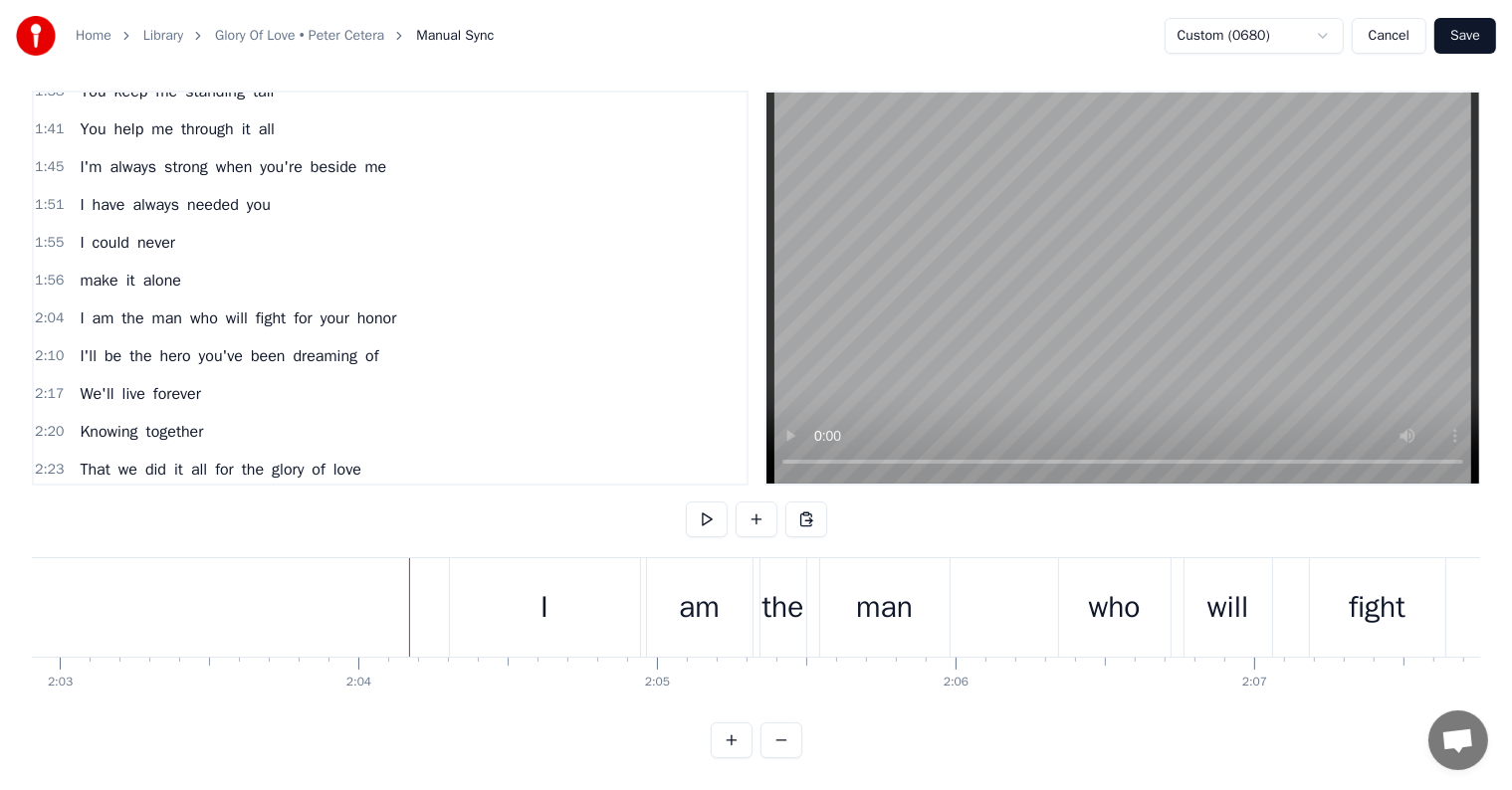 scroll, scrollTop: 30, scrollLeft: 0, axis: vertical 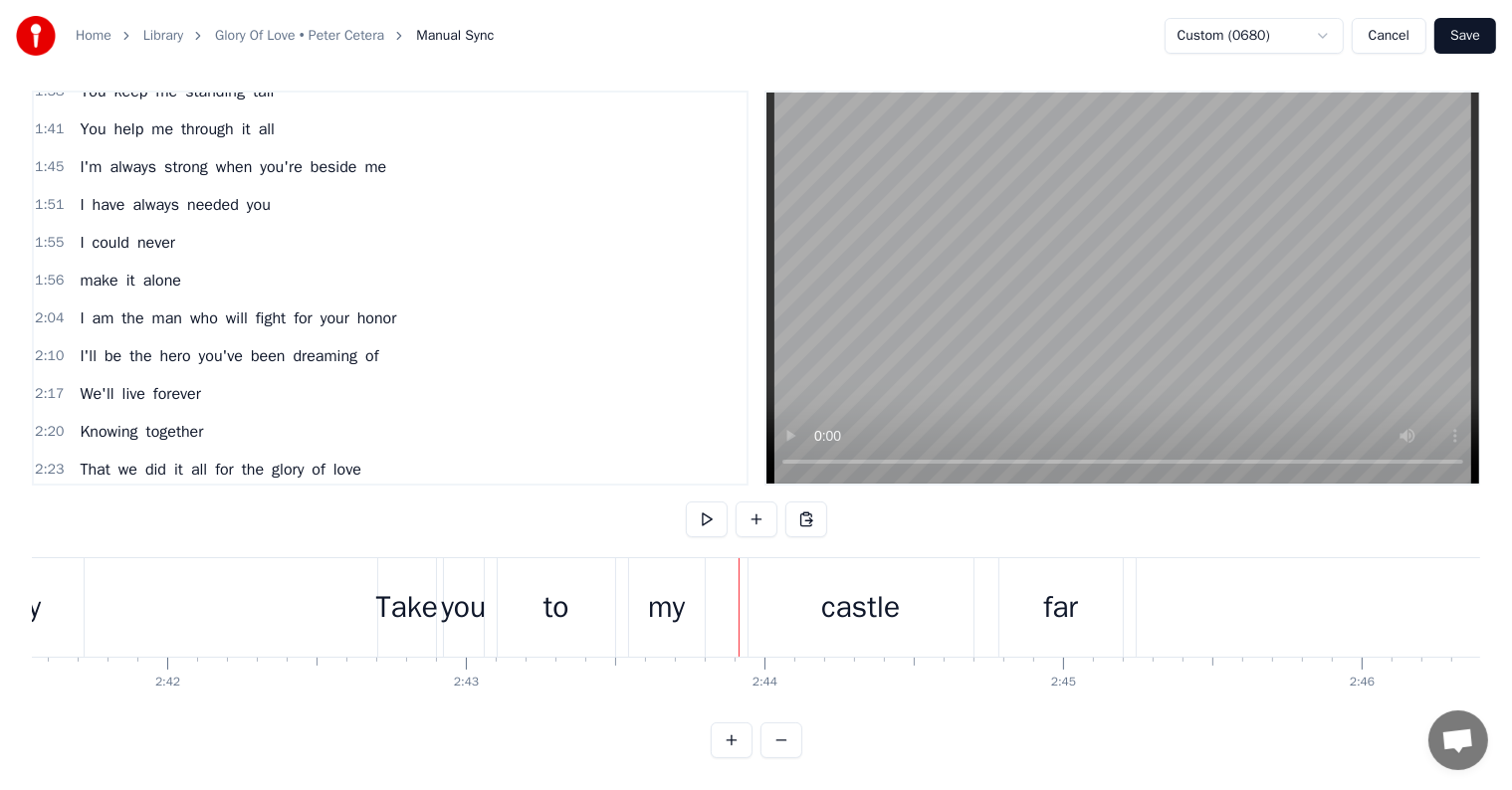 click on "castle" at bounding box center (860, 607) 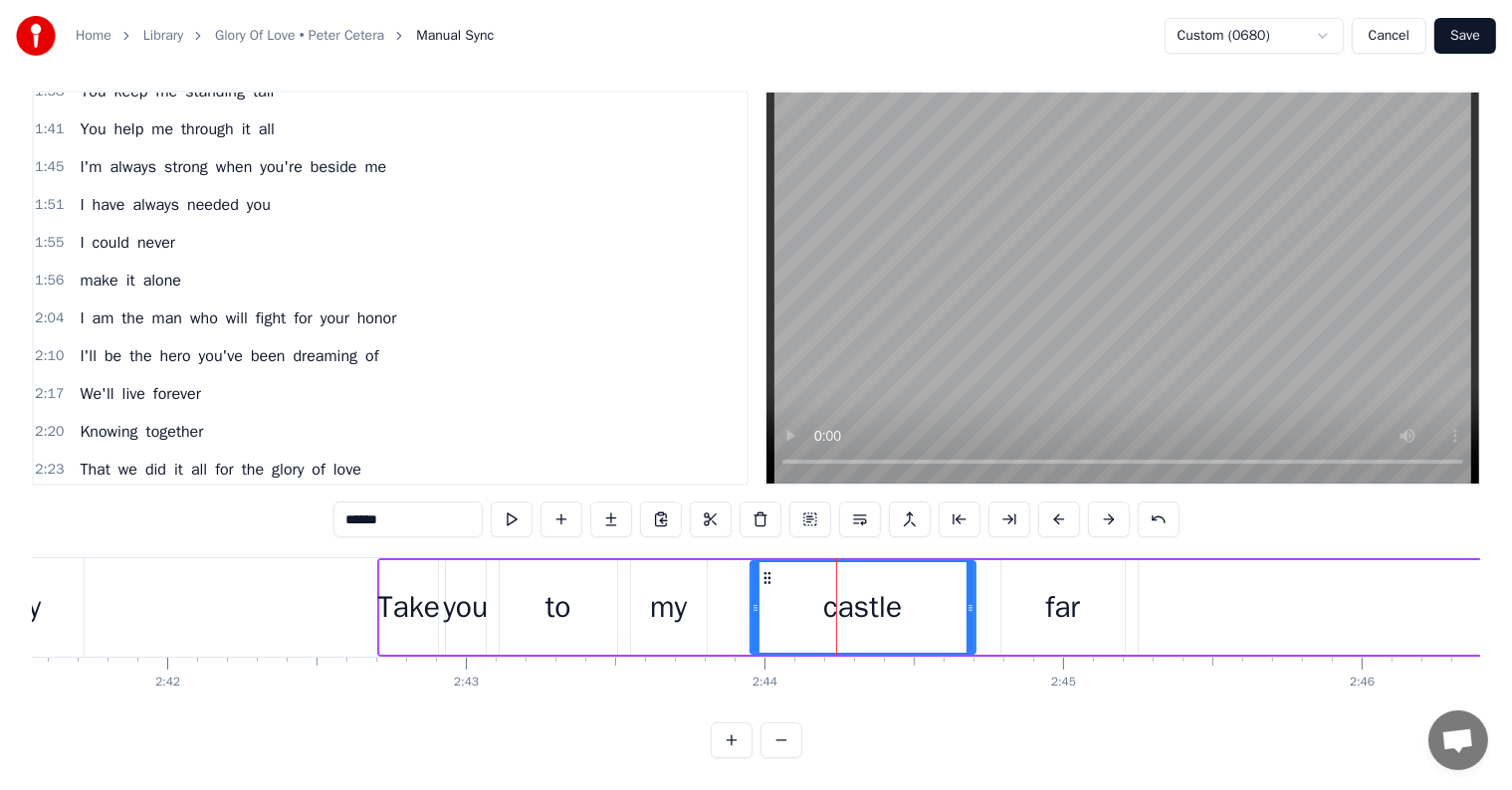 scroll, scrollTop: 0, scrollLeft: 0, axis: both 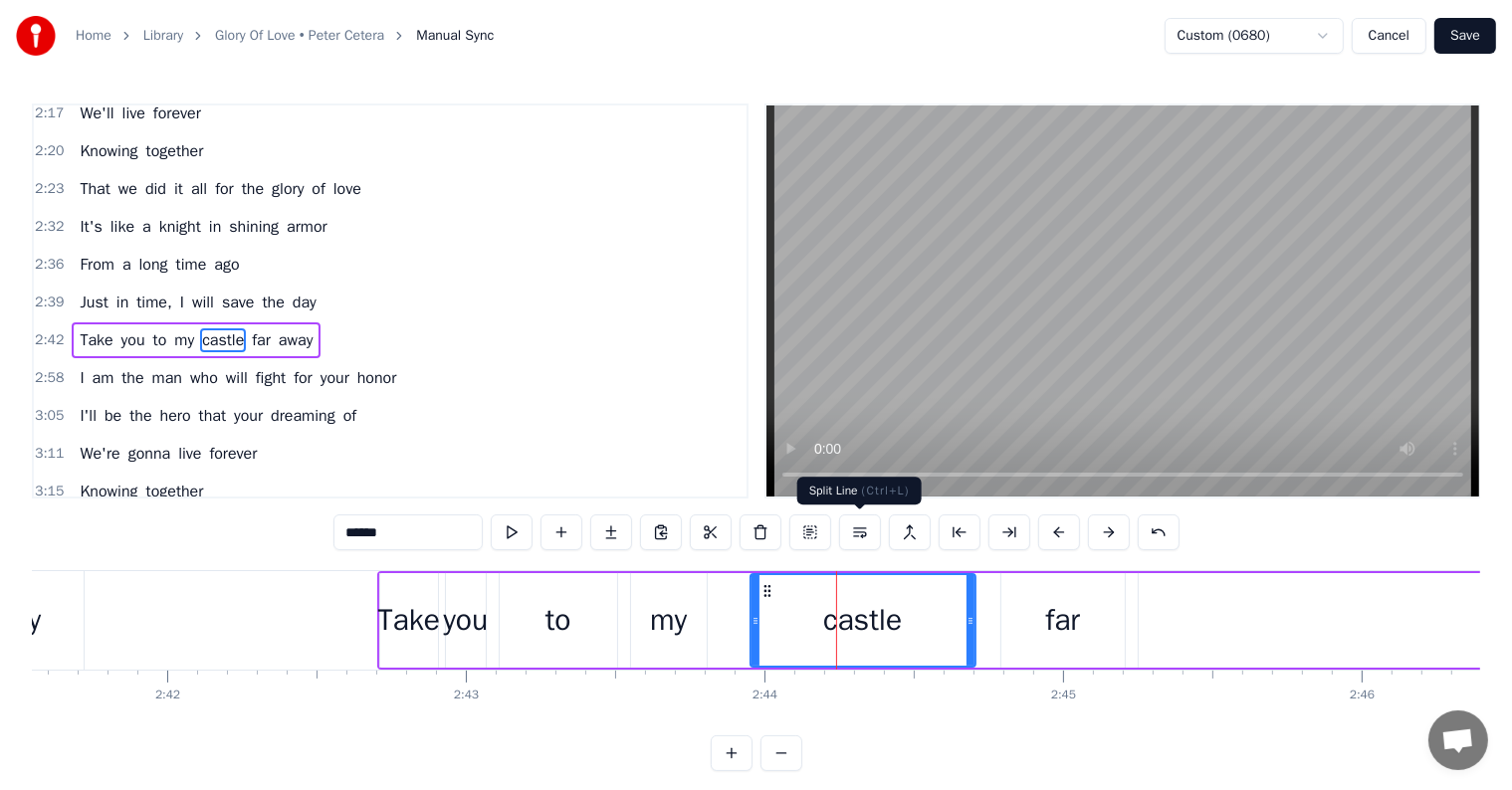 click at bounding box center (860, 532) 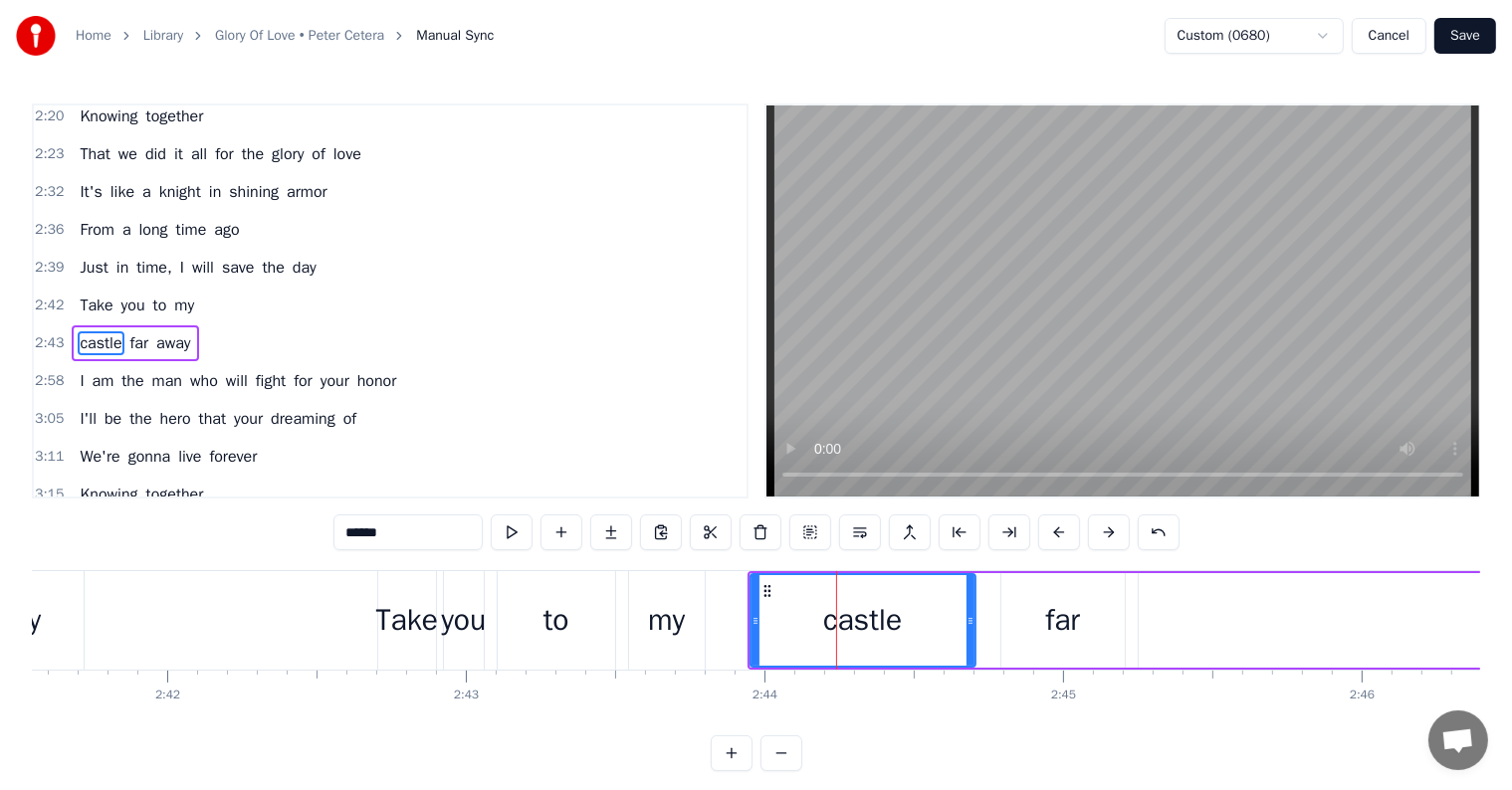 scroll, scrollTop: 1031, scrollLeft: 0, axis: vertical 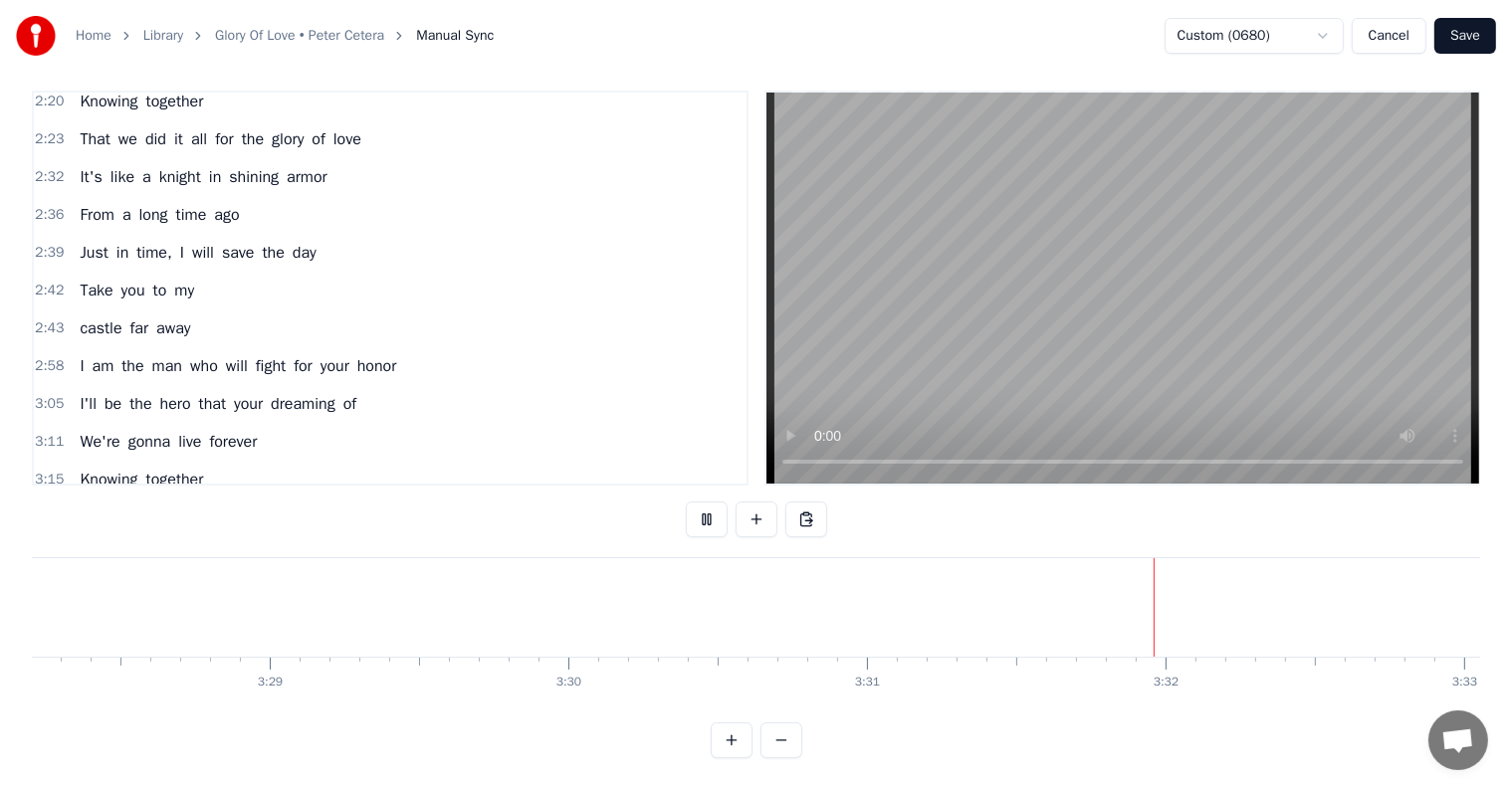 type 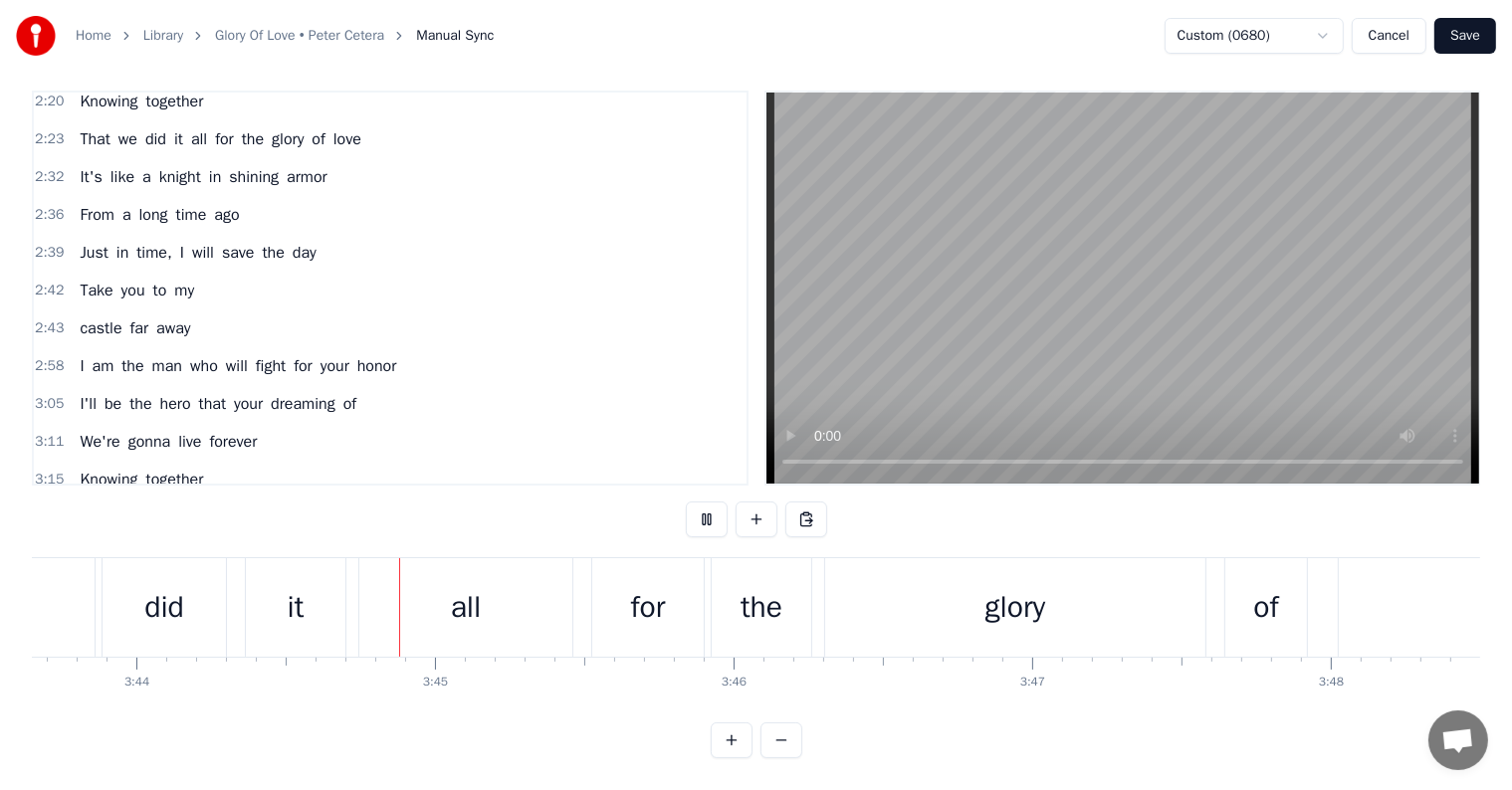 scroll, scrollTop: 0, scrollLeft: 66843, axis: horizontal 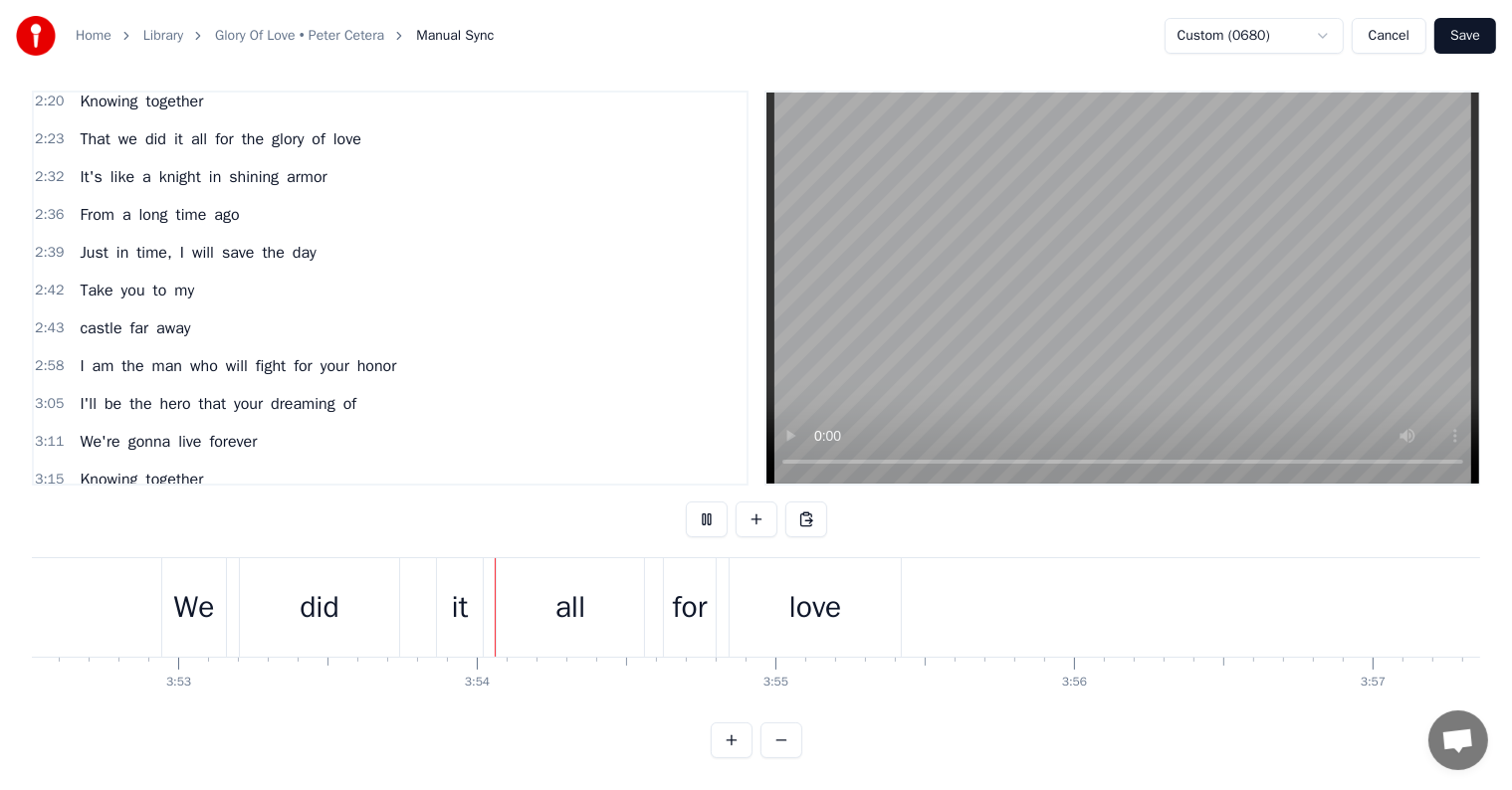 click on "Save" at bounding box center [1465, 36] 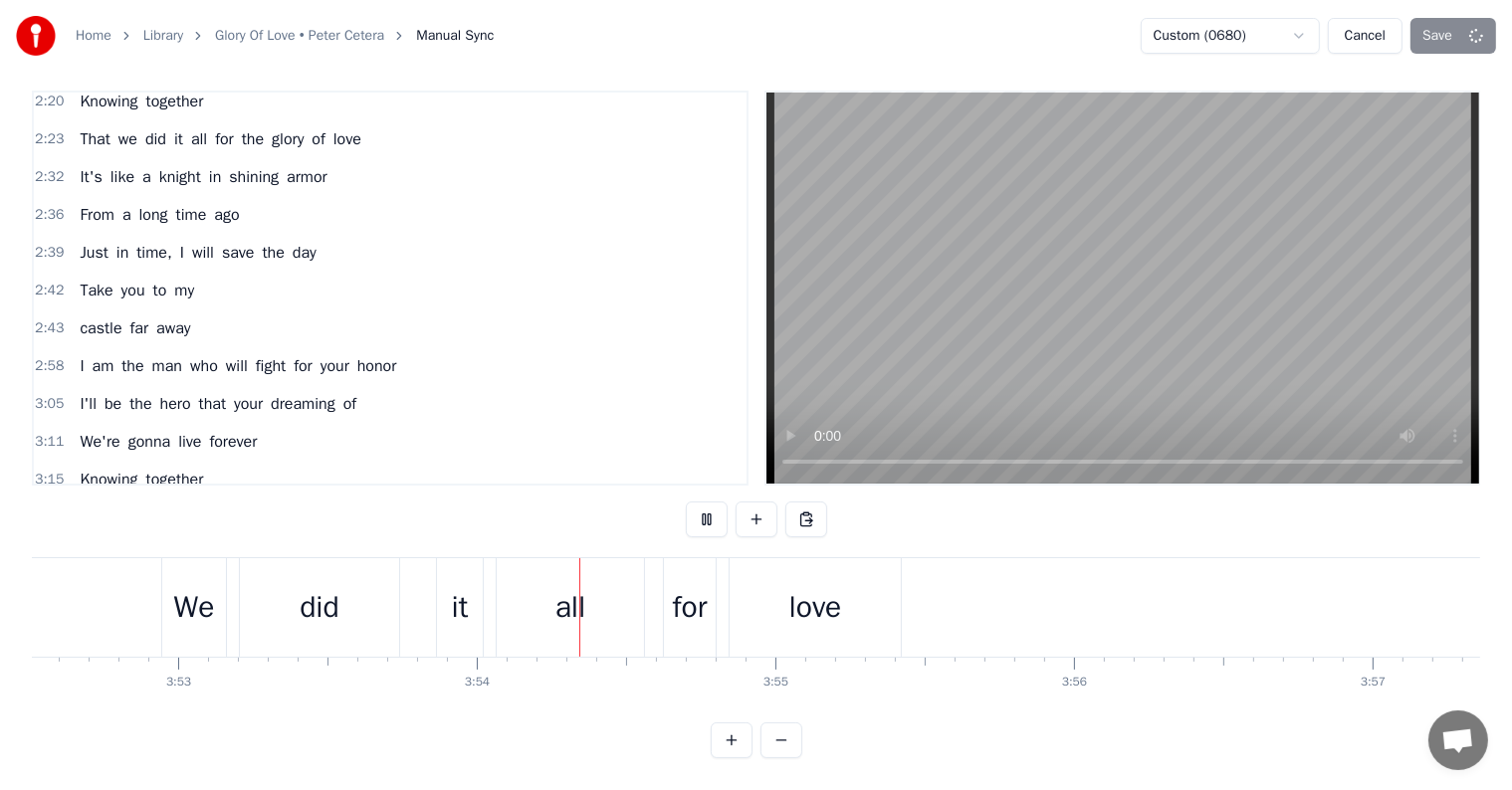 scroll, scrollTop: 0, scrollLeft: 69697, axis: horizontal 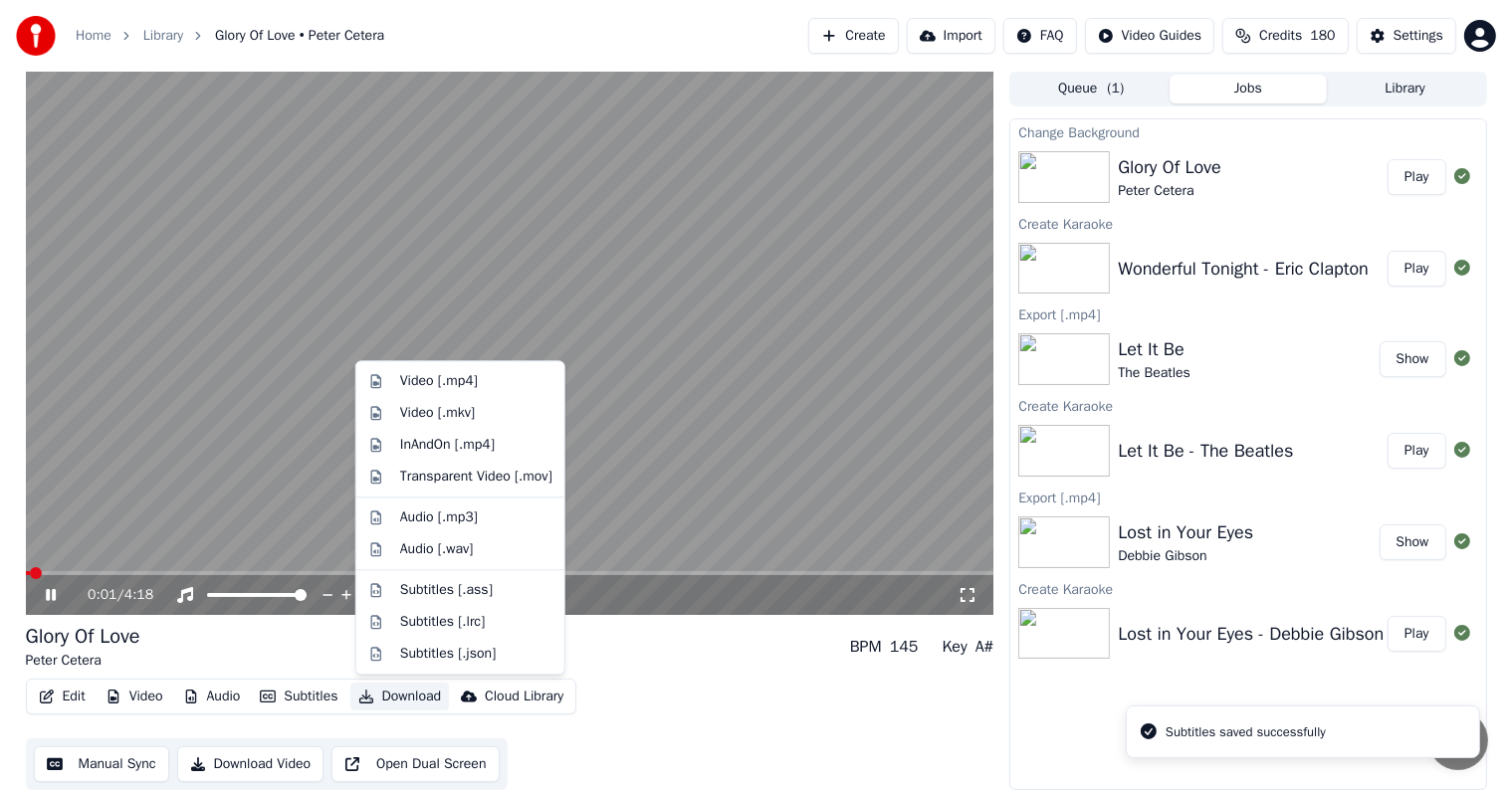 click on "Download" at bounding box center (400, 696) 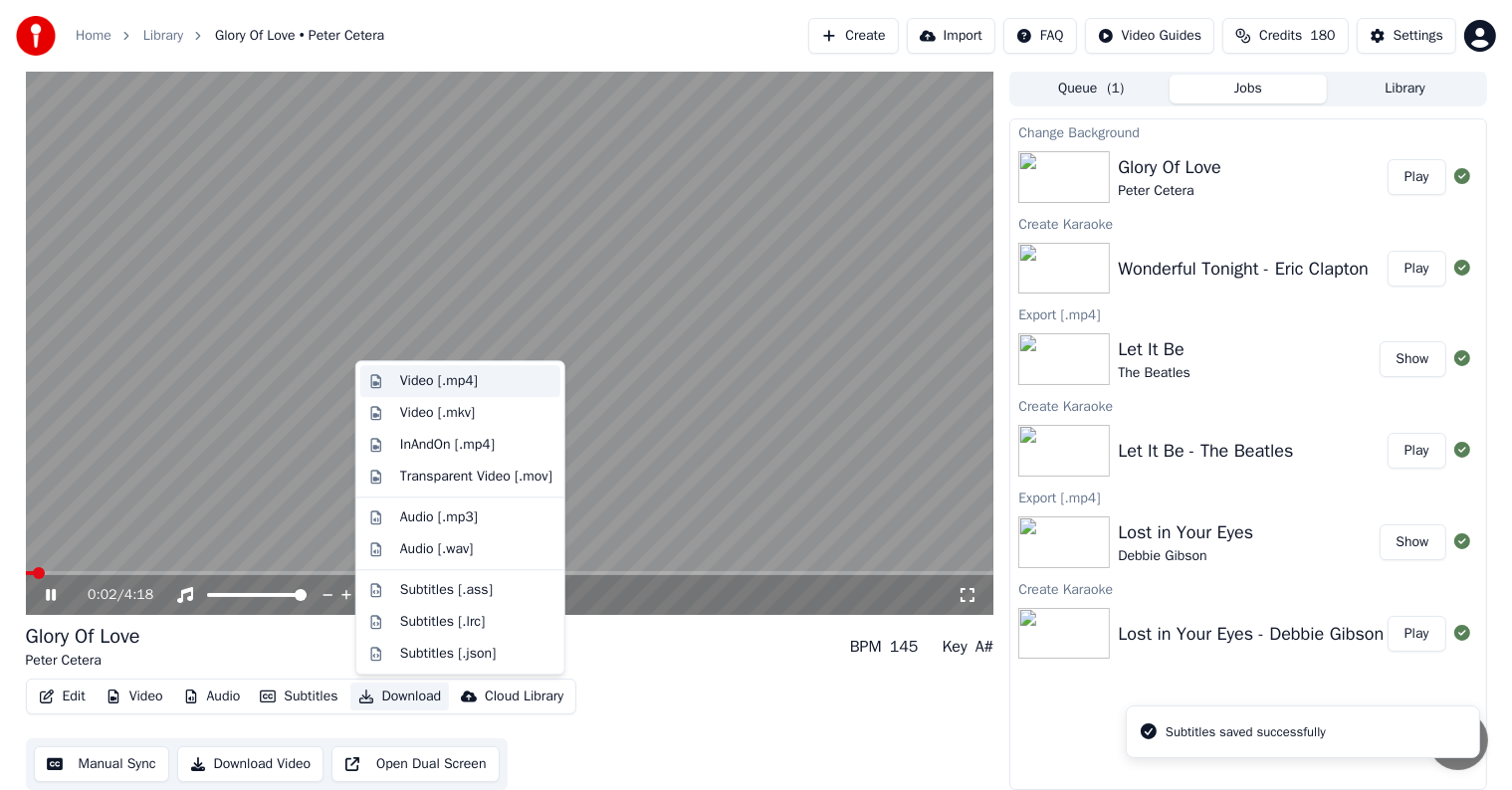 click on "Video [.mp4]" at bounding box center [439, 381] 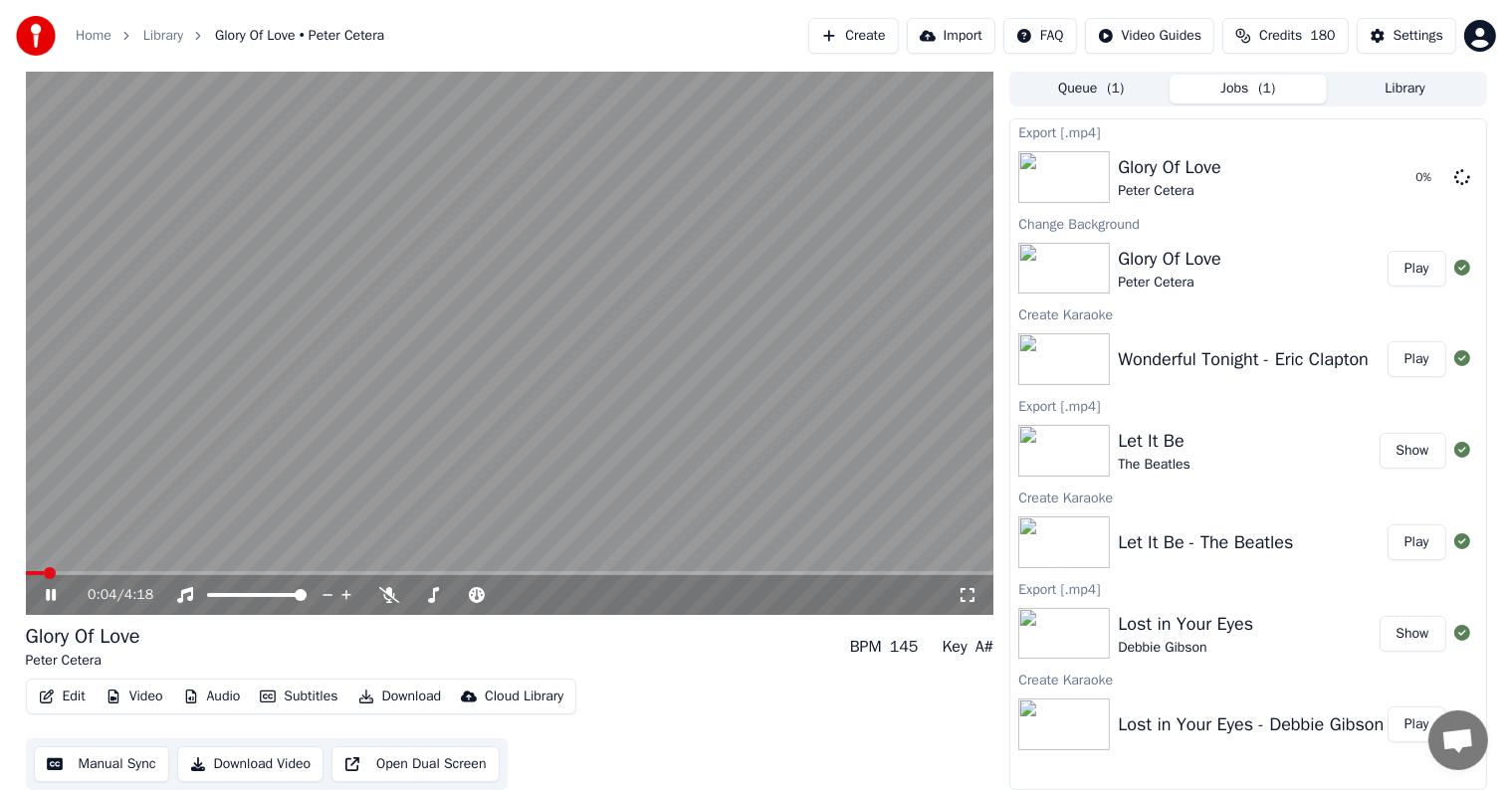 click 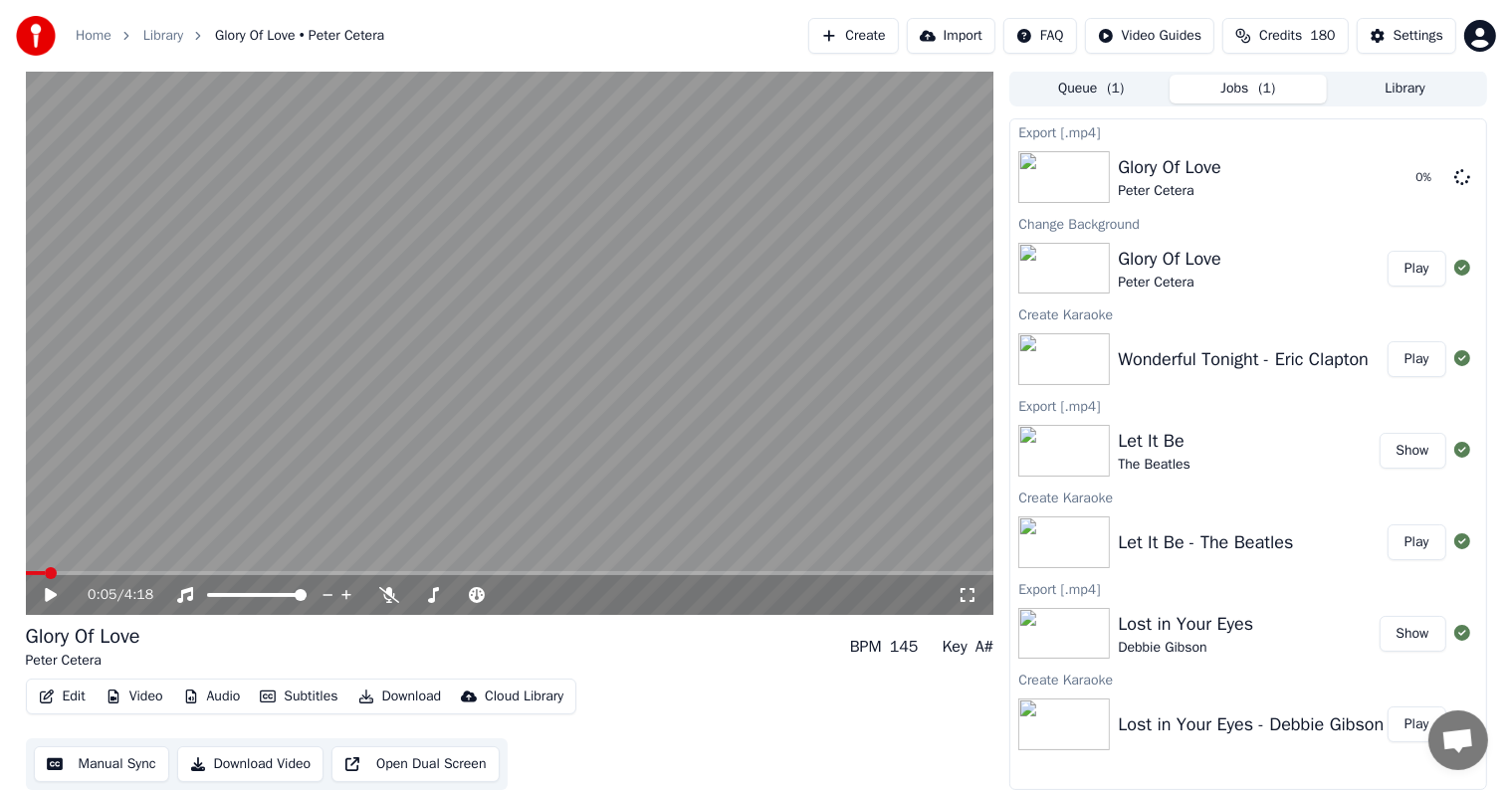 click on "Play" at bounding box center [1416, 359] 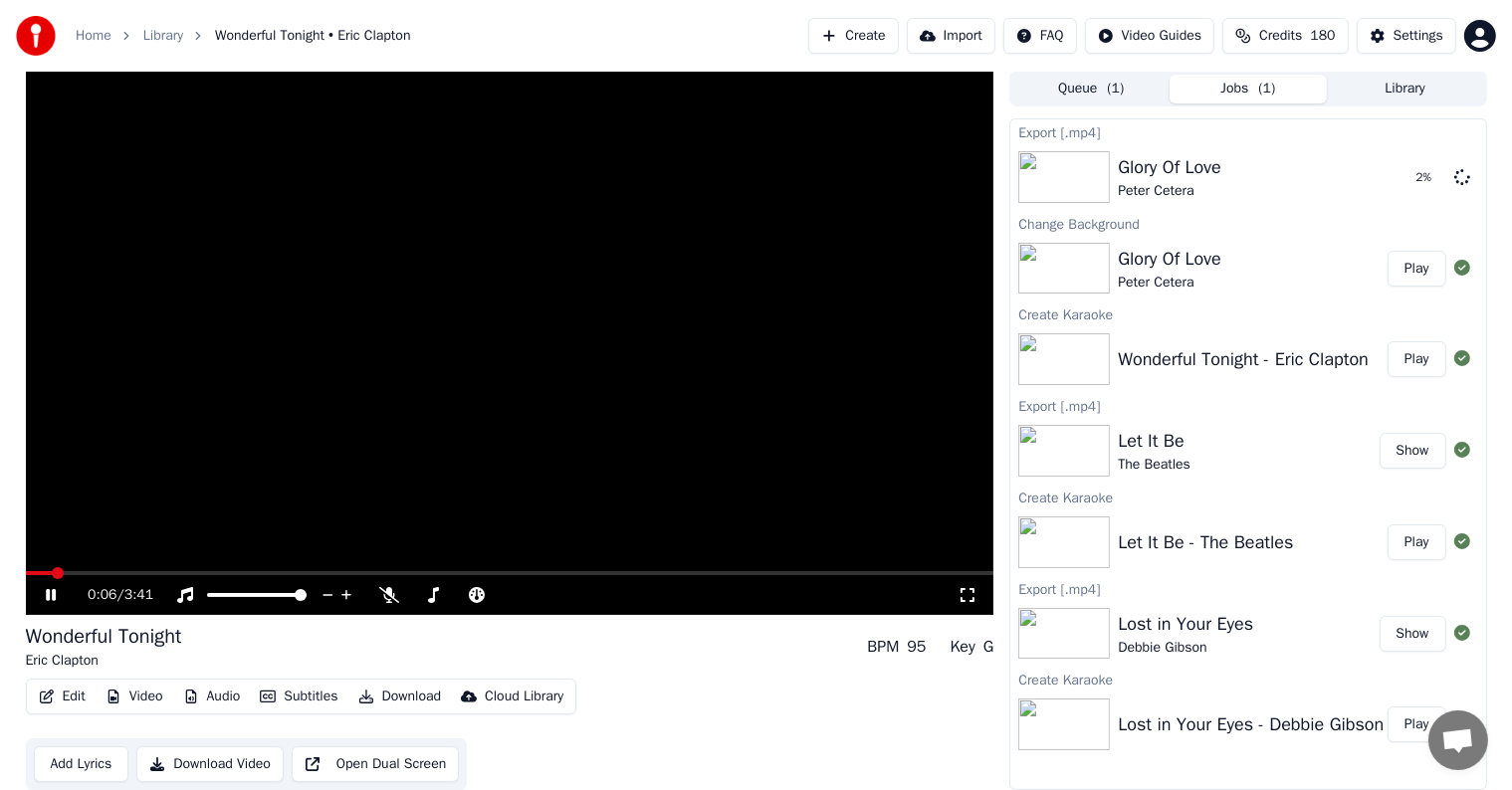 click on "Create" at bounding box center (853, 36) 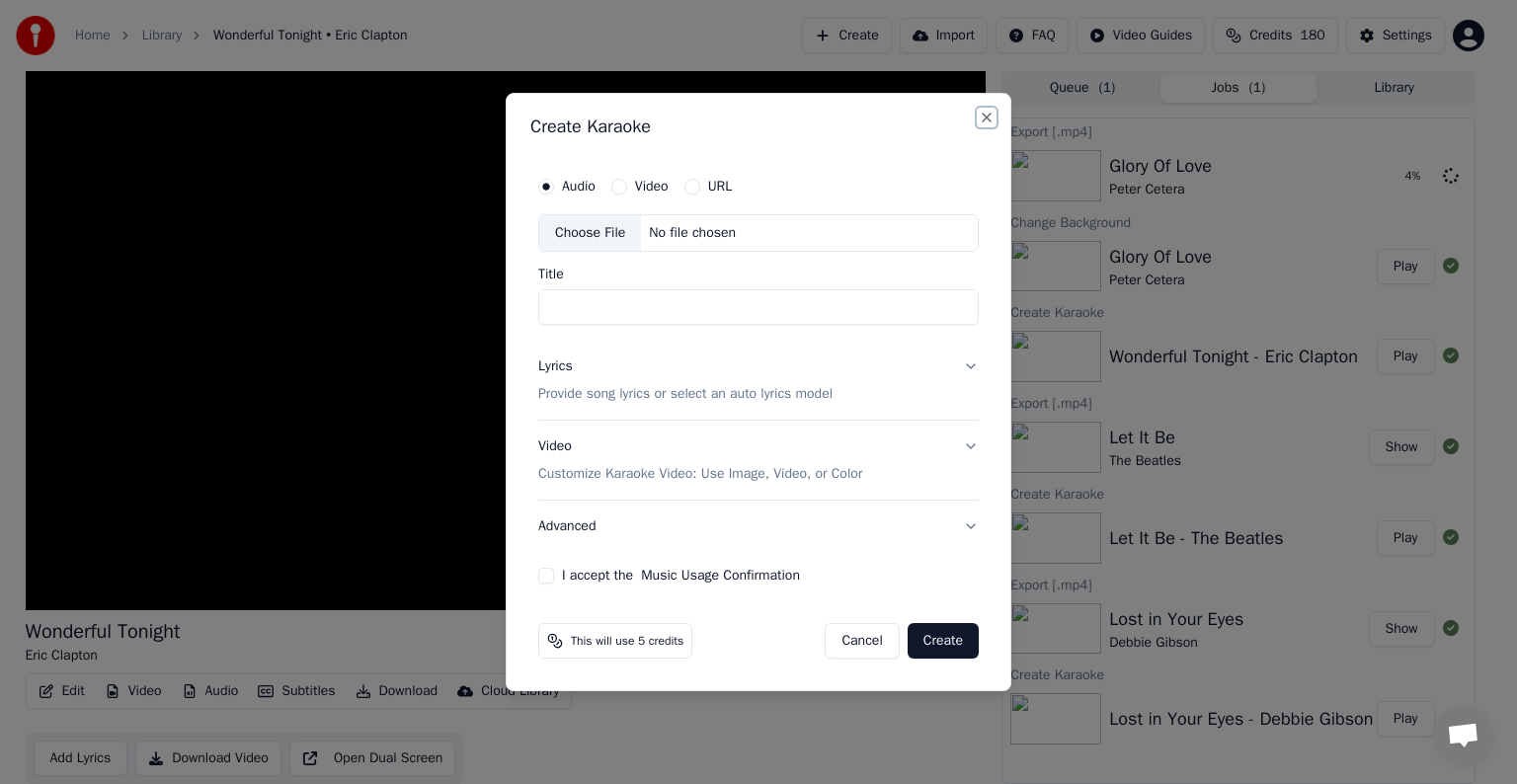 click on "Close" at bounding box center (987, 118) 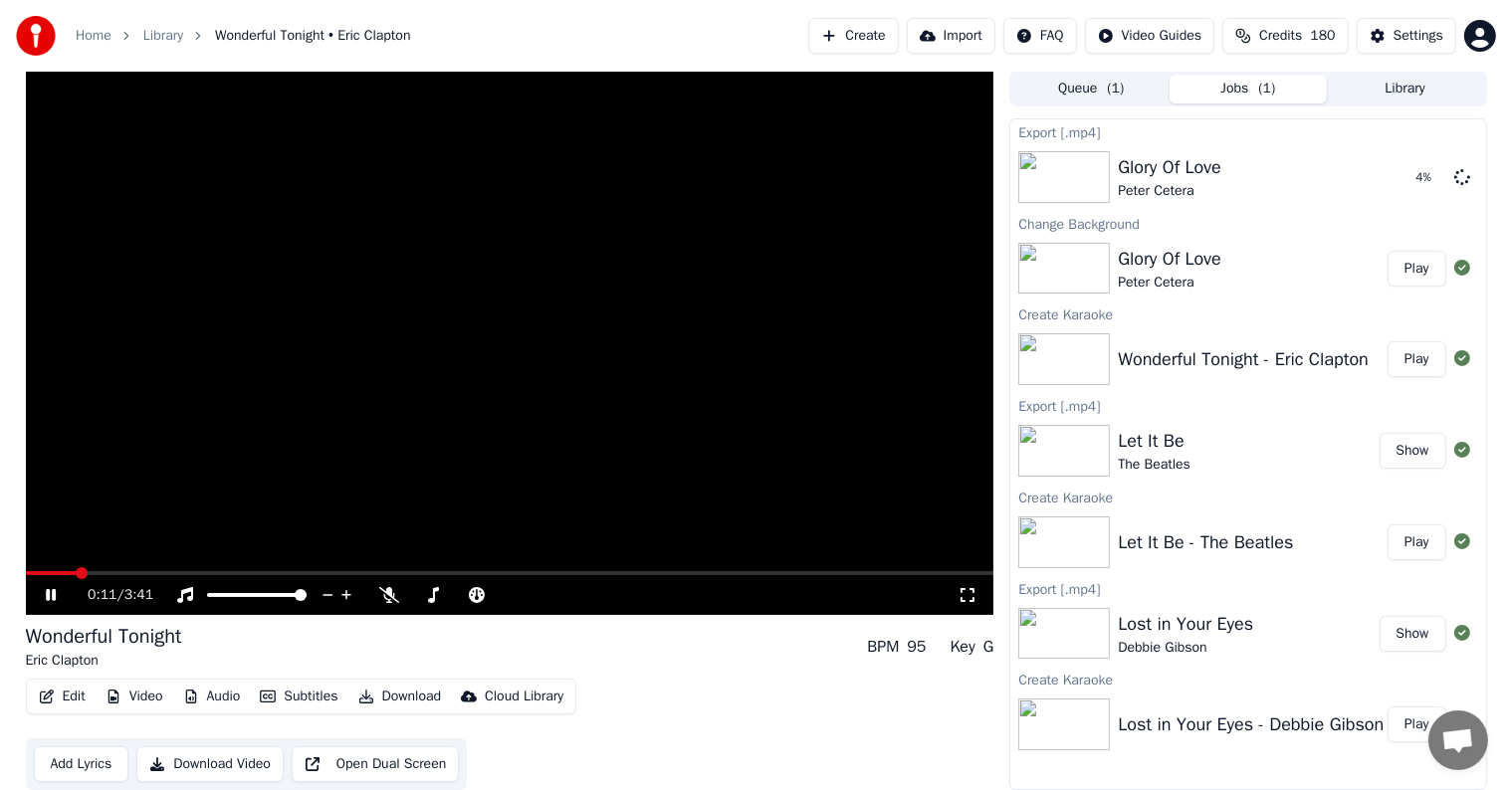 click at bounding box center [510, 342] 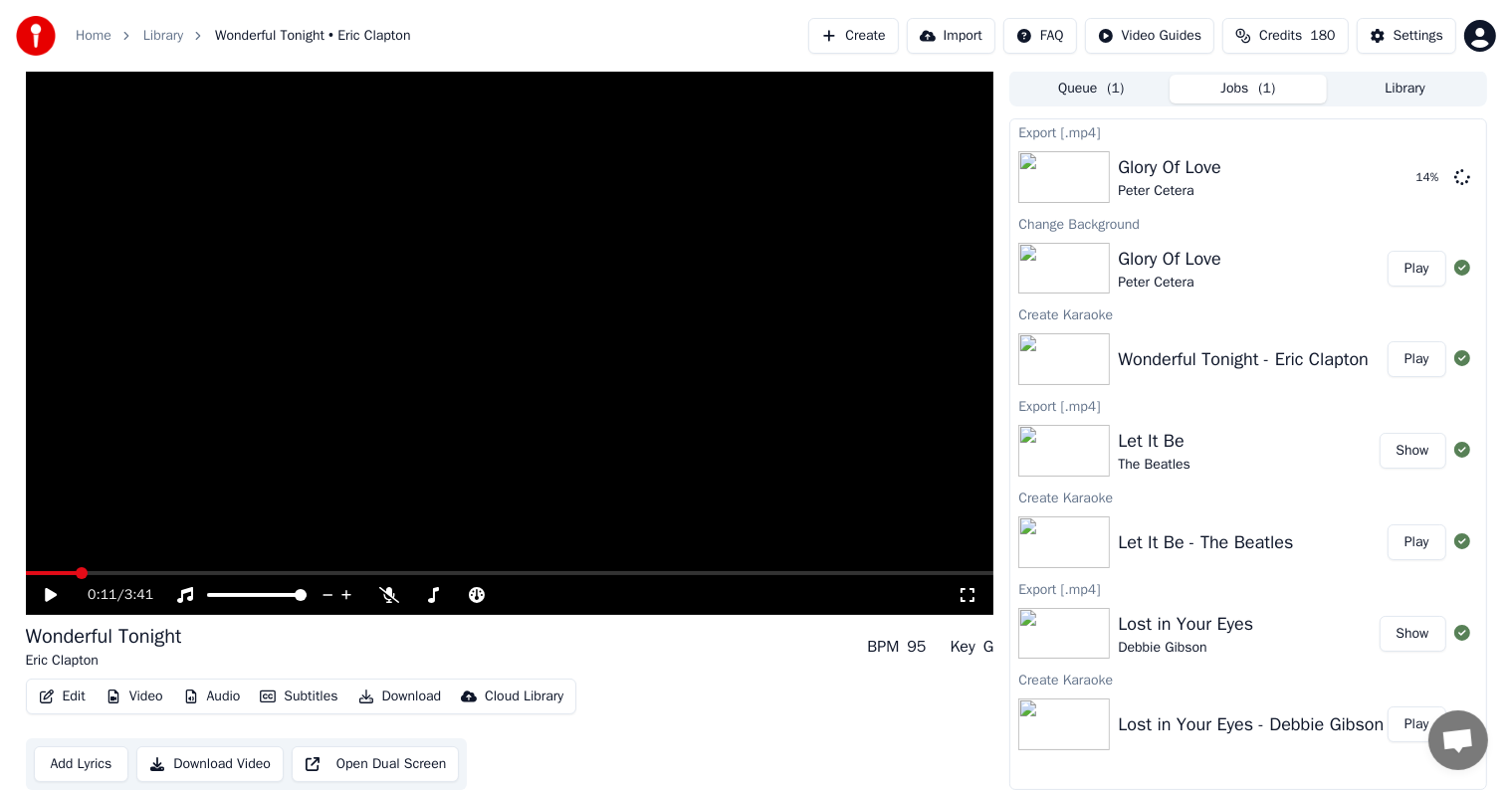 click on "Create" at bounding box center (853, 36) 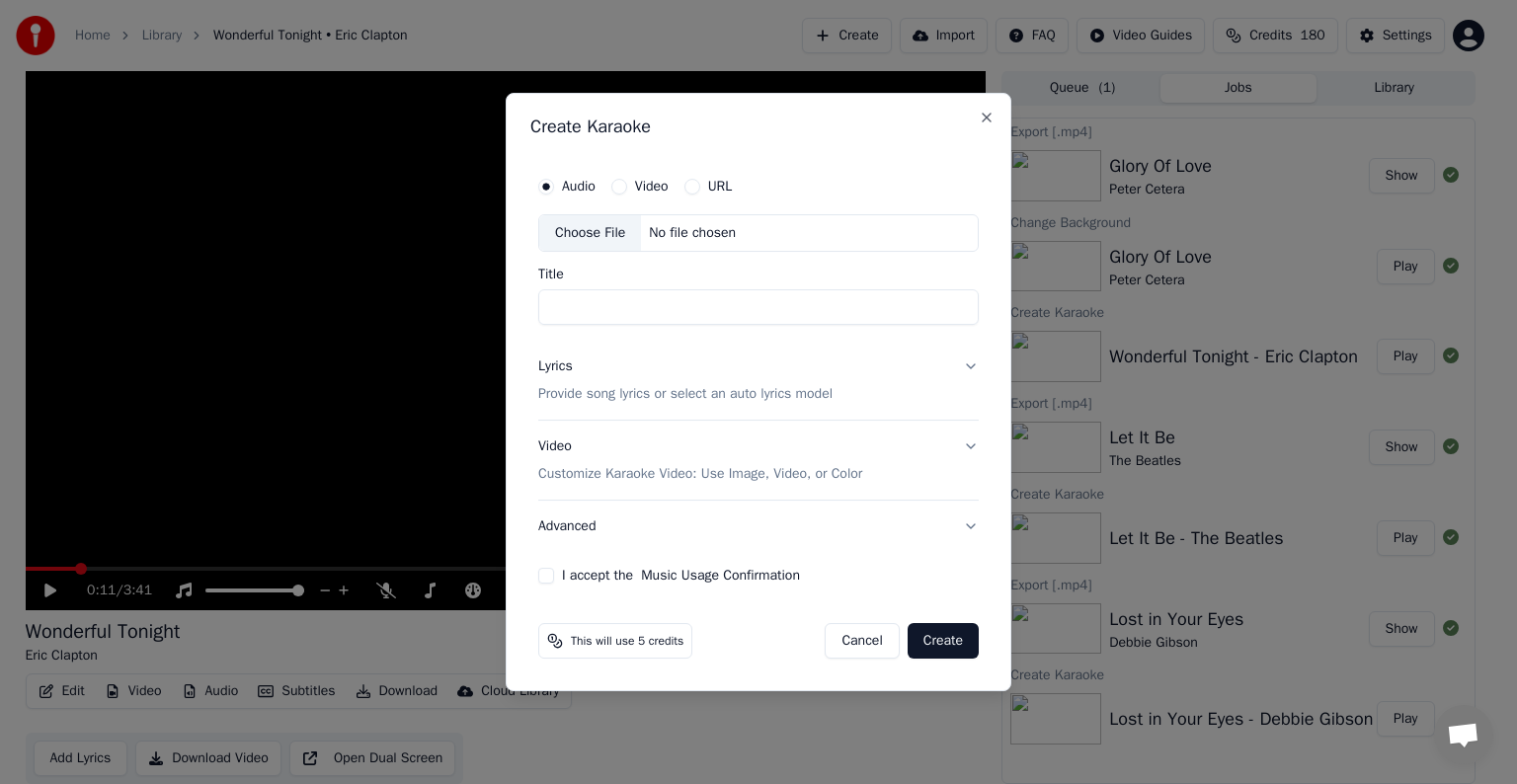 click on "Choose File" at bounding box center [590, 233] 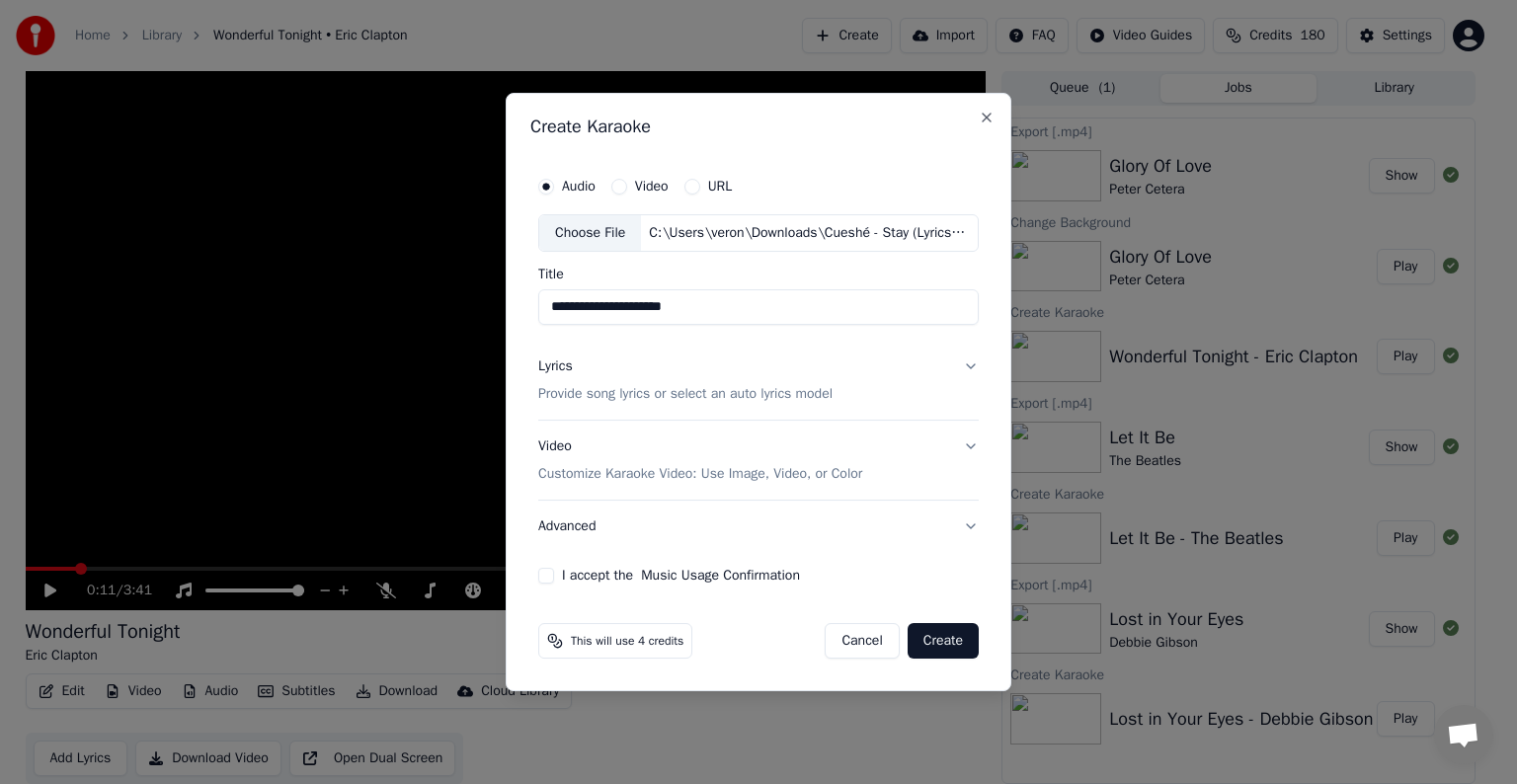 drag, startPoint x: 607, startPoint y: 306, endPoint x: 462, endPoint y: 309, distance: 145.03103 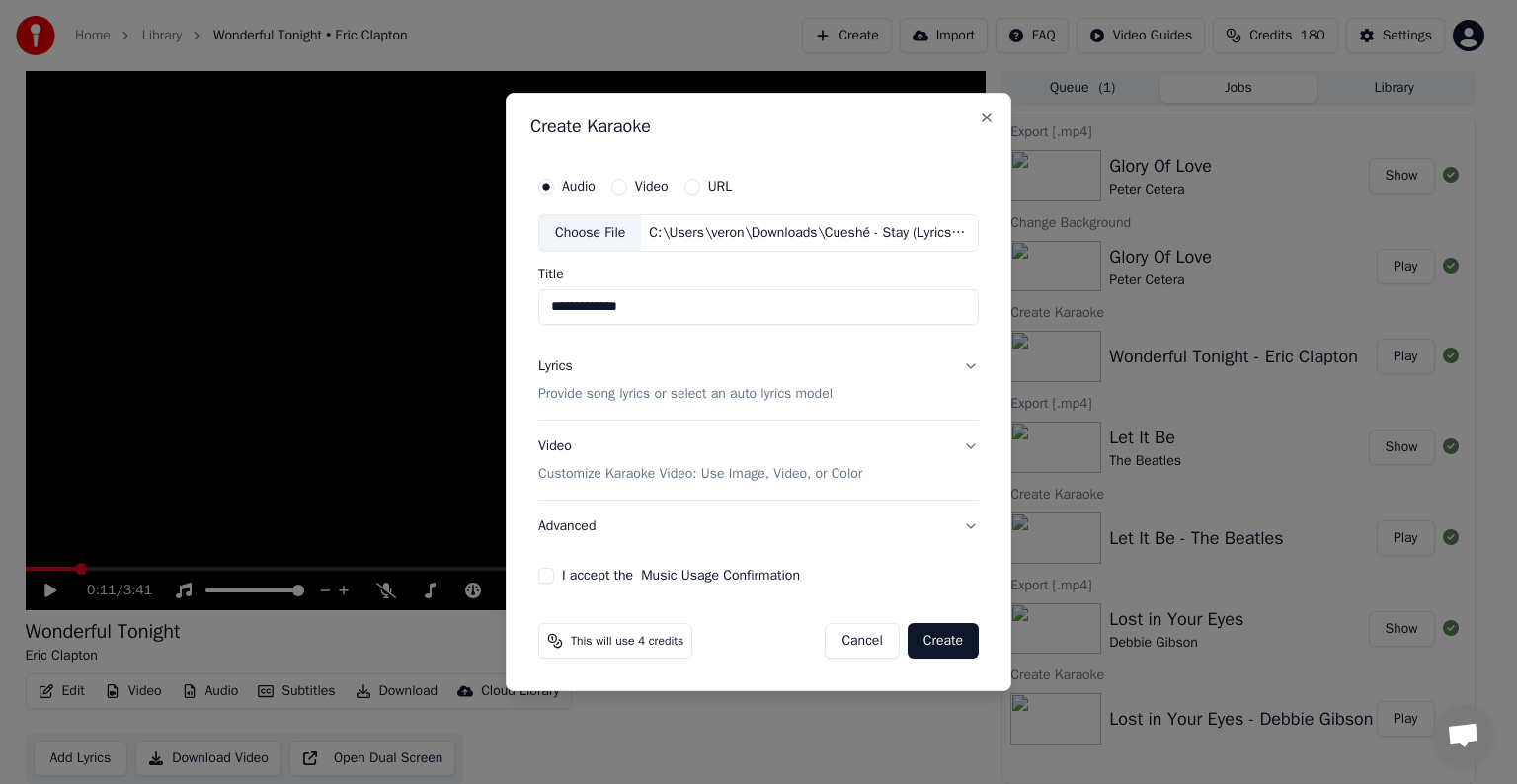 drag, startPoint x: 703, startPoint y: 320, endPoint x: 810, endPoint y: 323, distance: 107.04205 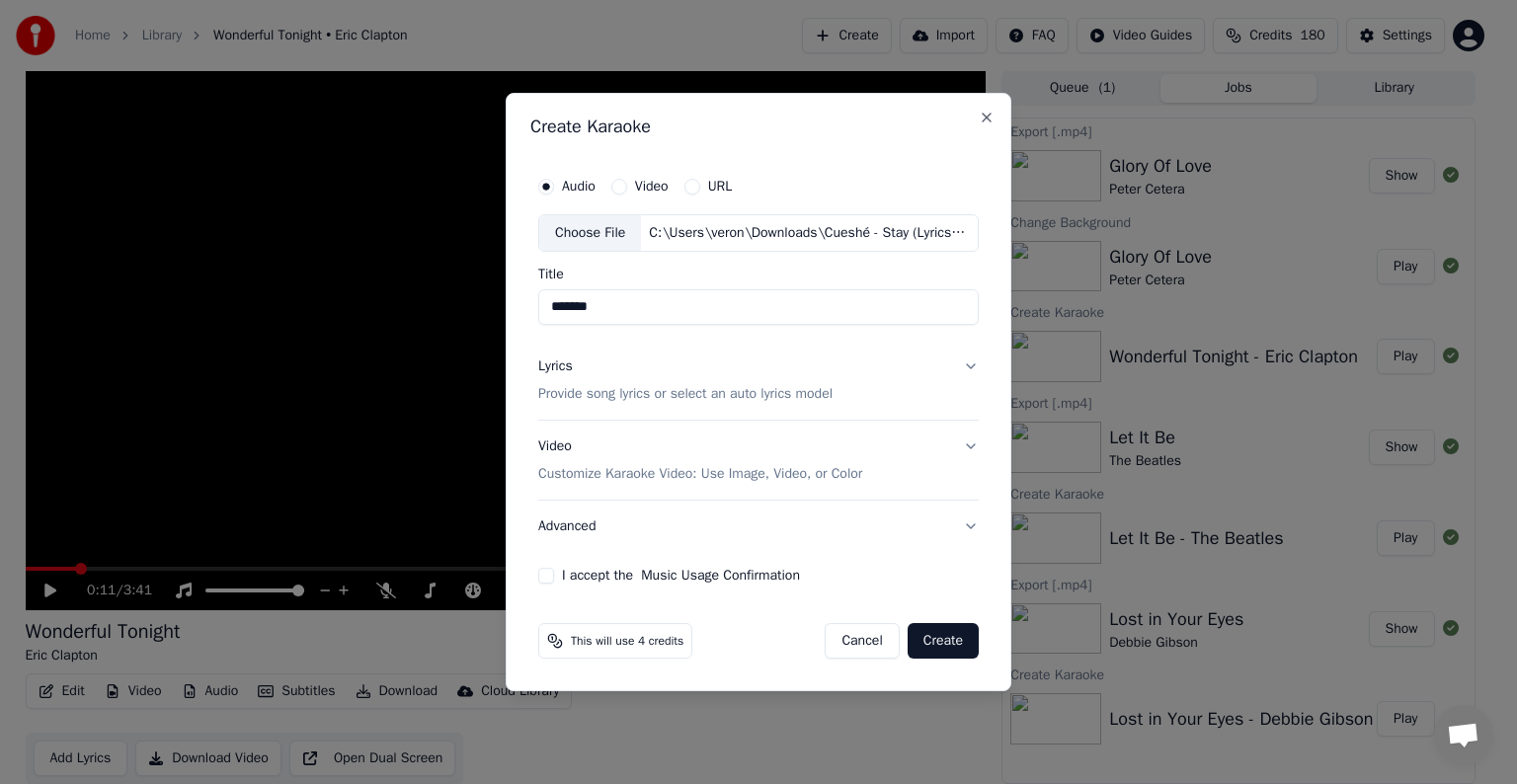 paste on "*********" 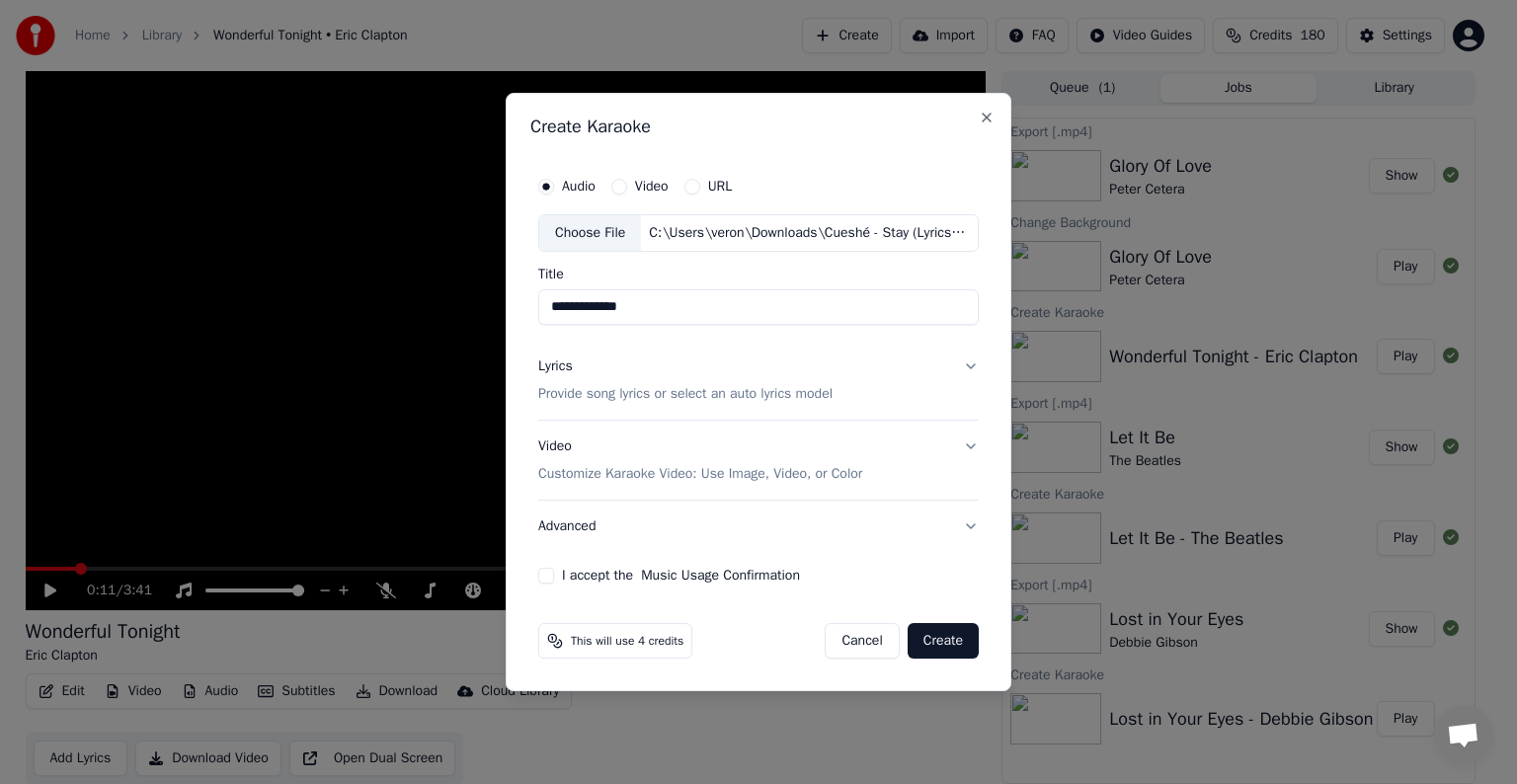 type on "**********" 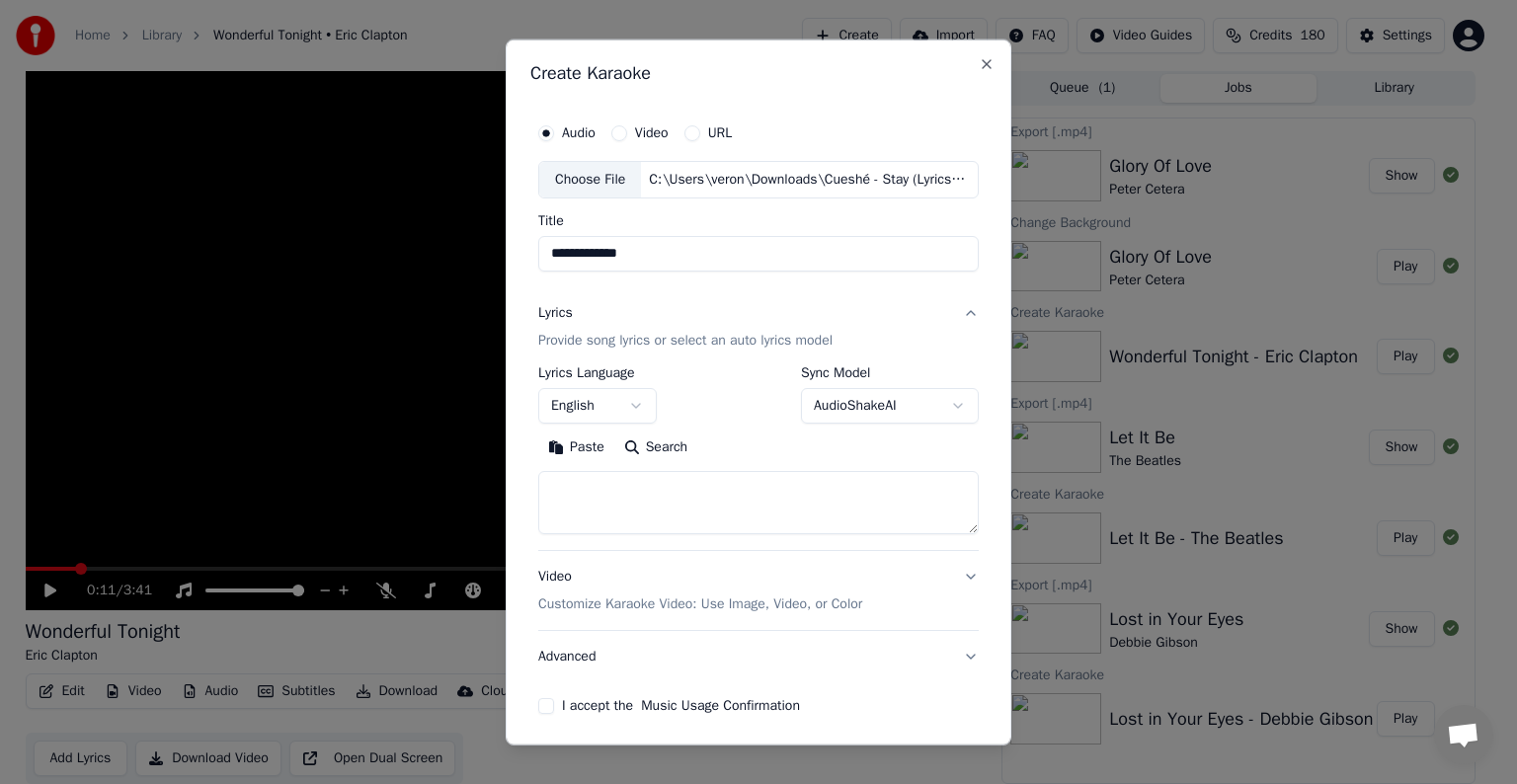 click at bounding box center (758, 503) 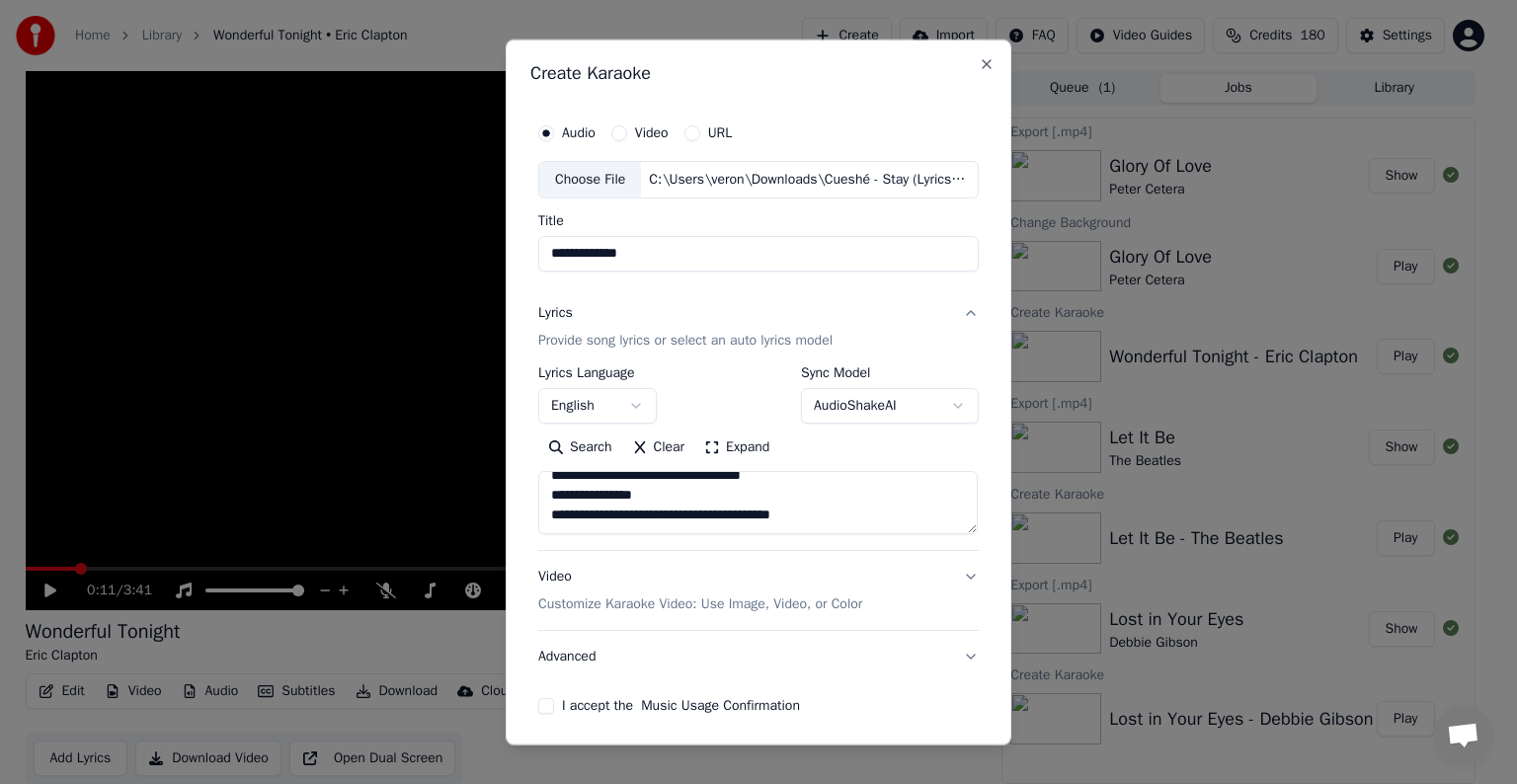 scroll, scrollTop: 63, scrollLeft: 0, axis: vertical 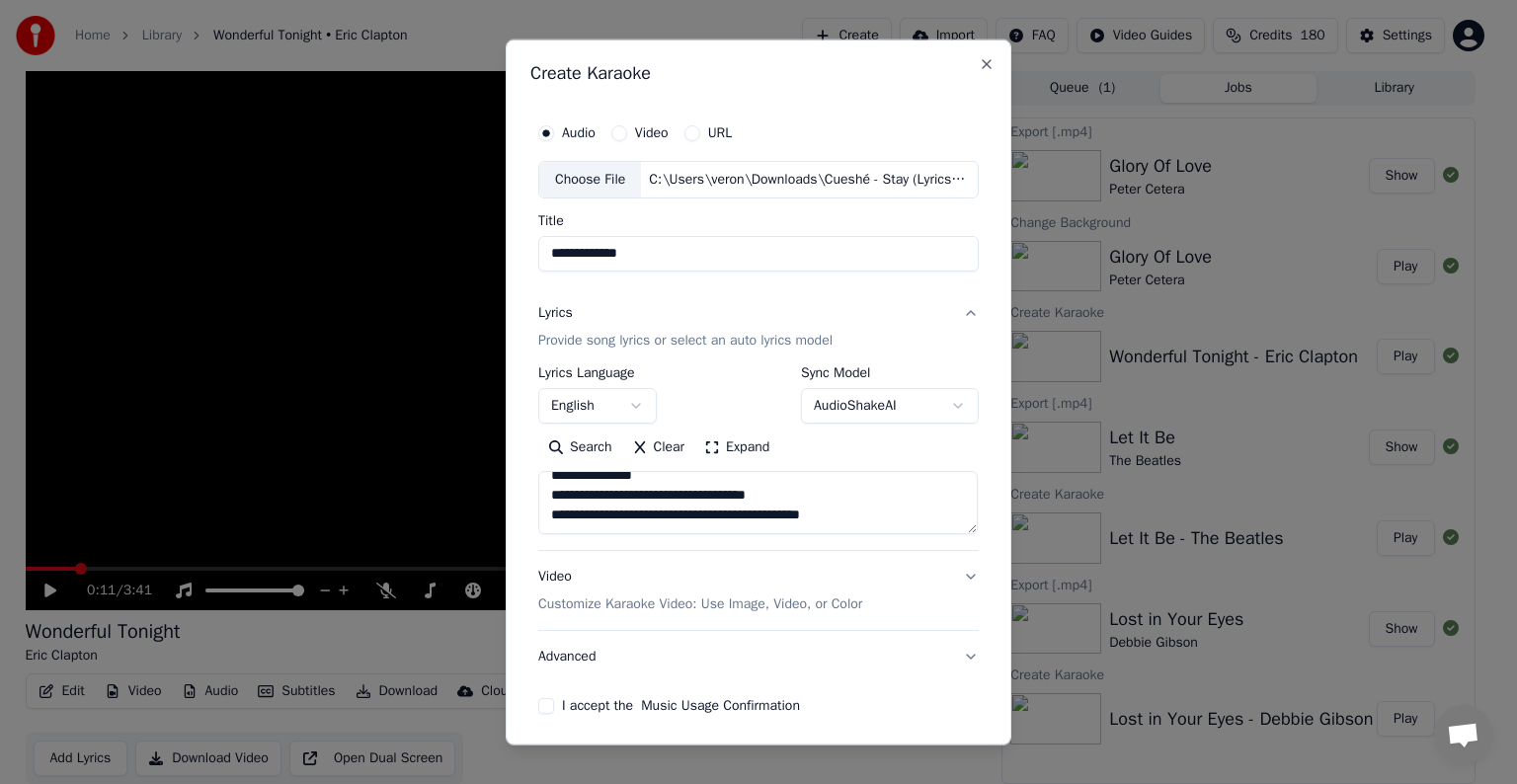 paste on "**********" 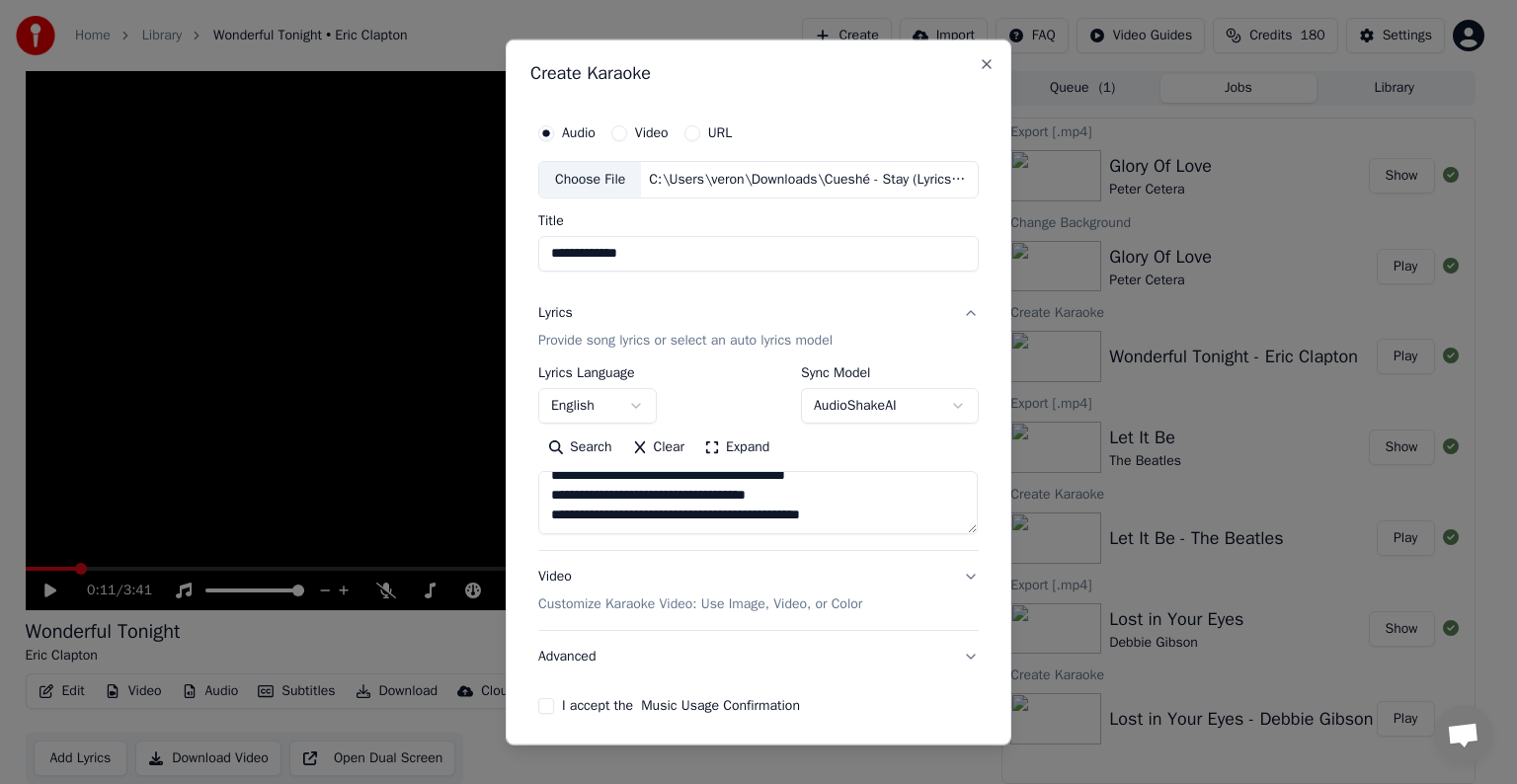 scroll, scrollTop: 241, scrollLeft: 0, axis: vertical 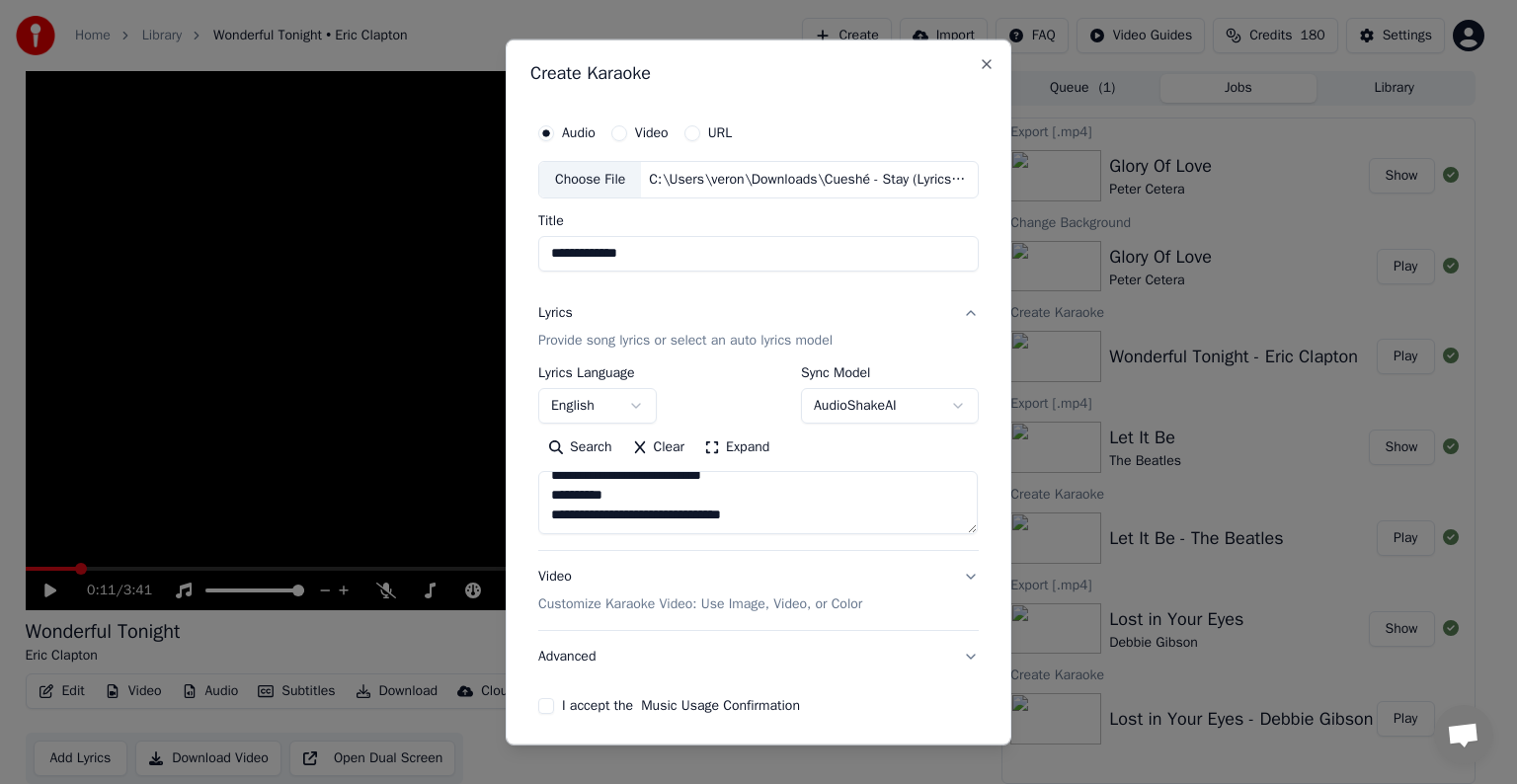 paste on "**********" 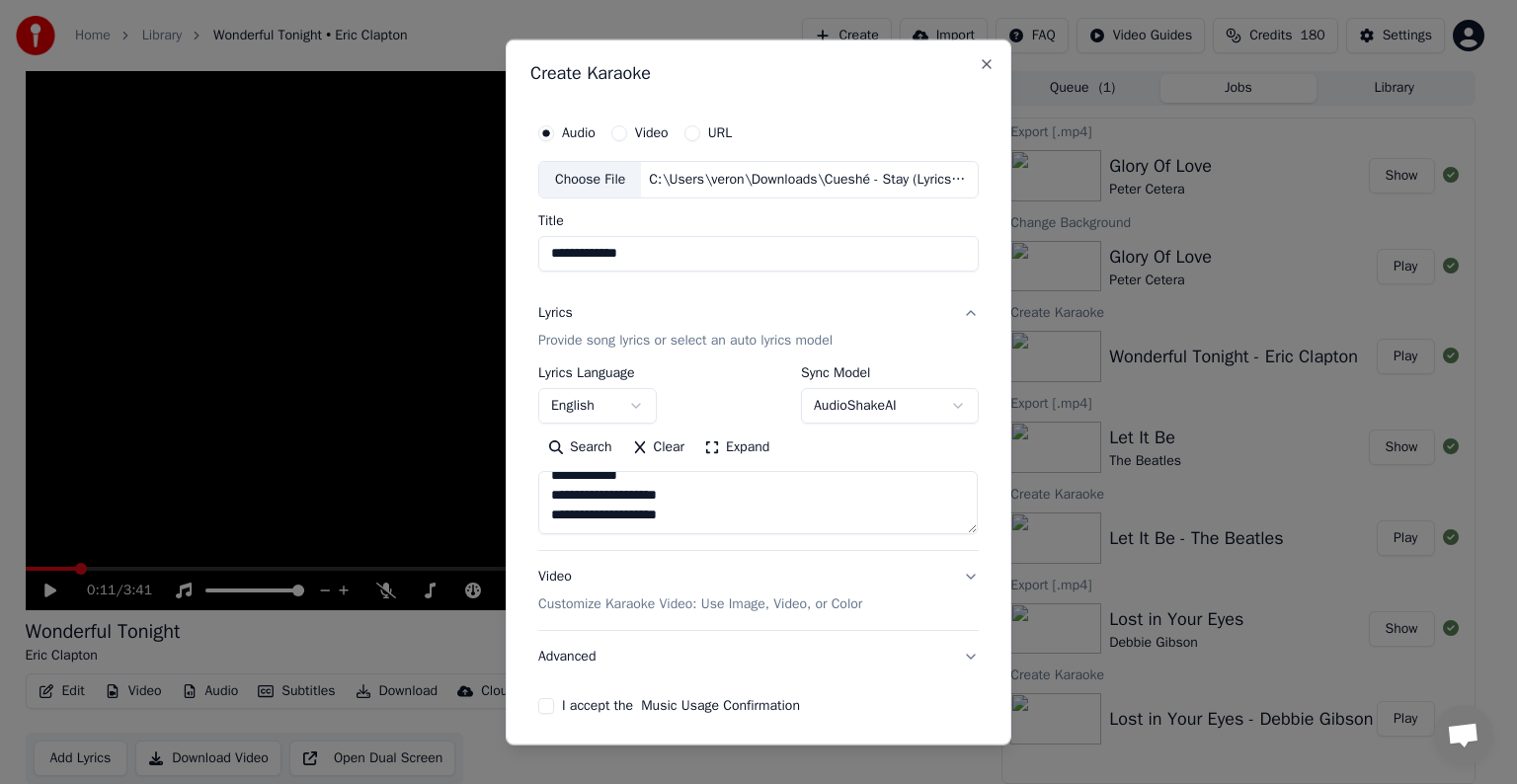 scroll, scrollTop: 458, scrollLeft: 0, axis: vertical 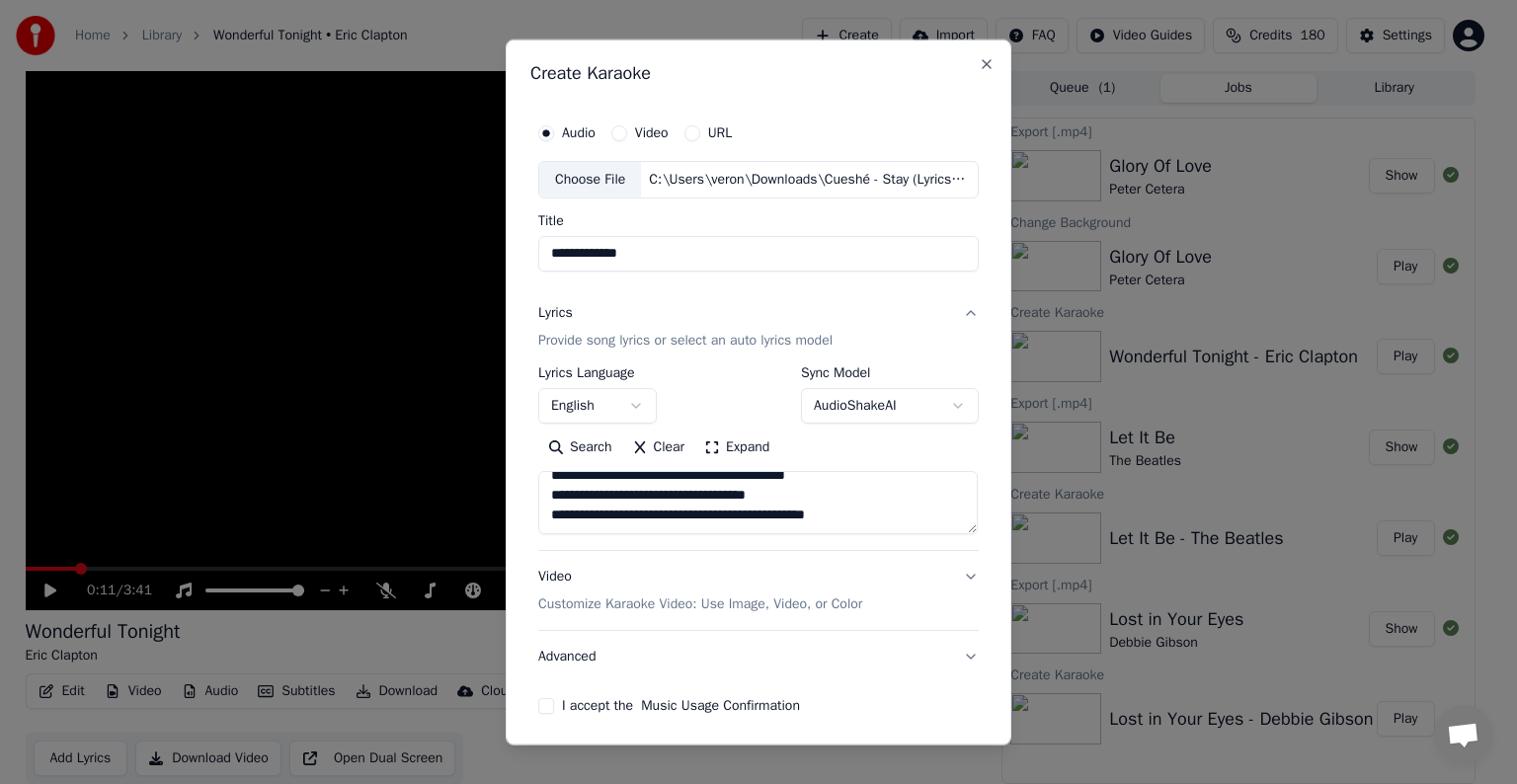 paste on "**********" 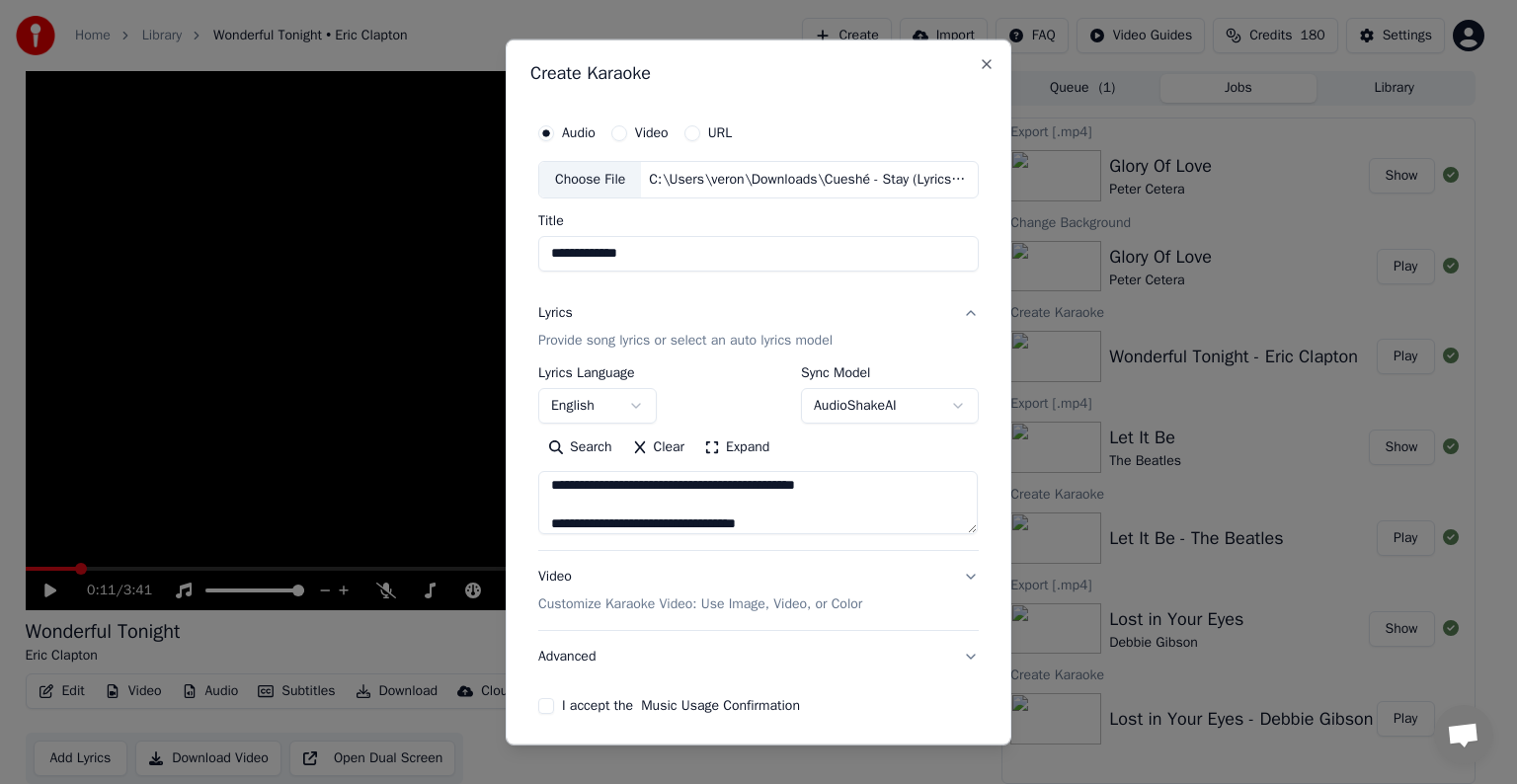 scroll, scrollTop: 616, scrollLeft: 0, axis: vertical 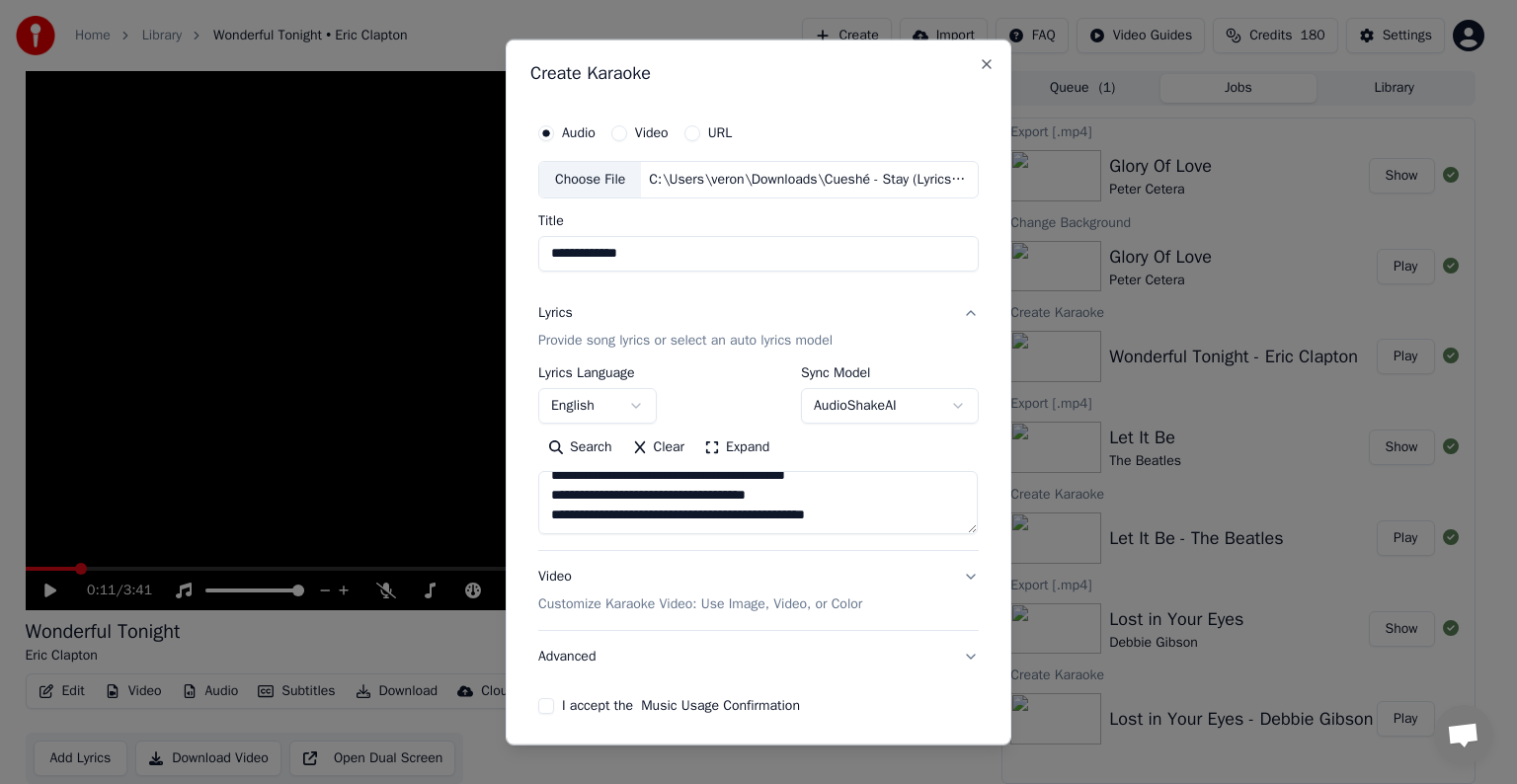 paste on "**********" 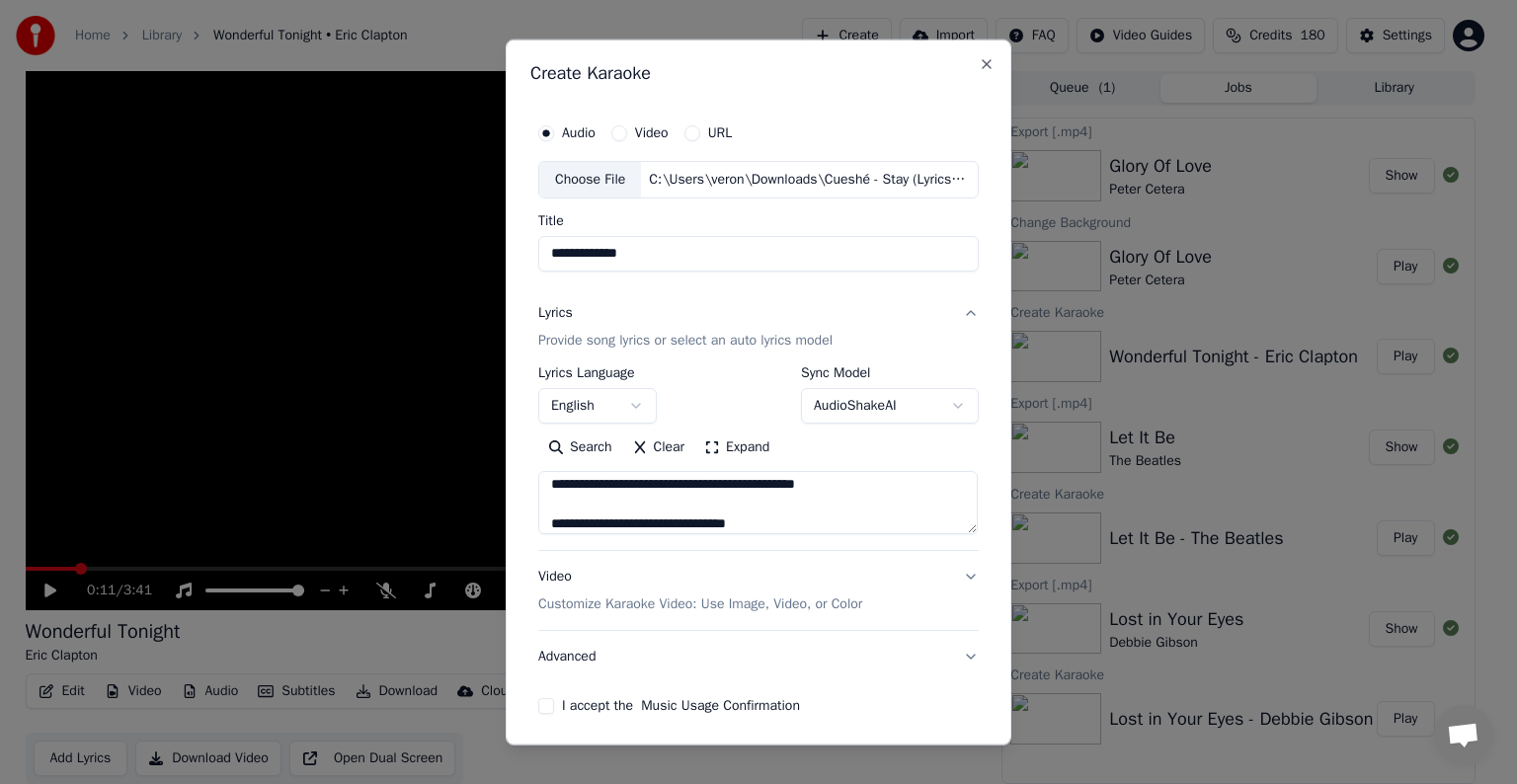 scroll, scrollTop: 715, scrollLeft: 0, axis: vertical 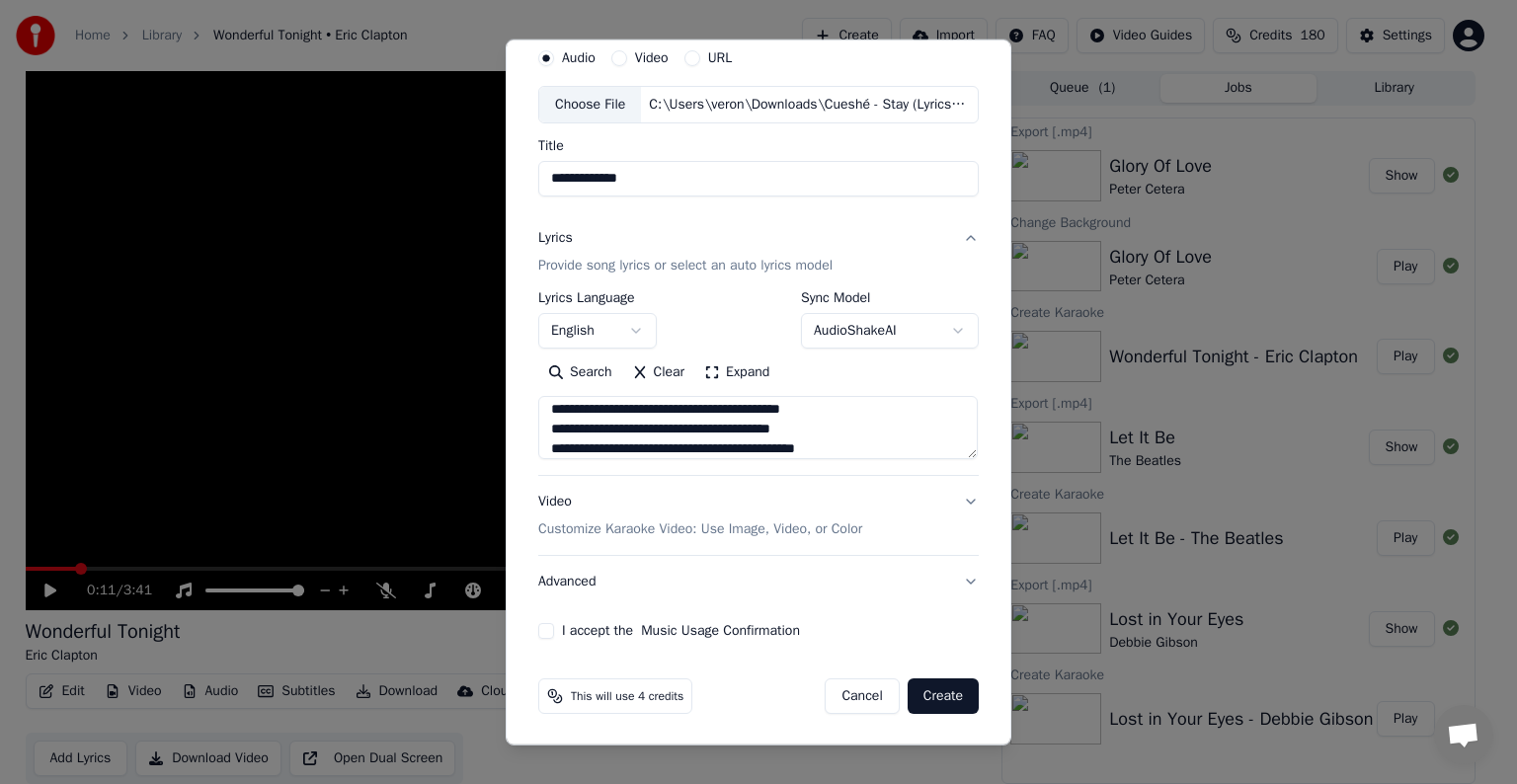 type on "**********" 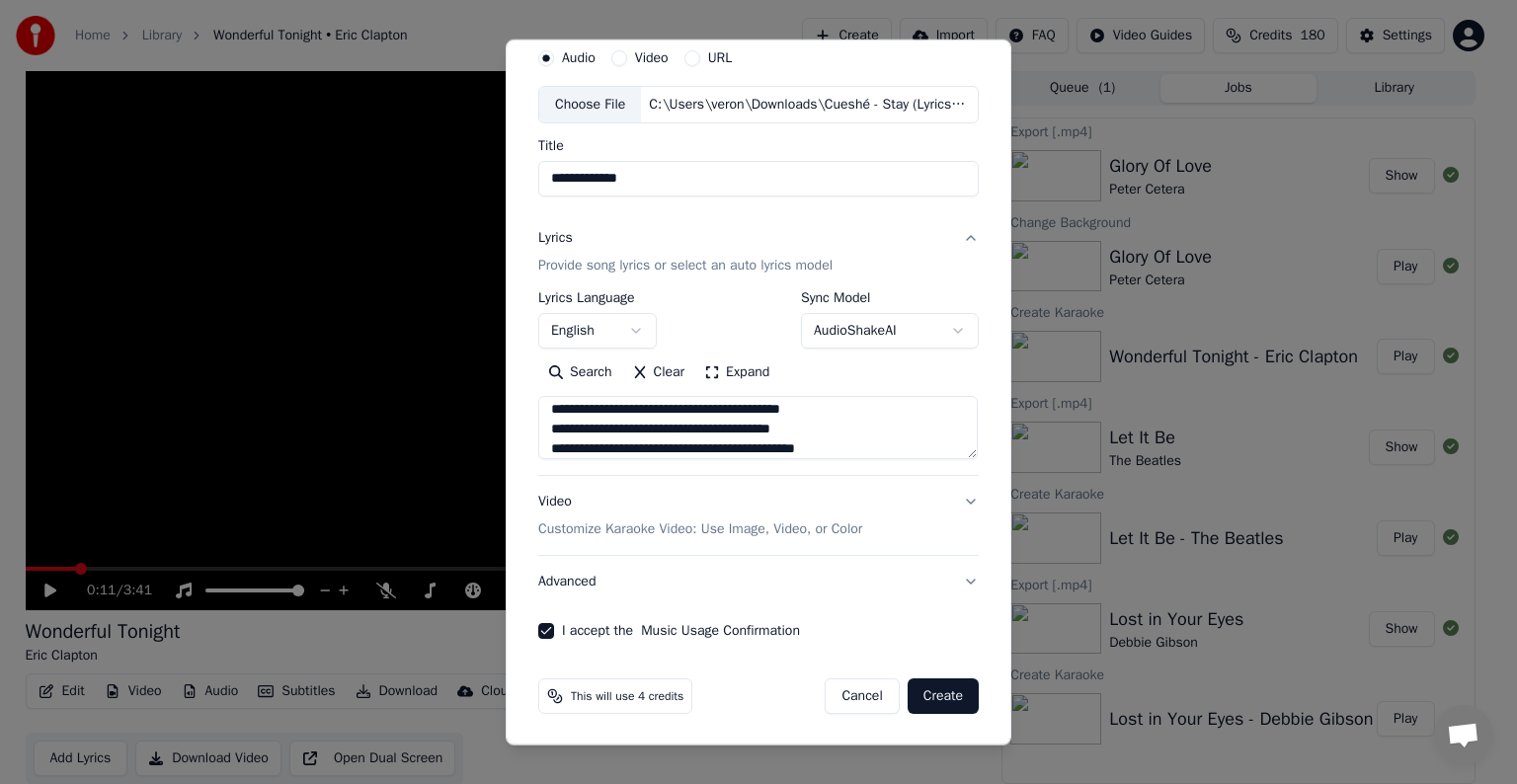 click on "Create" at bounding box center [943, 696] 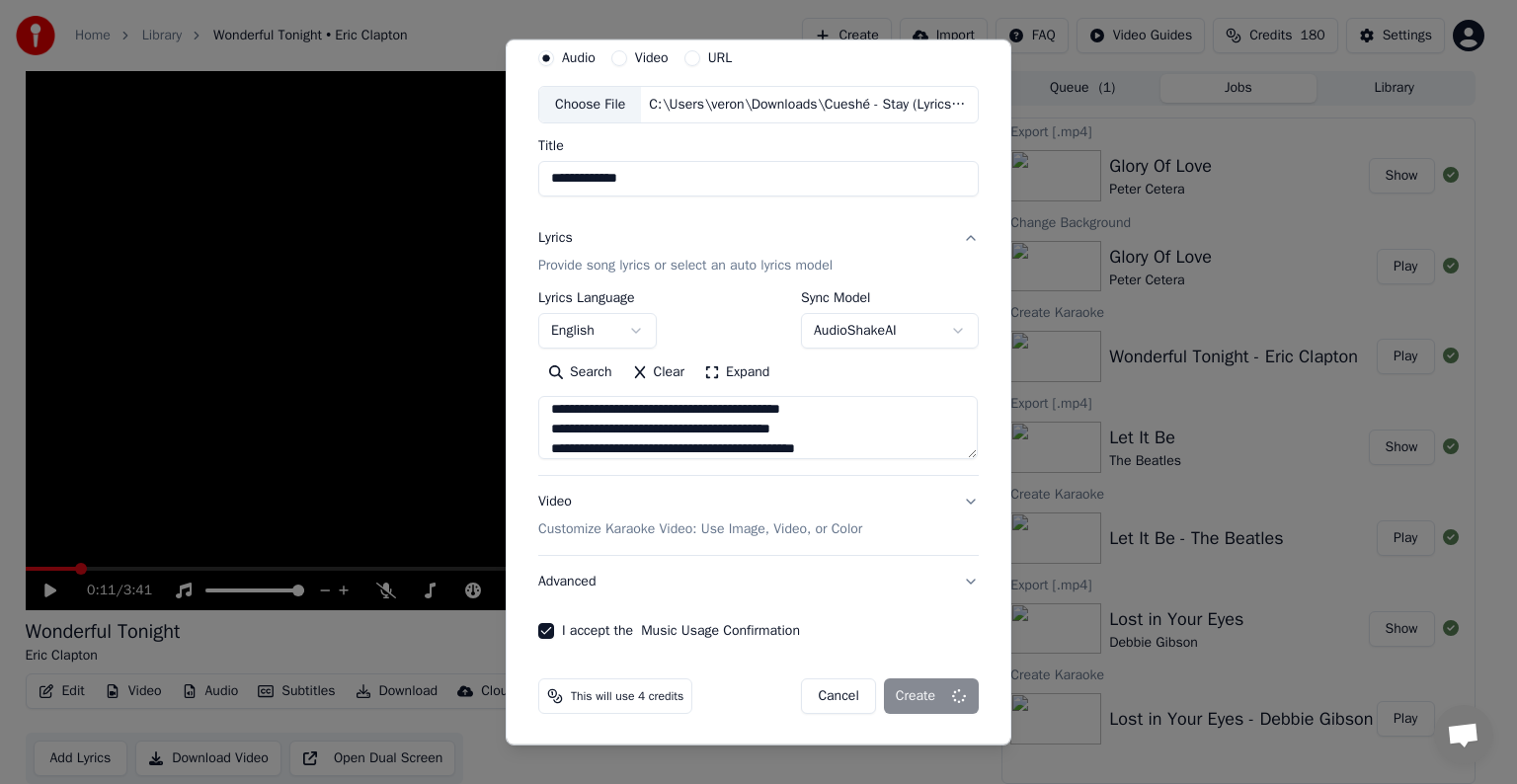 select 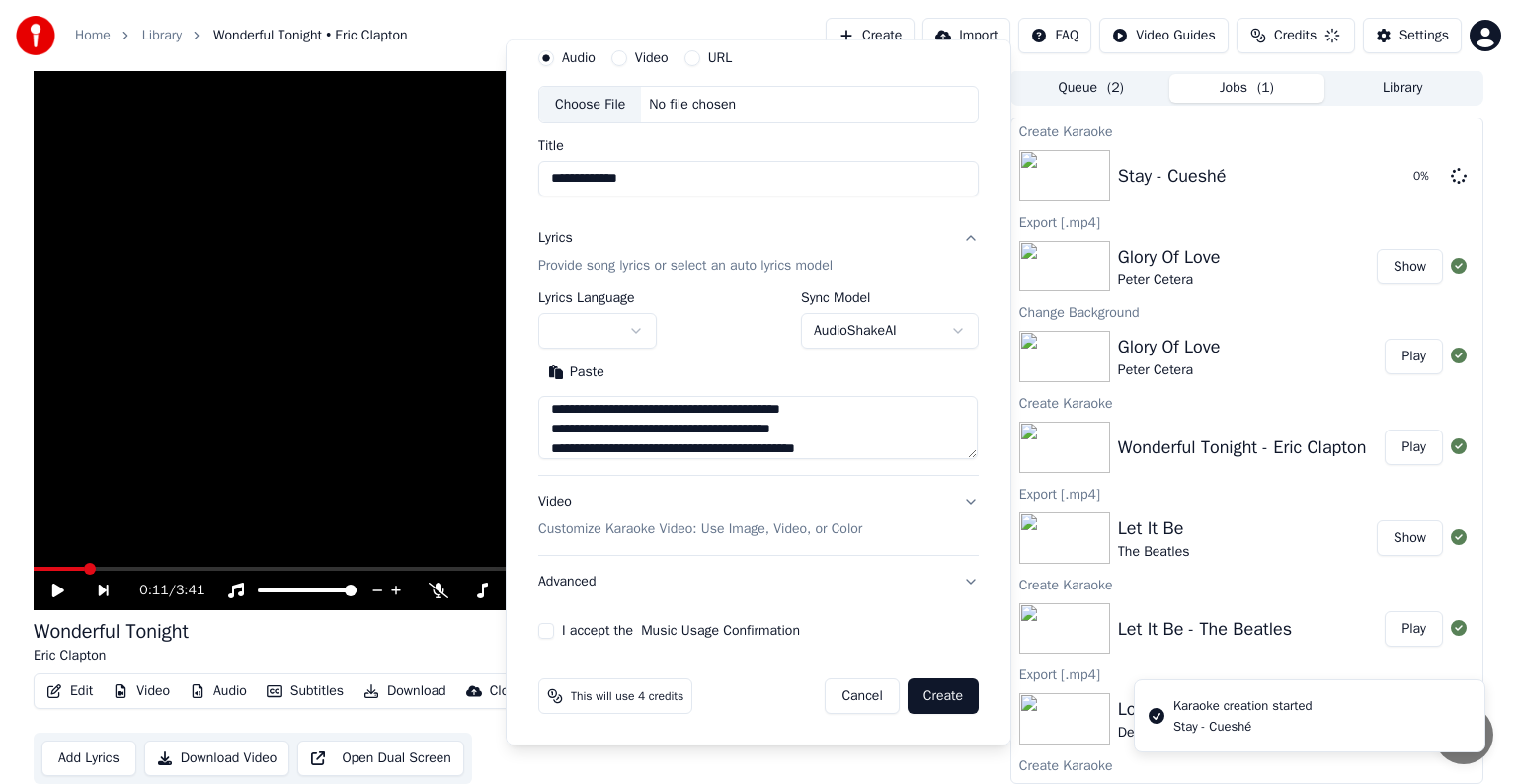 type 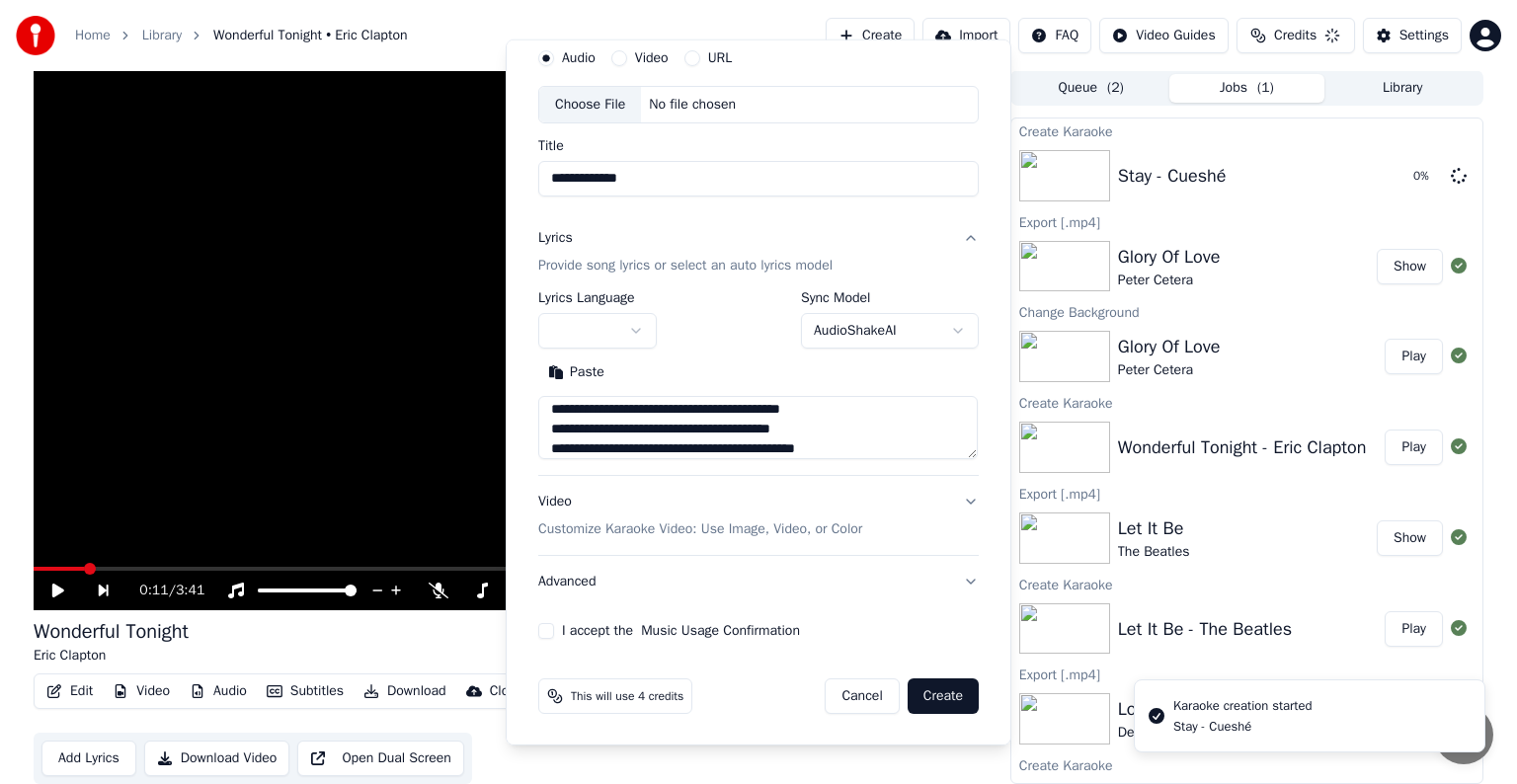 type 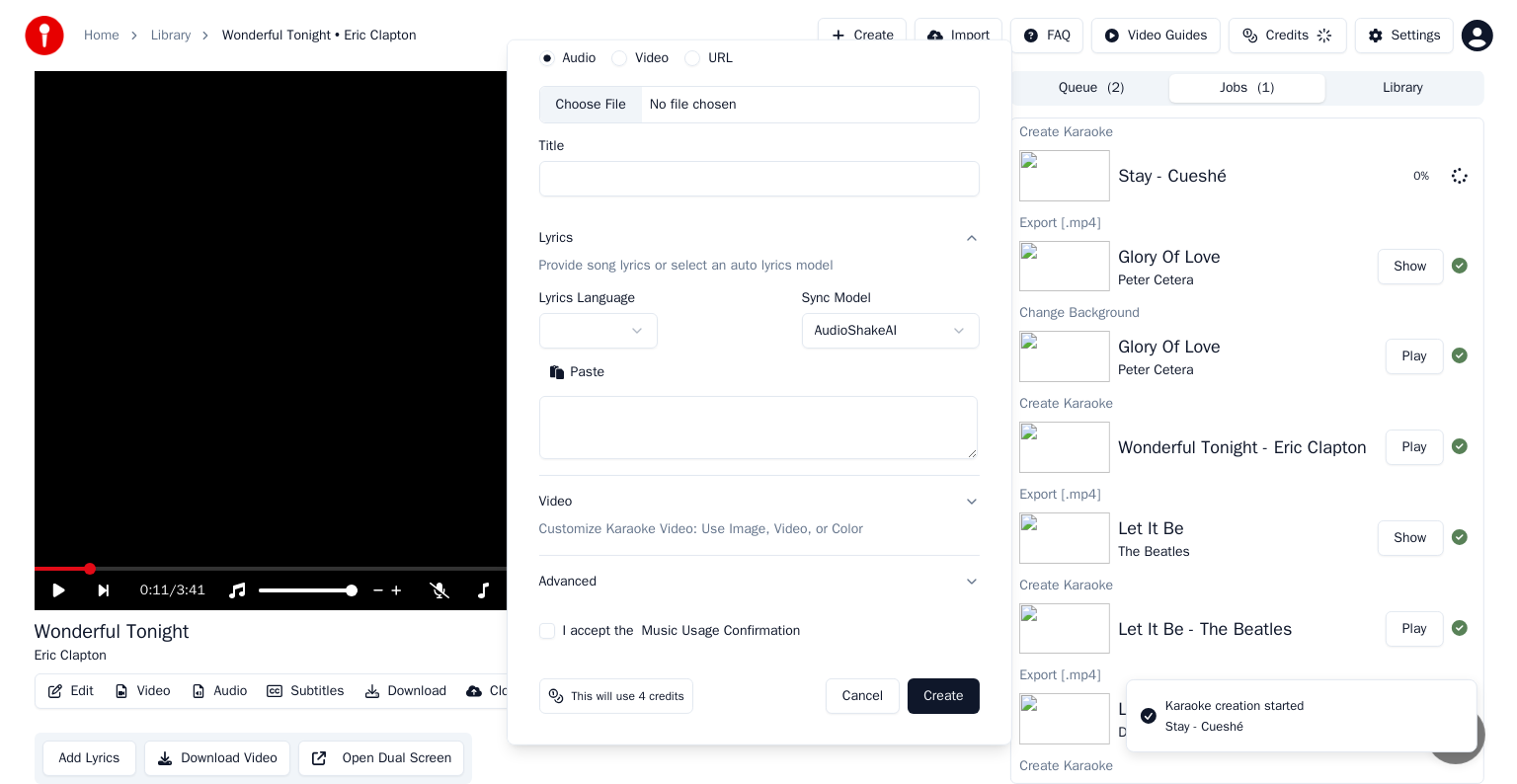 scroll, scrollTop: 0, scrollLeft: 0, axis: both 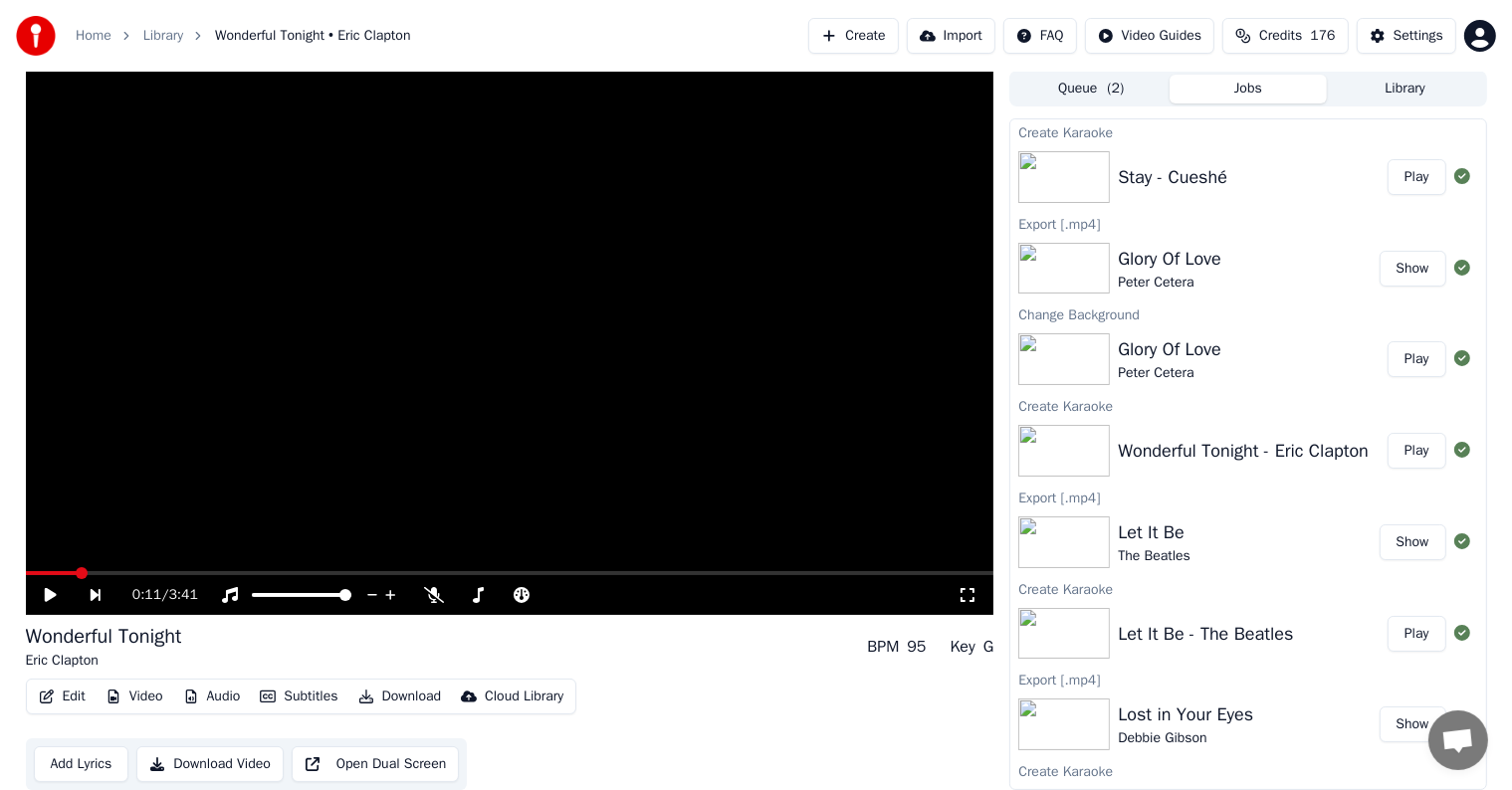 click on "Play" at bounding box center [1416, 177] 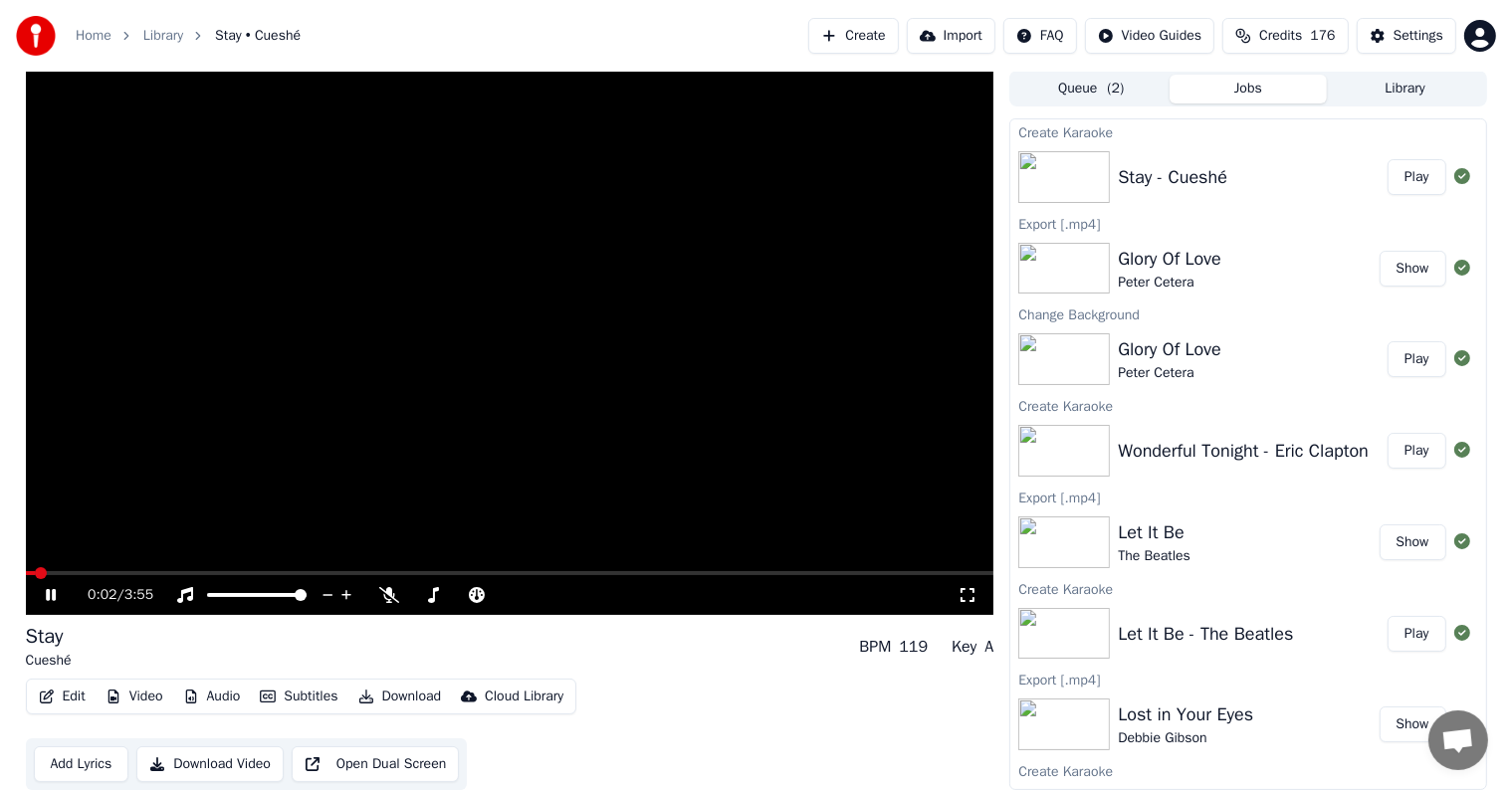 click at bounding box center (510, 342) 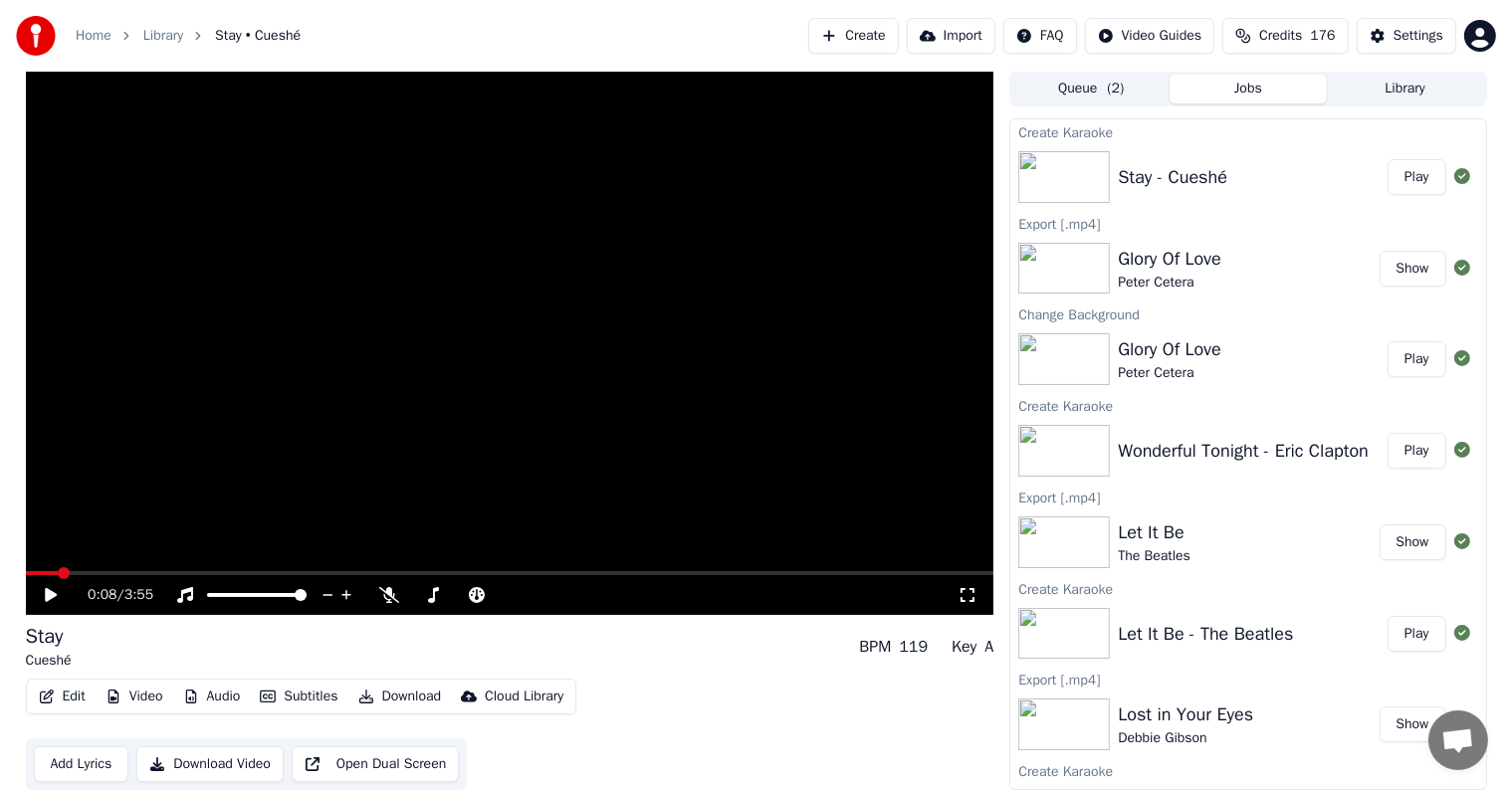click at bounding box center [510, 573] 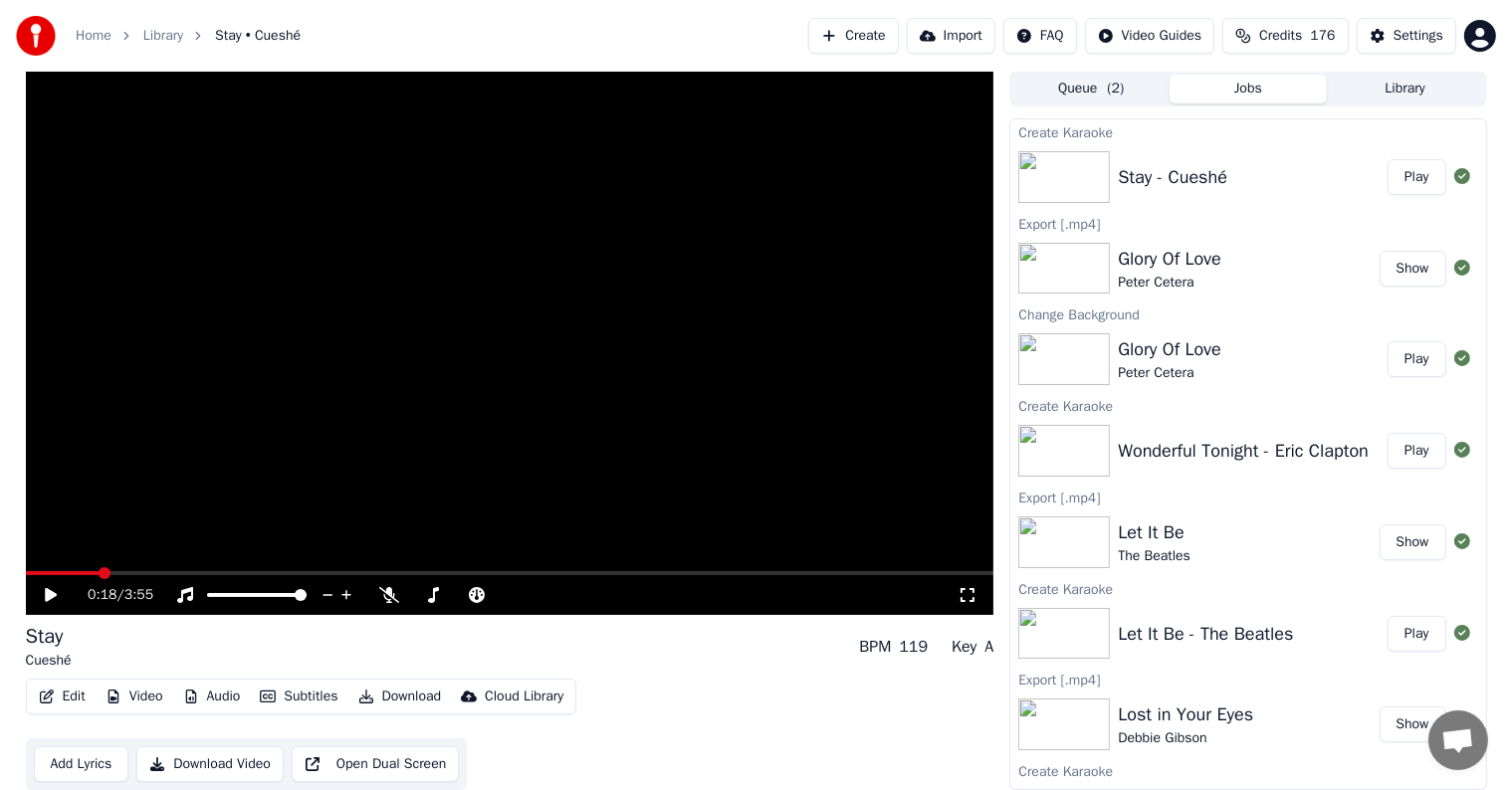 click at bounding box center [510, 573] 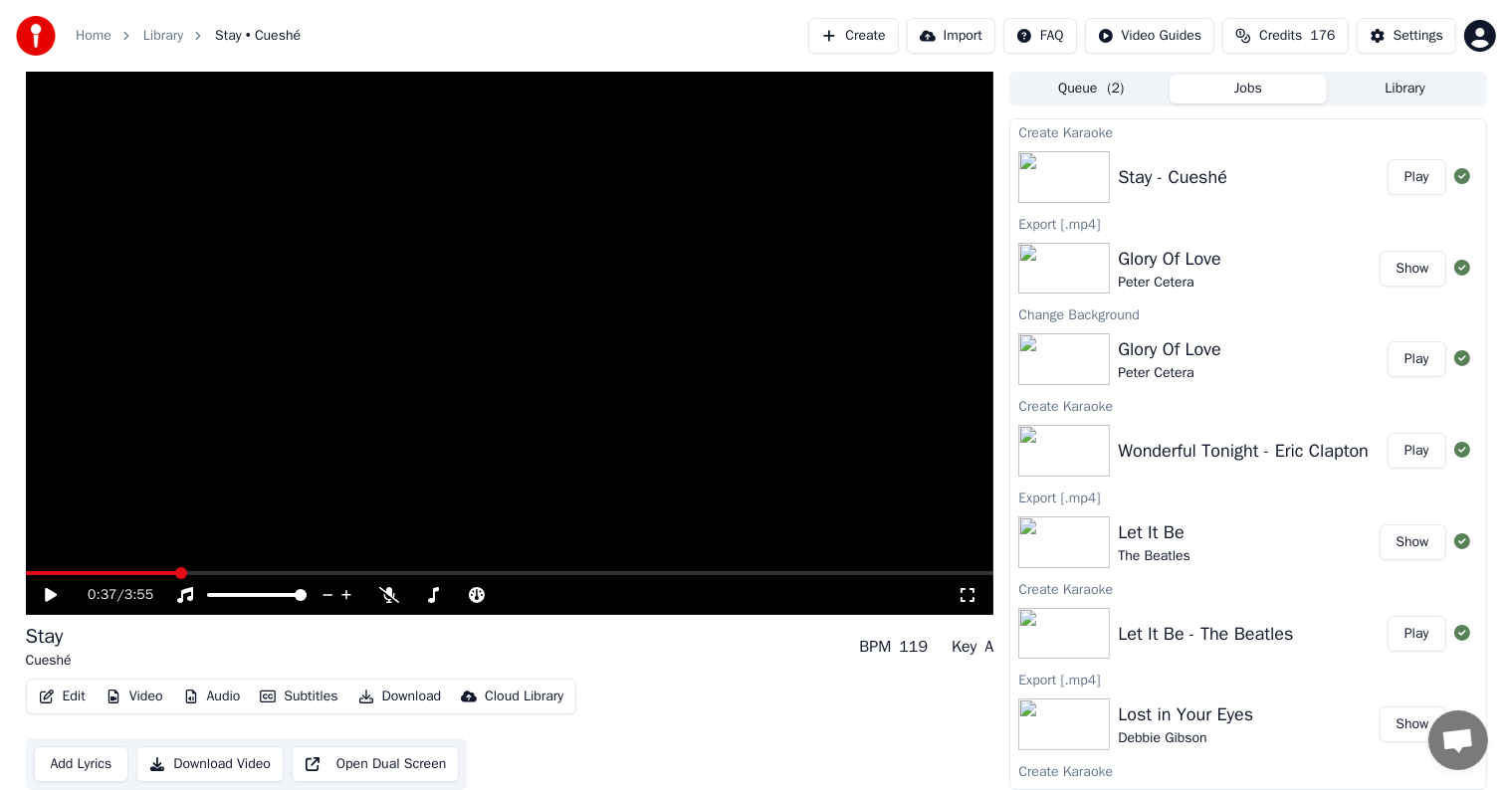 click at bounding box center [510, 573] 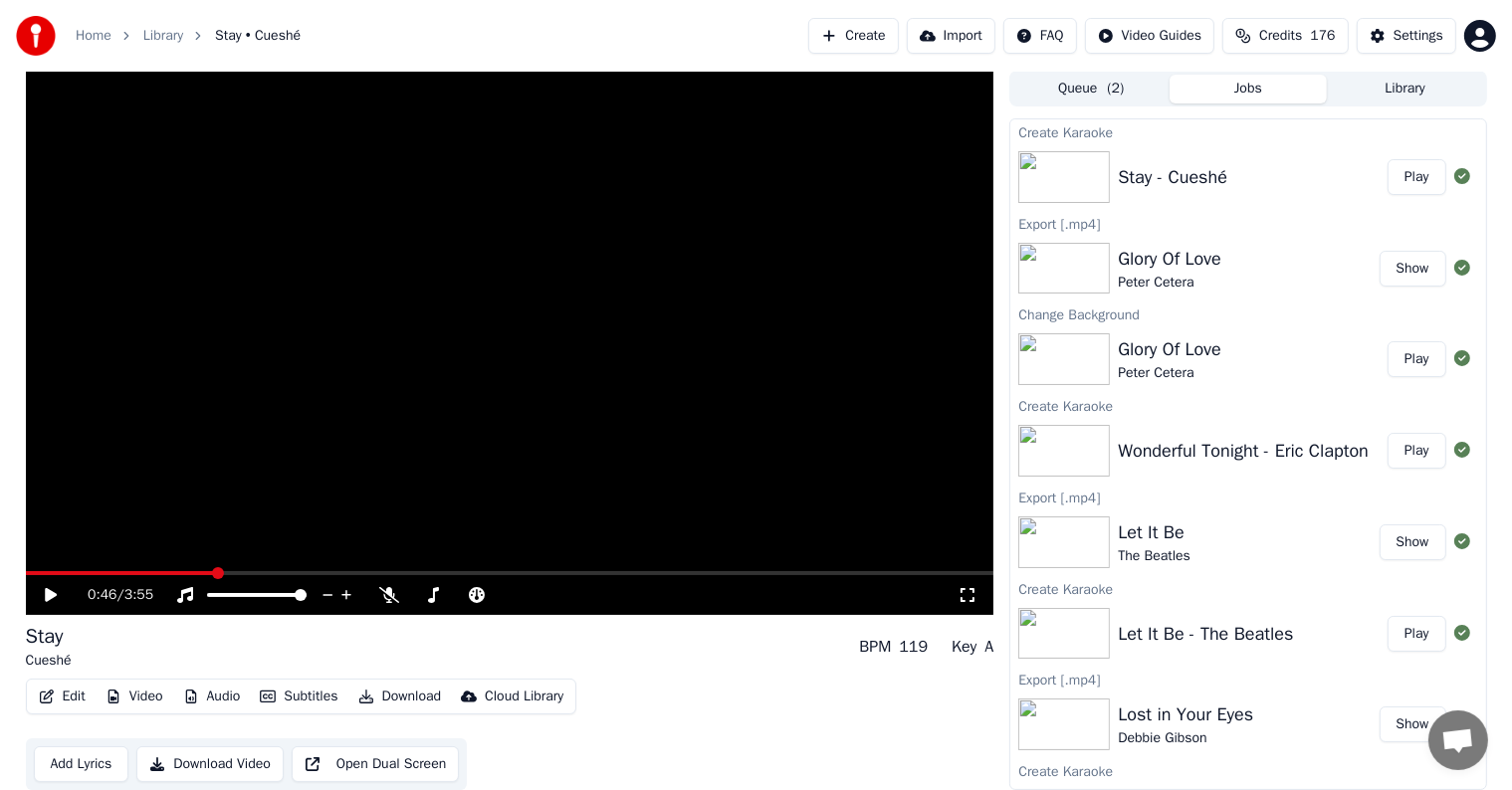 click at bounding box center [510, 573] 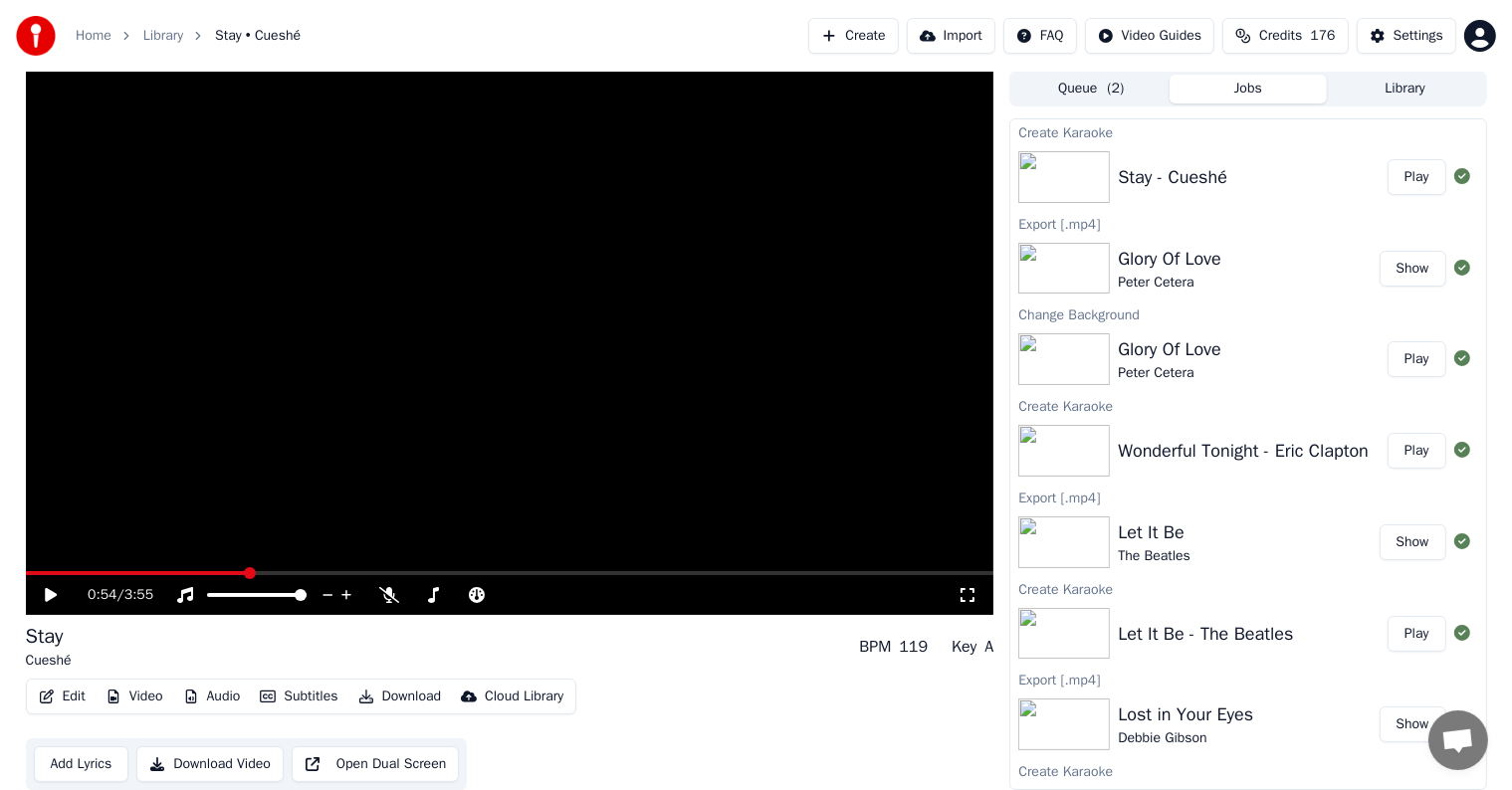 click at bounding box center [510, 573] 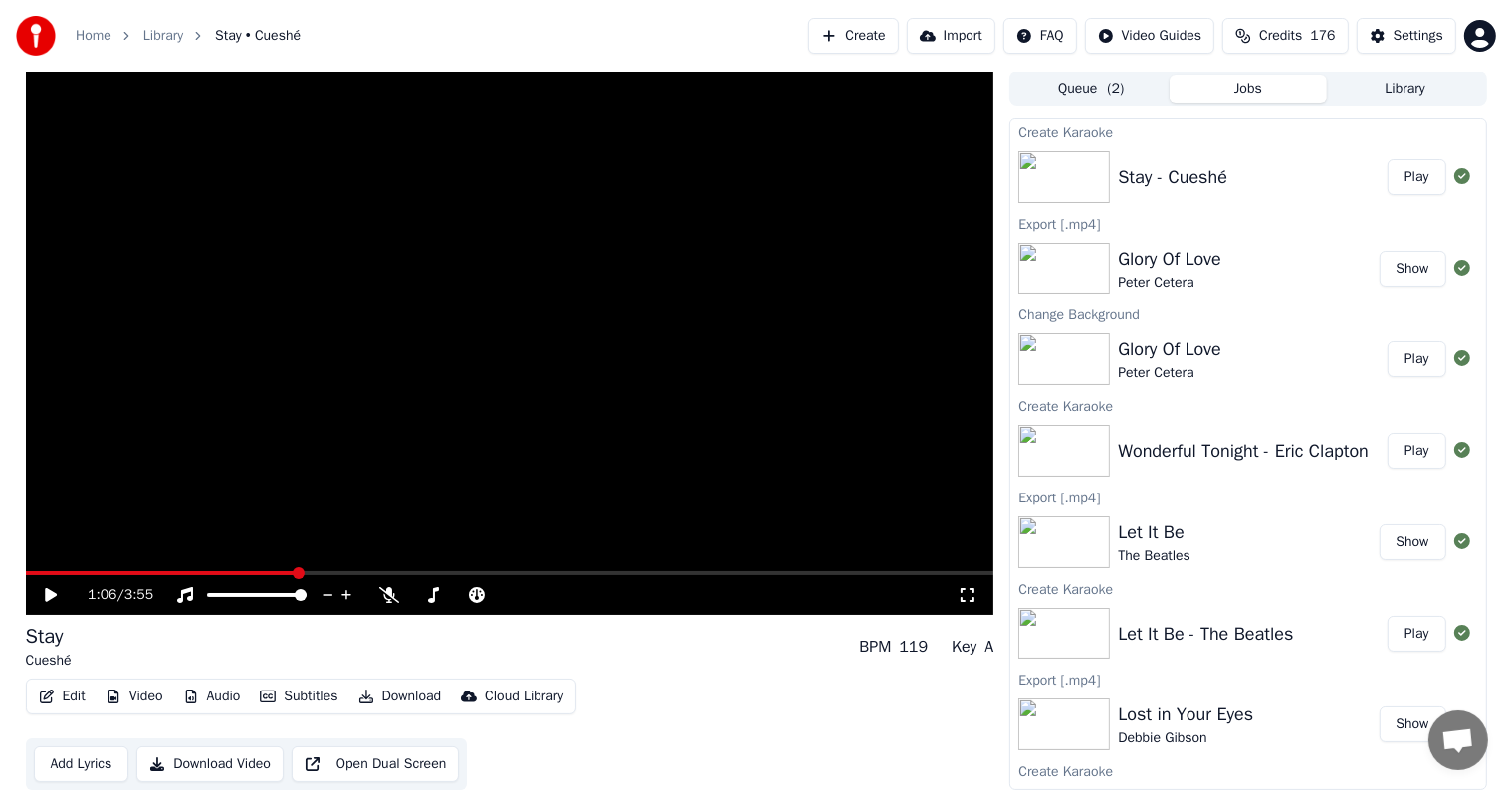 click at bounding box center (510, 573) 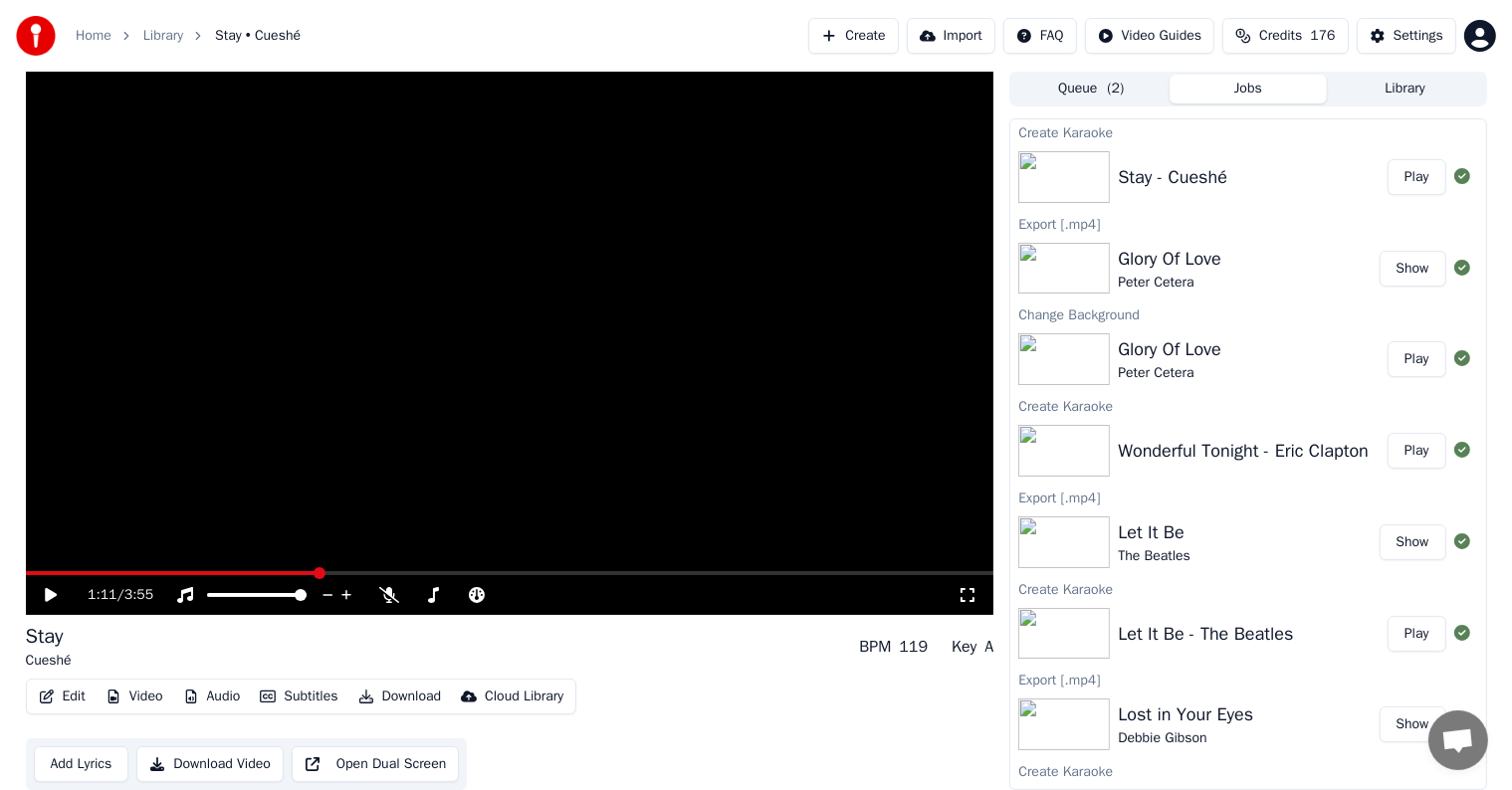 click at bounding box center [510, 573] 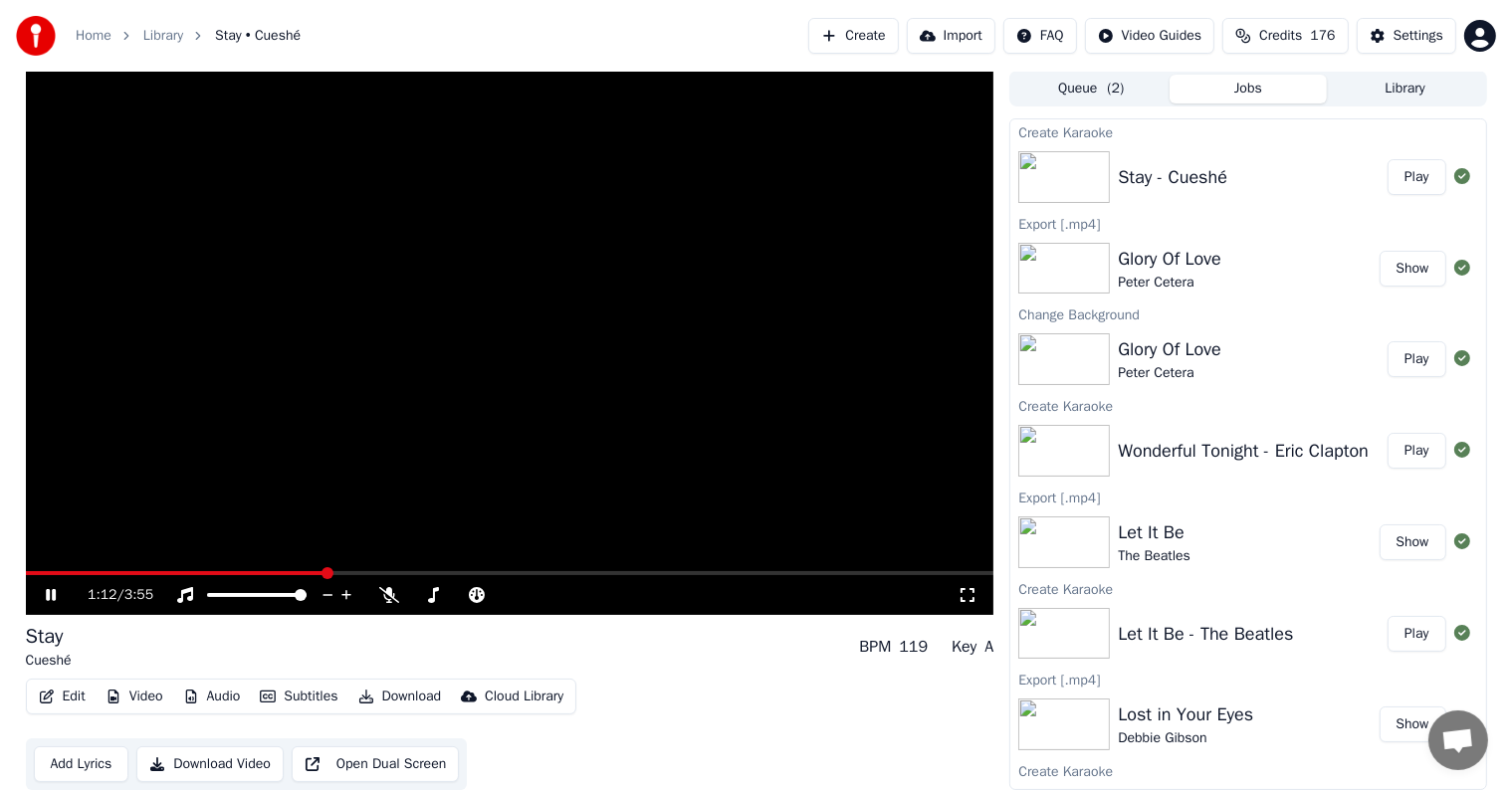click 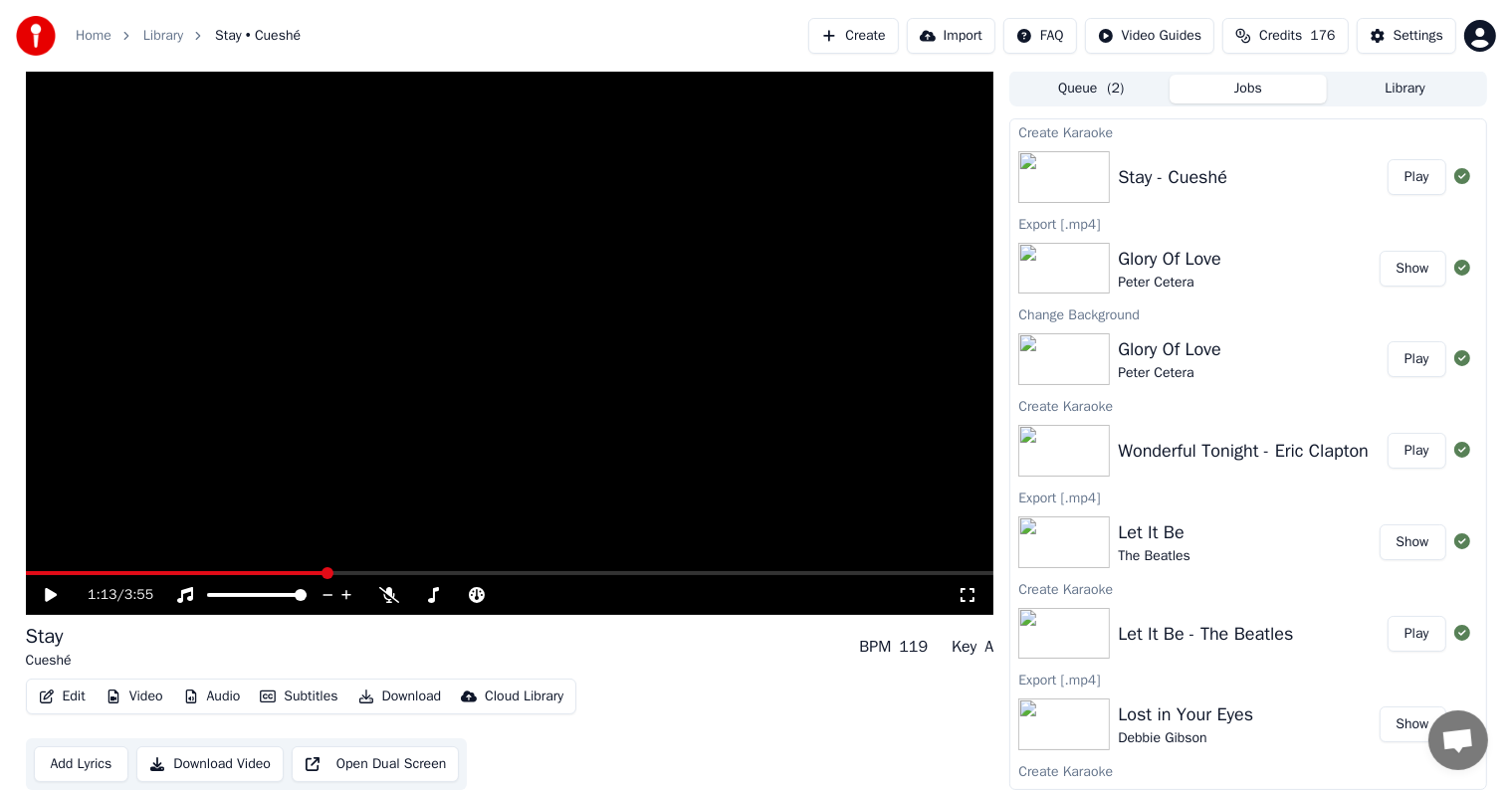 click on "Edit" at bounding box center [62, 696] 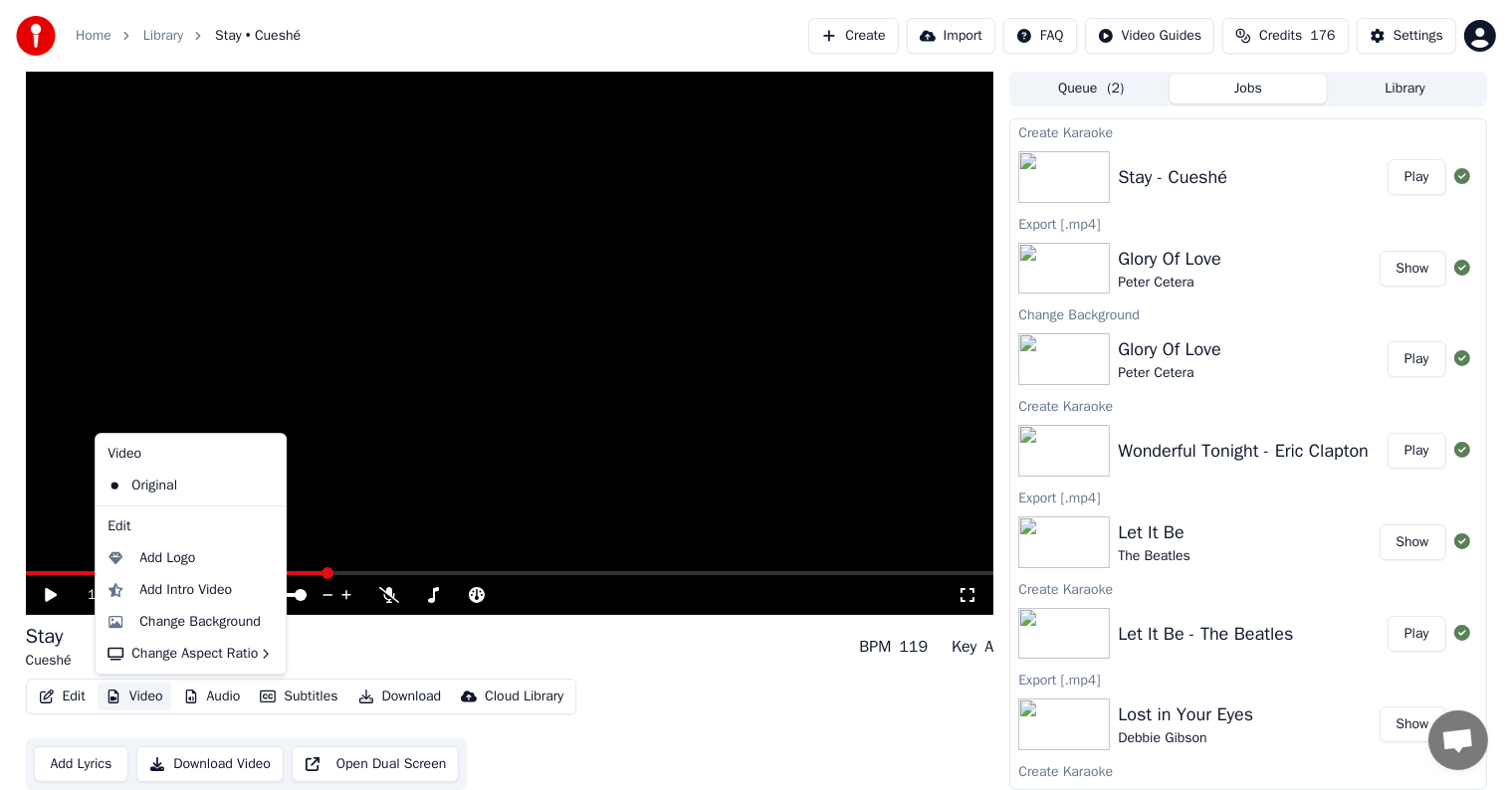click on "Edit Video Audio Subtitles Download Cloud Library Add Lyrics Download Video Open Dual Screen" at bounding box center (510, 734) 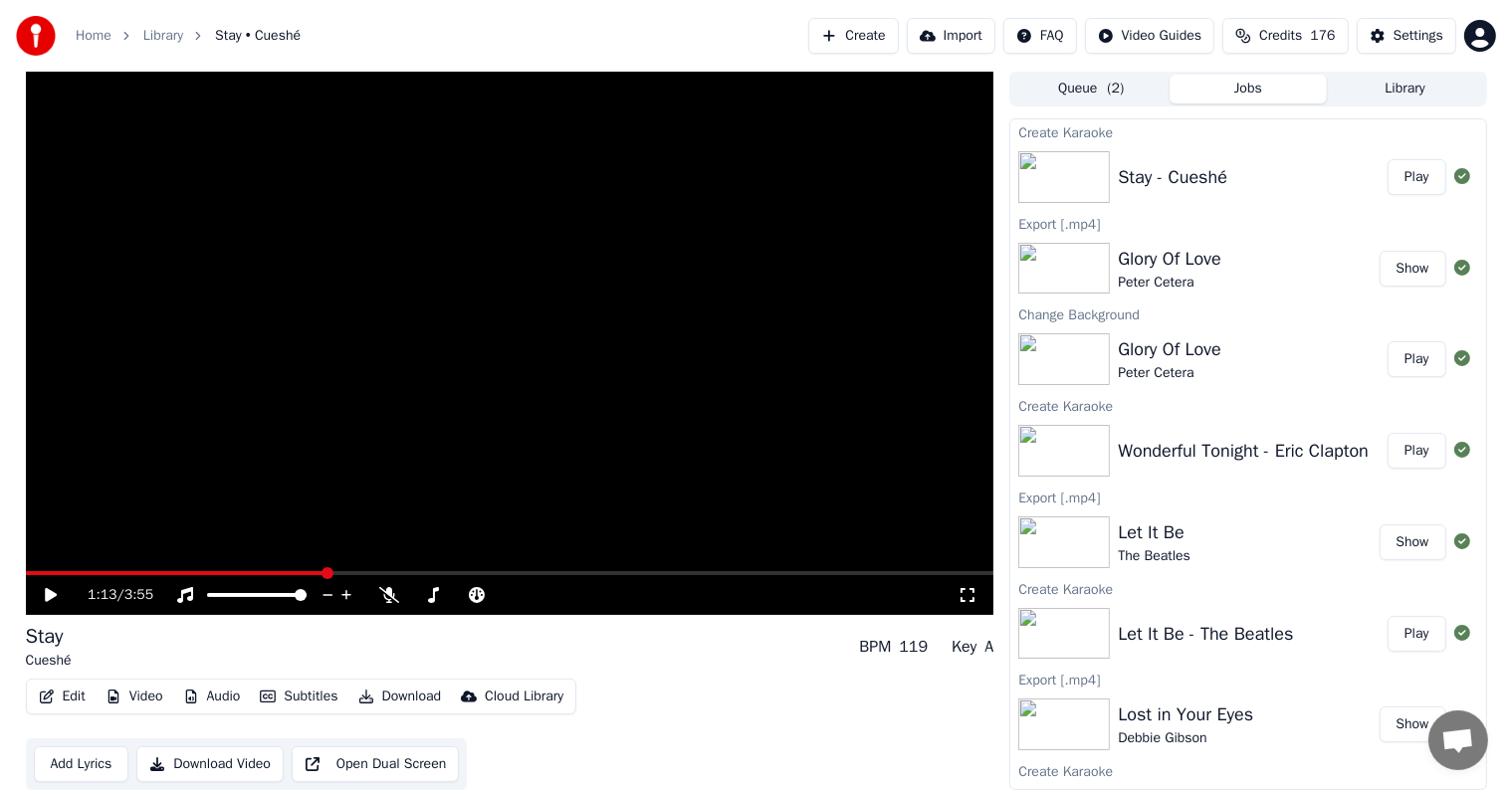 click on "Add Lyrics" at bounding box center (82, 764) 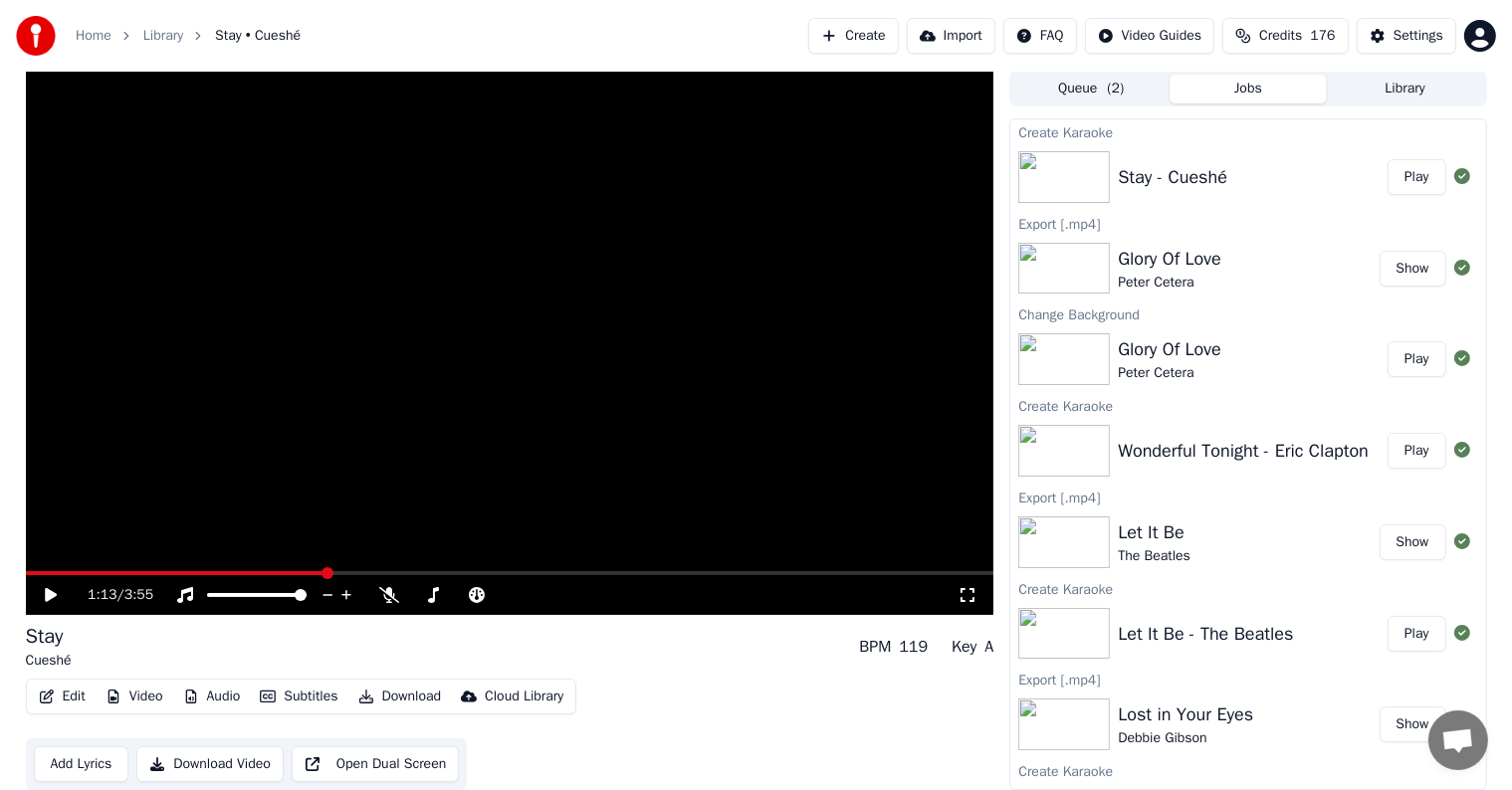 click on "Home Library Stay • Cueshé Create Import FAQ Video Guides Credits 176 Settings 1:13  /  3:55 Stay Cueshé BPM 119 Key A Edit Video Audio Subtitles Download Cloud Library Add Lyrics Download Video Open Dual Screen Queue ( 2 ) Jobs Library Create Karaoke Stay - Cueshé Play Export [.mp4] Glory Of Love Peter Cetera Show Change Background Glory Of Love Peter Cetera Play Create Karaoke Wonderful Tonight - Eric Clapton Play Export [.mp4] Let It Be The Beatles Show Create Karaoke Let It Be - The Beatles Play Export [.mp4] Lost in Your Eyes Debbie Gibson Show Create Karaoke Lost in Your Eyes - Debbie Gibson Play" at bounding box center [756, 394] 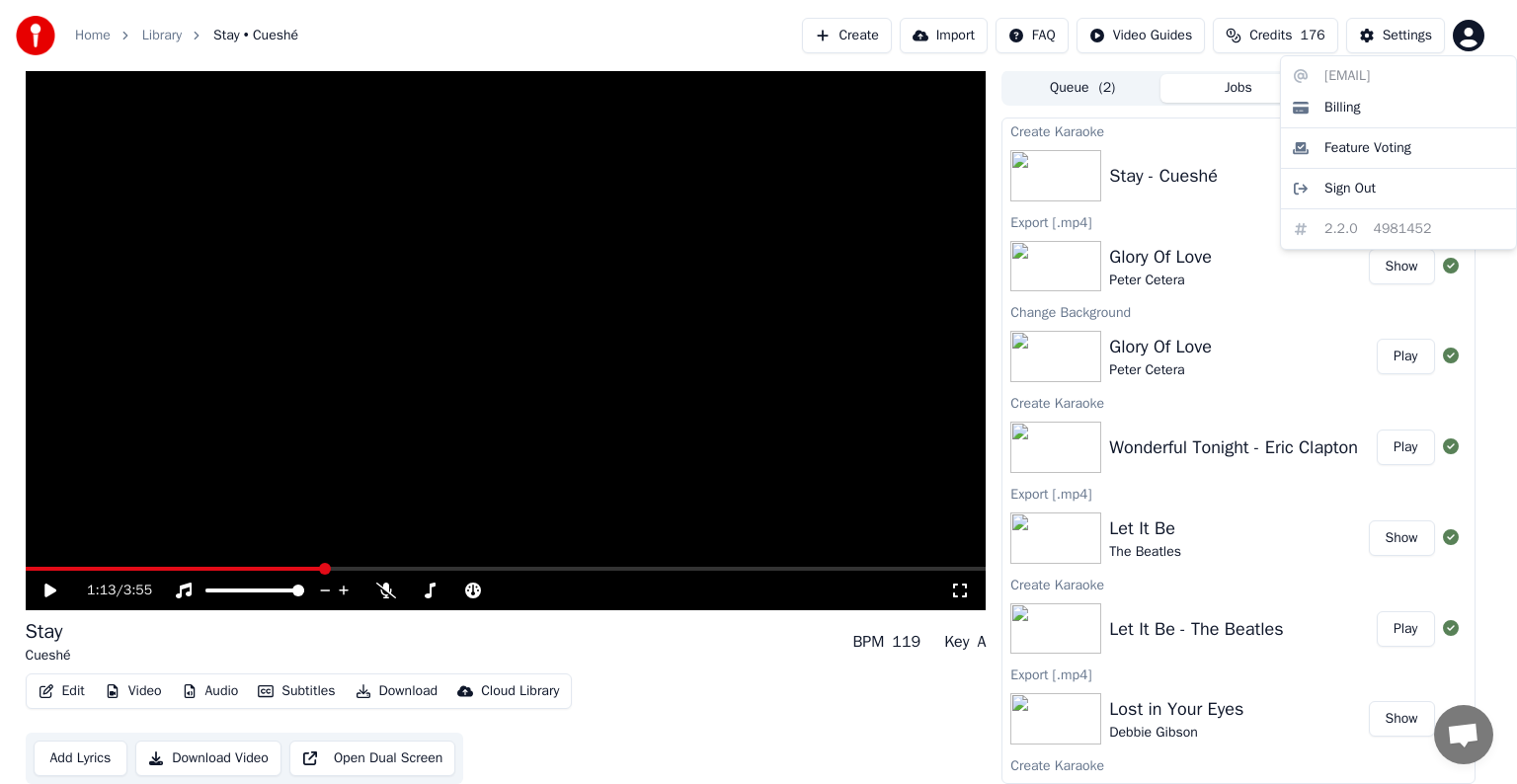 click on "Home Library Stay • Cueshé Create Import FAQ Video Guides Credits 176 Settings 1:13  /  3:55 Stay Cueshé BPM 119 Key A Edit Video Audio Subtitles Download Cloud Library Add Lyrics Download Video Open Dual Screen Queue ( 2 ) Jobs Library Create Karaoke Stay - Cueshé Play Export [.mp4] Glory Of Love Peter Cetera Show Change Background Glory Of Love Peter Cetera Play Create Karaoke Wonderful Tonight - Eric Clapton Play Export [.mp4] Let It Be The Beatles Show Create Karaoke Let It Be - The Beatles Play Export [.mp4] Lost in Your Eyes Debbie Gibson Show Create Karaoke Lost in Your Eyes - Debbie Gibson Play [EMAIL] Billing Feature Voting Sign Out 2.2.0 4981452" at bounding box center (758, 391) 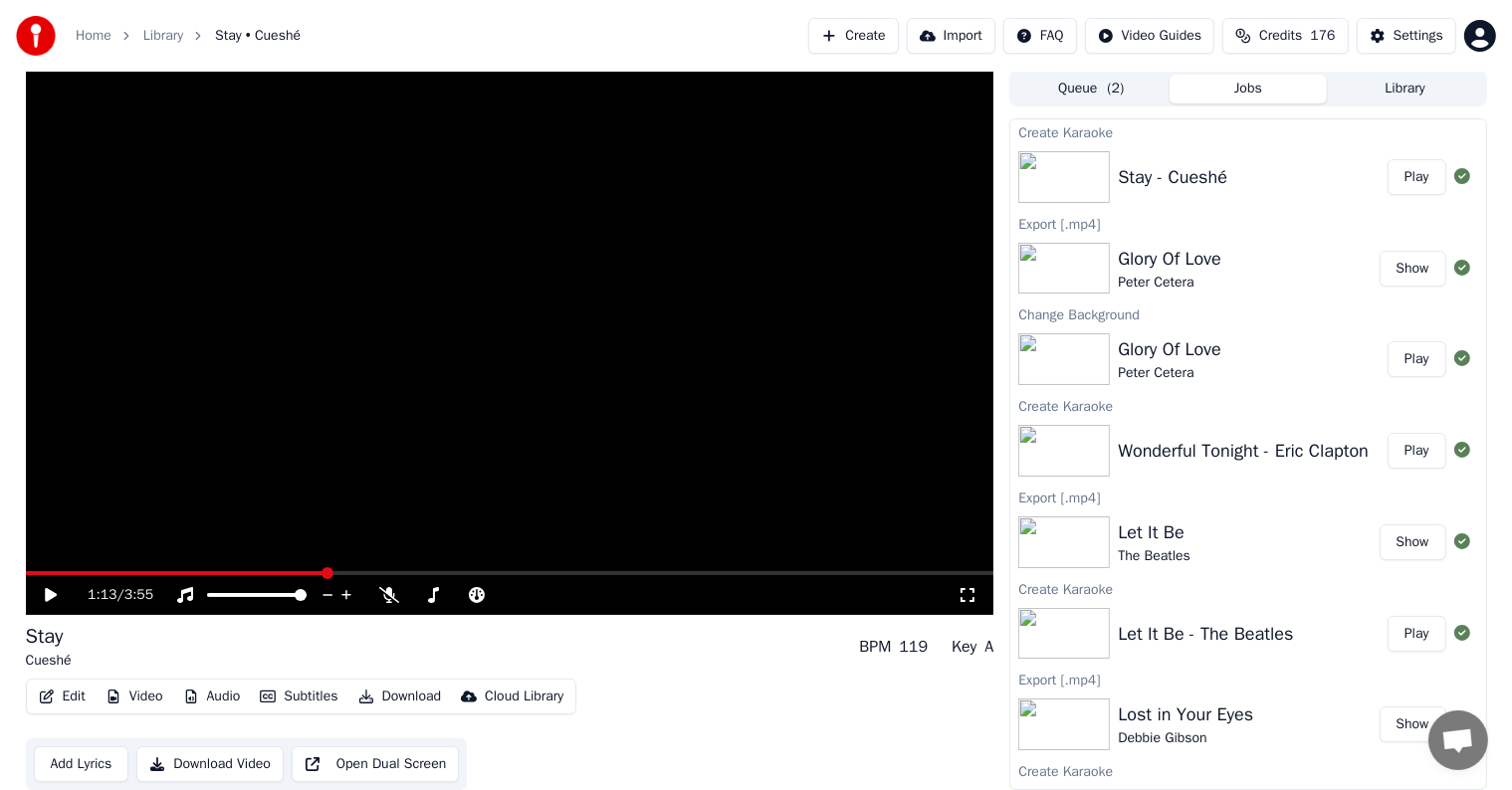 click on "Home Library Stay • Cueshé Create Import FAQ Video Guides Credits 176 Settings 1:13  /  3:55 Stay Cueshé BPM 119 Key A Edit Video Audio Subtitles Download Cloud Library Add Lyrics Download Video Open Dual Screen Queue ( 2 ) Jobs Library Create Karaoke Stay - Cueshé Play Export [.mp4] Glory Of Love Peter Cetera Show Change Background Glory Of Love Peter Cetera Play Create Karaoke Wonderful Tonight - Eric Clapton Play Export [.mp4] Let It Be The Beatles Show Create Karaoke Let It Be - The Beatles Play Export [.mp4] Lost in Your Eyes Debbie Gibson Show Create Karaoke Lost in Your Eyes - Debbie Gibson Play" at bounding box center (756, 394) 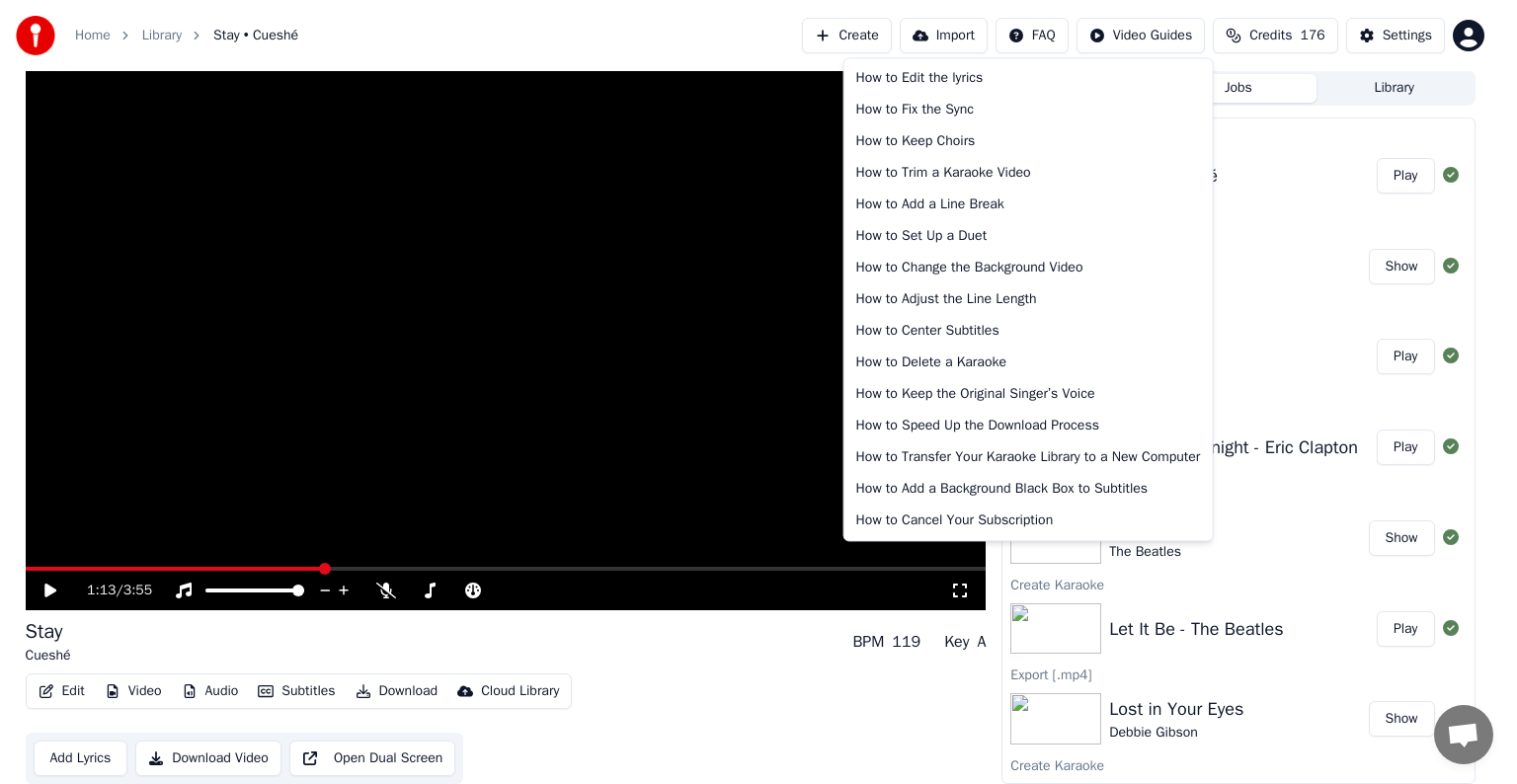 click on "Home Library Stay • Cueshé Create Import FAQ Video Guides Credits 176 Settings 1:13  /  3:55 Stay Cueshé BPM 119 Key A Edit Video Audio Subtitles Download Cloud Library Add Lyrics Download Video Open Dual Screen Queue ( 2 ) Jobs Library Create Karaoke Stay - Cueshé Play Export [.mp4] Glory Of Love Peter Cetera Show Change Background Glory Of Love Peter Cetera Play Create Karaoke Wonderful Tonight - Eric Clapton Play Export [.mp4] Let It Be The Beatles Show Create Karaoke Let It Be - The Beatles Play Export [.mp4] Lost in Your Eyes Debbie Gibson Show Create Karaoke Lost in Your Eyes - Debbie Gibson Play How to Edit the lyrics How to Fix the Sync How to Keep Choirs How to Trim a Karaoke Video How to Add a Line Break How to Set Up a Duet How to Change the Background Video How to Adjust the Line Length How to Center Subtitles How to Delete a Karaoke How to Keep the Original Singer’s Voice How to Speed Up the Download Process How to Transfer Your Karaoke Library to a New Computer" at bounding box center [758, 391] 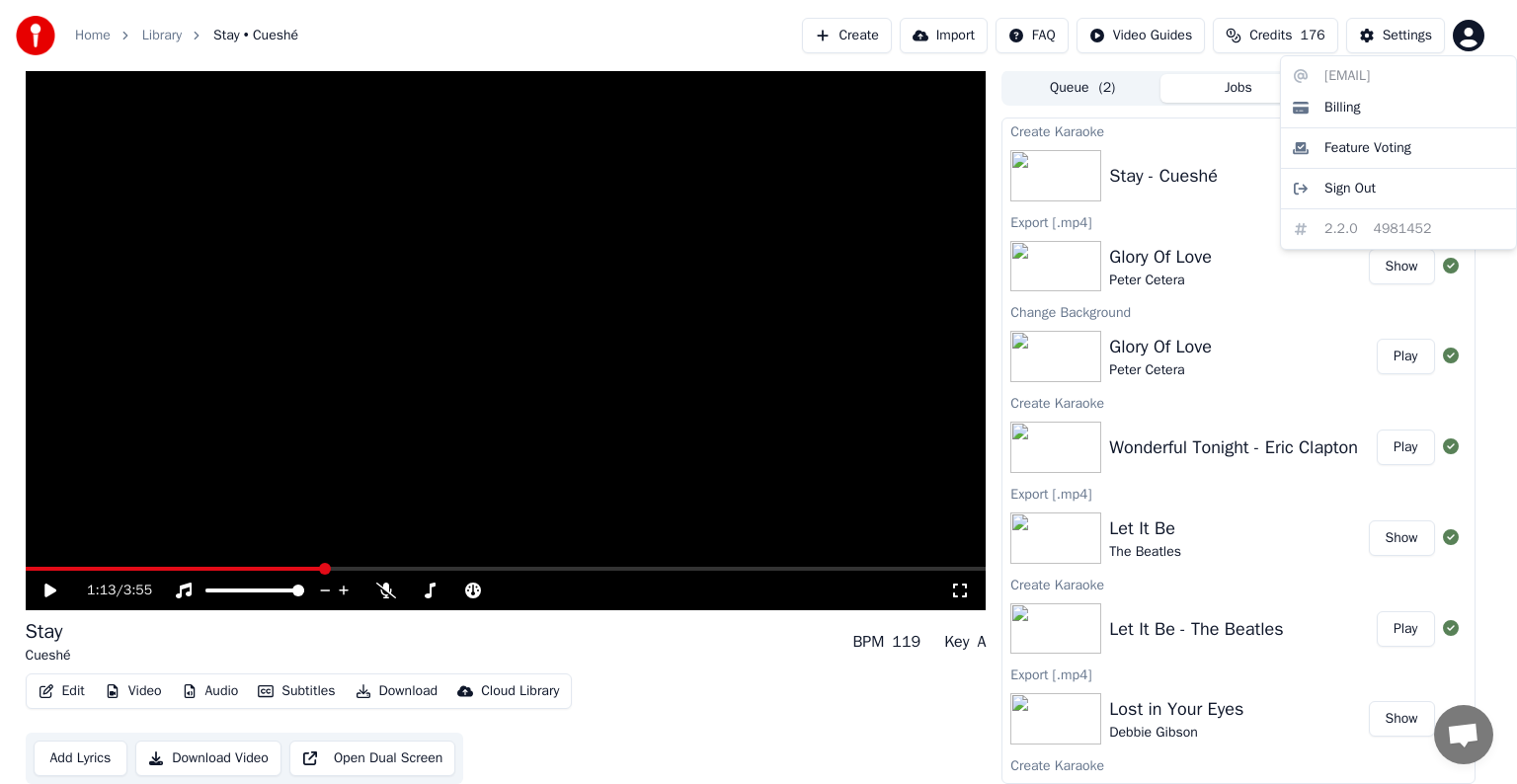 click on "Home Library Stay • Cueshé Create Import FAQ Video Guides Credits 176 Settings 1:13  /  3:55 Stay Cueshé BPM 119 Key A Edit Video Audio Subtitles Download Cloud Library Add Lyrics Download Video Open Dual Screen Queue ( 2 ) Jobs Library Create Karaoke Stay - Cueshé Play Export [.mp4] Glory Of Love Peter Cetera Show Change Background Glory Of Love Peter Cetera Play Create Karaoke Wonderful Tonight - Eric Clapton Play Export [.mp4] Let It Be The Beatles Show Create Karaoke Let It Be - The Beatles Play Export [.mp4] Lost in Your Eyes Debbie Gibson Show Create Karaoke Lost in Your Eyes - Debbie Gibson Play [EMAIL] Billing Feature Voting Sign Out 2.2.0 4981452" at bounding box center (758, 391) 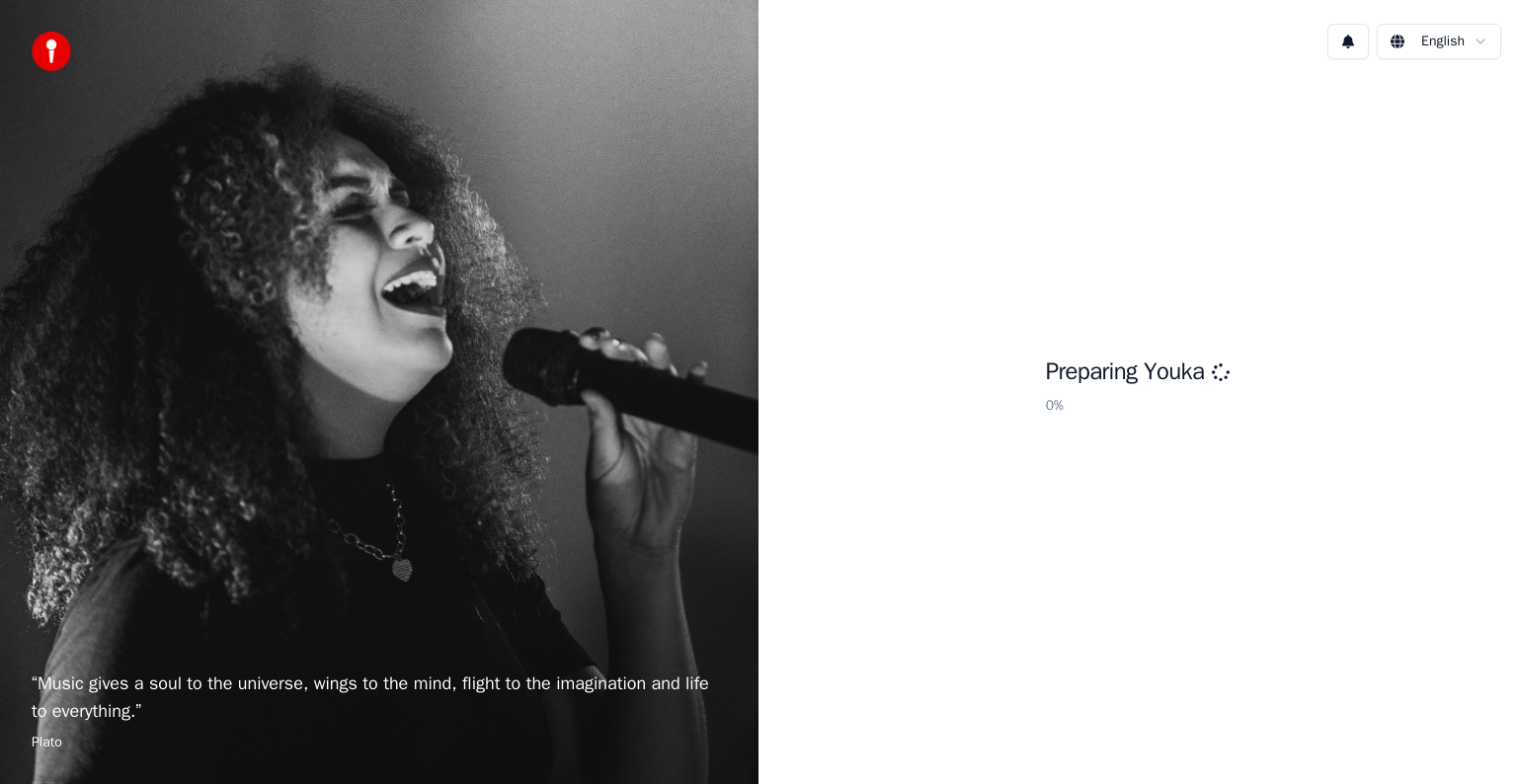 scroll, scrollTop: 0, scrollLeft: 0, axis: both 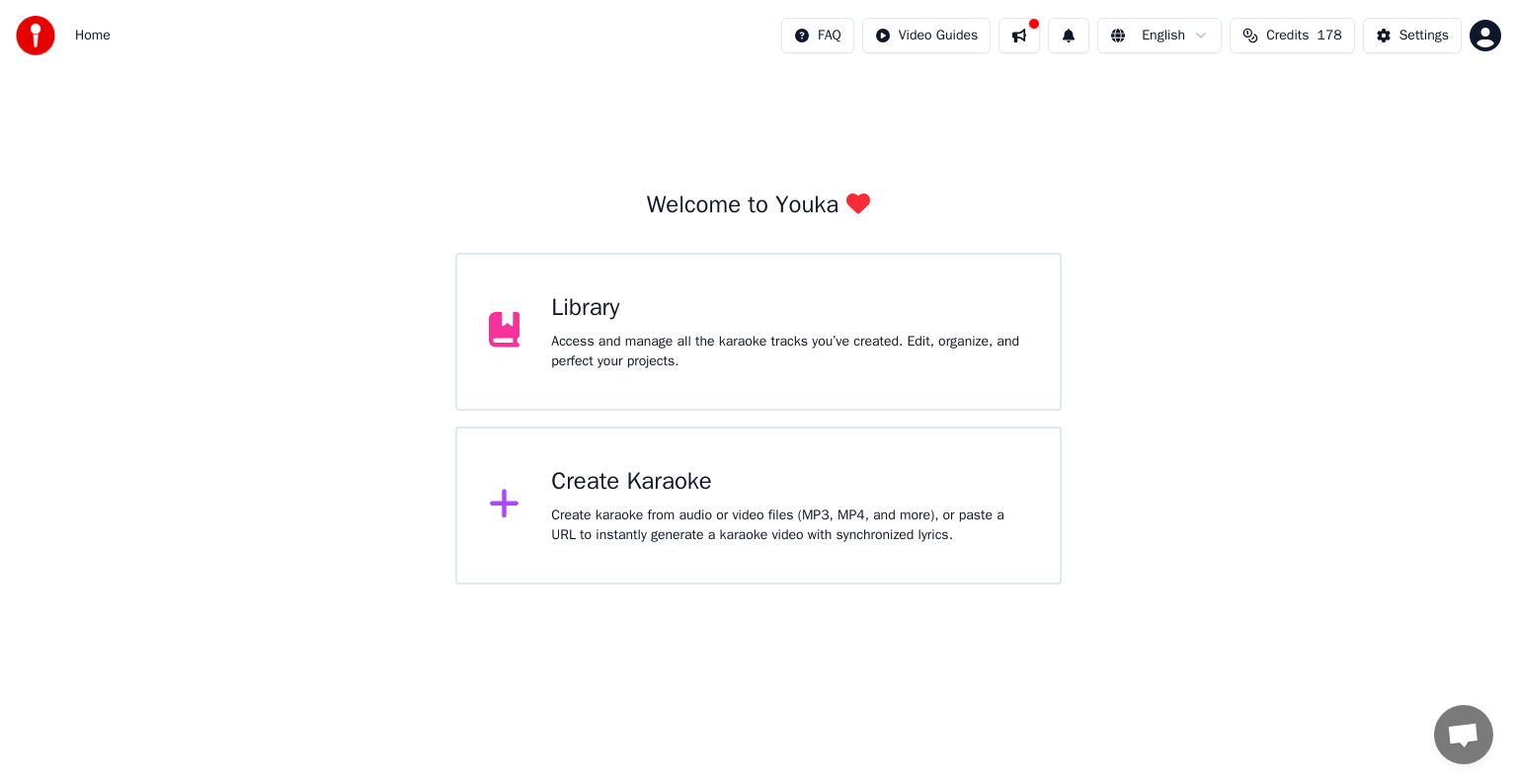 click at bounding box center (1019, 36) 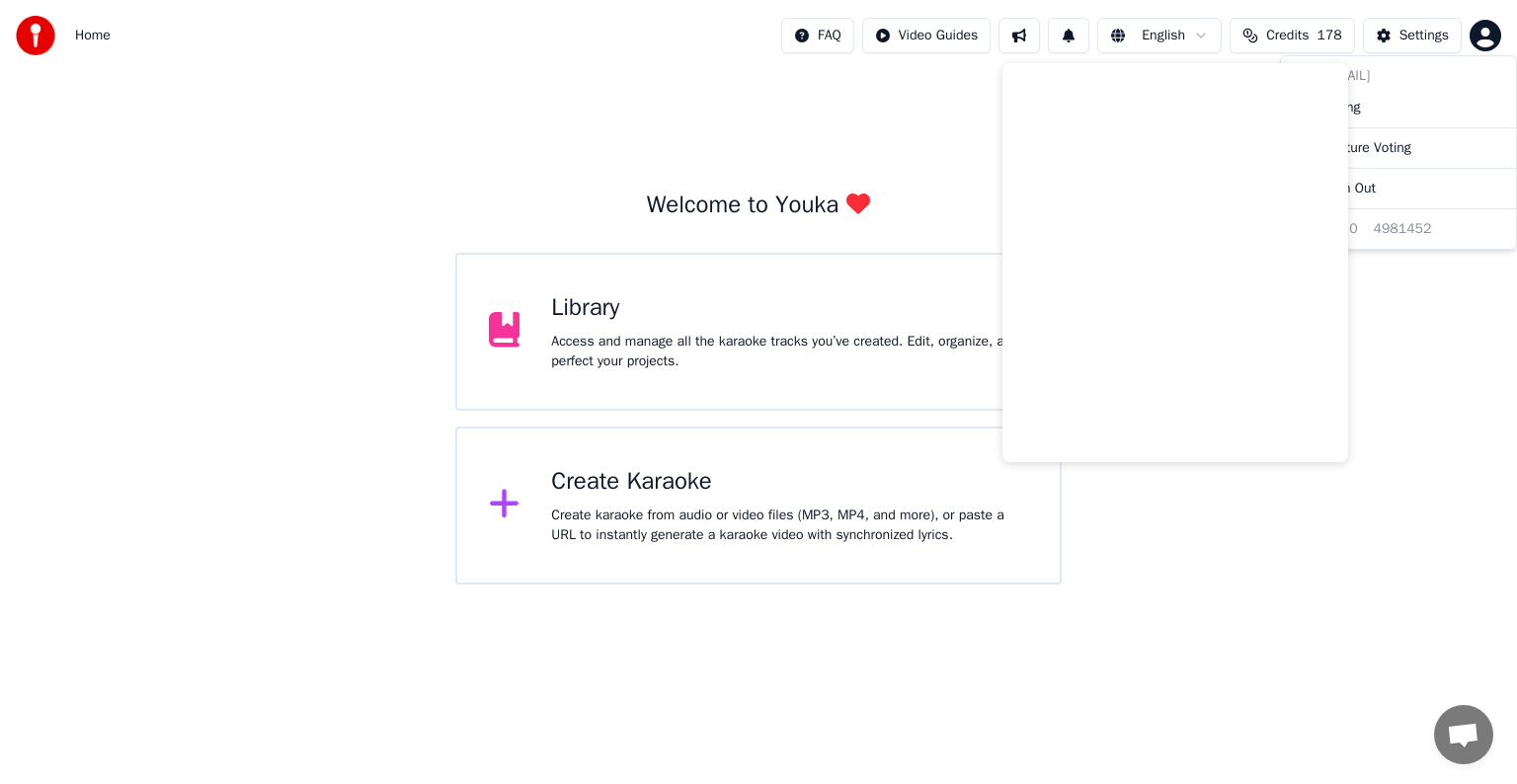 click on "Home FAQ Video Guides English Credits 178 Settings Welcome to Youka Library Access and manage all the karaoke tracks you’ve created. Edit, organize, and perfect your projects. Create Karaoke Create karaoke from audio or video files (MP3, MP4, and more), or paste a URL to instantly generate a karaoke video with synchronized lyrics. veronicadorado7194@gmail.com Billing Feature Voting Sign Out 2.2.0 4981452" at bounding box center [758, 292] 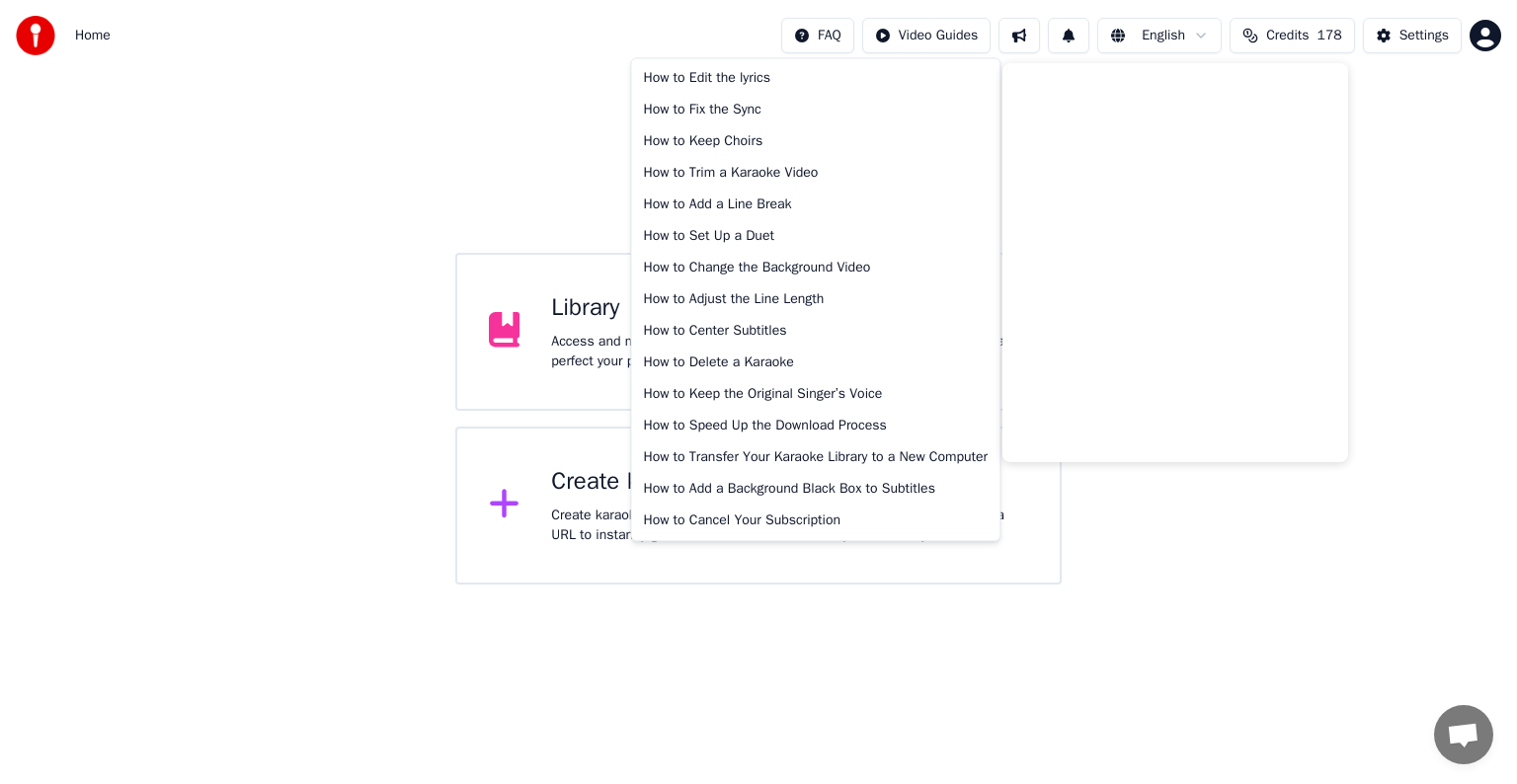 click on "Home FAQ Video Guides English Credits 178 Settings Welcome to Youka Library Access and manage all the karaoke tracks you’ve created. Edit, organize, and perfect your projects. Create Karaoke Create karaoke from audio or video files (MP3, MP4, and more), or paste a URL to instantly generate a karaoke video with synchronized lyrics. How to Edit the lyrics How to Fix the Sync How to Keep Choirs How to Trim a Karaoke Video How to Add a Line Break How to Set Up a Duet How to Change the Background Video How to Adjust the Line Length How to Center Subtitles How to Delete a Karaoke How to Keep the Original Singer’s Voice How to Speed Up the Download Process How to Transfer Your Karaoke Library to a New Computer How to Add a Background Black Box to Subtitles How to Cancel Your Subscription" at bounding box center [758, 292] 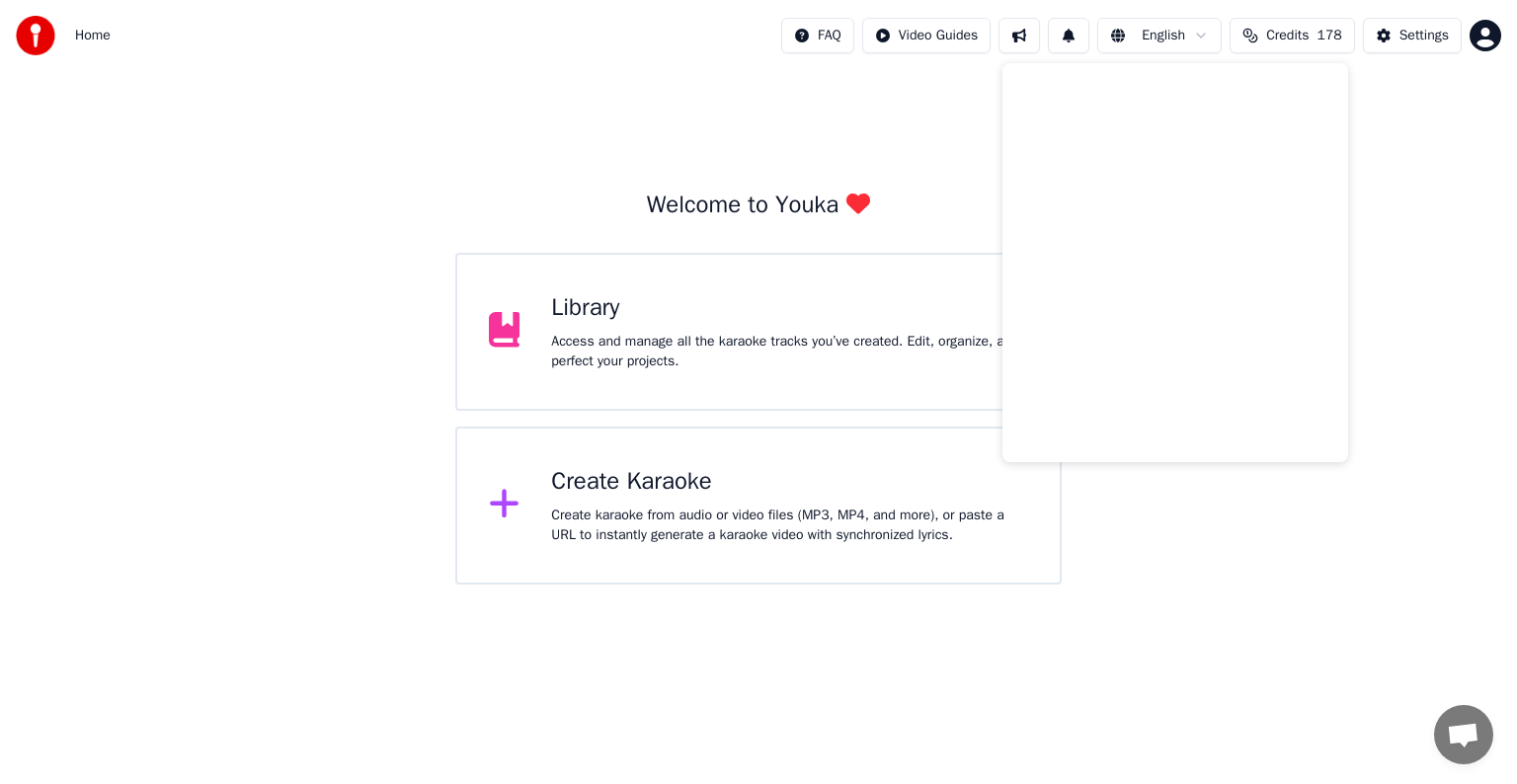 click on "Home FAQ Video Guides English Credits 178 Settings Welcome to Youka Library Access and manage all the karaoke tracks you’ve created. Edit, organize, and perfect your projects. Create Karaoke Create karaoke from audio or video files (MP3, MP4, and more), or paste a URL to instantly generate a karaoke video with synchronized lyrics." at bounding box center [758, 292] 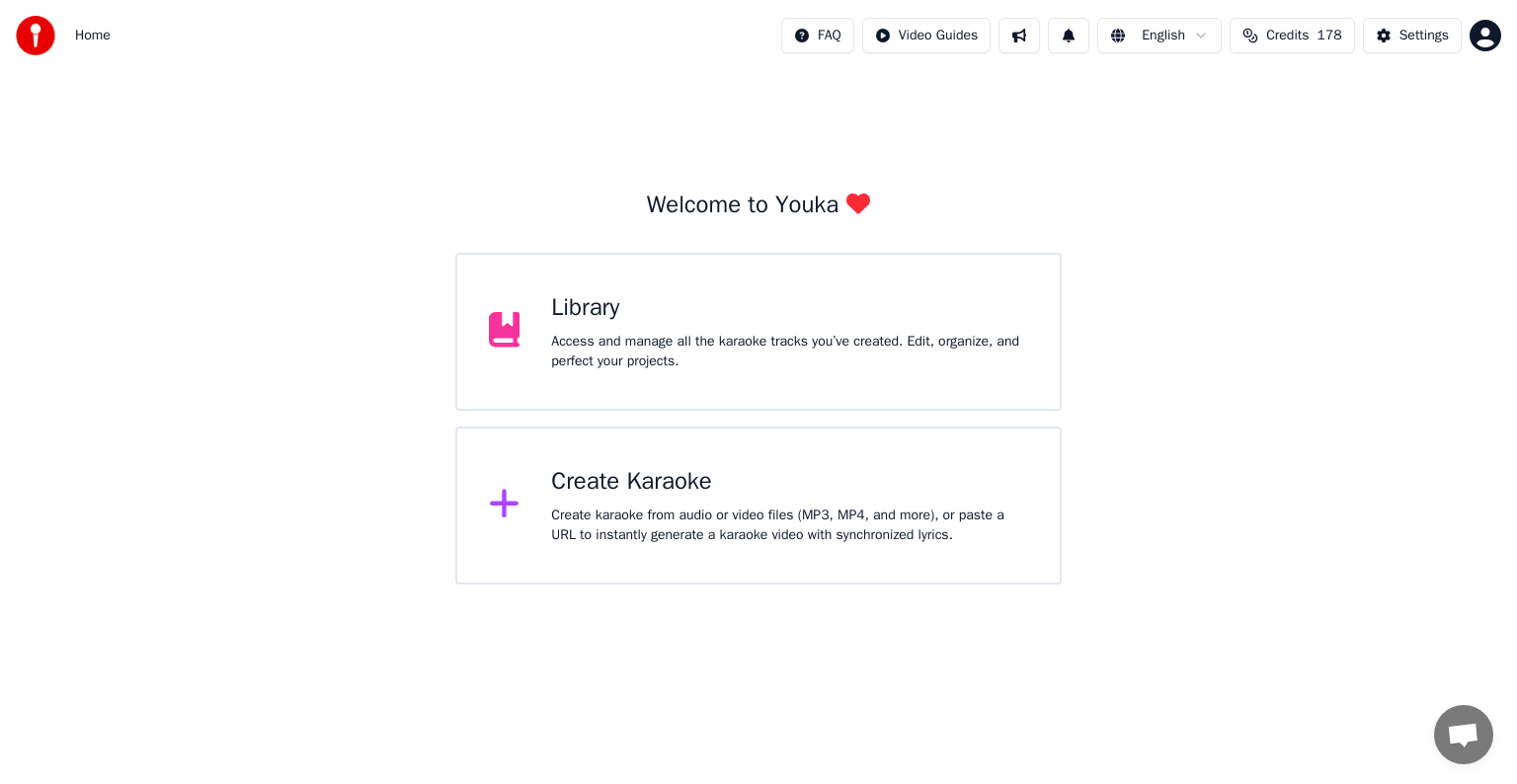 click at bounding box center (1463, 737) 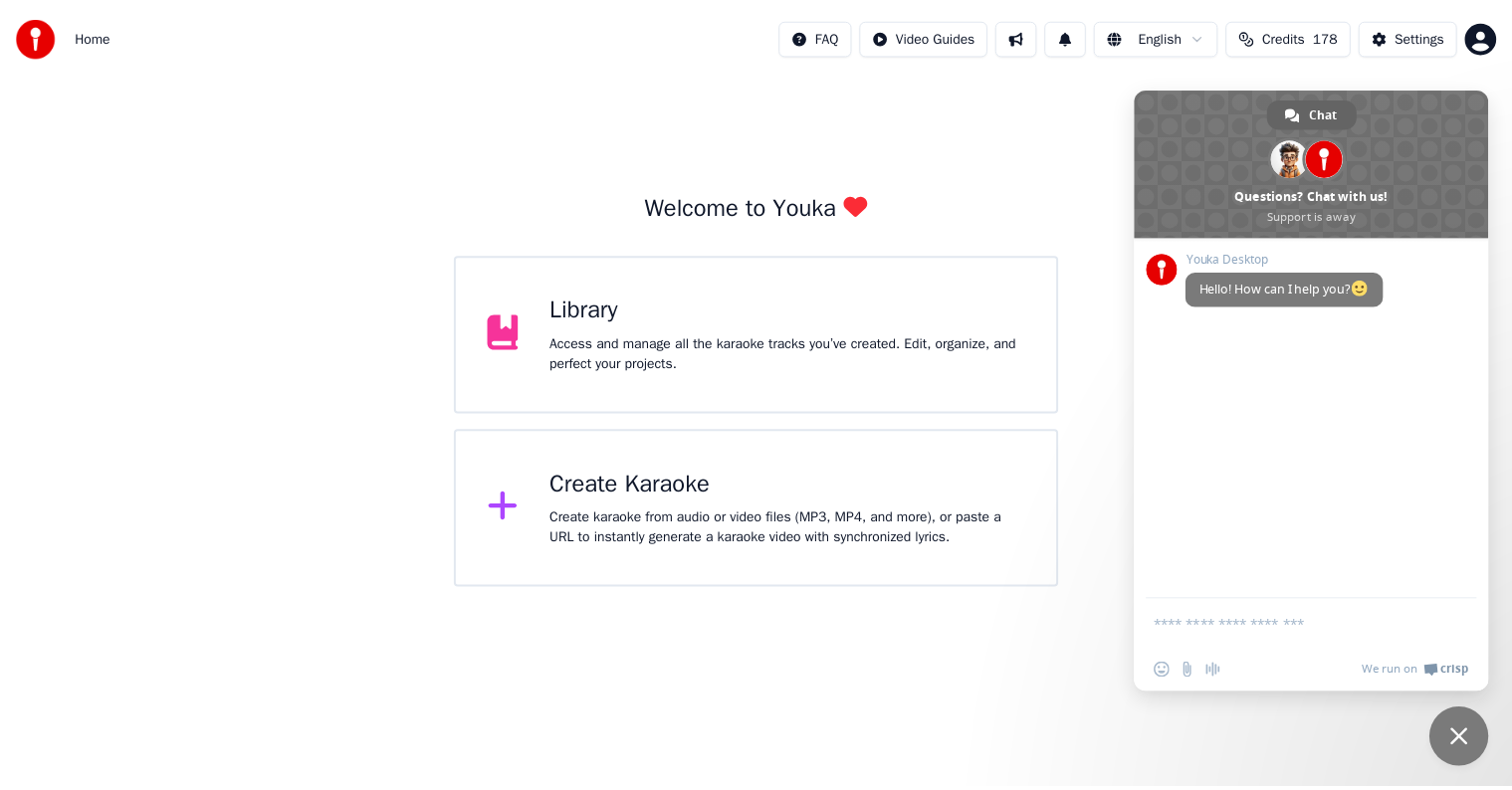 scroll, scrollTop: 0, scrollLeft: 0, axis: both 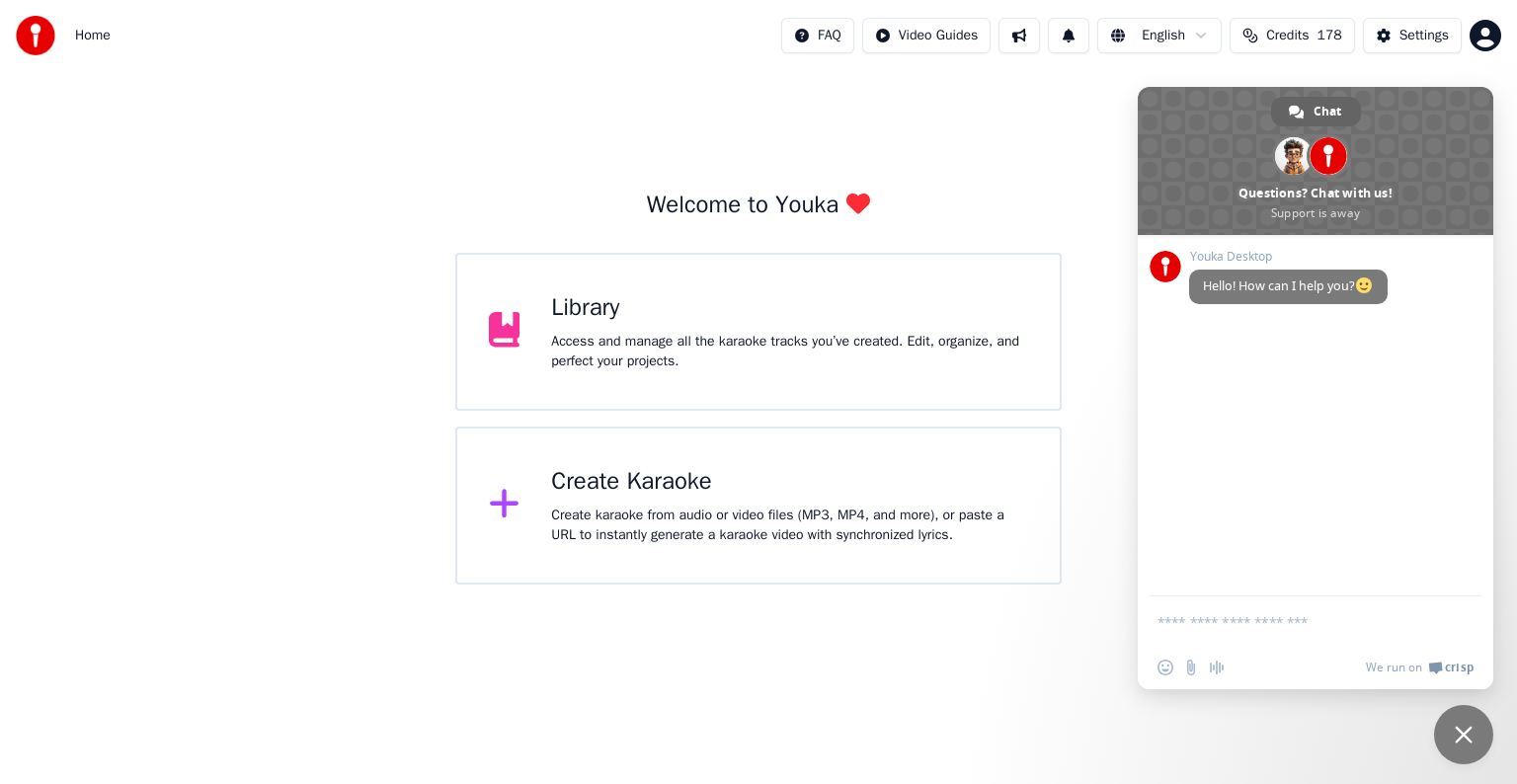 click at bounding box center [1296, 621] 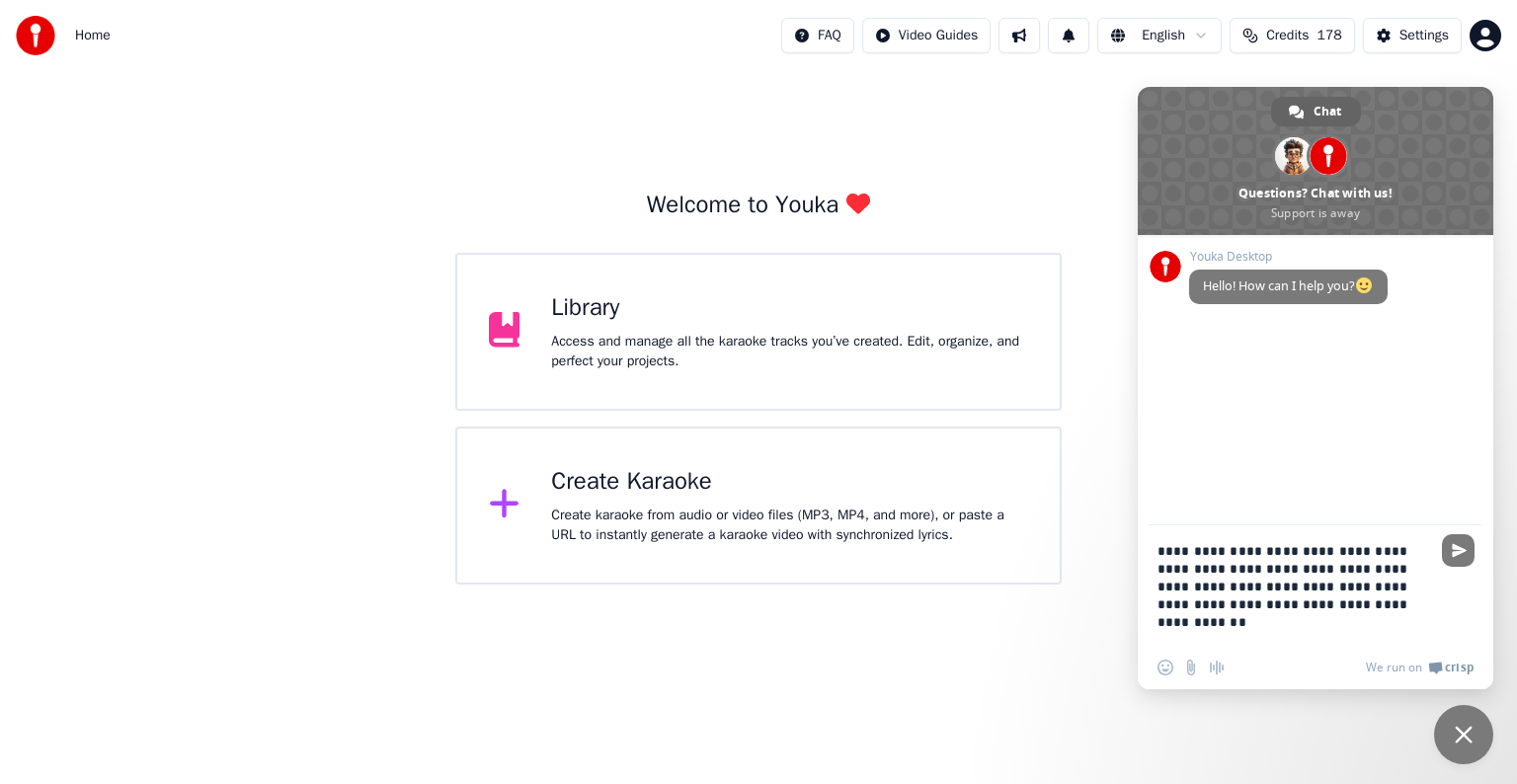click on "**********" at bounding box center (1296, 586) 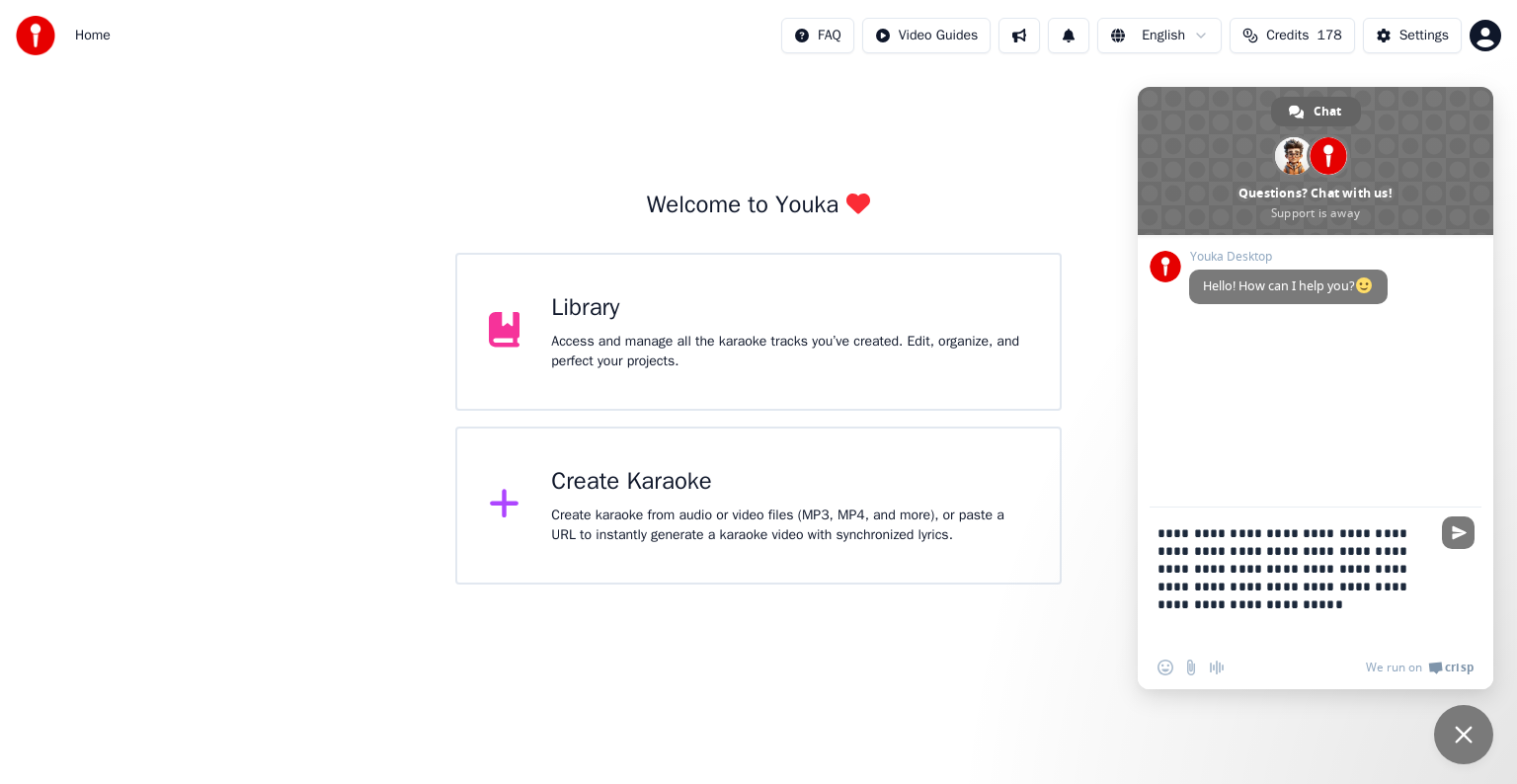 drag, startPoint x: 1270, startPoint y: 533, endPoint x: 1364, endPoint y: 533, distance: 94 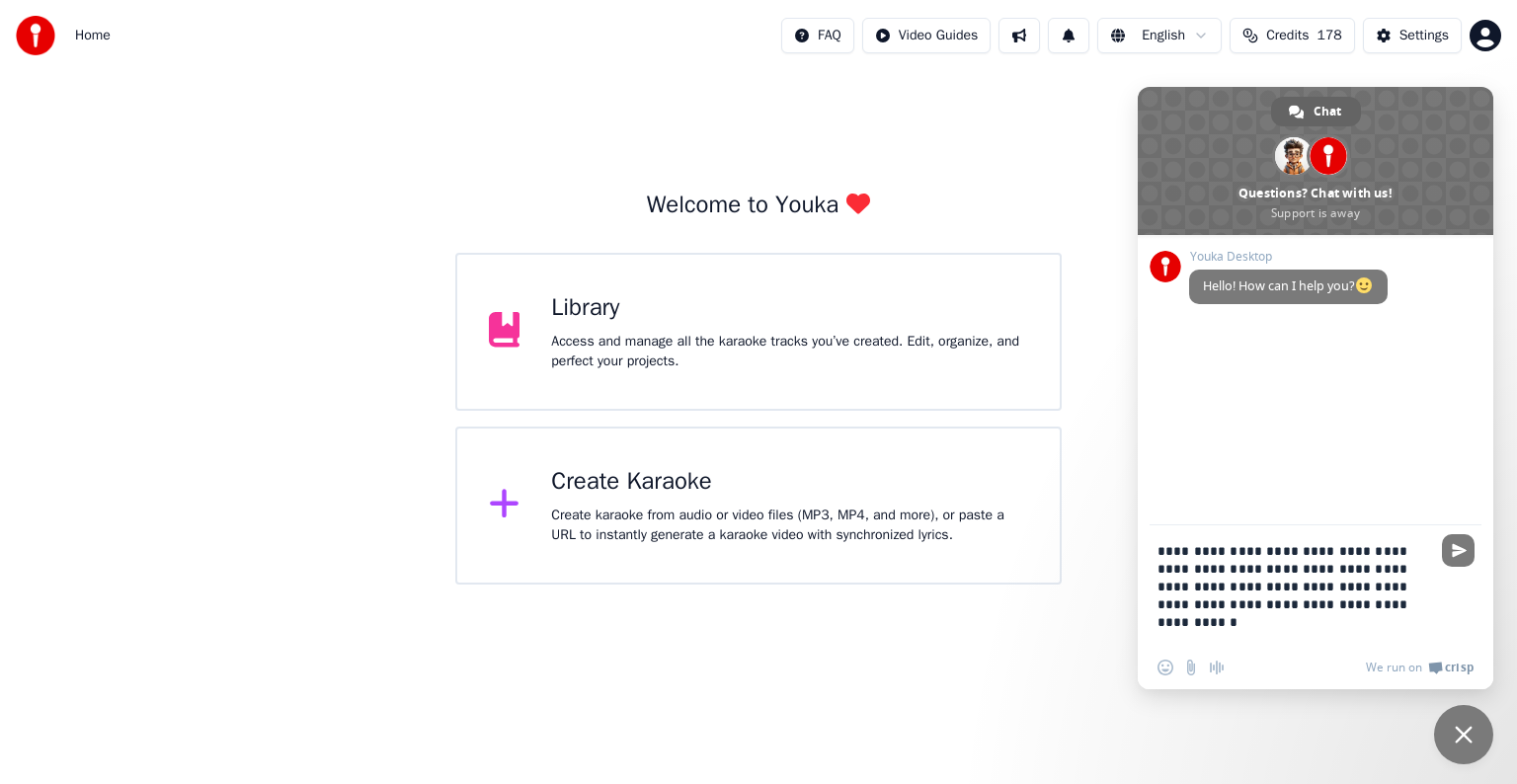 click on "**********" at bounding box center (1296, 586) 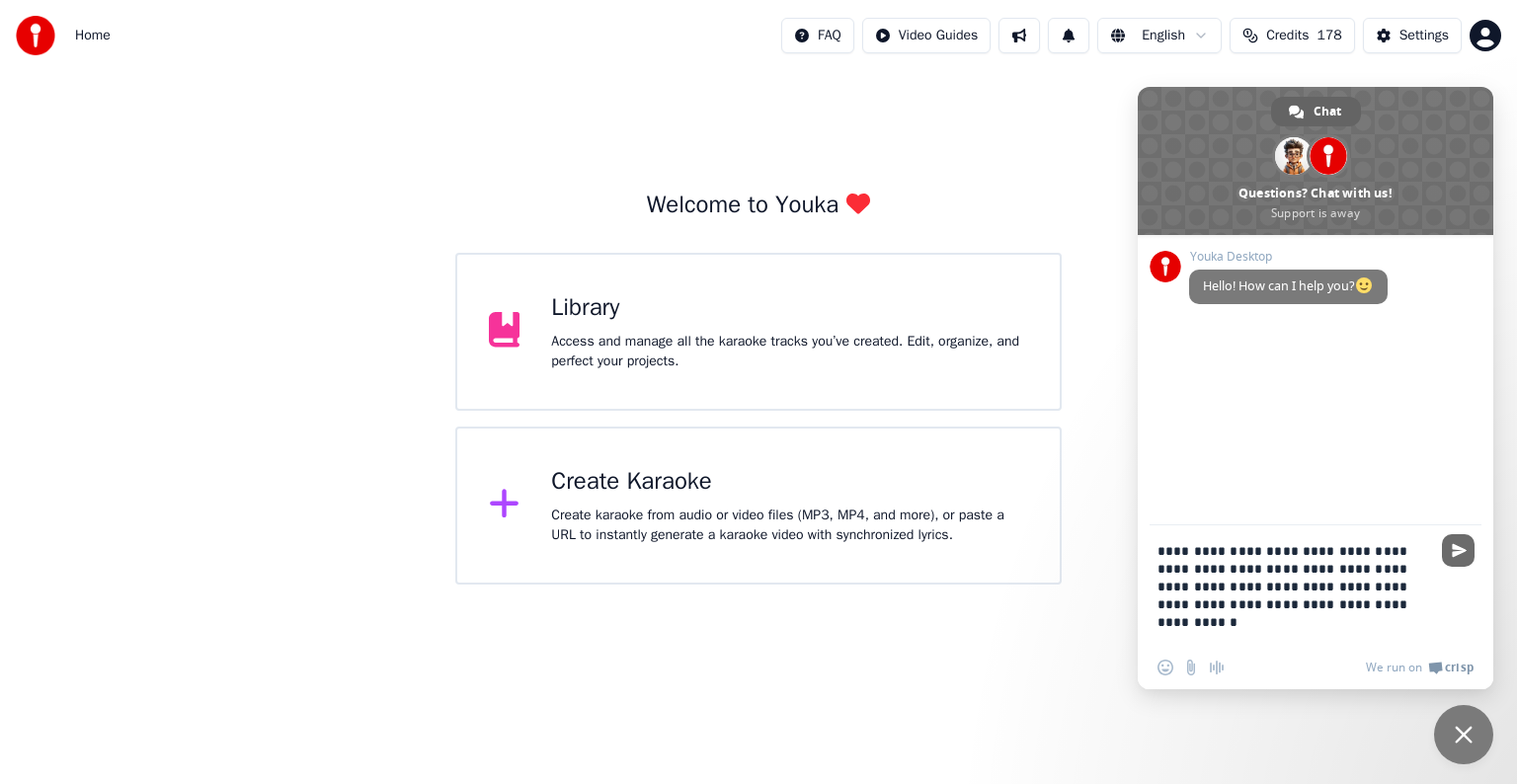 type on "**********" 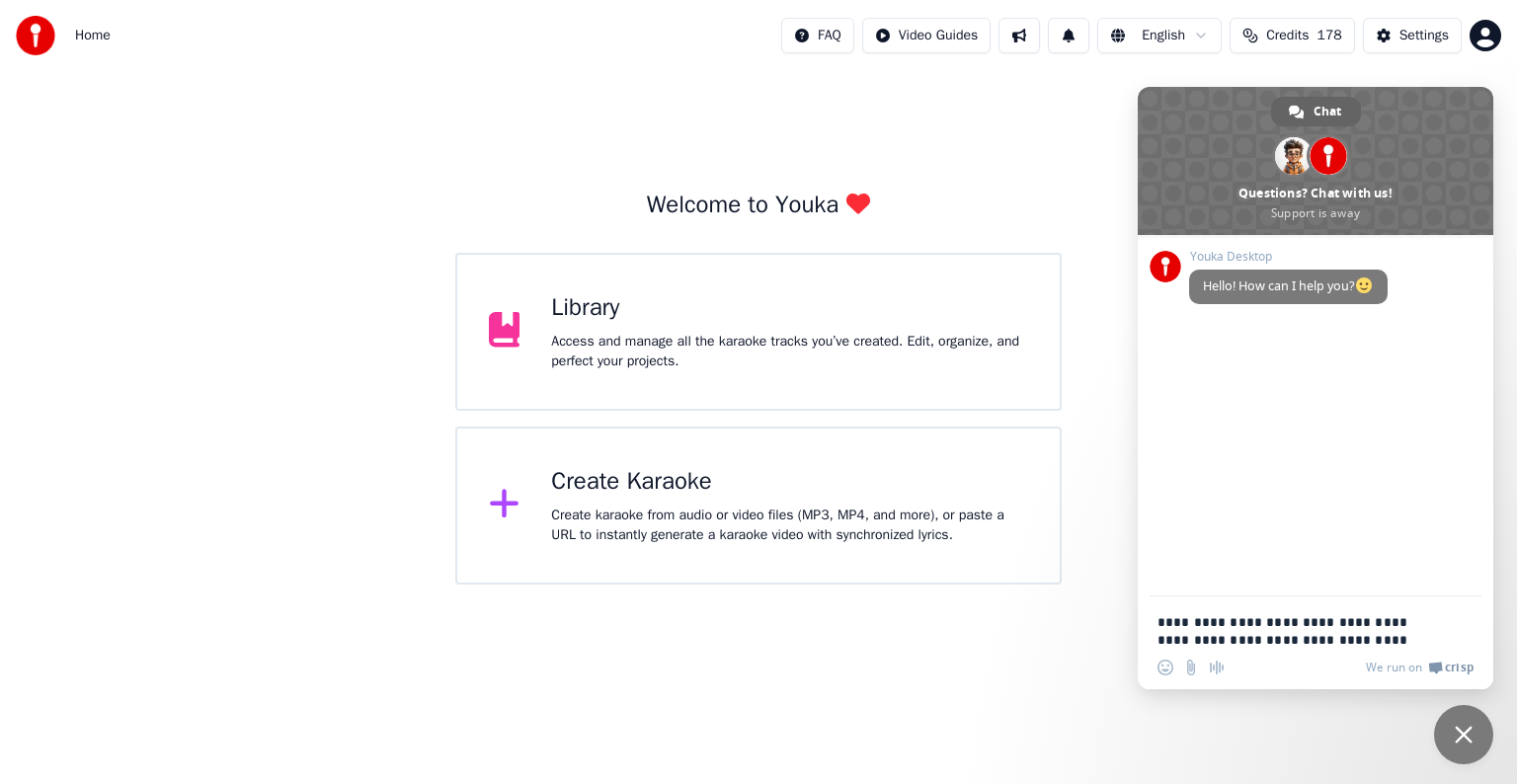 type 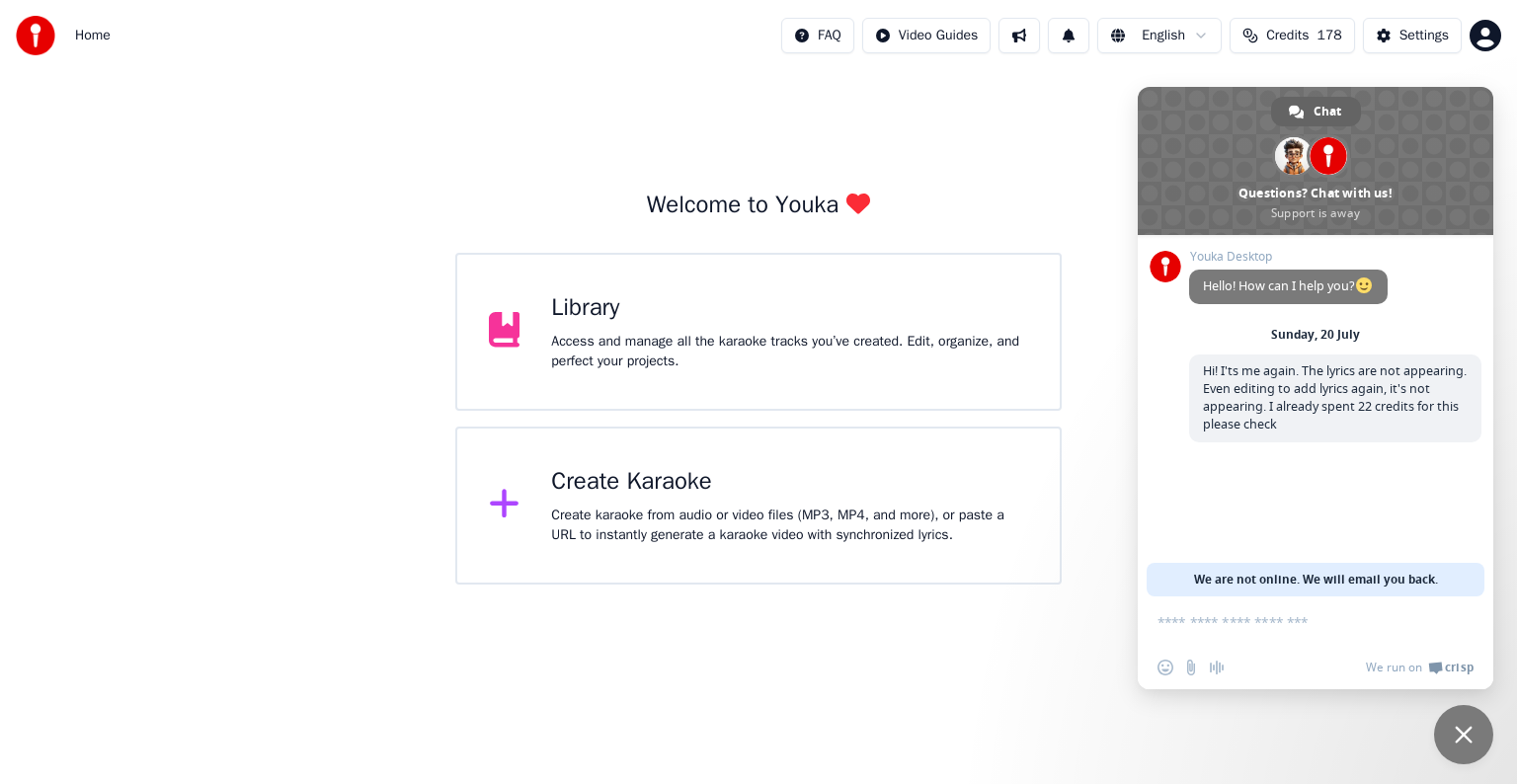 click at bounding box center (1464, 735) 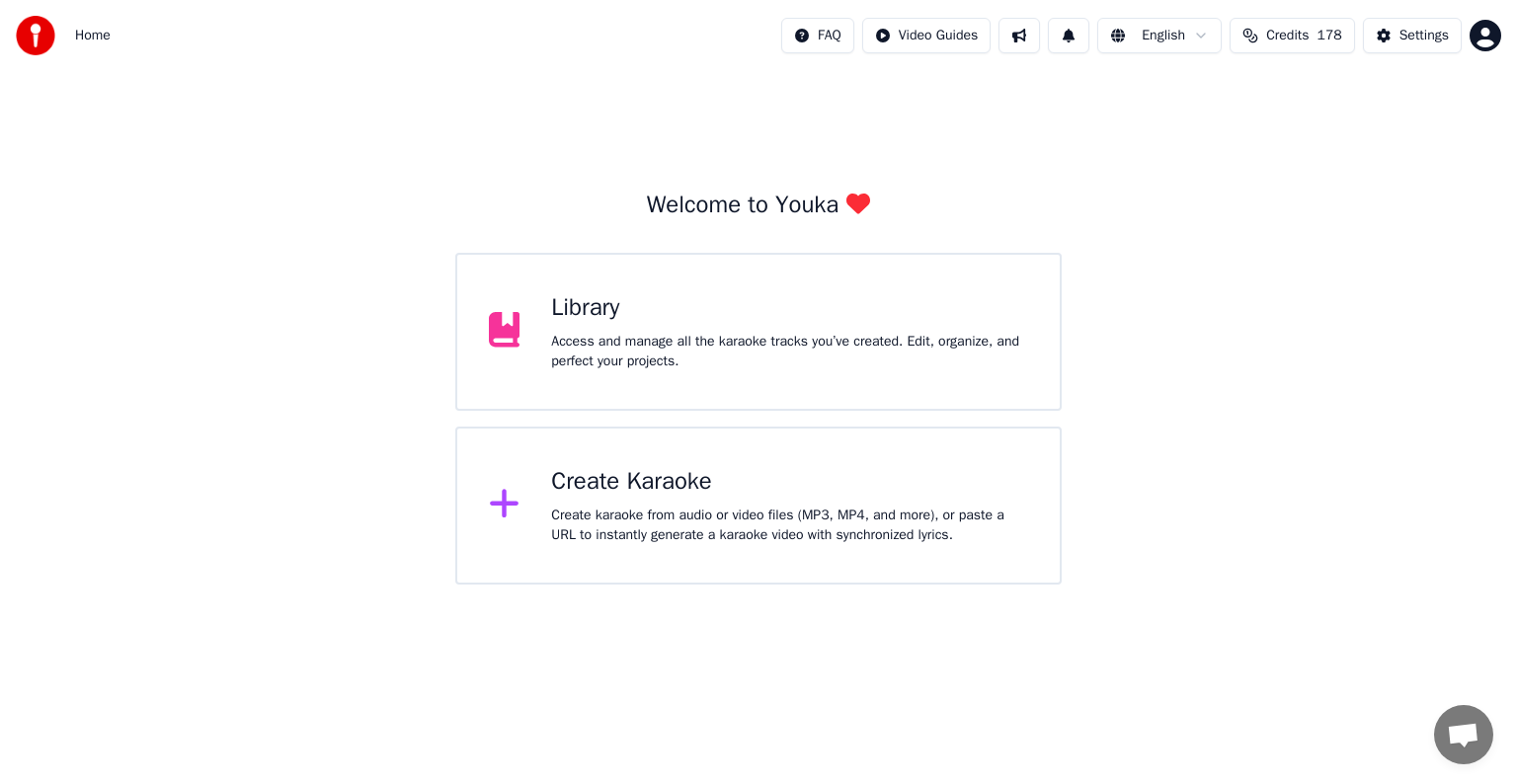 click on "Home FAQ Video Guides English Credits 178 Settings Welcome to Youka Library Access and manage all the karaoke tracks you’ve created. Edit, organize, and perfect your projects. Create Karaoke Create karaoke from audio or video files (MP3, MP4, and more), or paste a URL to instantly generate a karaoke video with synchronized lyrics. Chat Adam Questions? Chat with us! Support is away Network offline. Reconnecting... No messages can be received or sent for now. Youka Desktop Hello! How can I help you?  Sunday, 20 July Hi! I'ts me again. The lyrics are not appearing. Even editing to add lyrics again, it's not appearing. I already spent 22 credits for this please check A few seconds ago Send a file We are not online. We will email you back. Insert an emoji Send a file Audio message We run on Crisp" at bounding box center [758, 292] 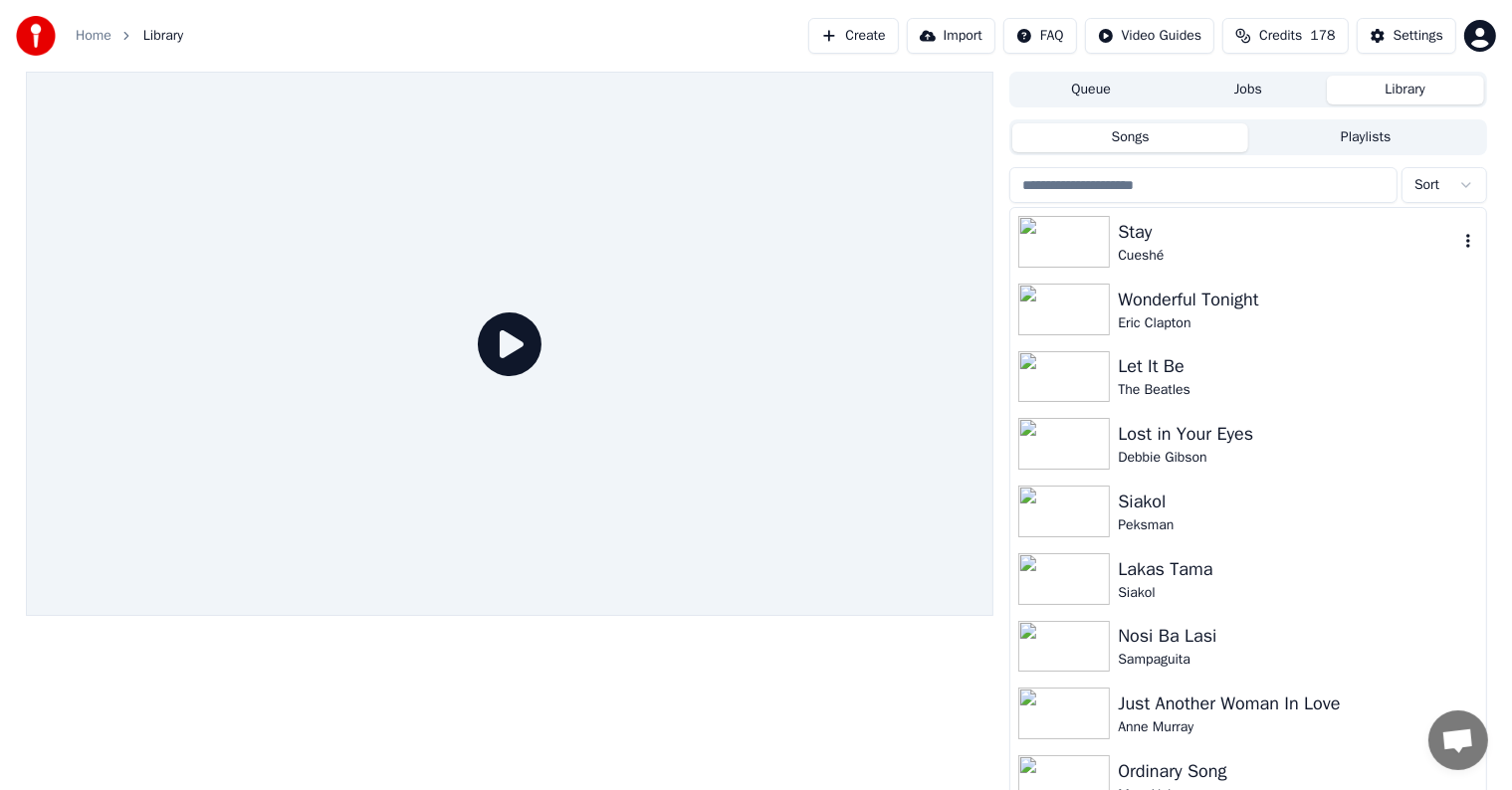 click on "Stay" at bounding box center [1287, 232] 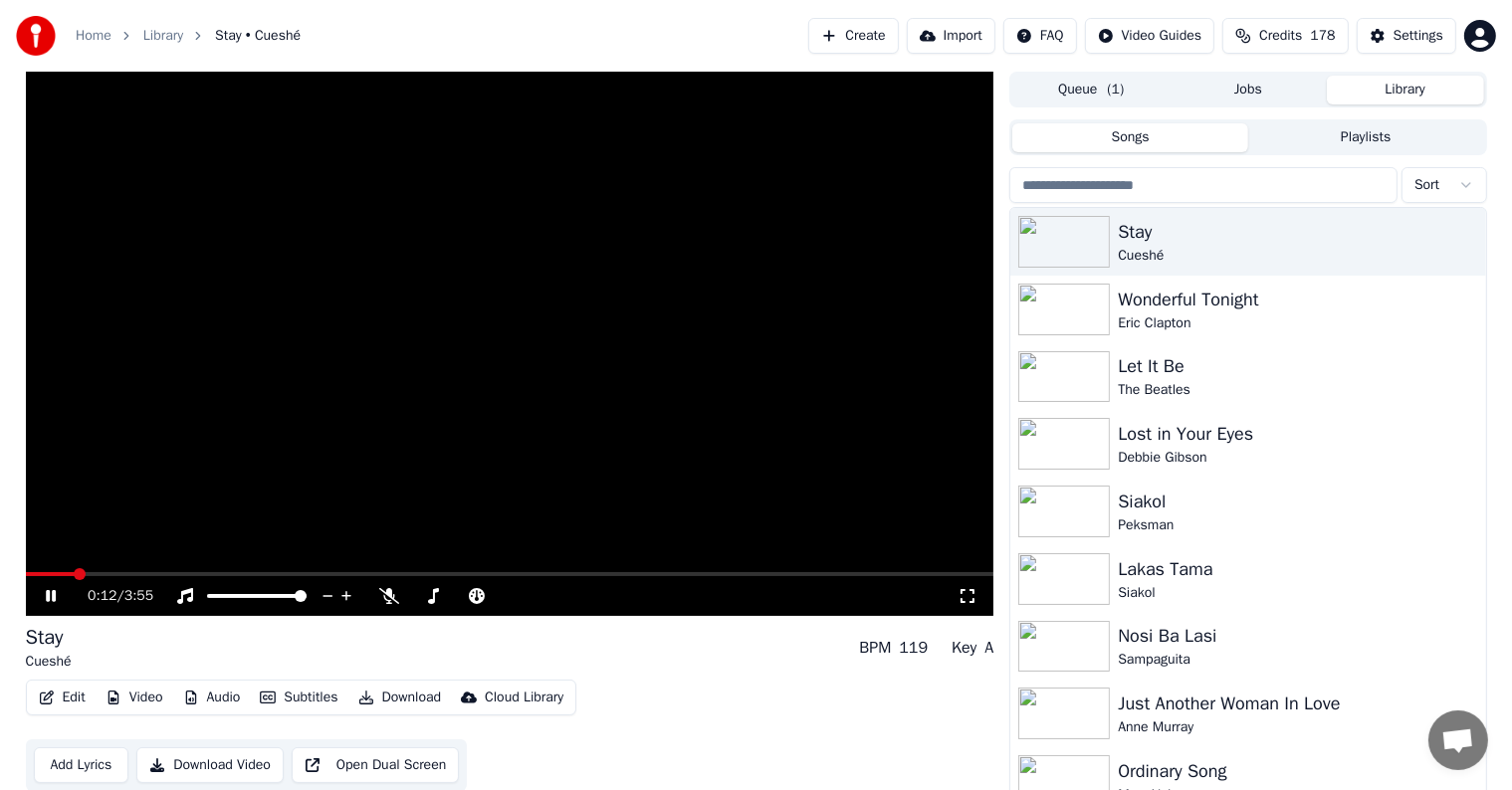 click at bounding box center (510, 574) 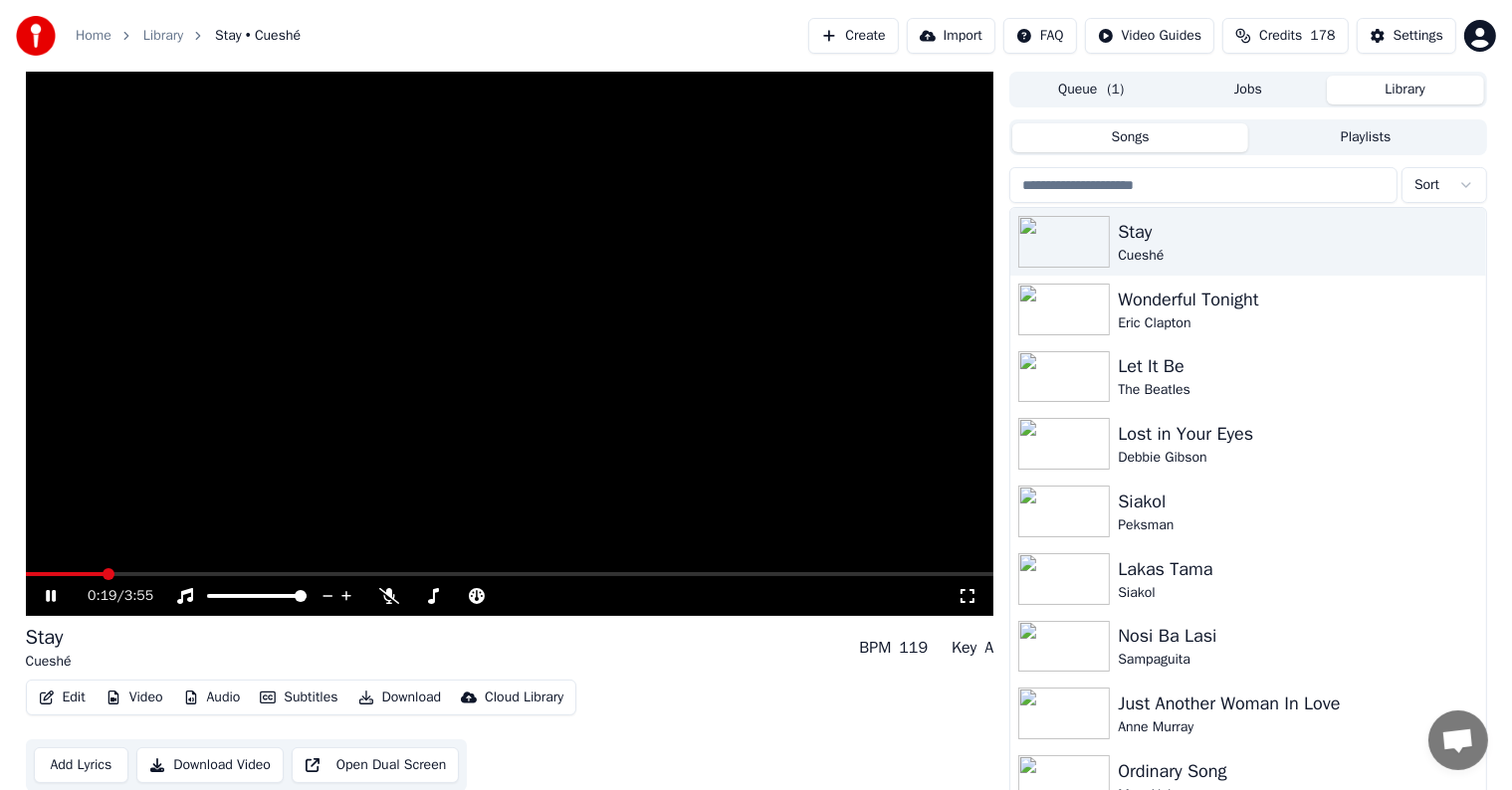 click at bounding box center (510, 574) 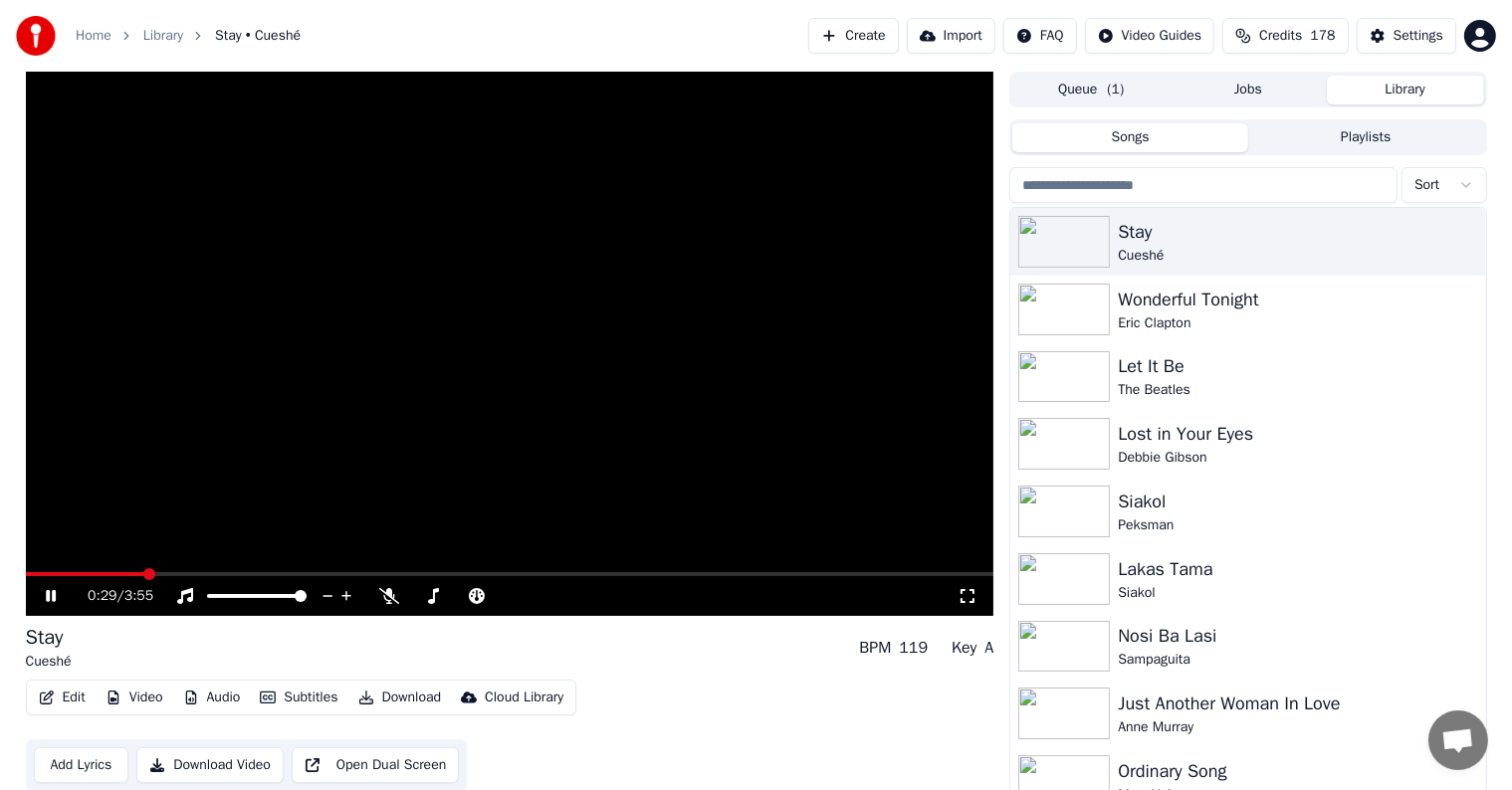 click at bounding box center (510, 574) 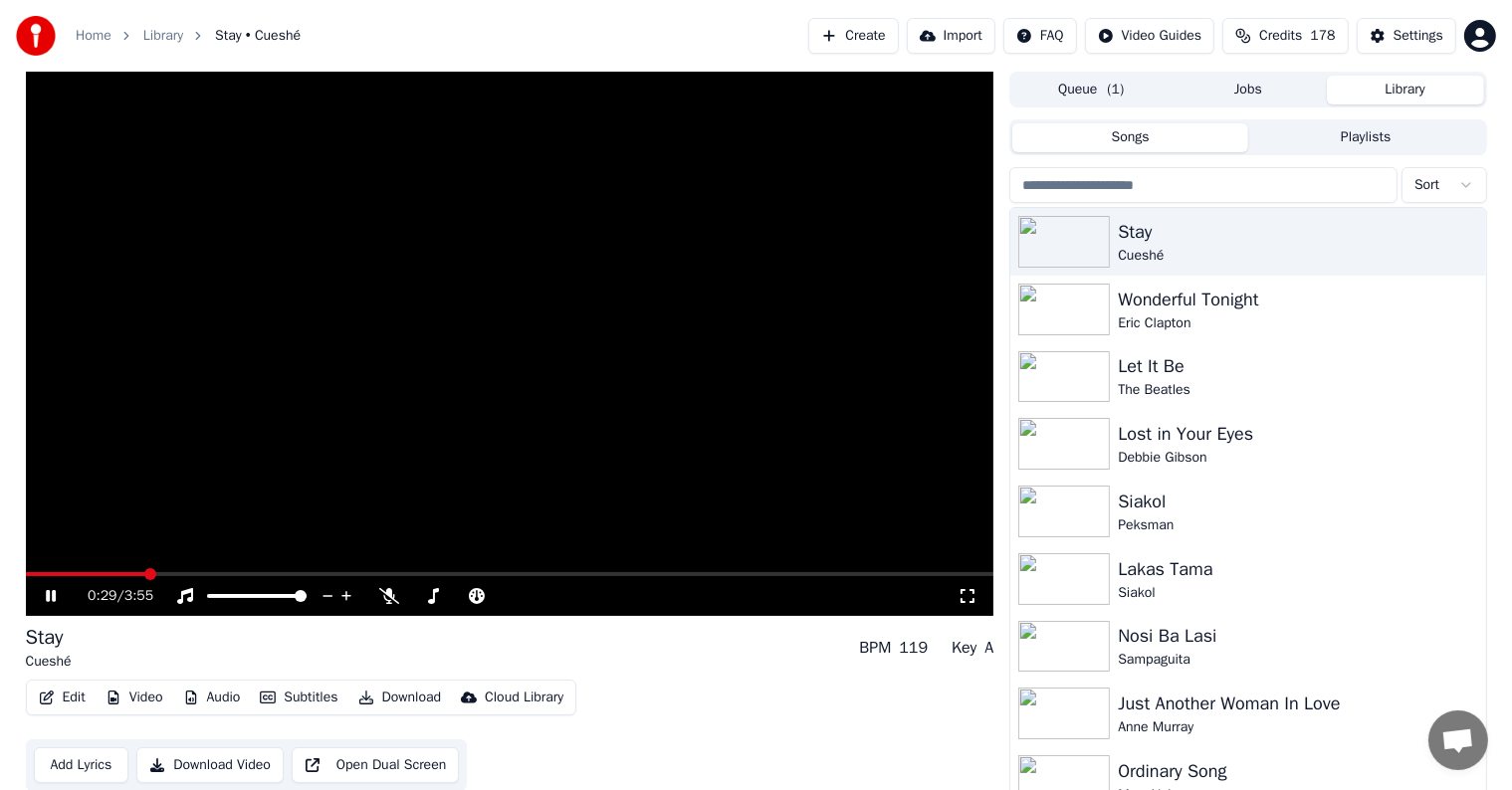 click on "0:29  /  3:55" at bounding box center [510, 596] 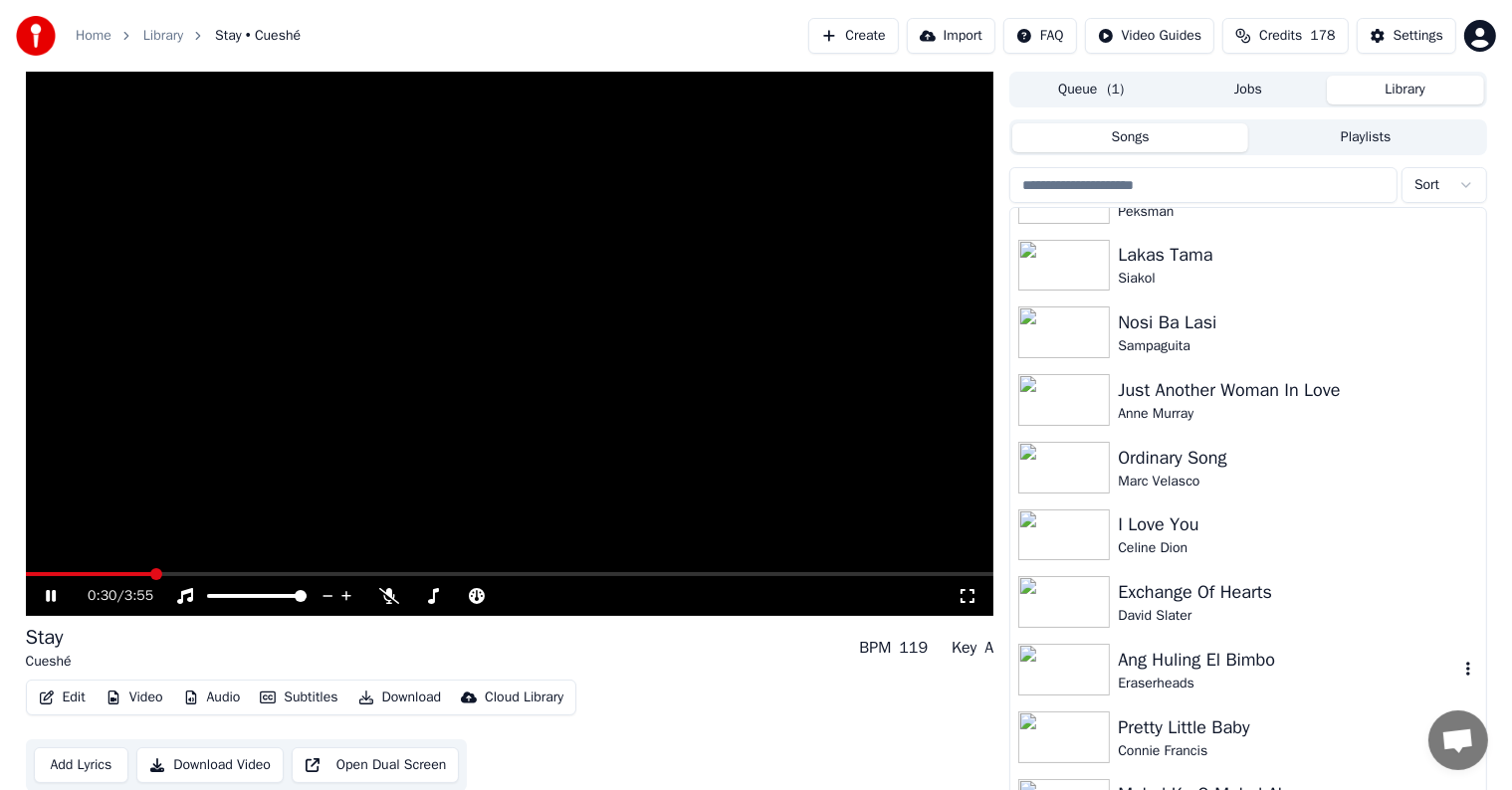 scroll, scrollTop: 497, scrollLeft: 0, axis: vertical 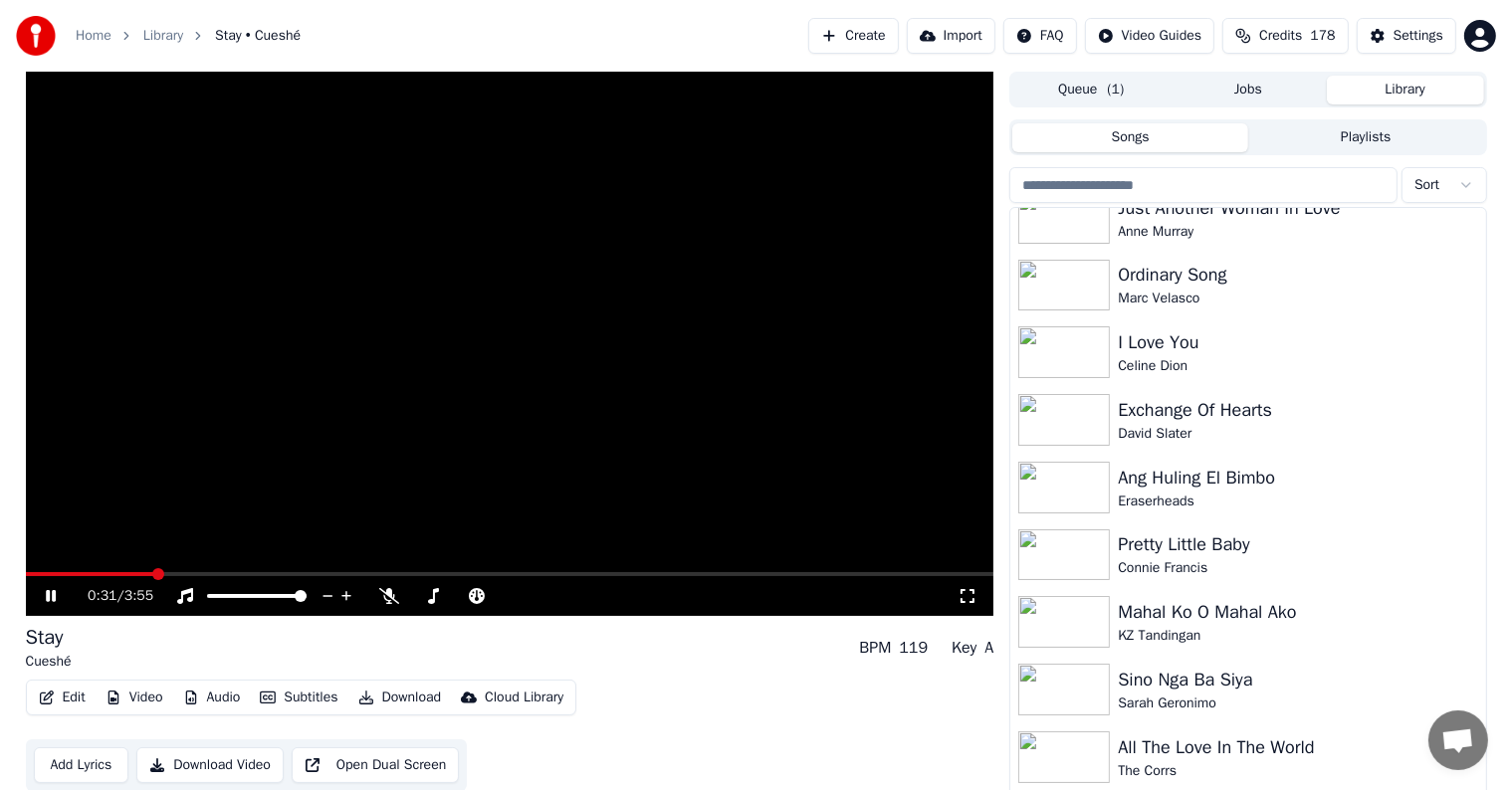 click at bounding box center (510, 343) 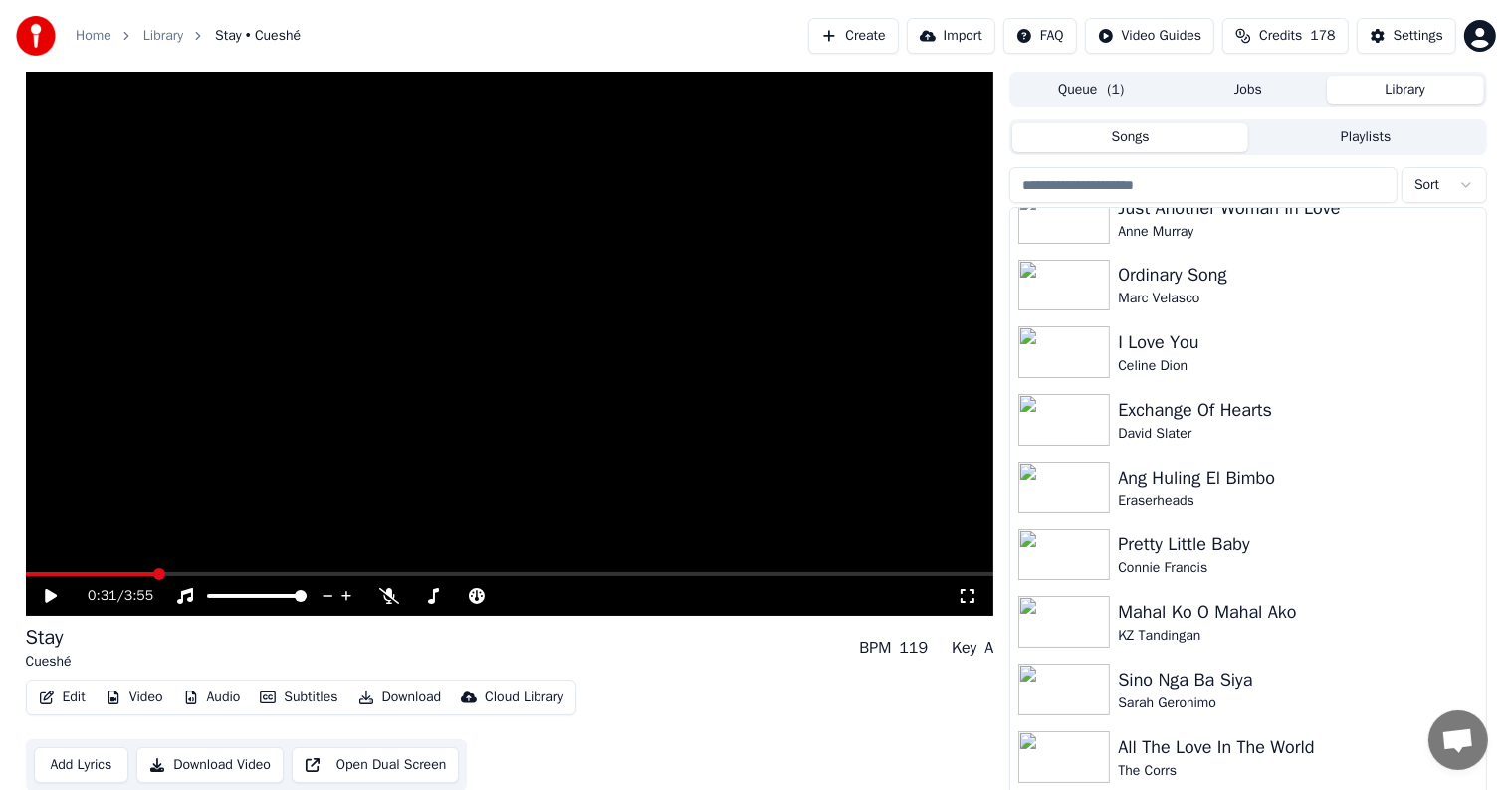 click at bounding box center [1203, 185] 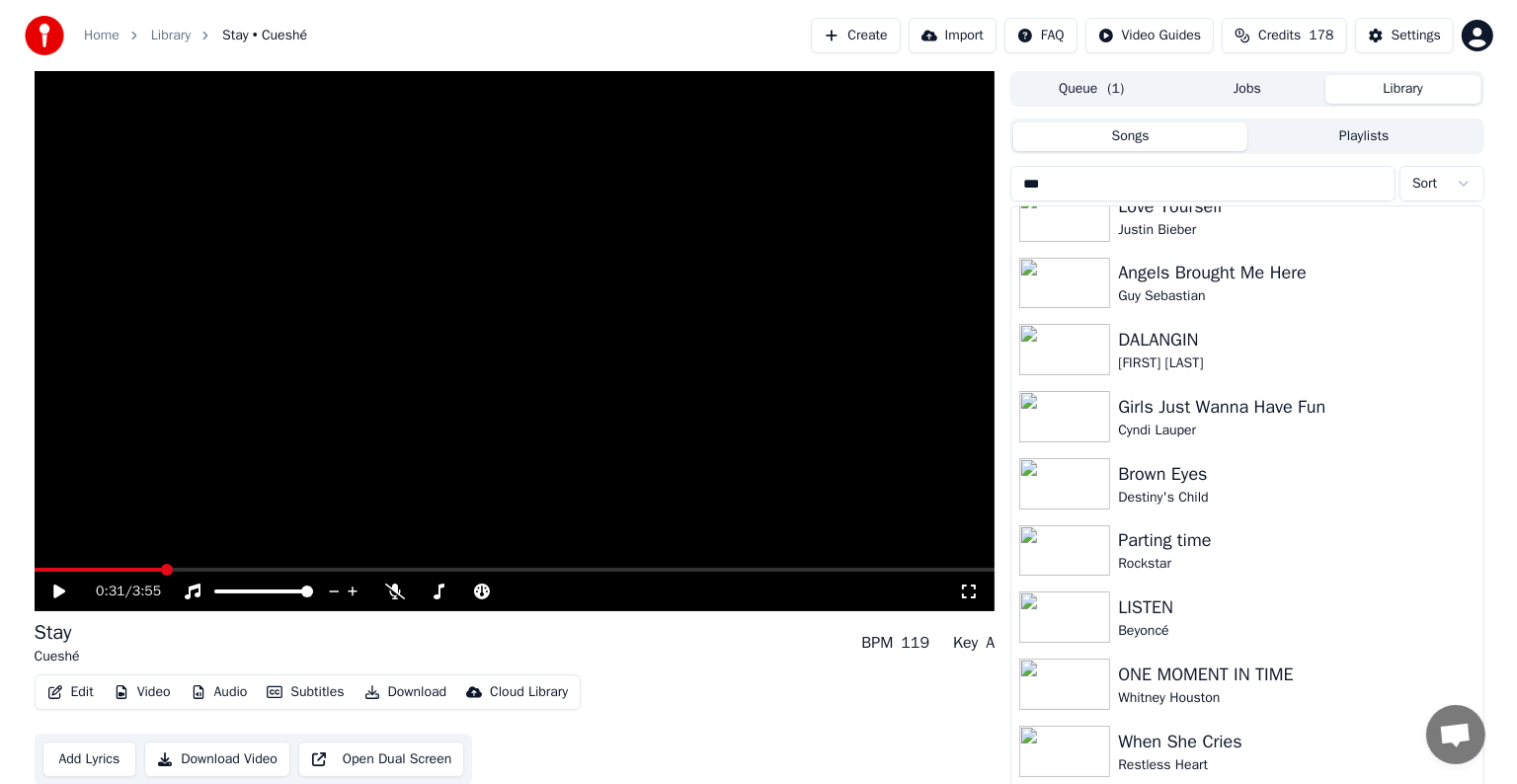 scroll, scrollTop: 0, scrollLeft: 0, axis: both 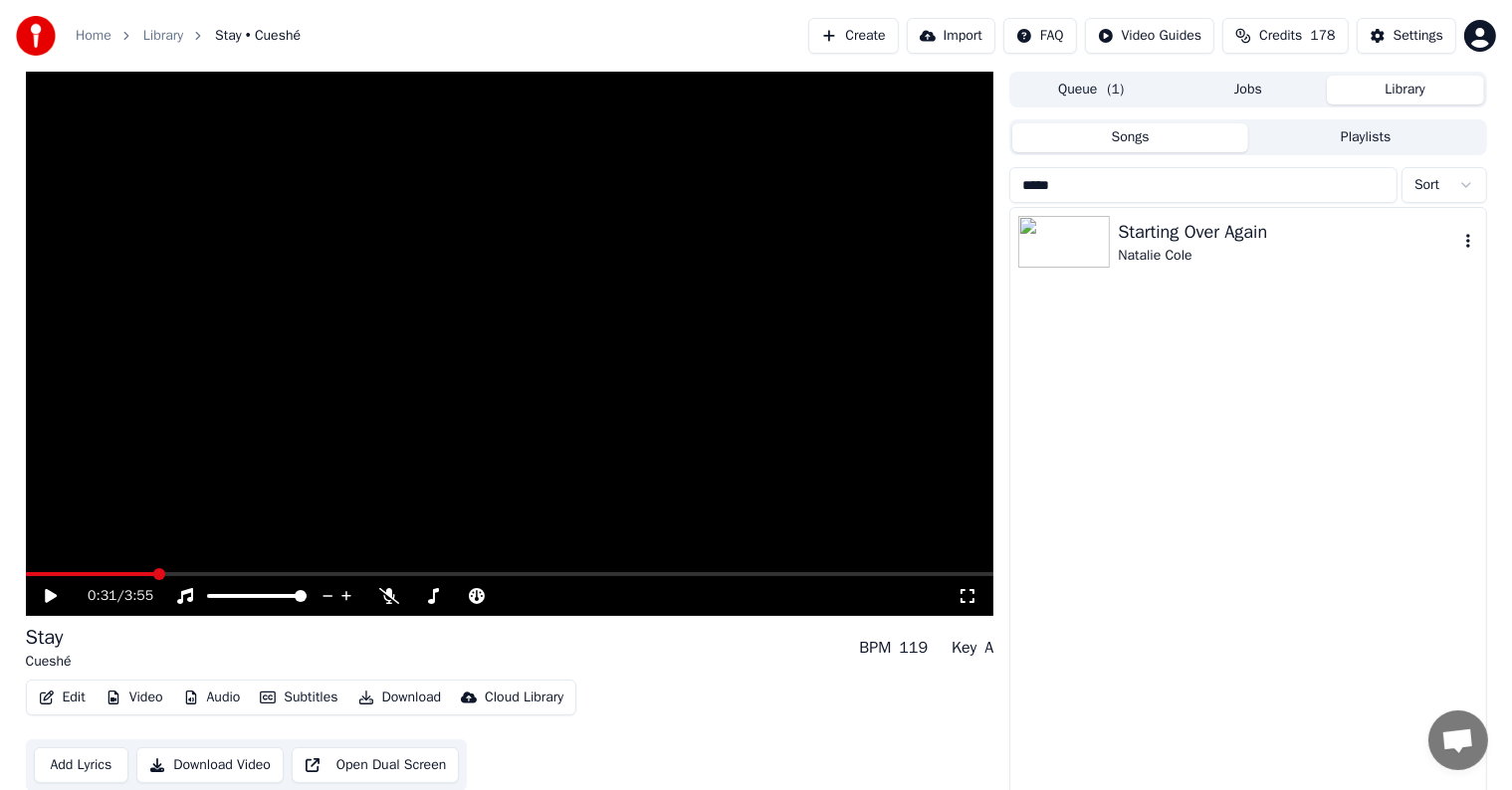 type on "*****" 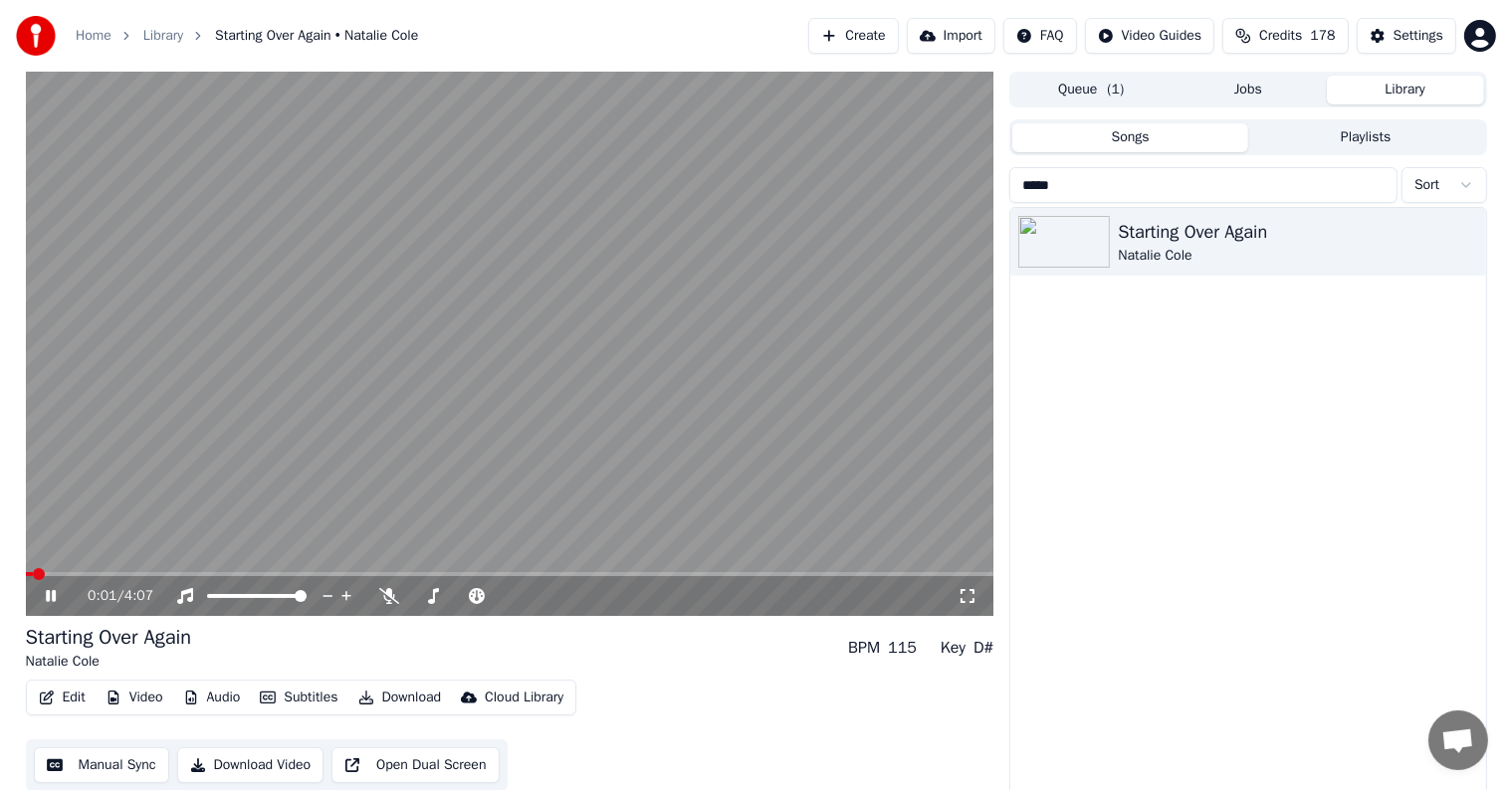 click 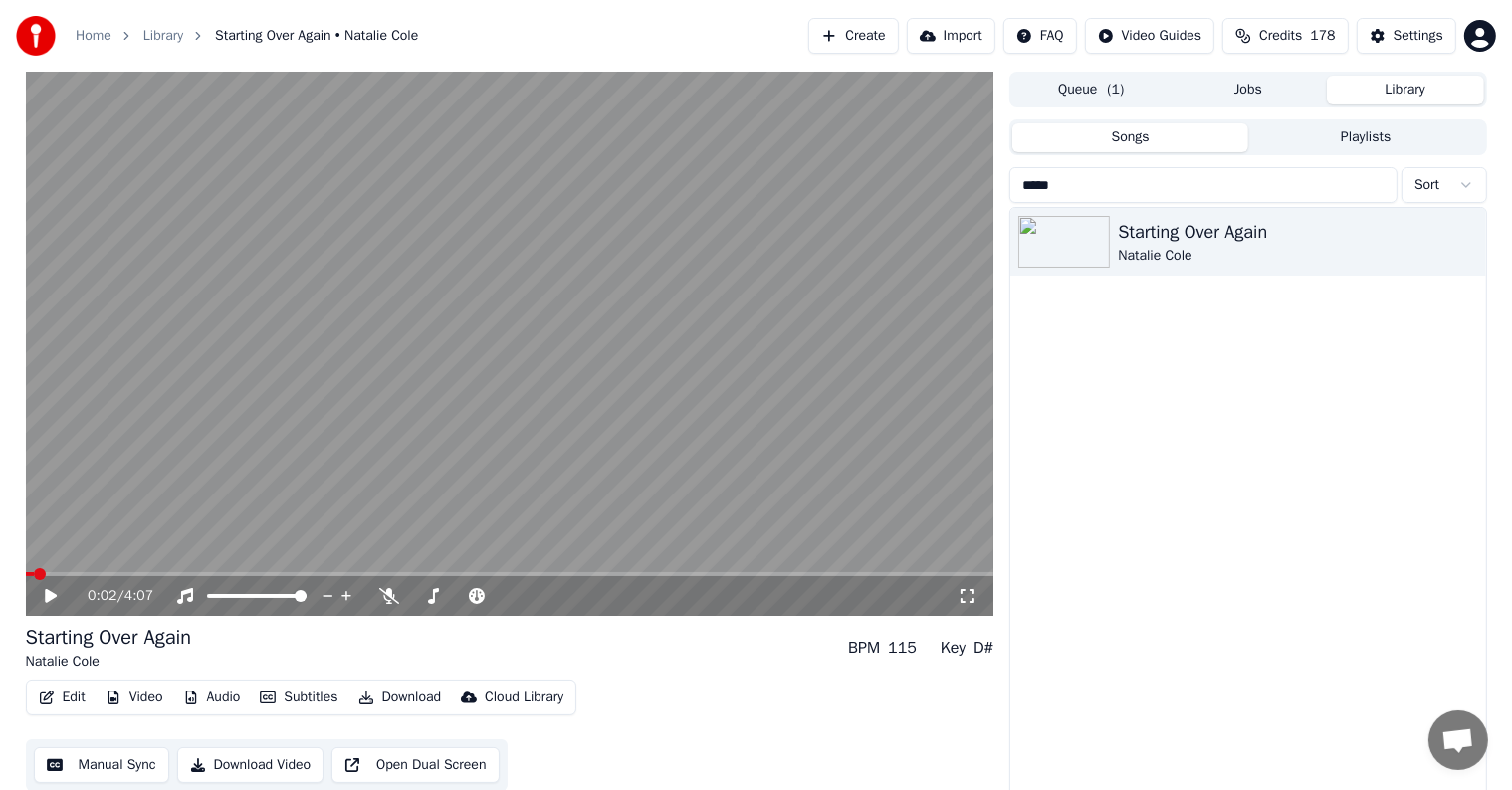click on "Video" at bounding box center (134, 697) 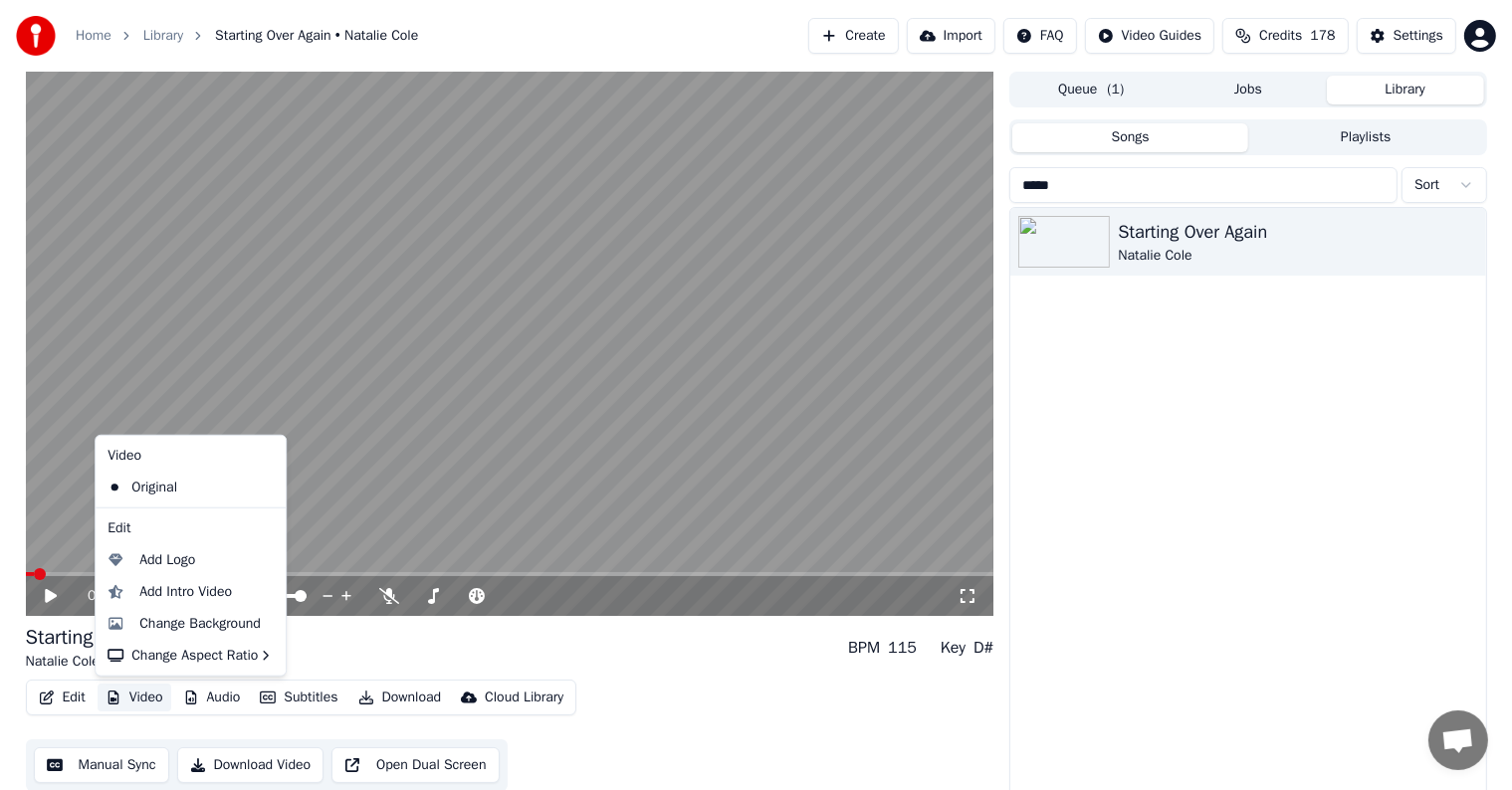click on "Home Library Starting Over Again • Natalie Cole Create Import FAQ Video Guides Credits 178 Settings" at bounding box center [756, 36] 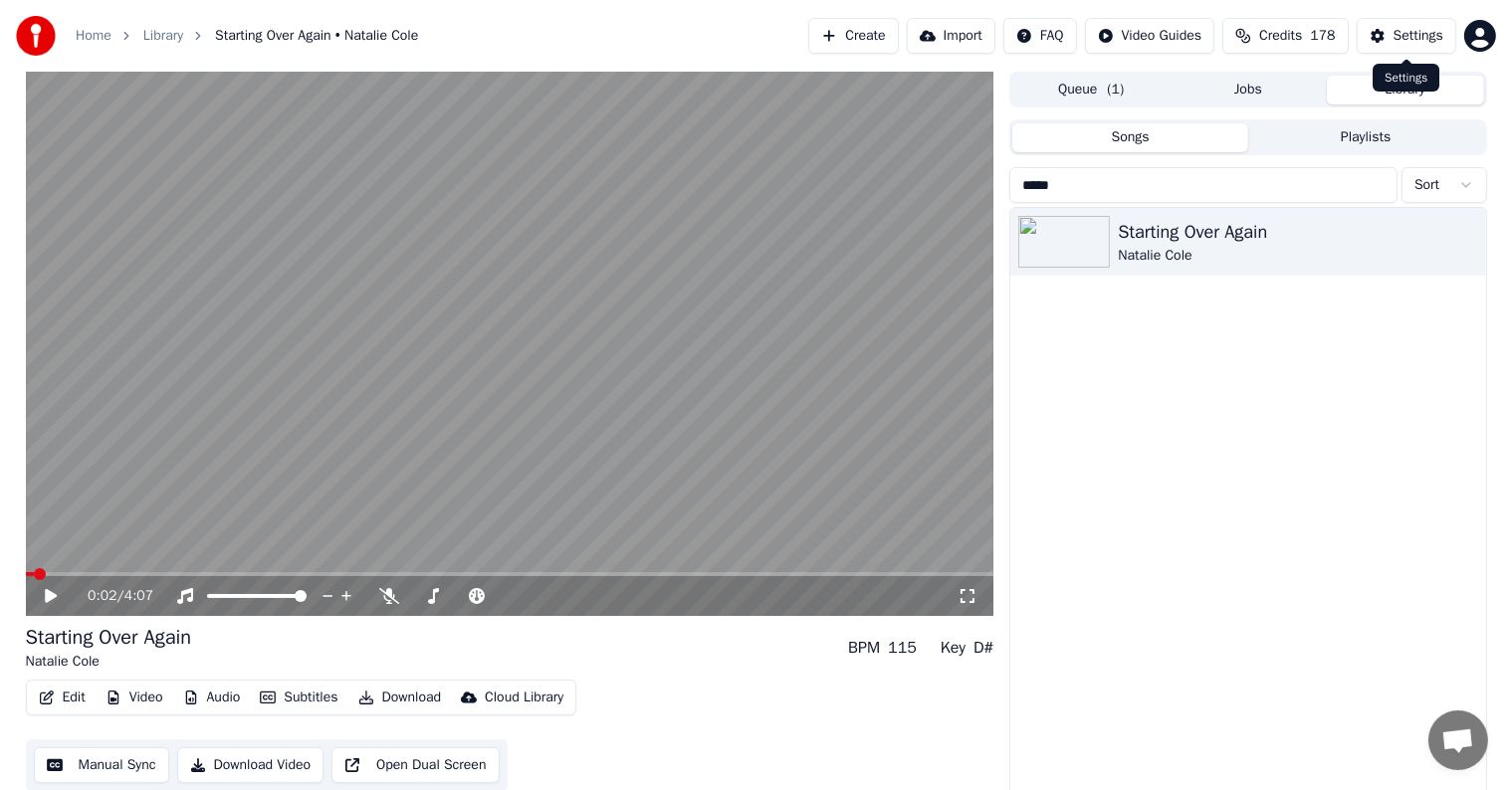 click on "Settings" at bounding box center (1418, 36) 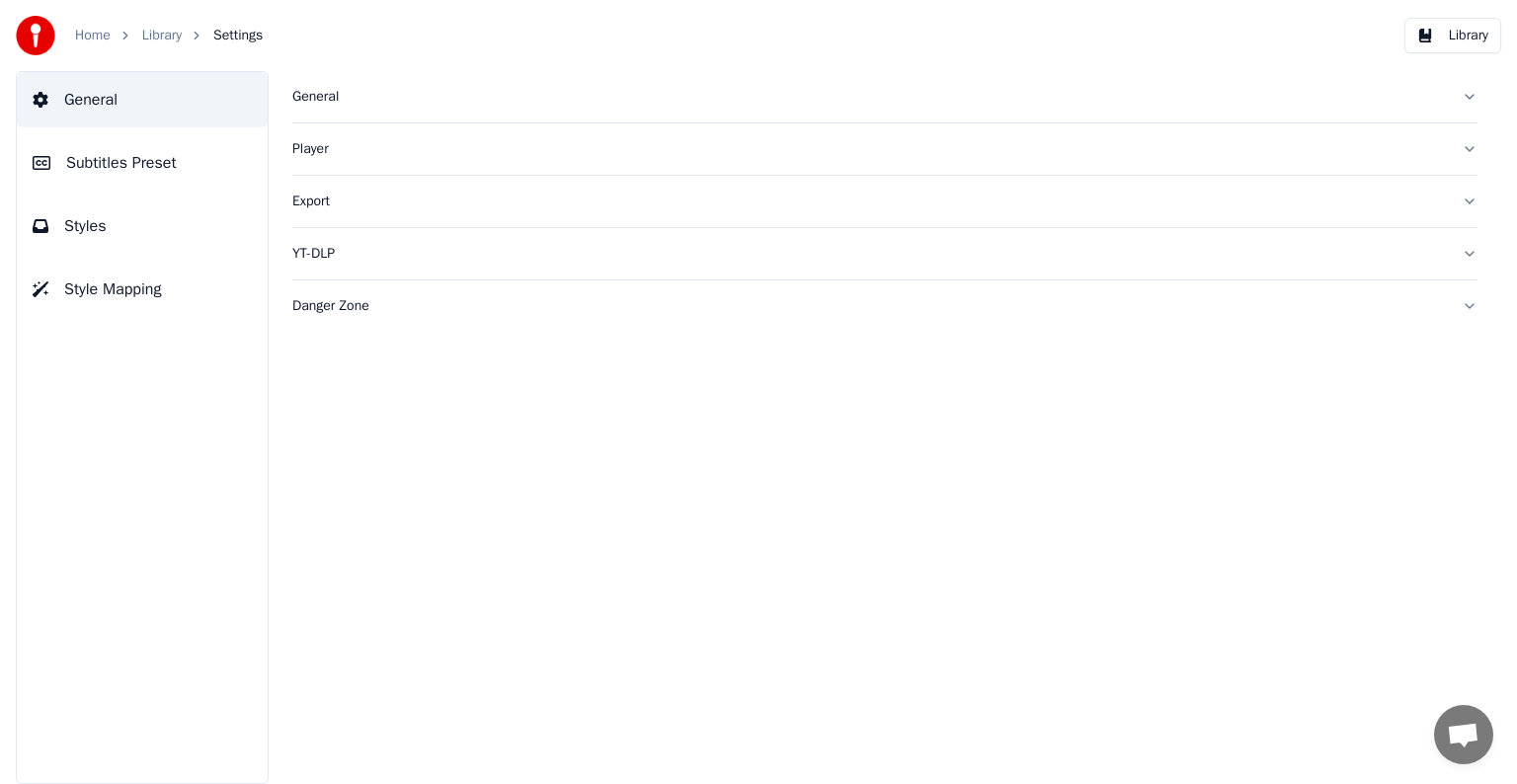 click on "Subtitles Preset" at bounding box center [121, 163] 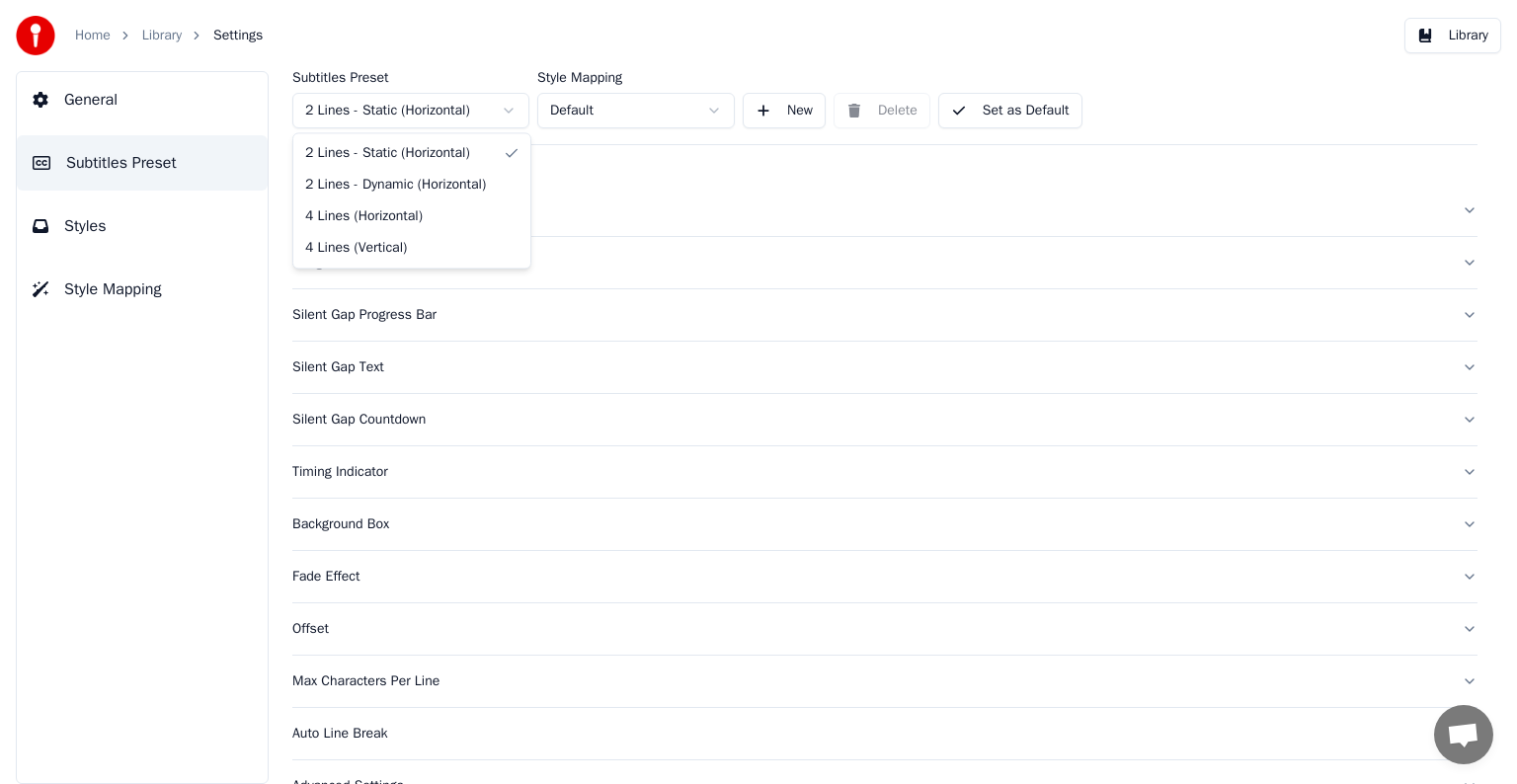 click on "Home Library Settings Library General Subtitles Preset Styles Style Mapping Subtitles Preset 2 Lines - Static (Horizontal) Style Mapping Default New Delete Set as Default General Song Title Silent Gap Progress Bar Silent Gap Text Silent Gap Countdown Timing Indicator Background Box Fade Effect Offset Max Characters Per Line Auto Line Break Advanced Settings Chat Adam Questions? Chat with us! Support is away Network offline. Reconnecting... No messages can be received or sent for now. Youka Desktop Hello! How can I help you?  Sunday, 20 July Hi! I'ts me again. The lyrics are not appearing. Even editing to add lyrics again, it's not appearing. I already spent 22 credits for this please check A few seconds ago Send a file We are not online. We will email you back. Insert an emoji Send a file Audio message We run on Crisp 2 Lines - Static (Horizontal) 2 Lines - Dynamic (Horizontal) 4 Lines (Horizontal) 4 Lines (Vertical)" at bounding box center (758, 392) 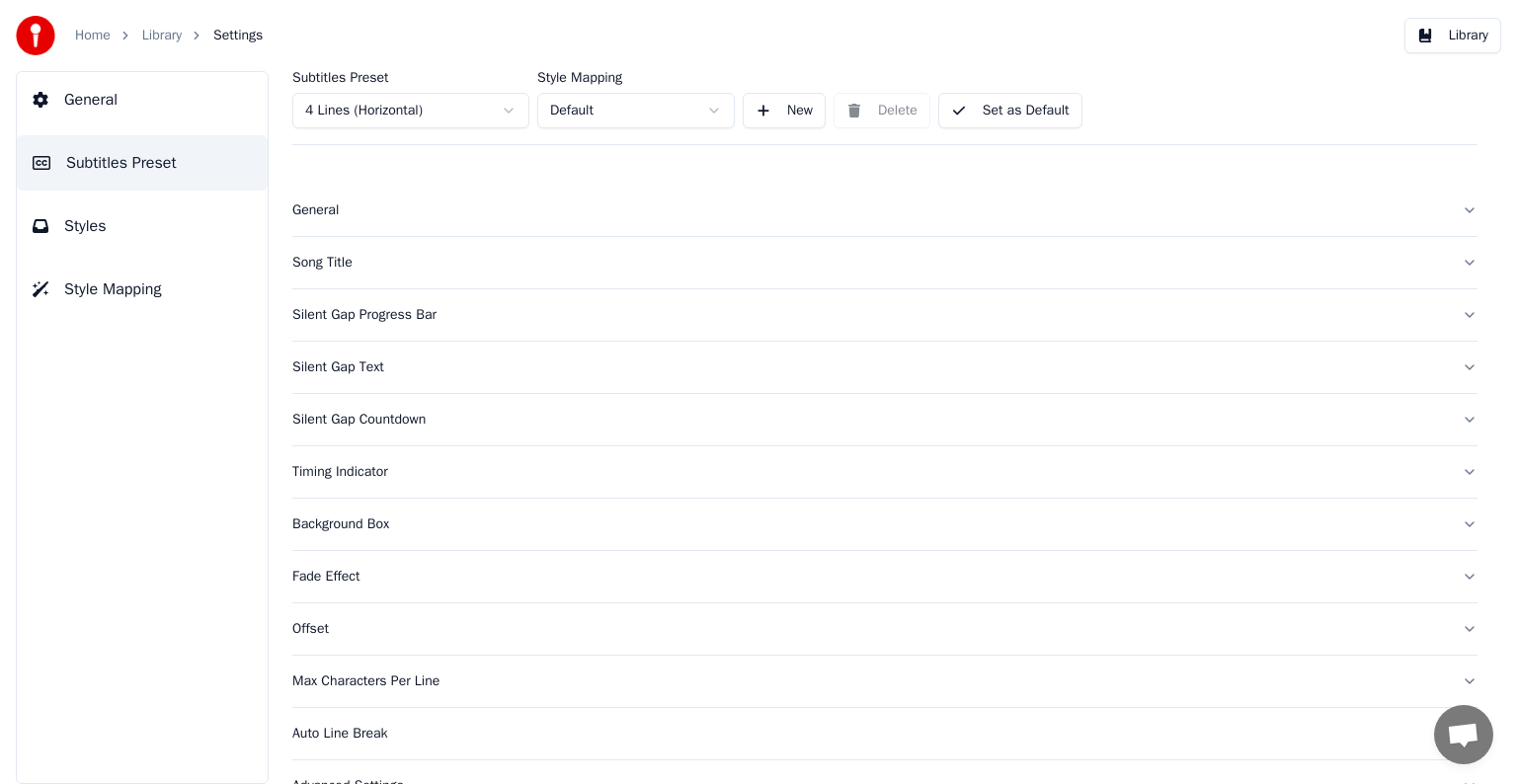 click on "Song Title" at bounding box center (869, 263) 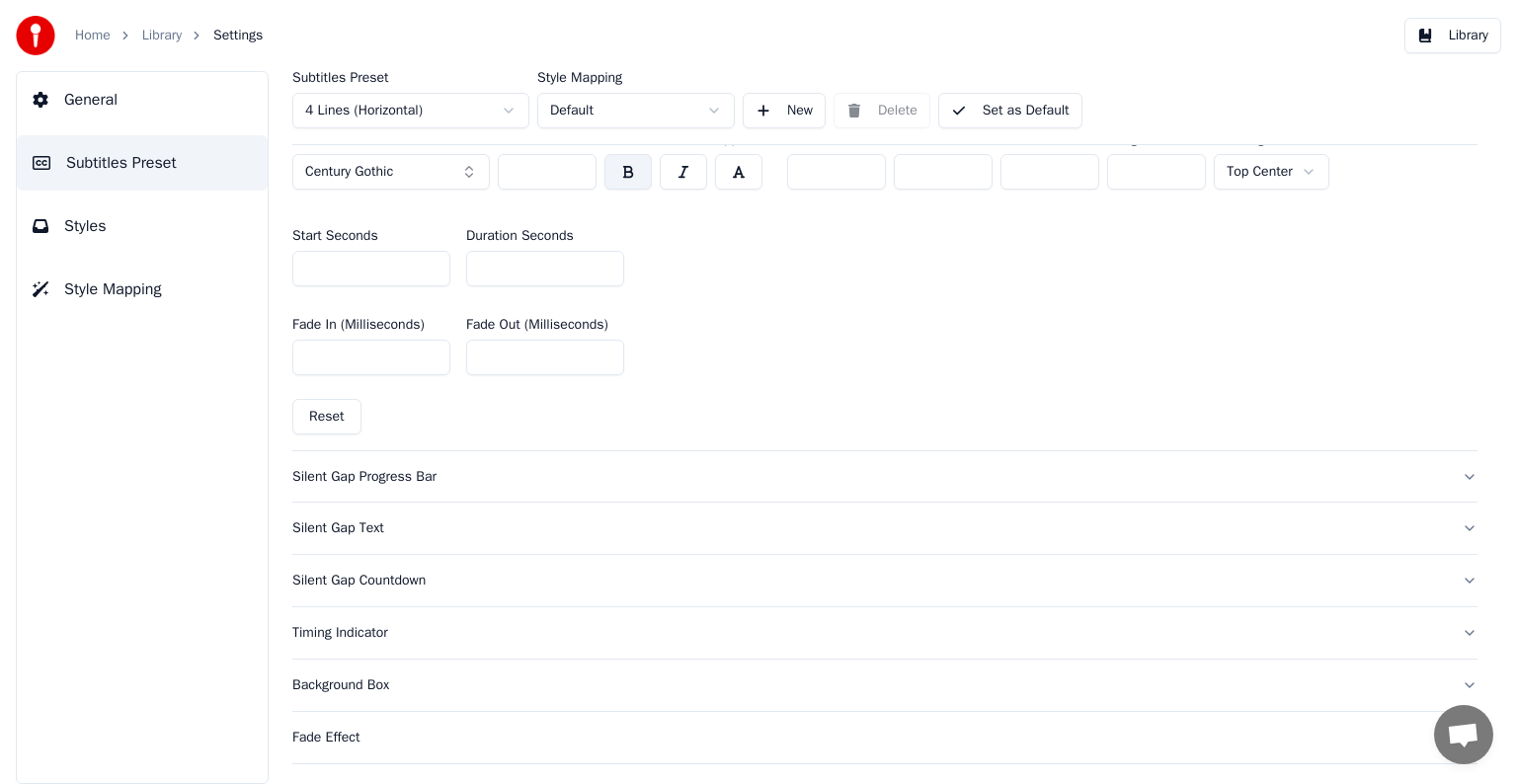 scroll, scrollTop: 889, scrollLeft: 0, axis: vertical 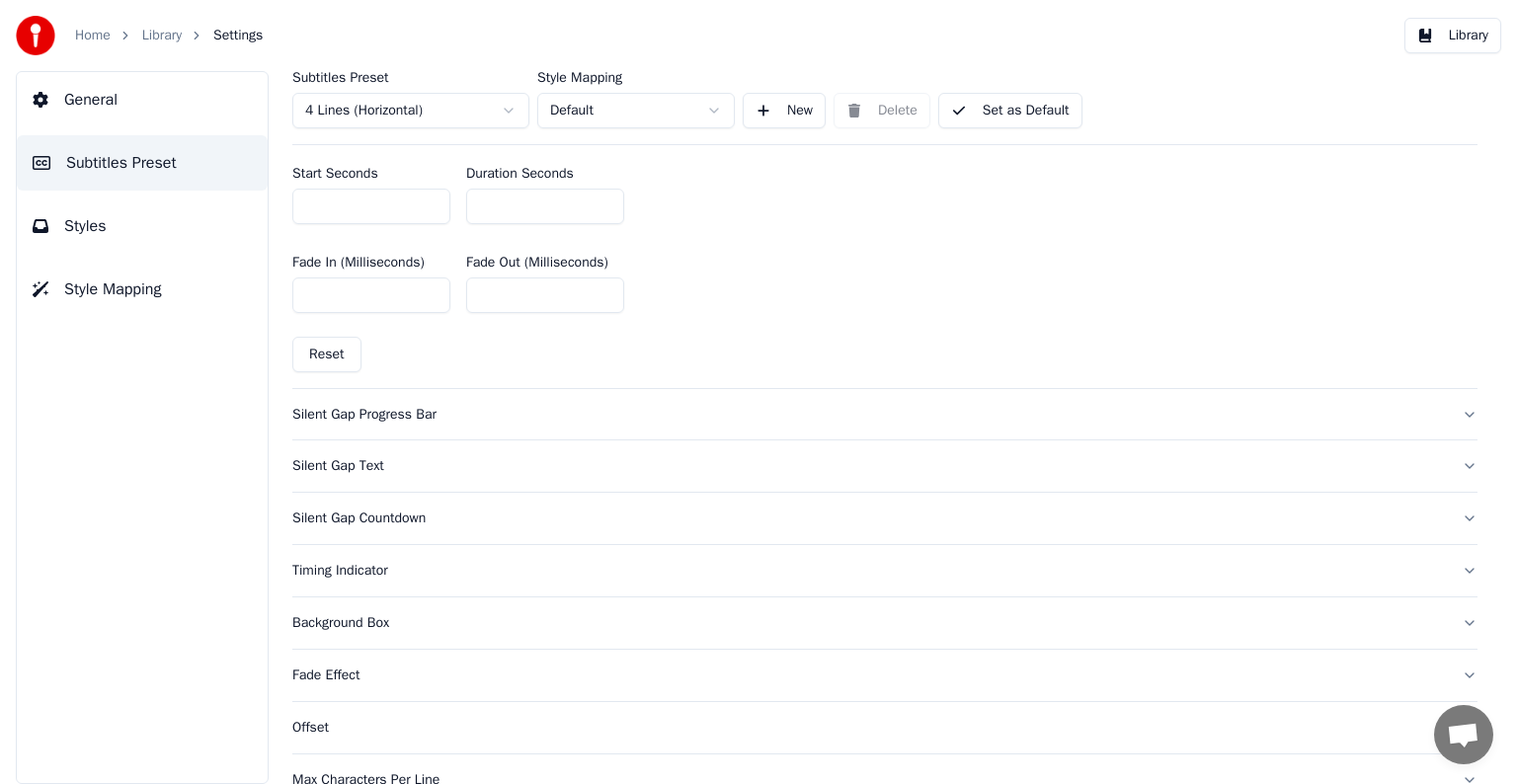 click on "**" at bounding box center [545, 206] 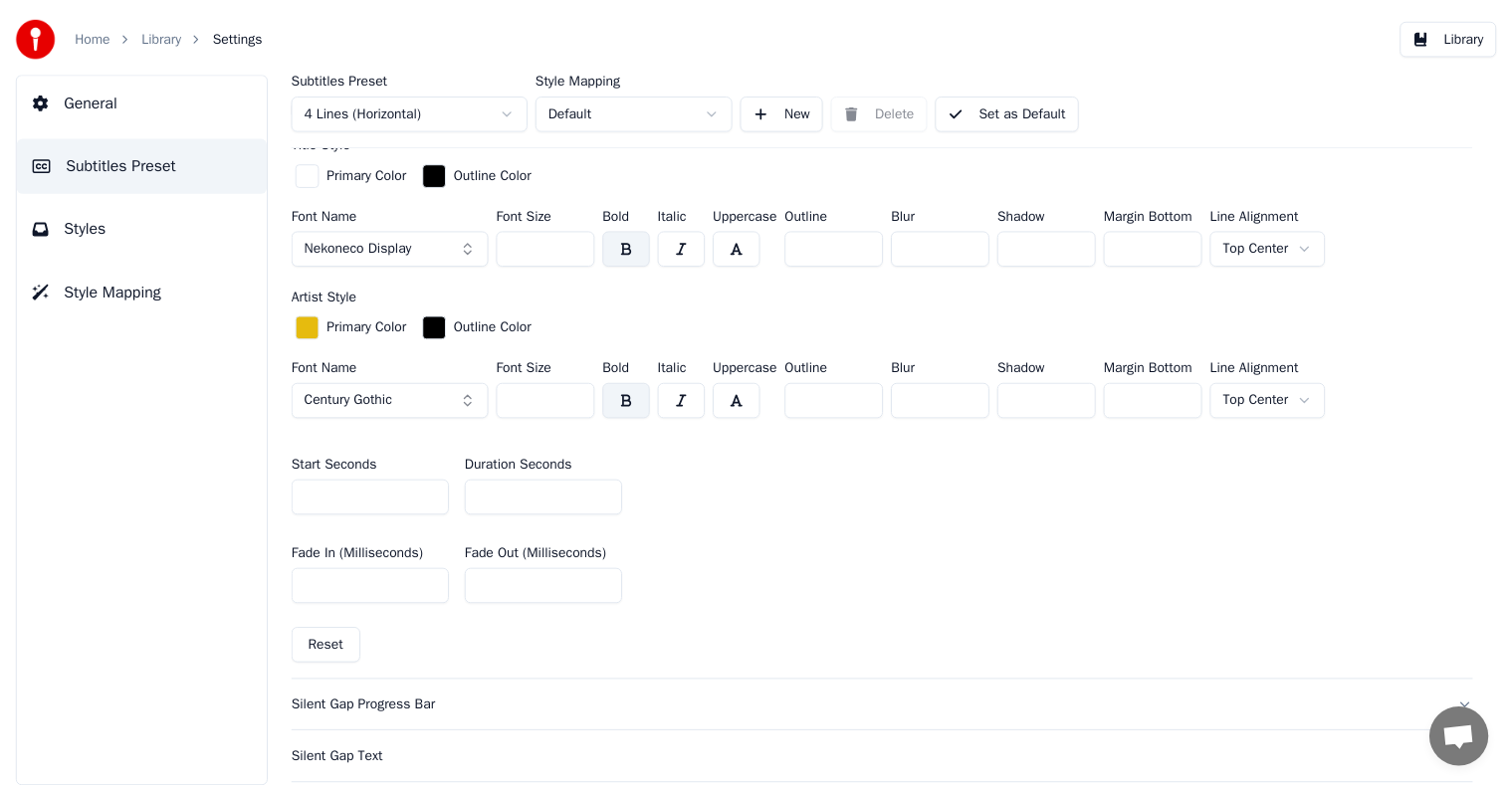 scroll, scrollTop: 597, scrollLeft: 0, axis: vertical 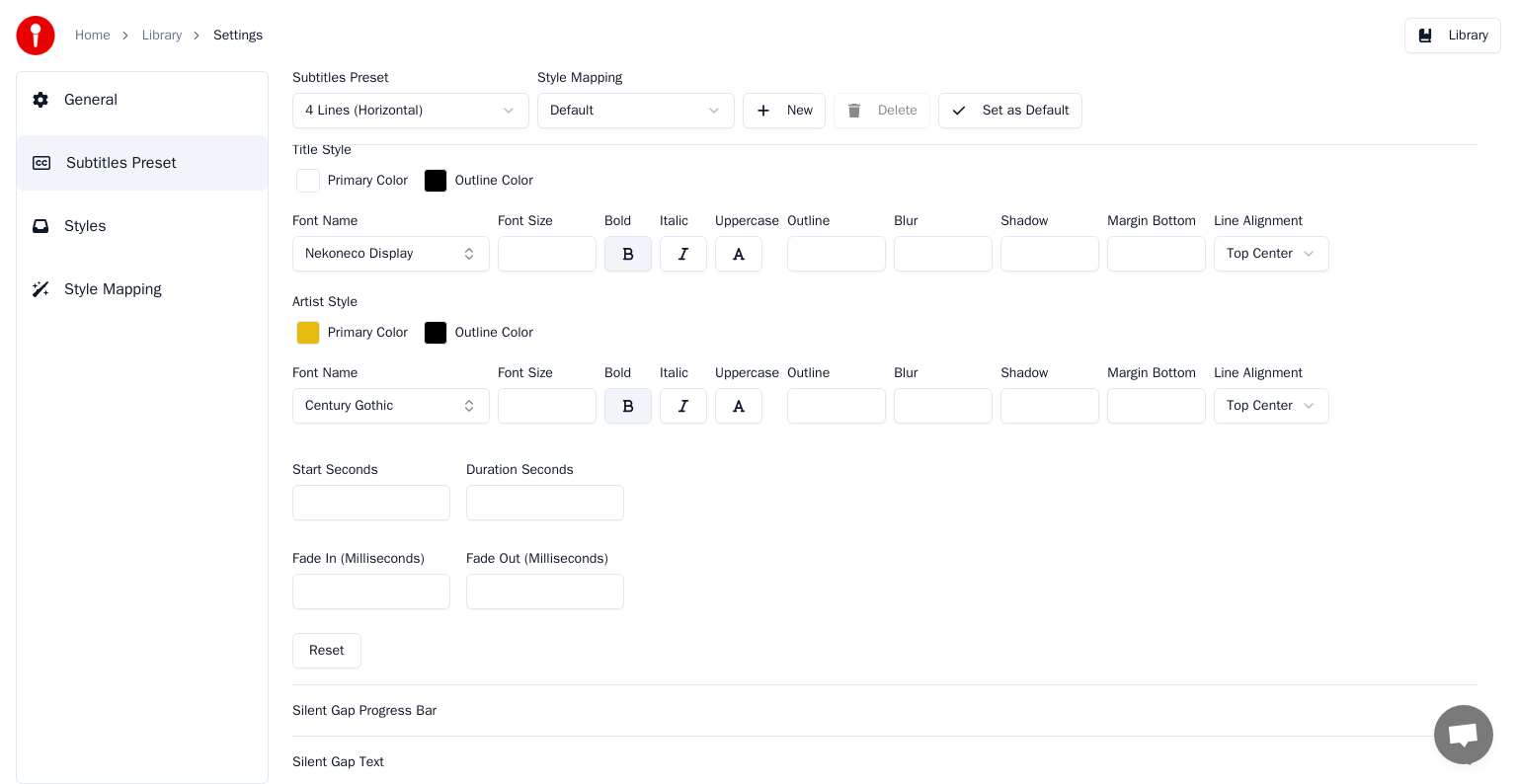 click on "Set as Default" at bounding box center [1010, 111] 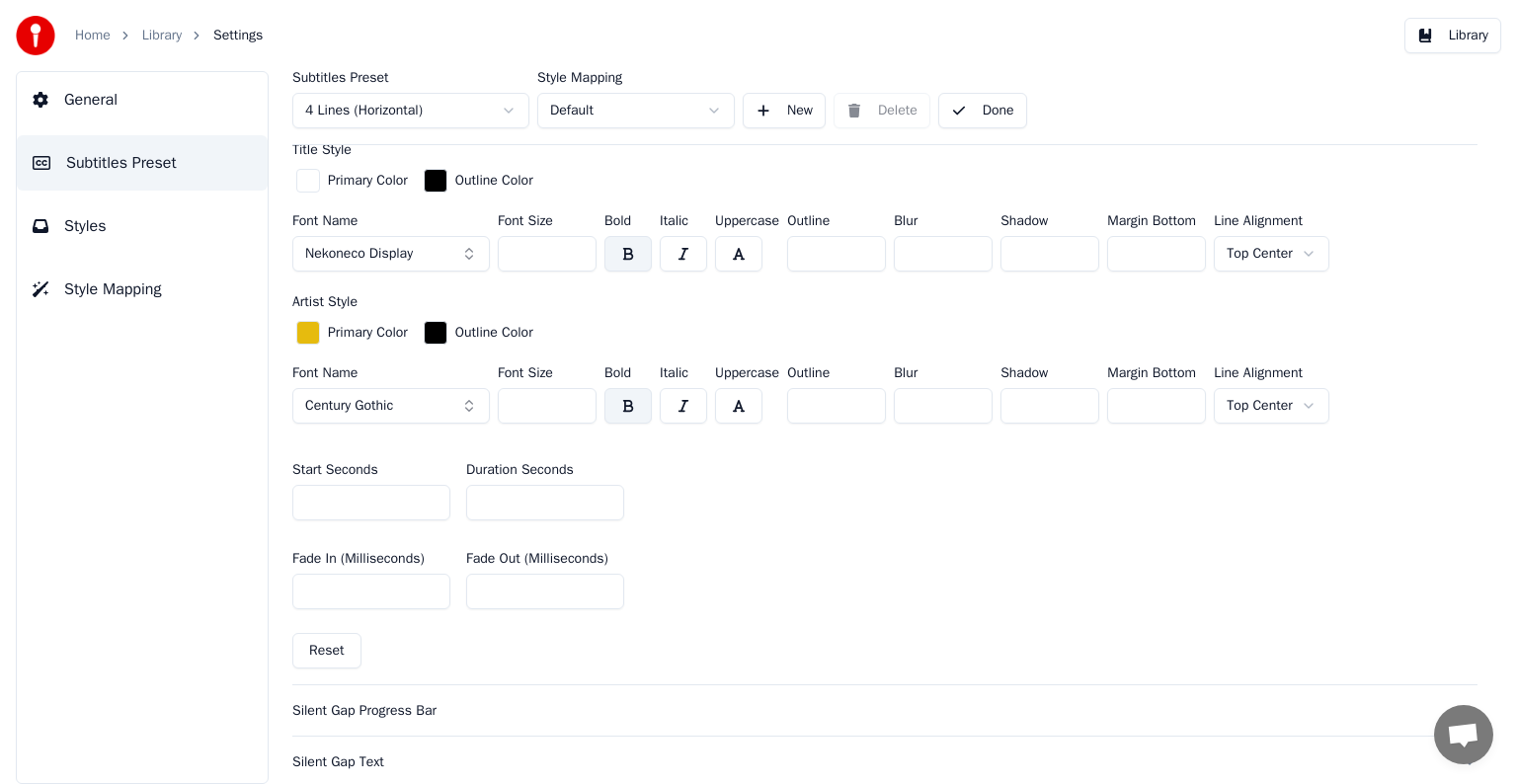 click on "Library" at bounding box center (162, 36) 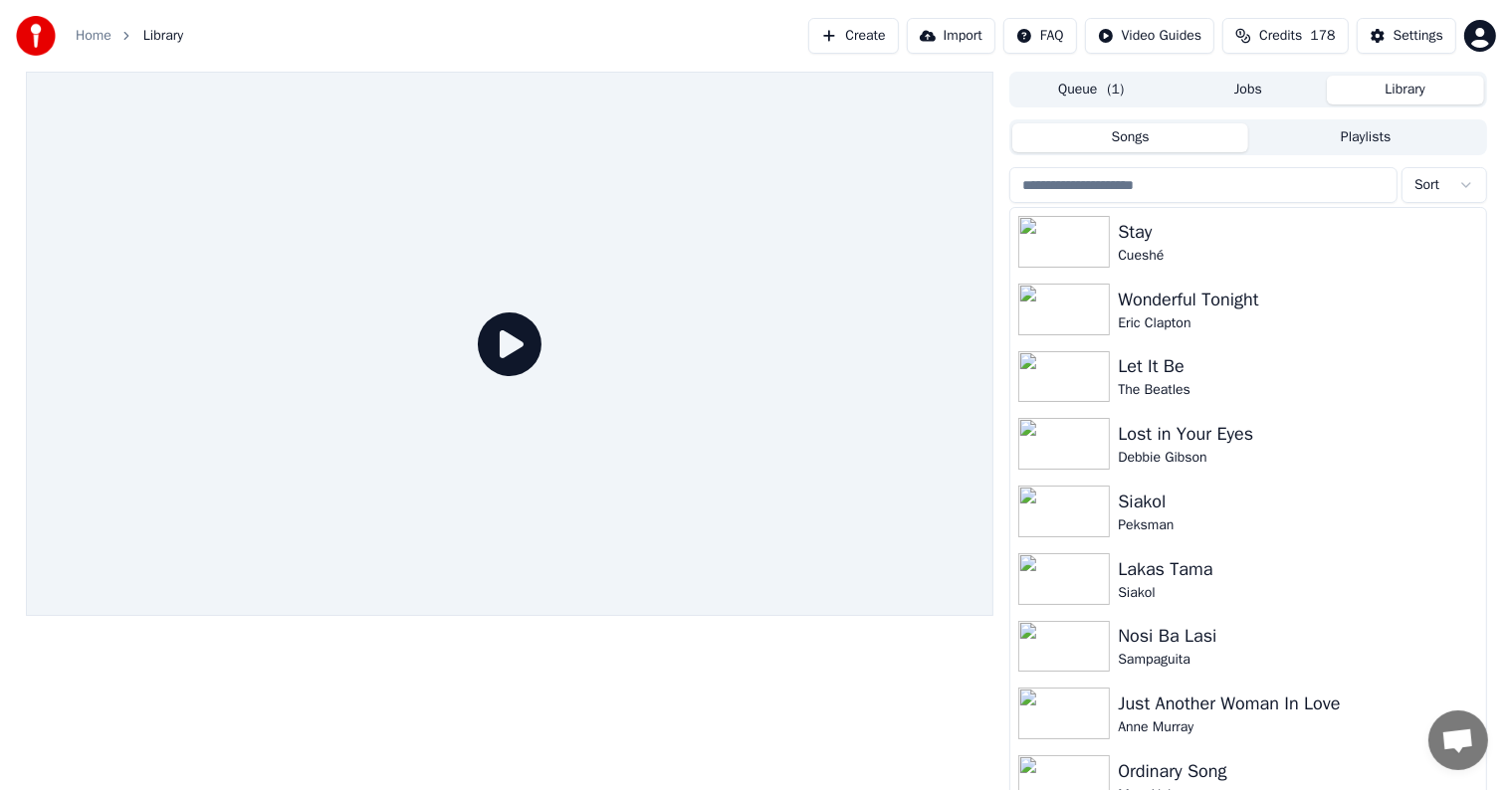 click at bounding box center [1203, 185] 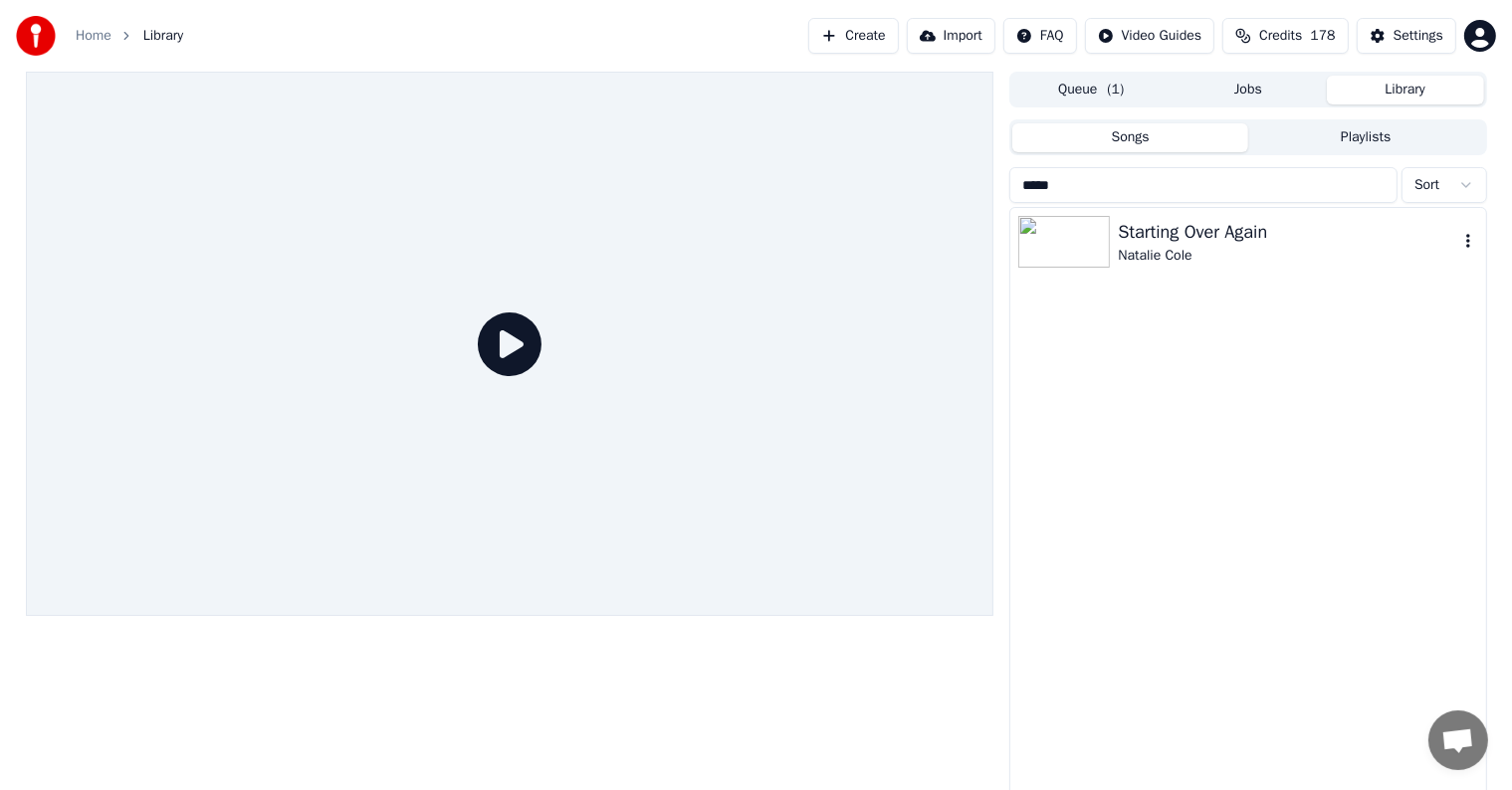type on "*****" 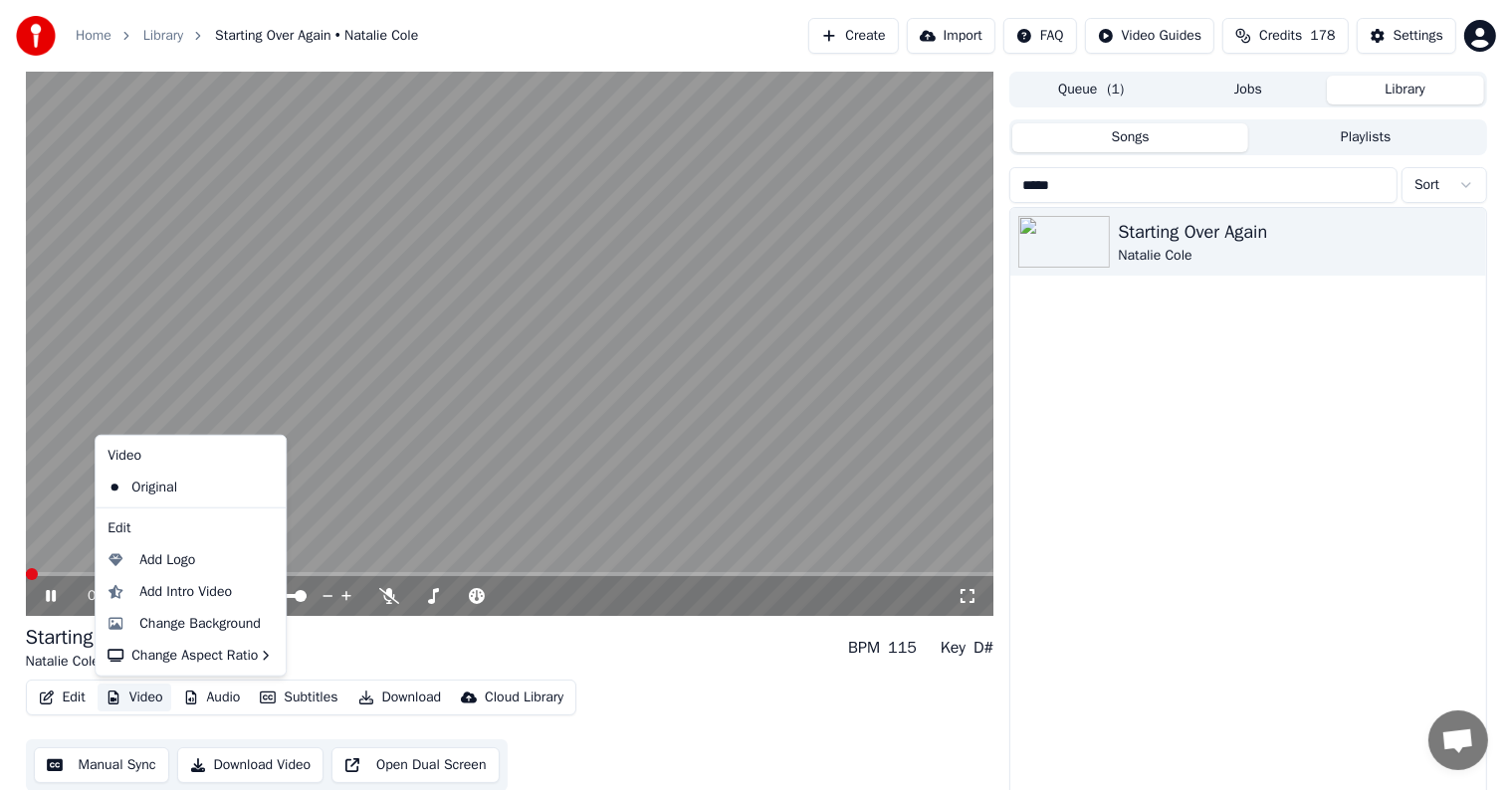 click on "Video" at bounding box center (134, 697) 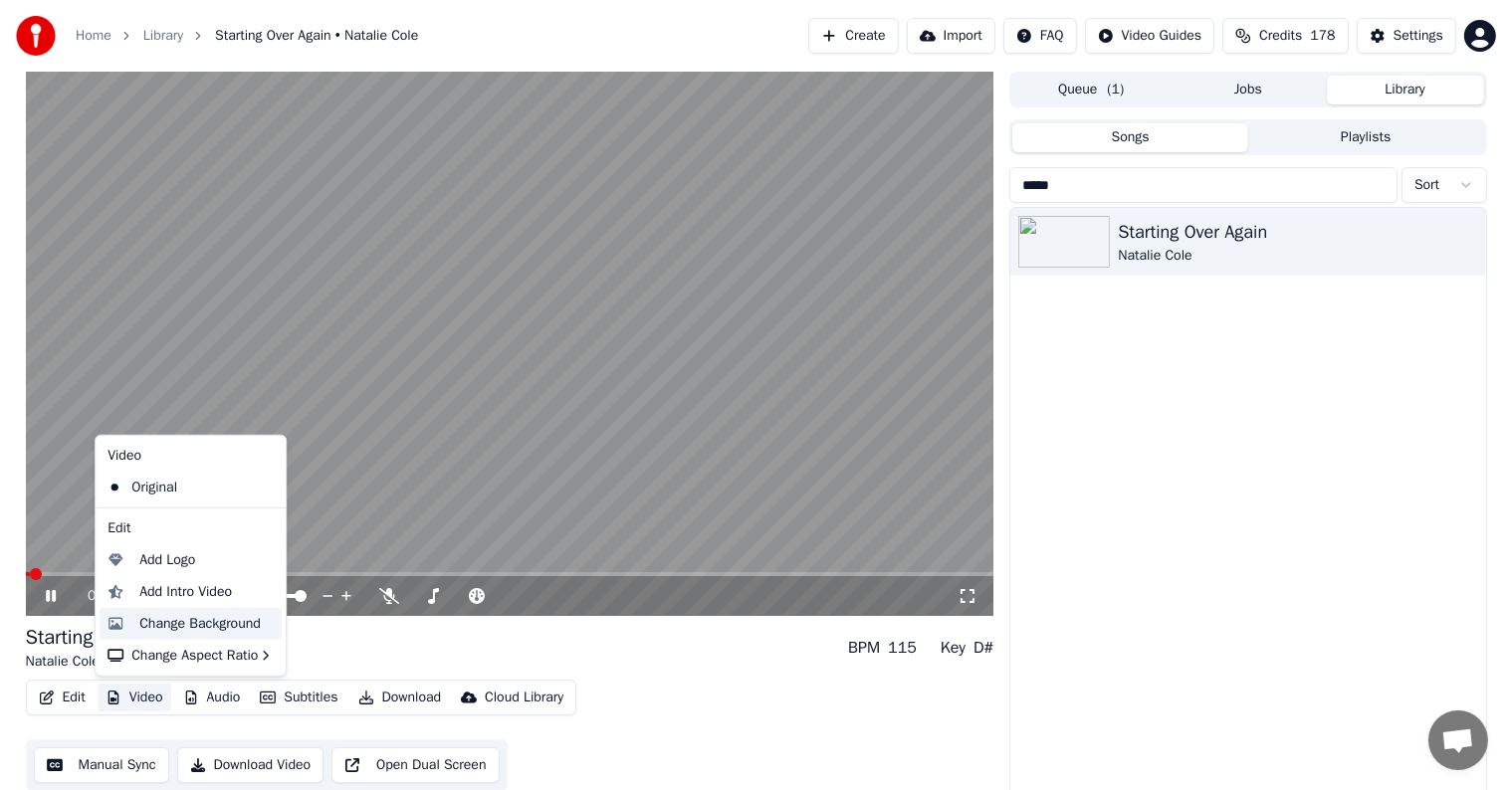 click on "Change Background" at bounding box center [200, 624] 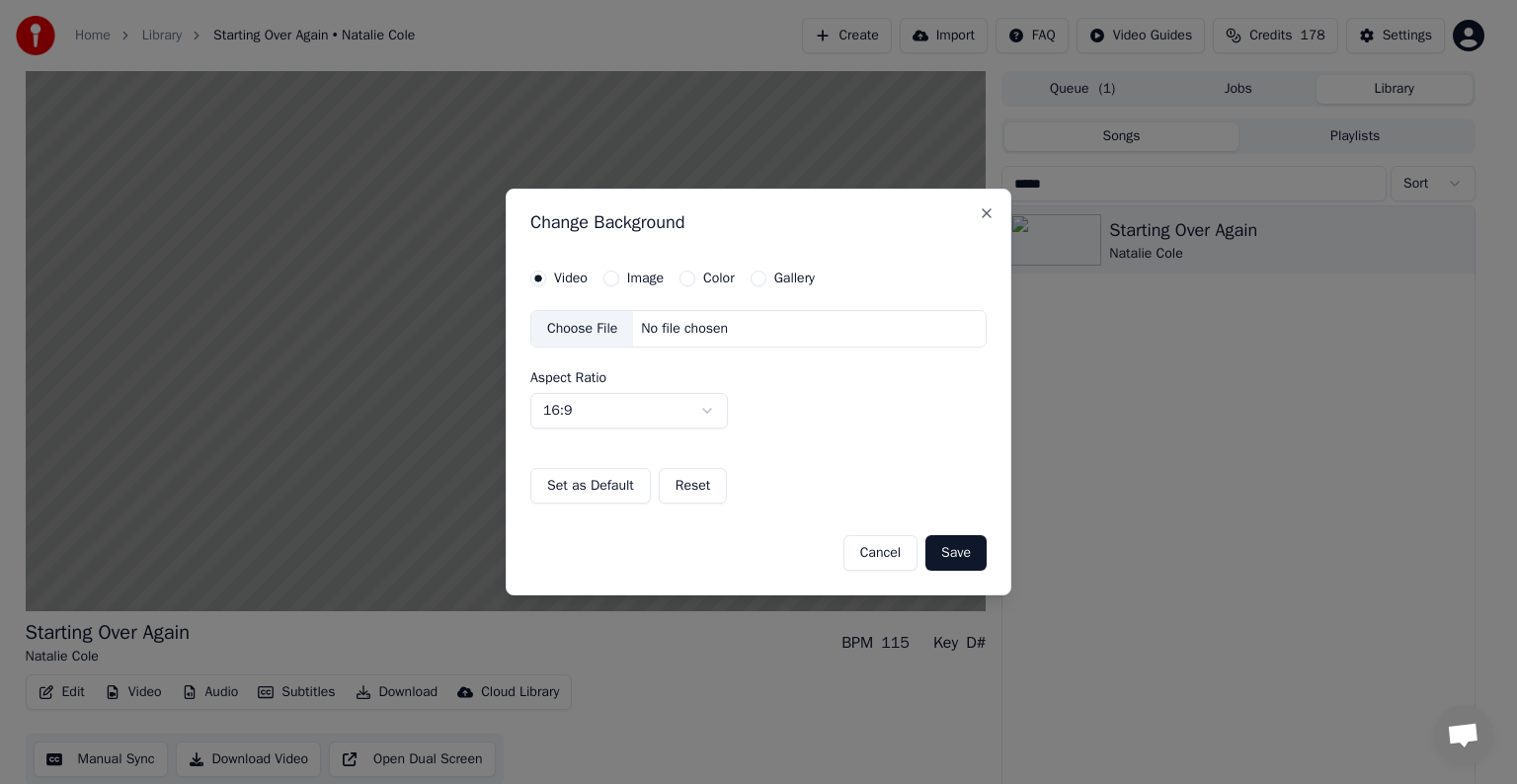 click on "Image" at bounding box center (633, 278) 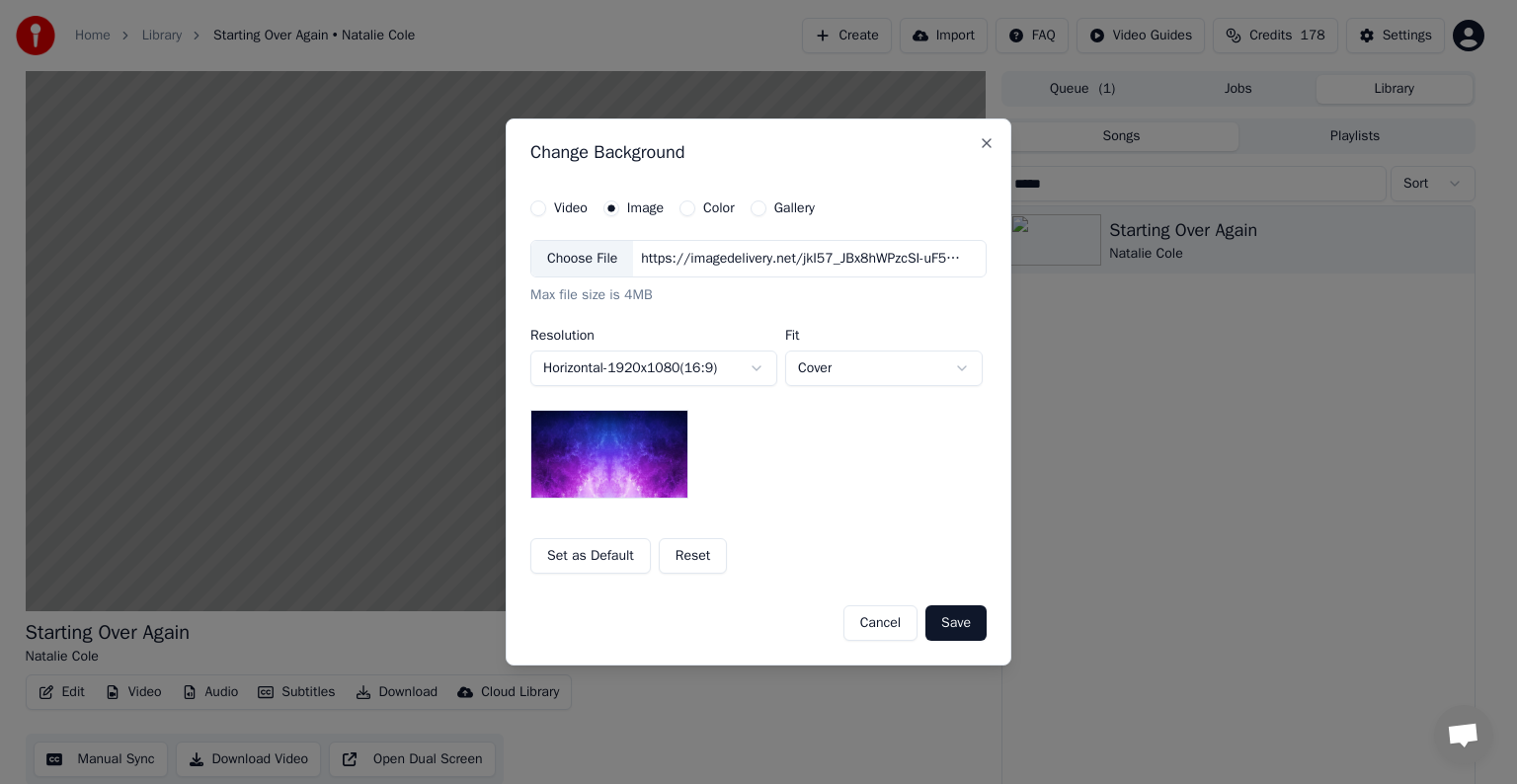 click on "Choose File" at bounding box center [582, 259] 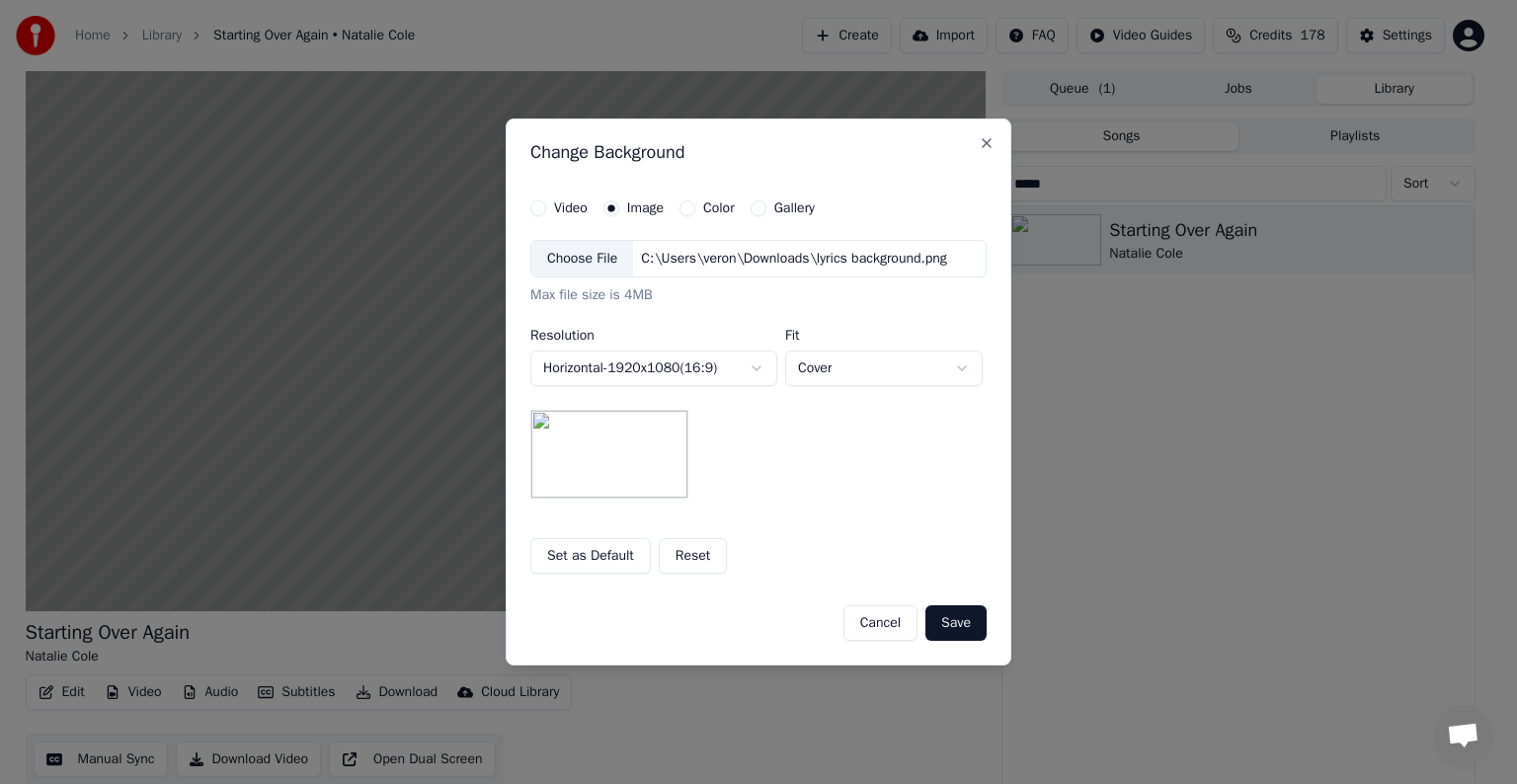 click on "Save" at bounding box center [956, 623] 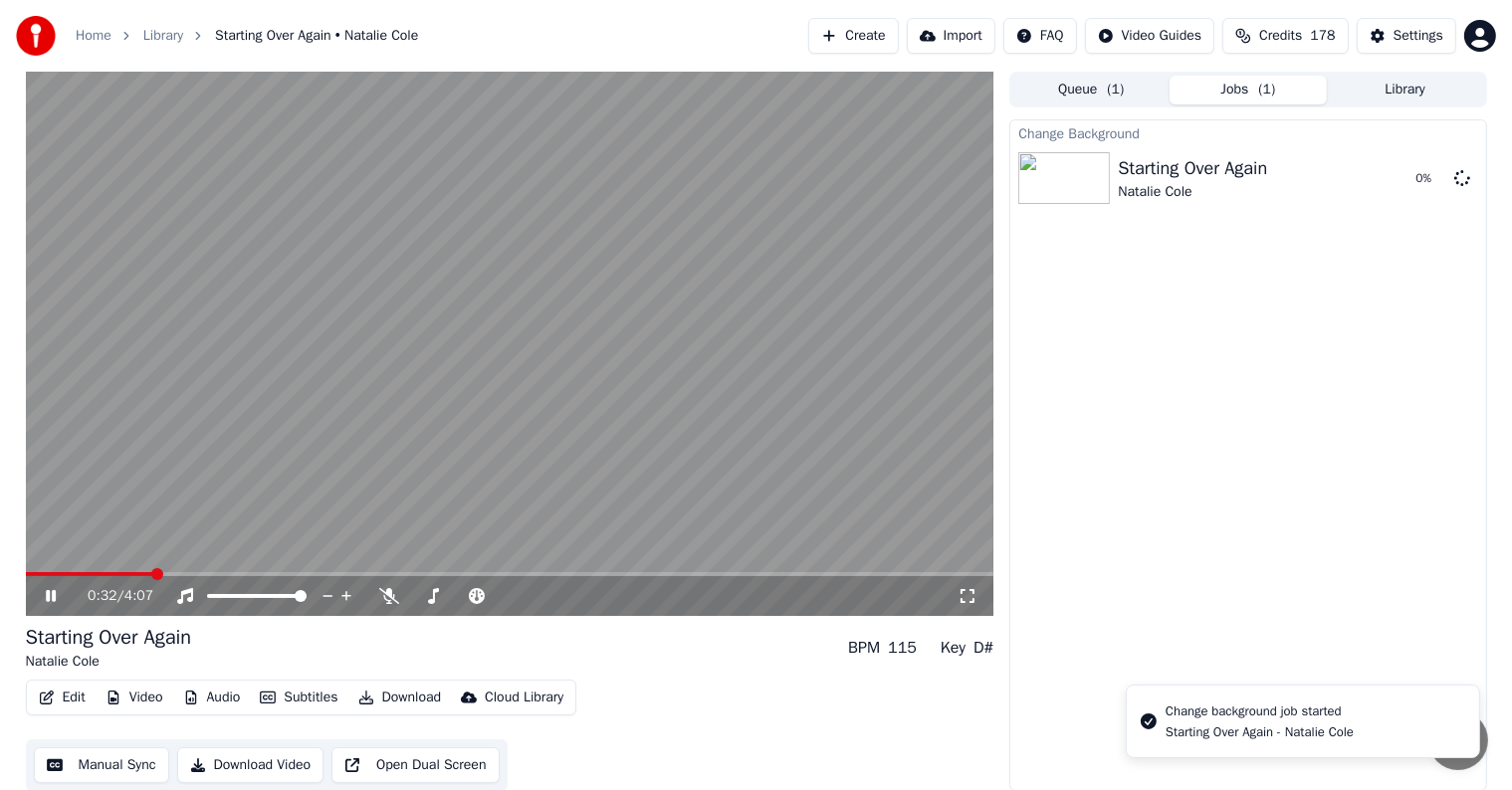 click 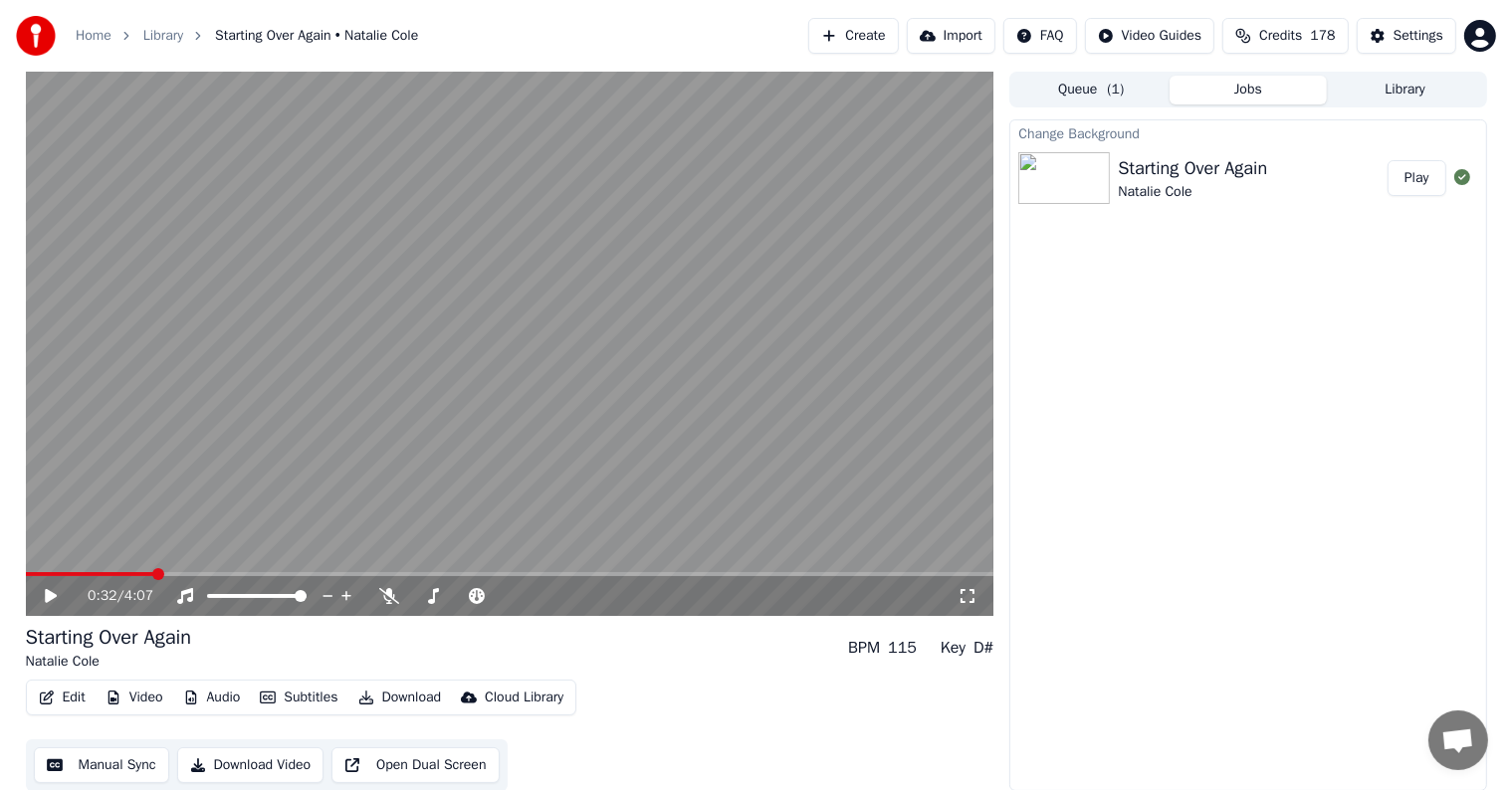 click on "Play" at bounding box center (1416, 178) 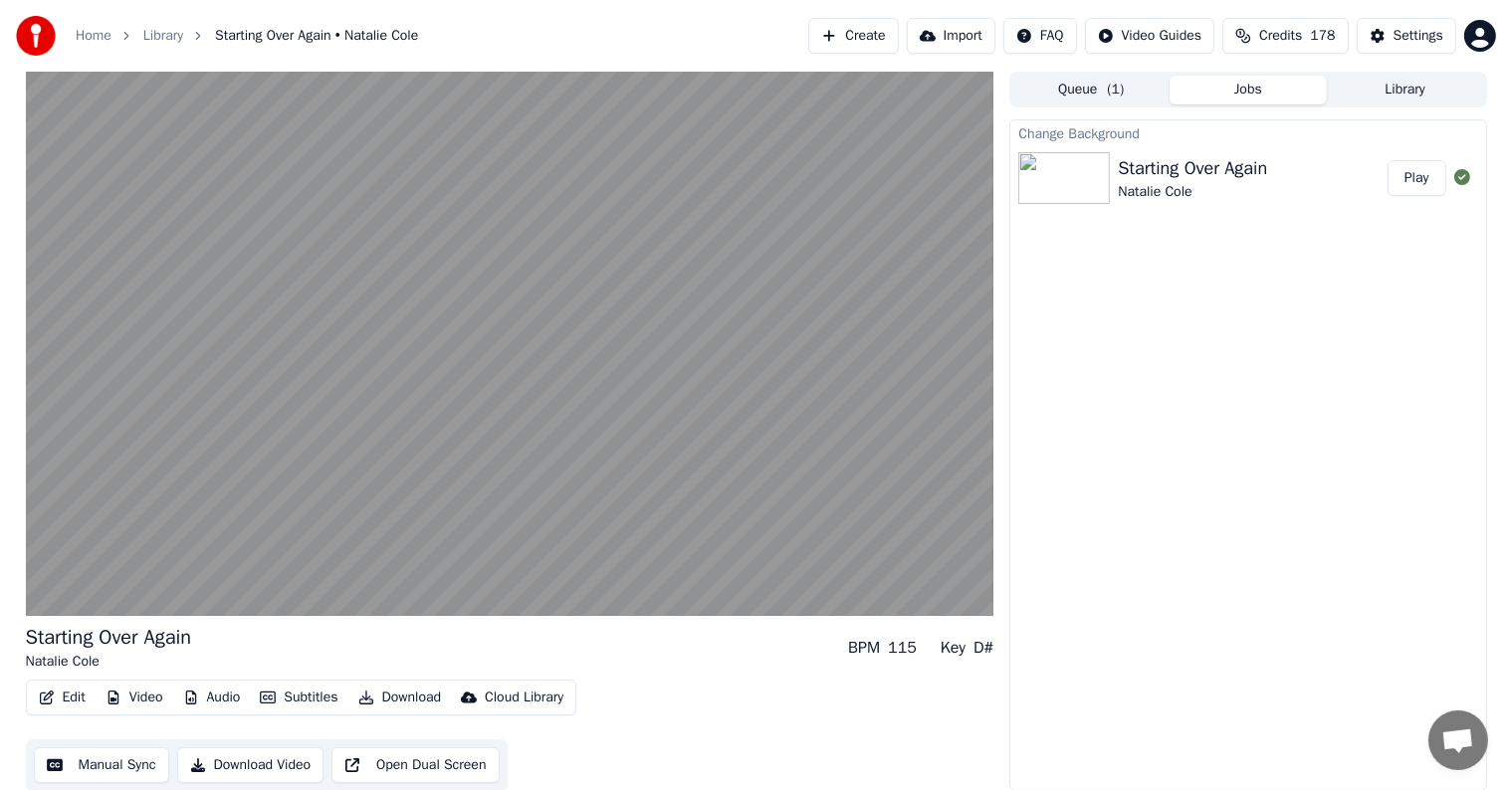 click on "Manual Sync" at bounding box center (102, 765) 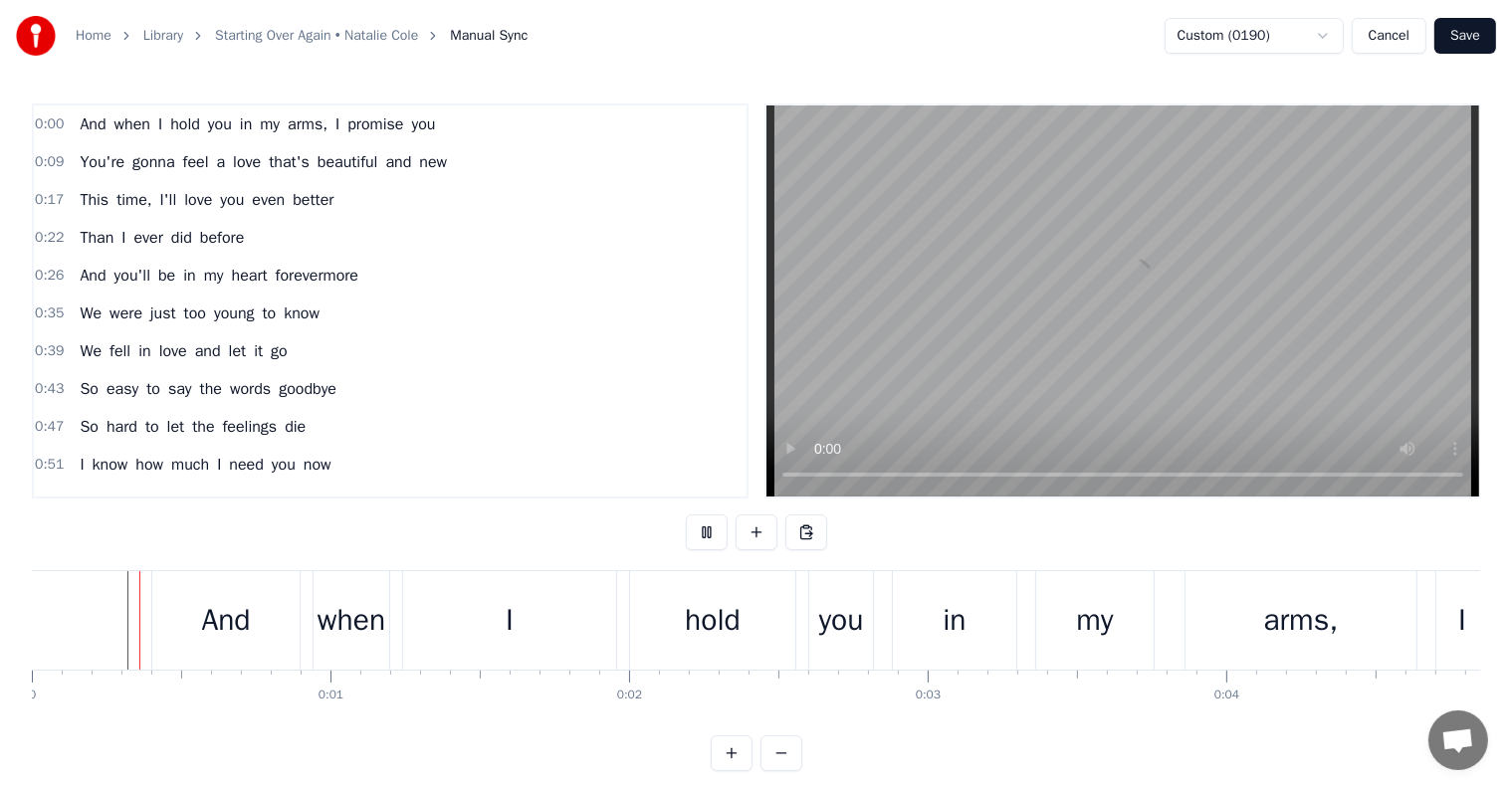 scroll, scrollTop: 30, scrollLeft: 0, axis: vertical 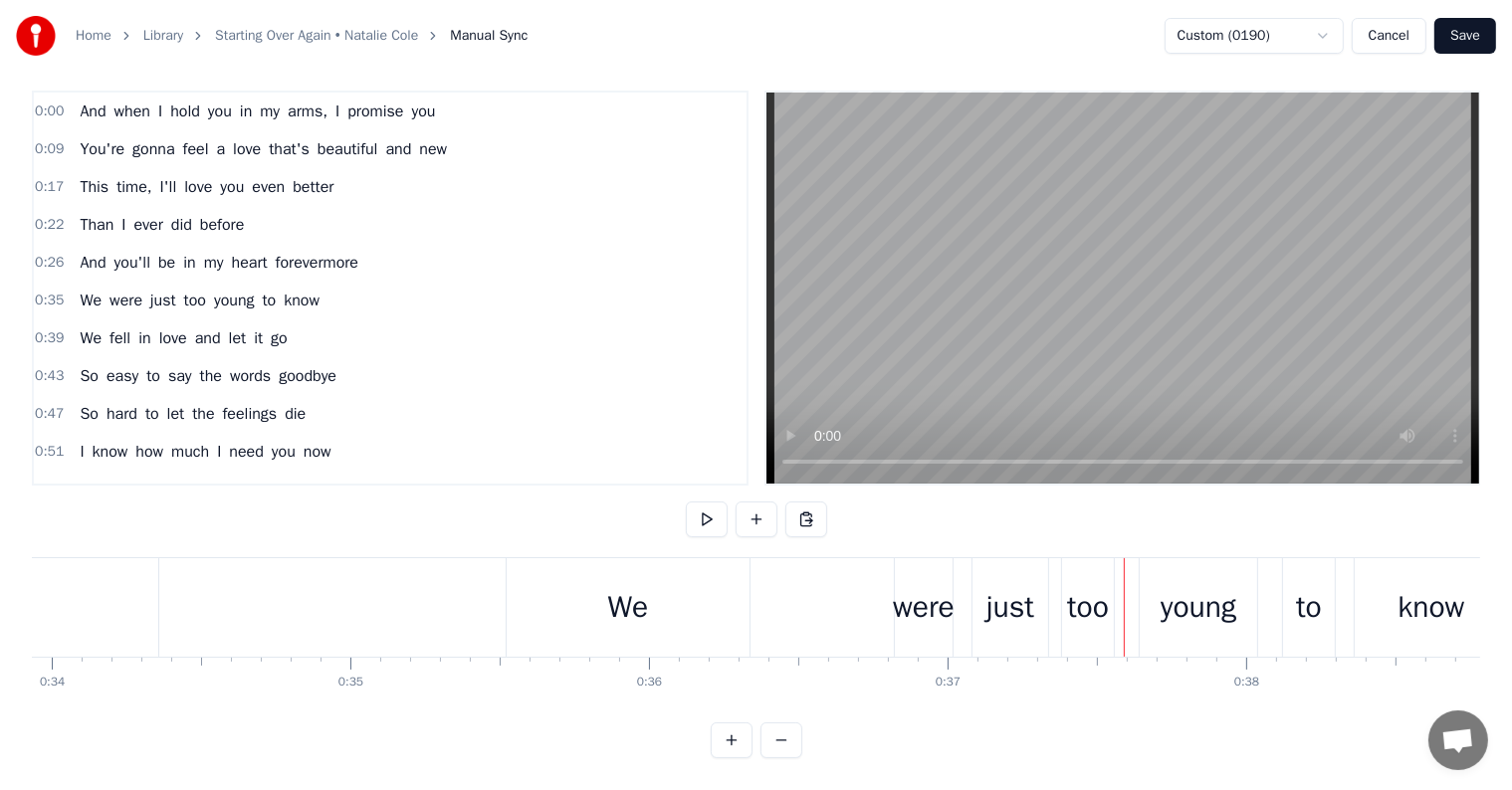 click on "were" at bounding box center (924, 607) 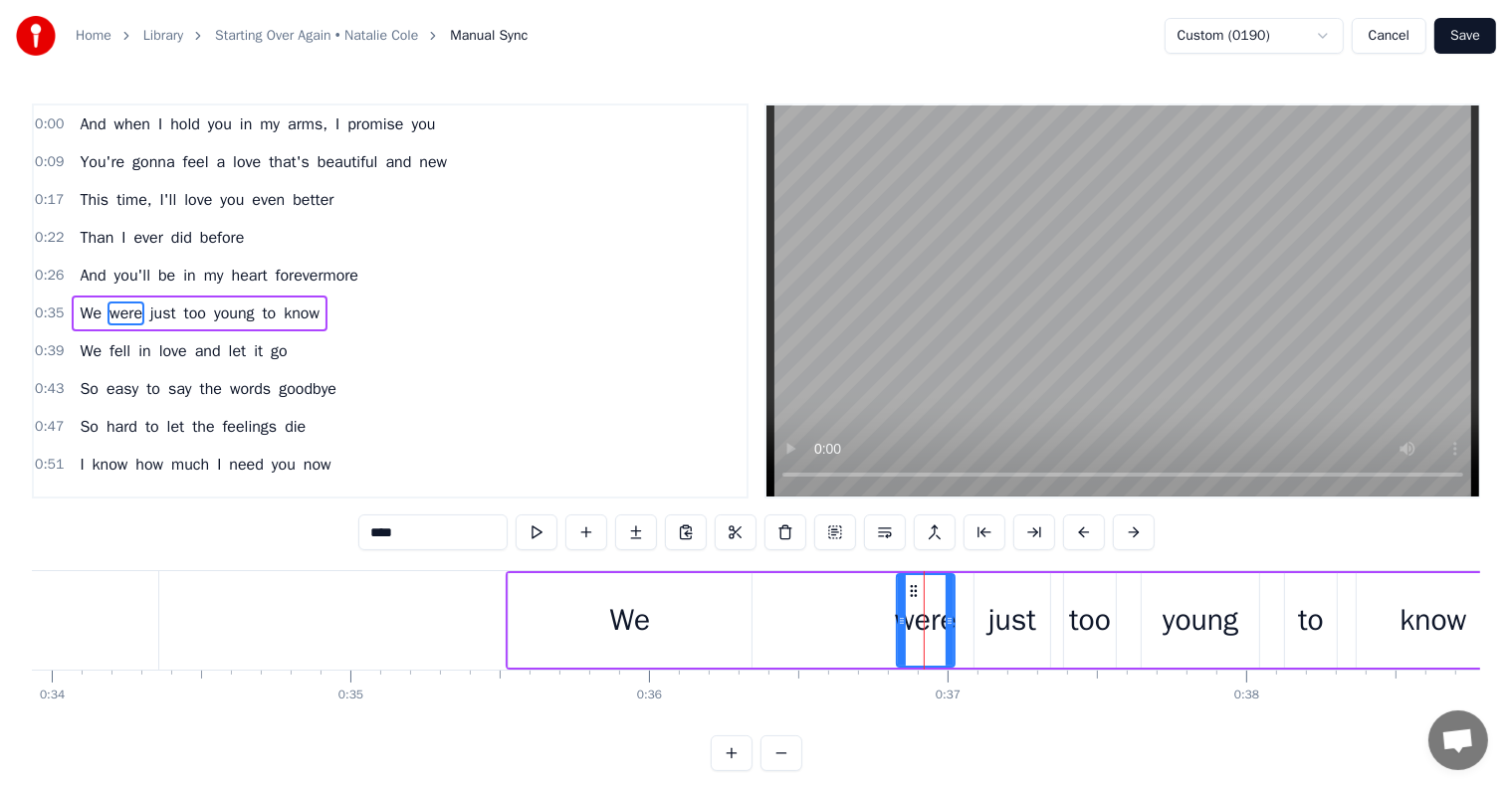 scroll, scrollTop: 5, scrollLeft: 0, axis: vertical 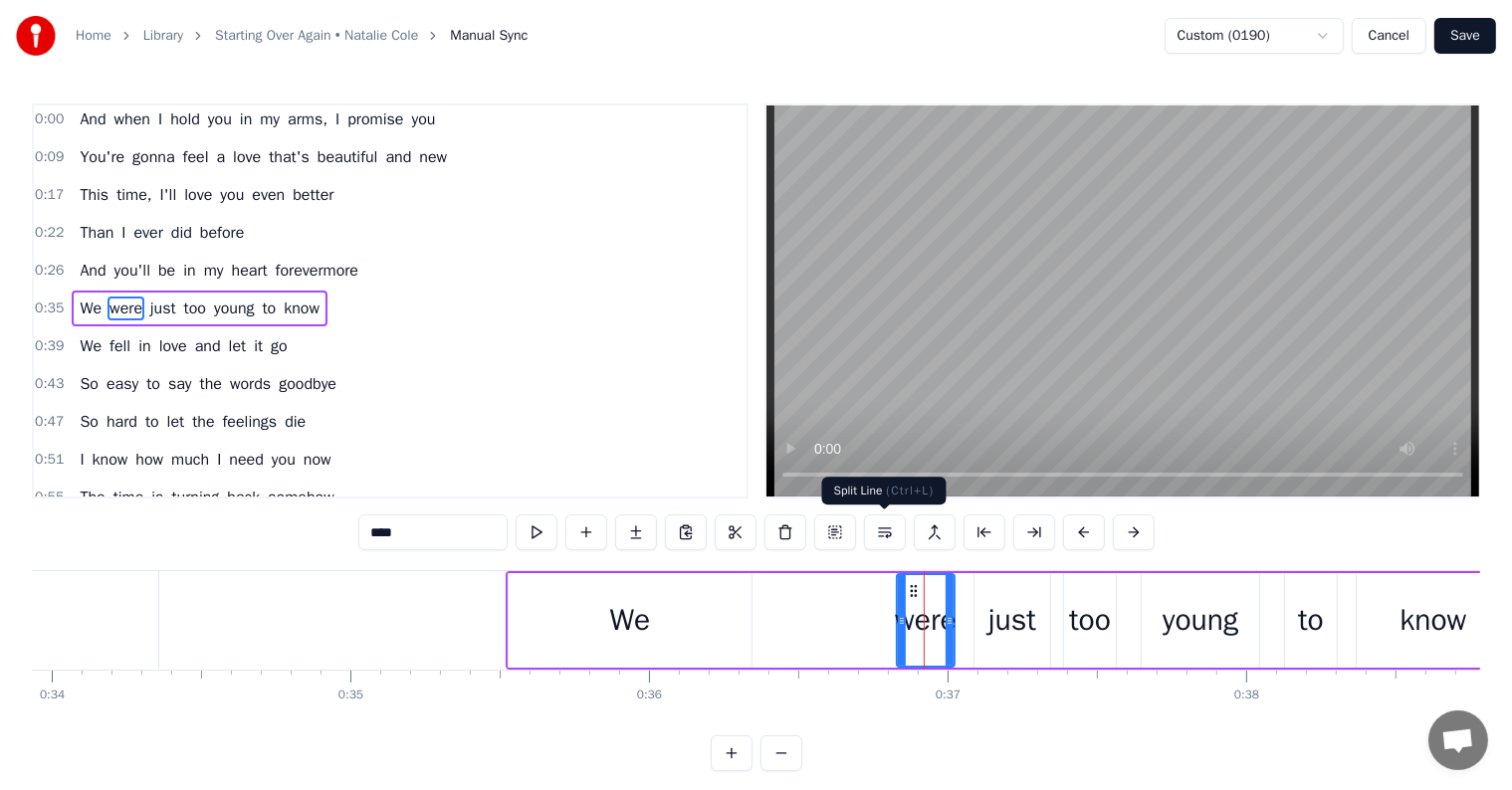 click at bounding box center (885, 532) 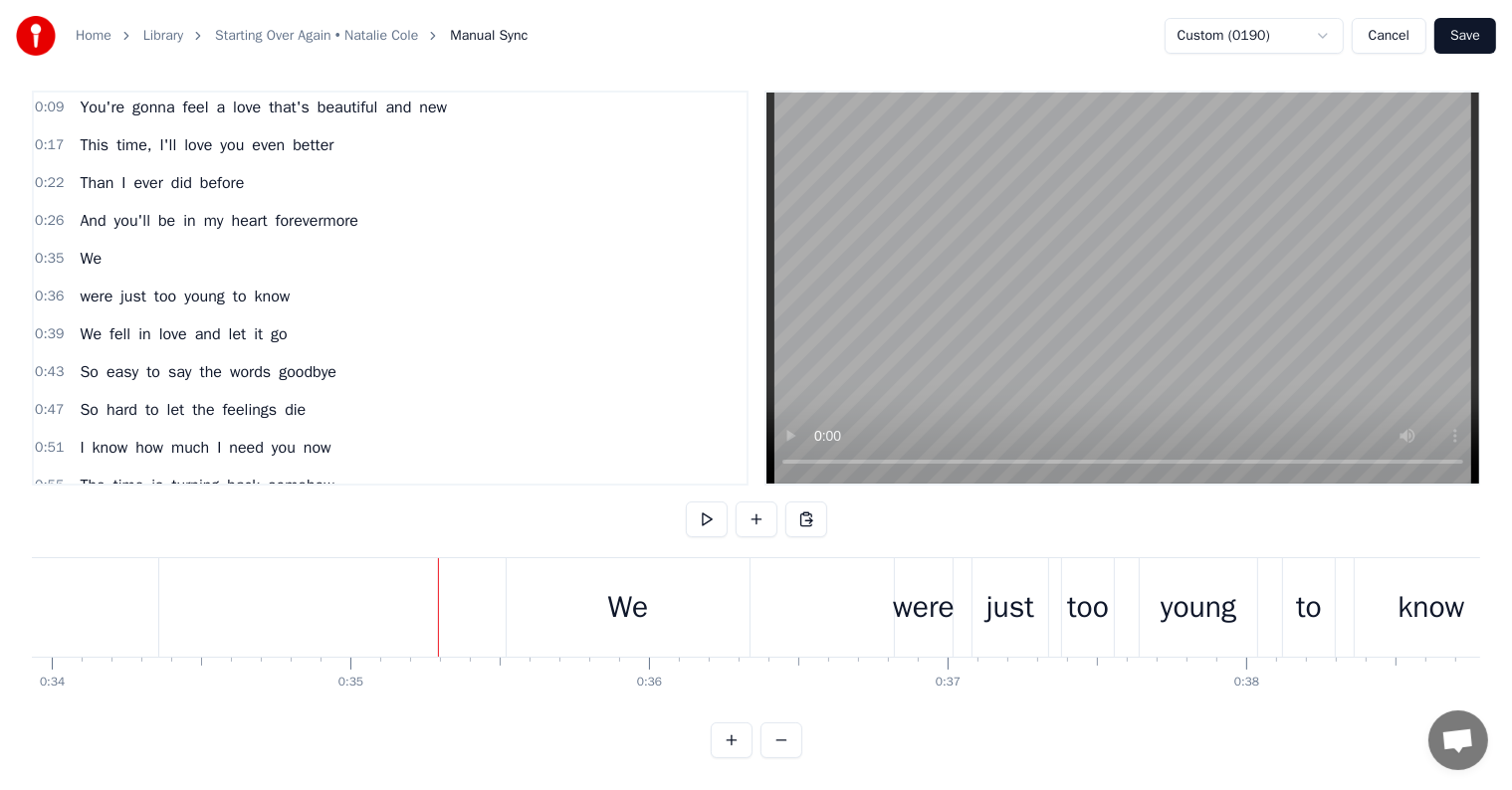 scroll, scrollTop: 30, scrollLeft: 0, axis: vertical 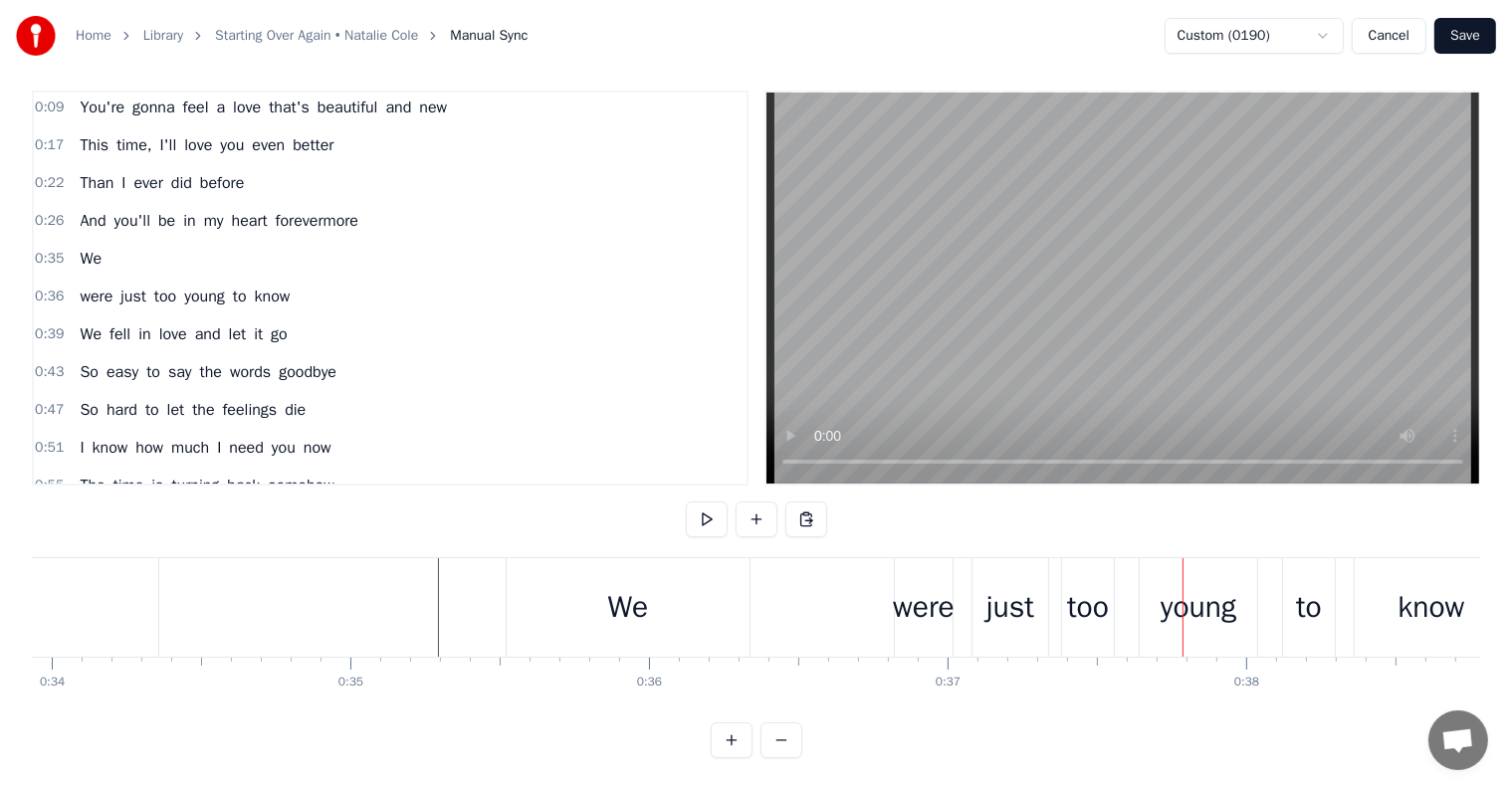 click on "young" at bounding box center (1198, 607) 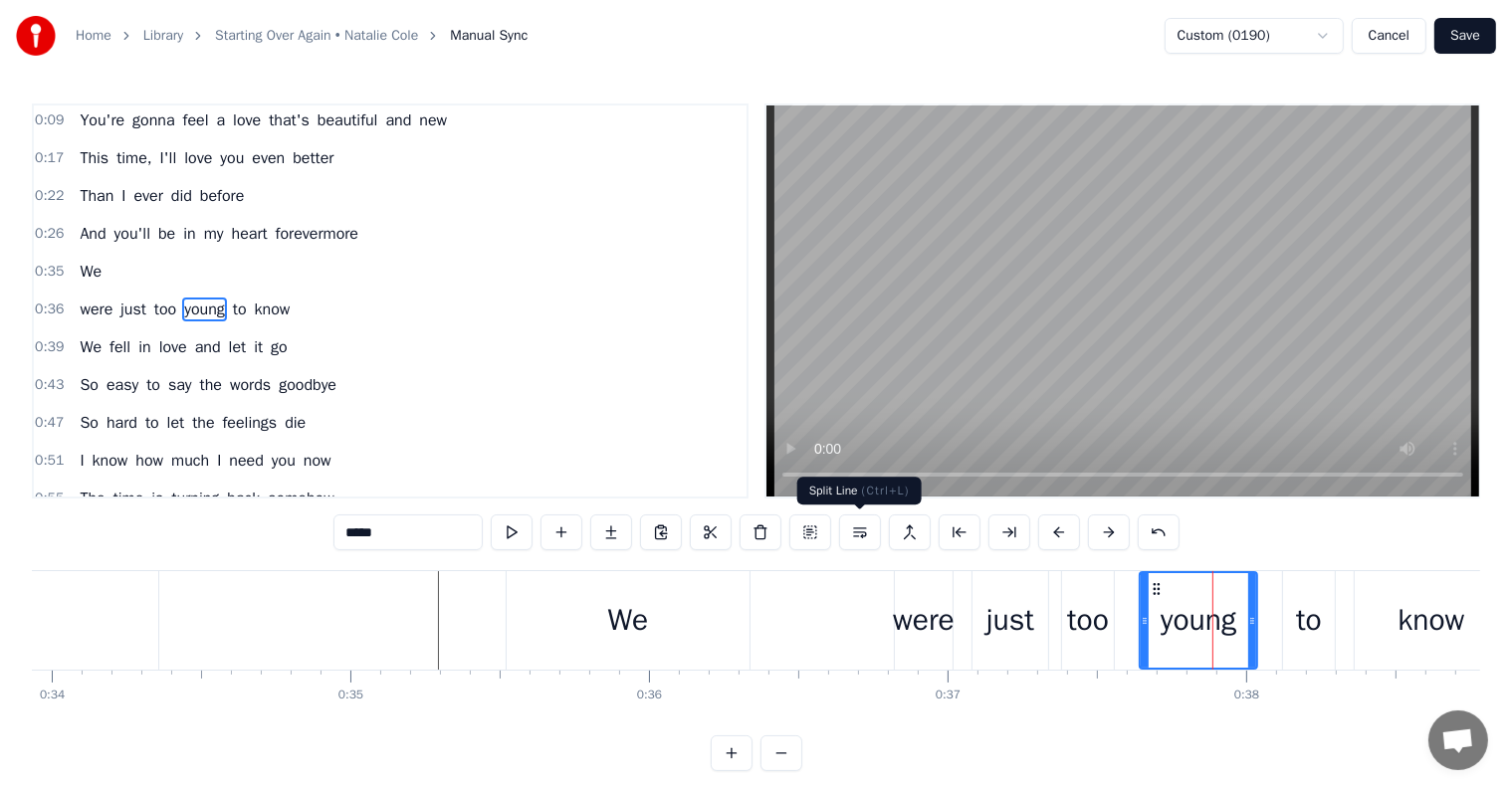 click at bounding box center [860, 532] 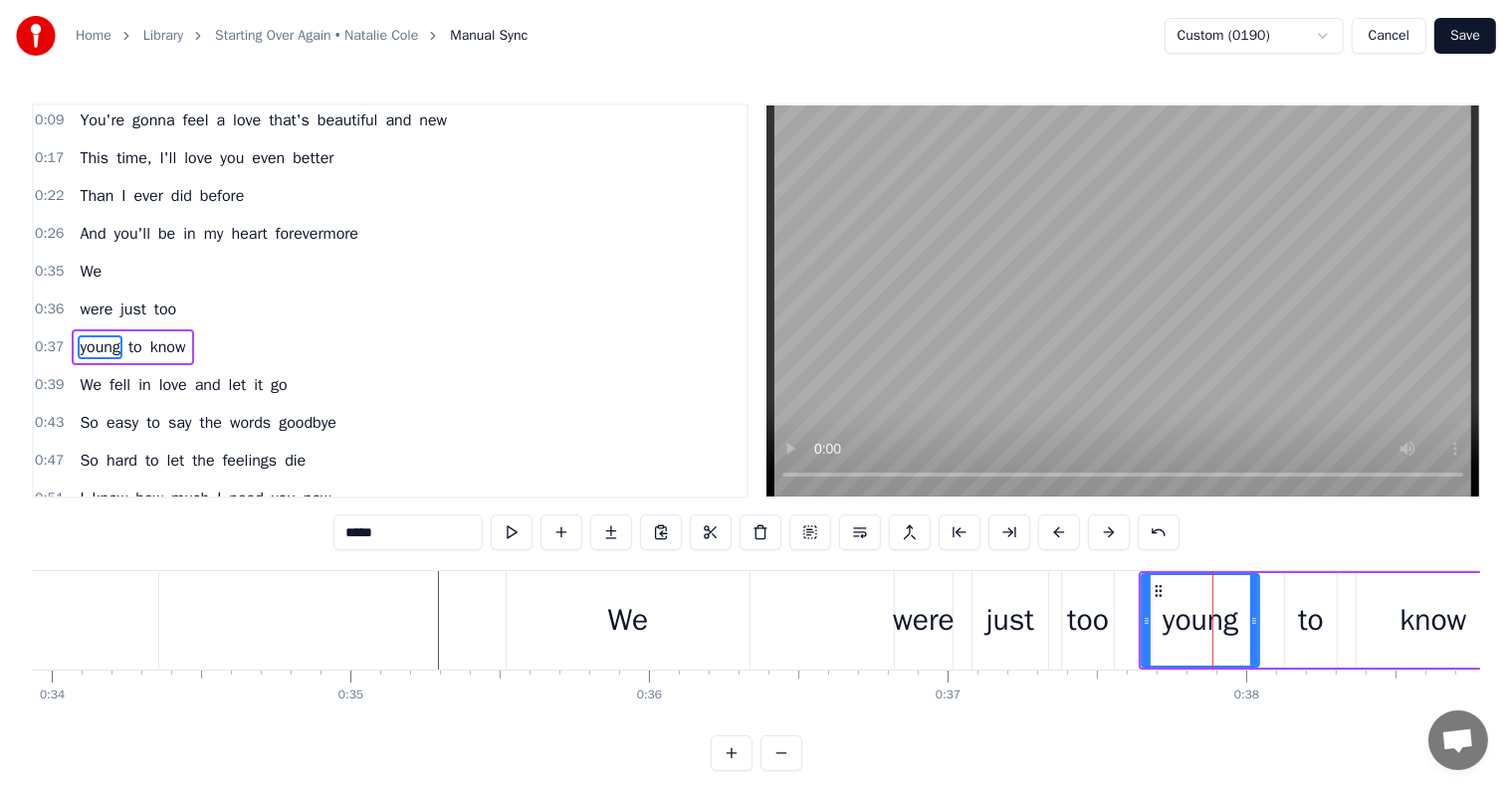 scroll, scrollTop: 79, scrollLeft: 0, axis: vertical 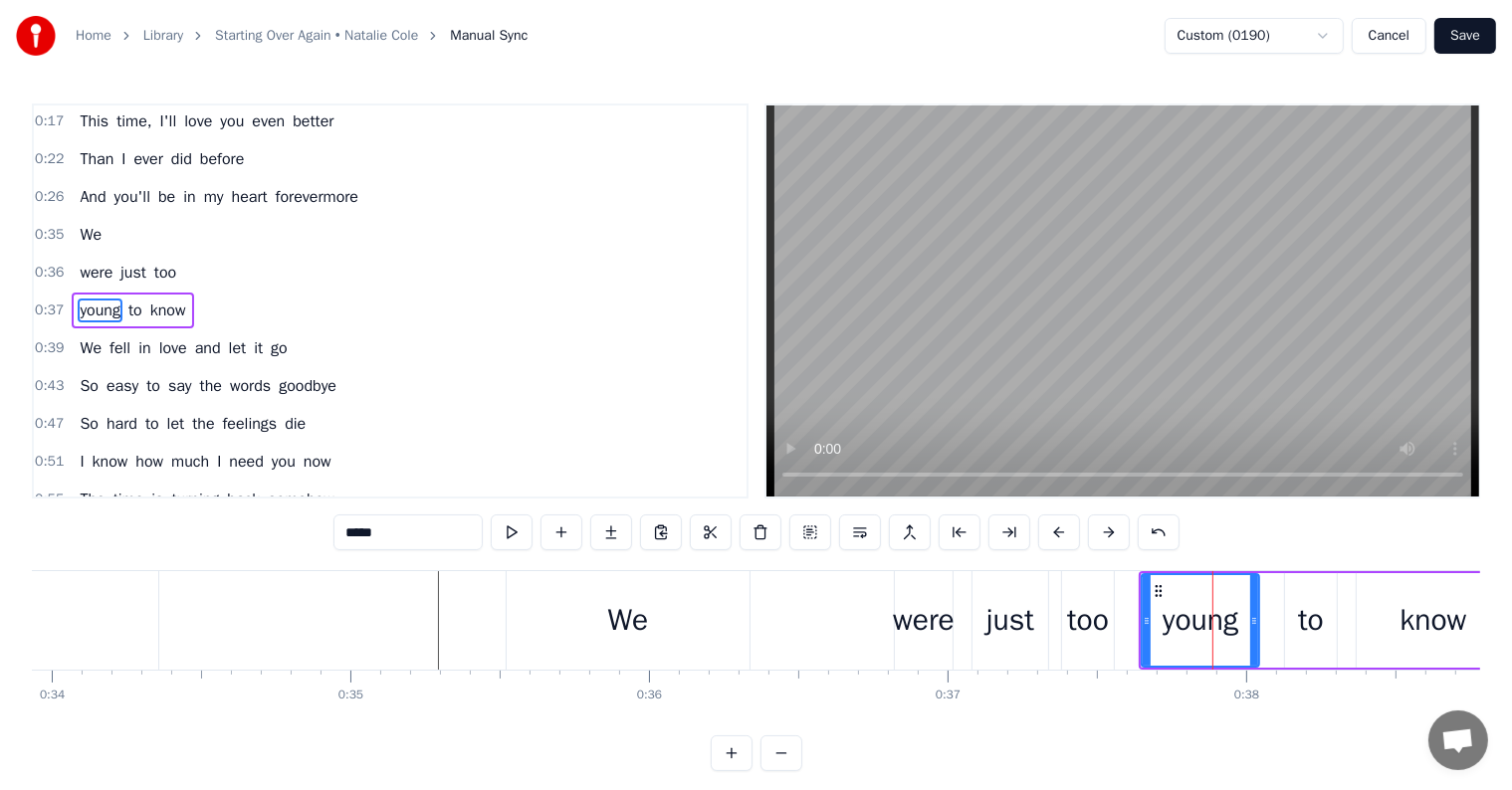 click at bounding box center (26874, 620) 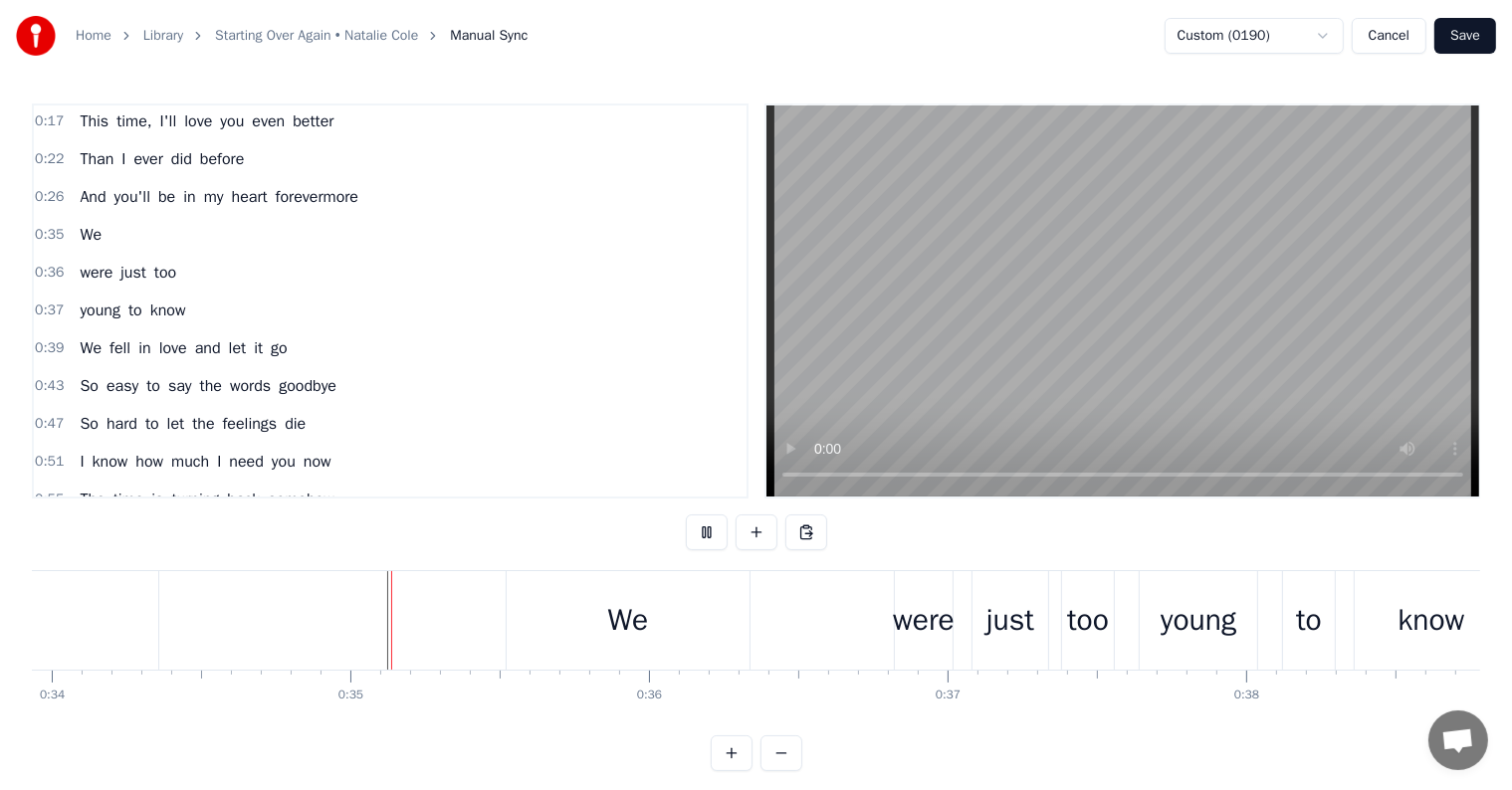 scroll, scrollTop: 30, scrollLeft: 0, axis: vertical 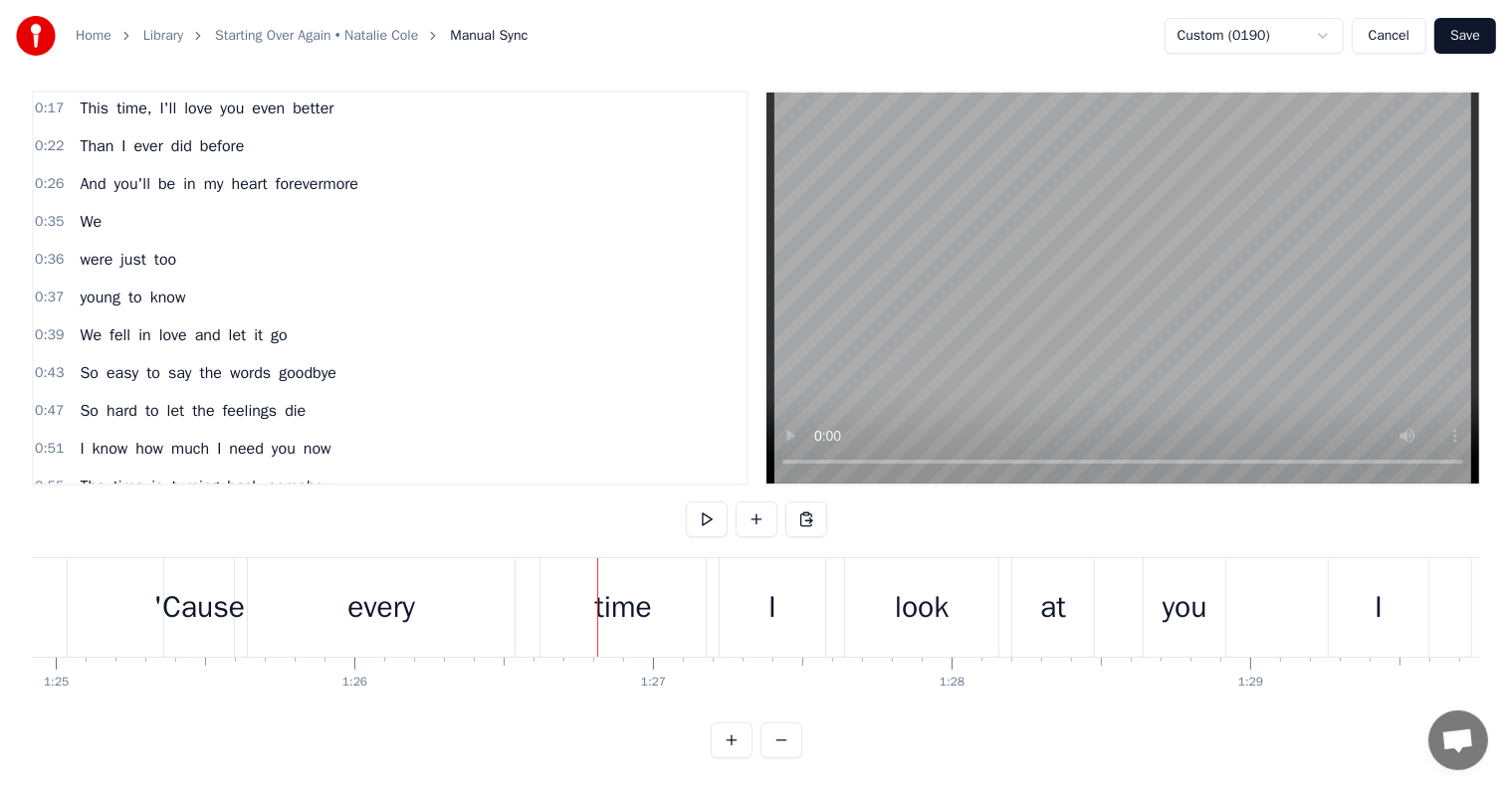 click on "time" at bounding box center (623, 607) 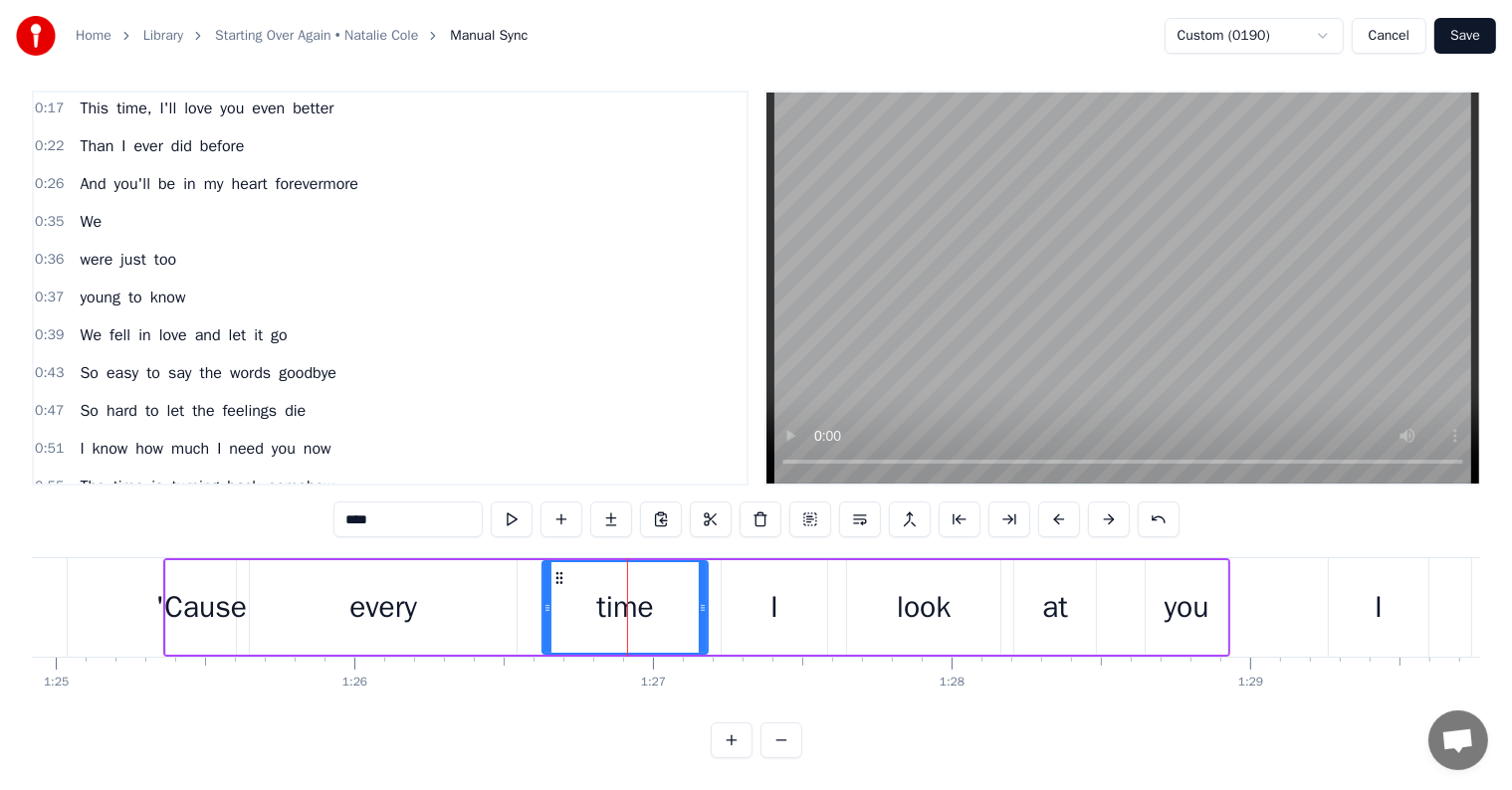 scroll, scrollTop: 0, scrollLeft: 0, axis: both 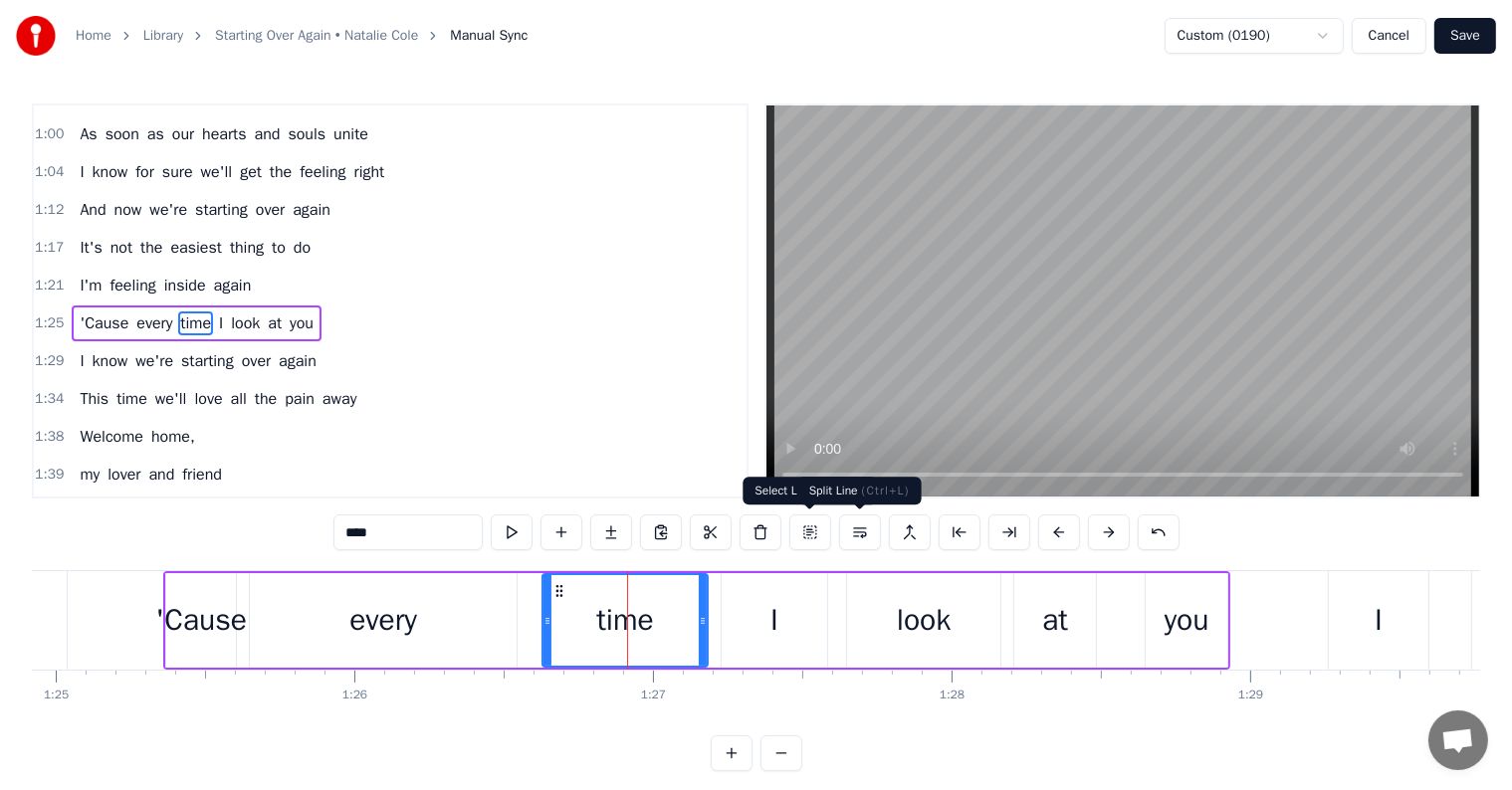 click at bounding box center [860, 532] 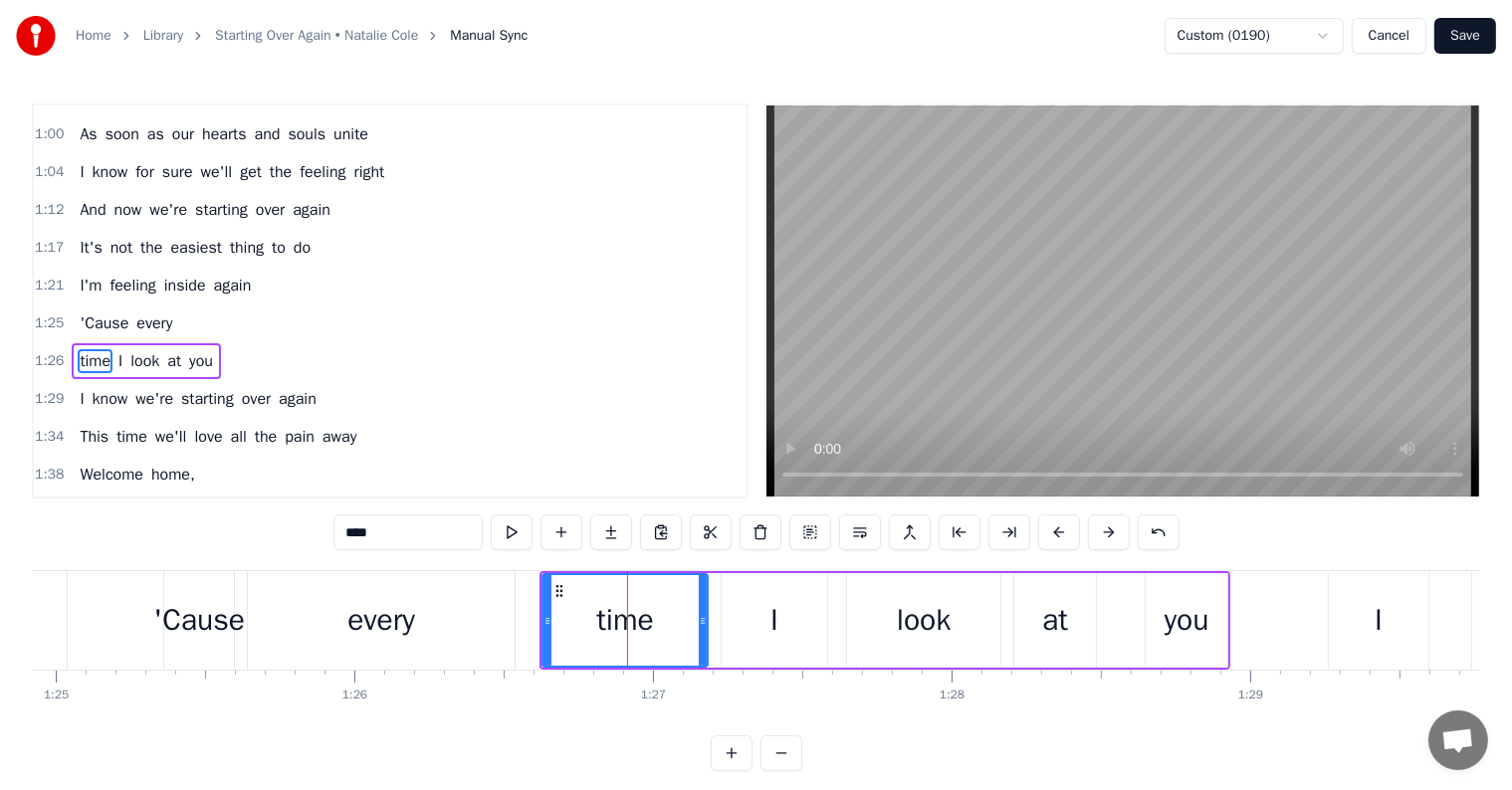 scroll, scrollTop: 517, scrollLeft: 0, axis: vertical 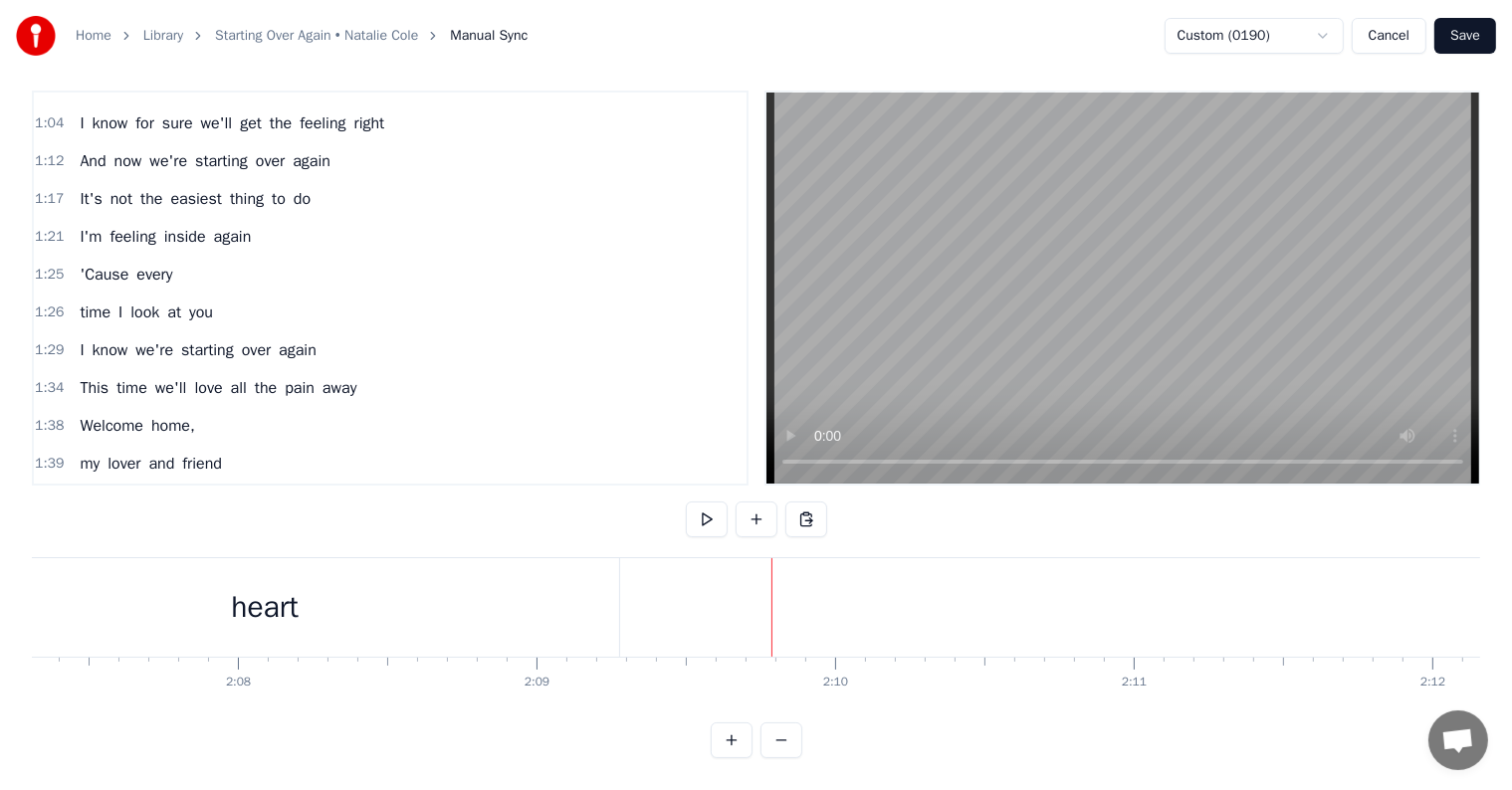 type 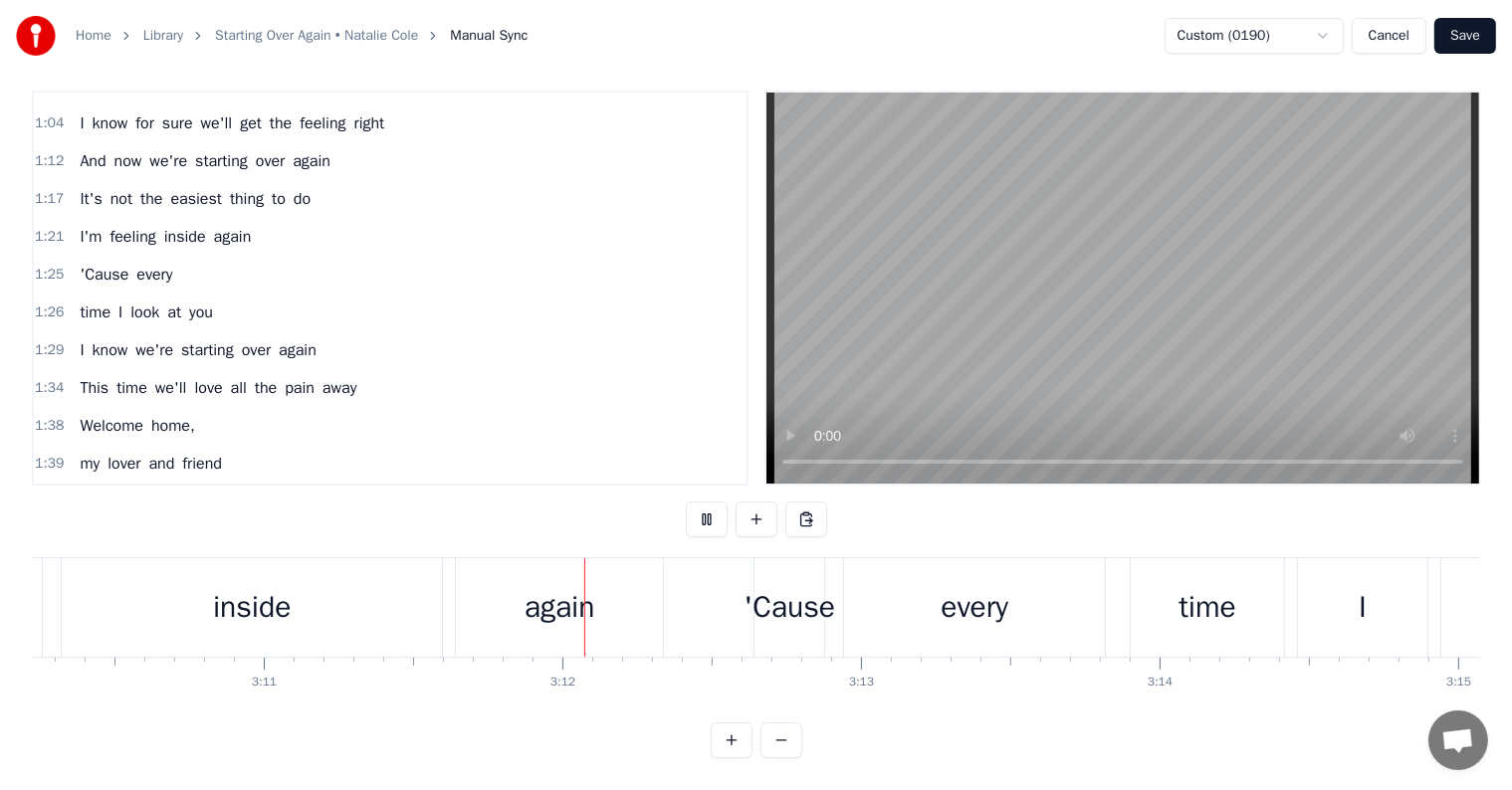 scroll, scrollTop: 0, scrollLeft: 57082, axis: horizontal 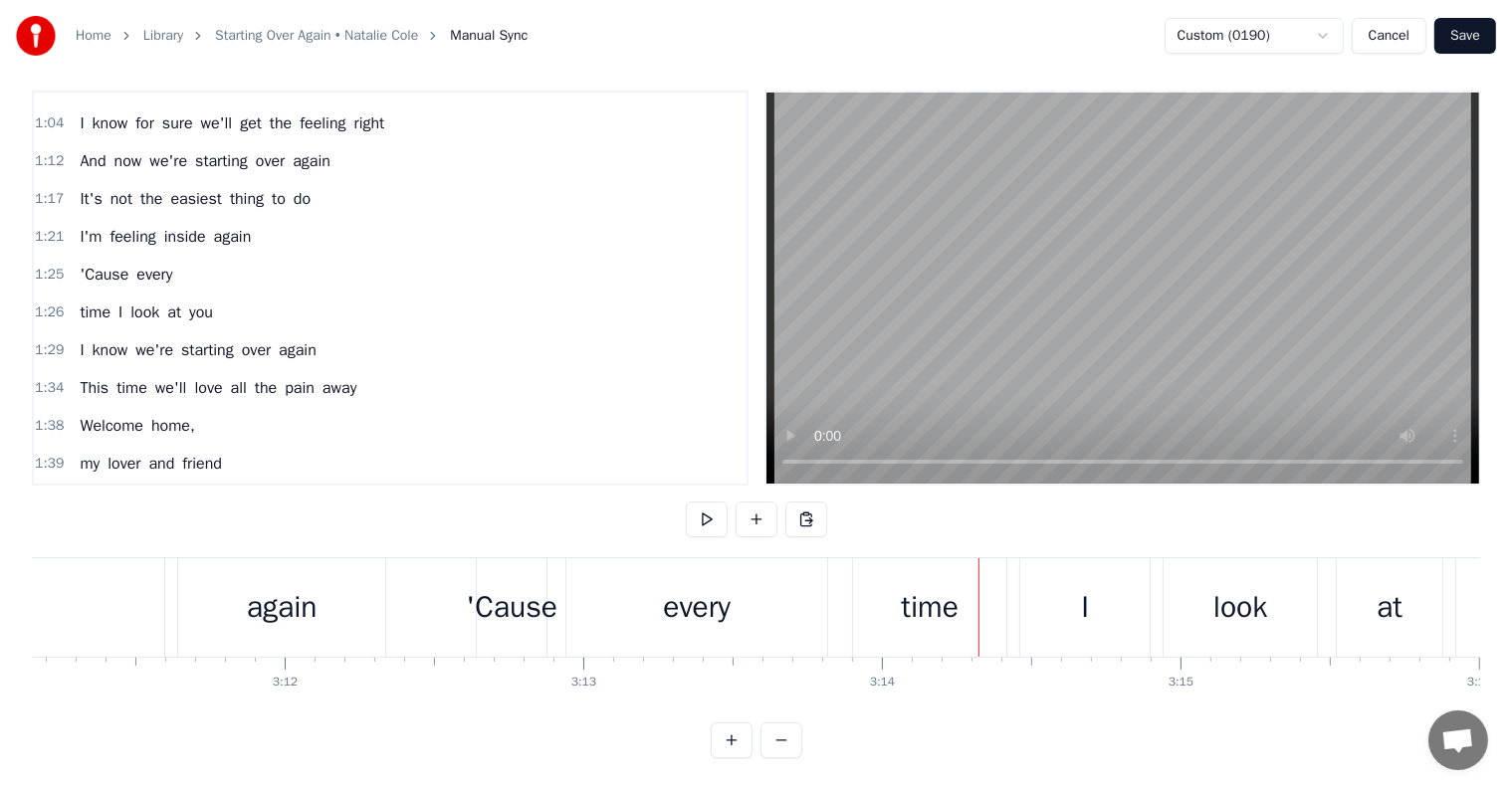 click on "time" at bounding box center [930, 607] 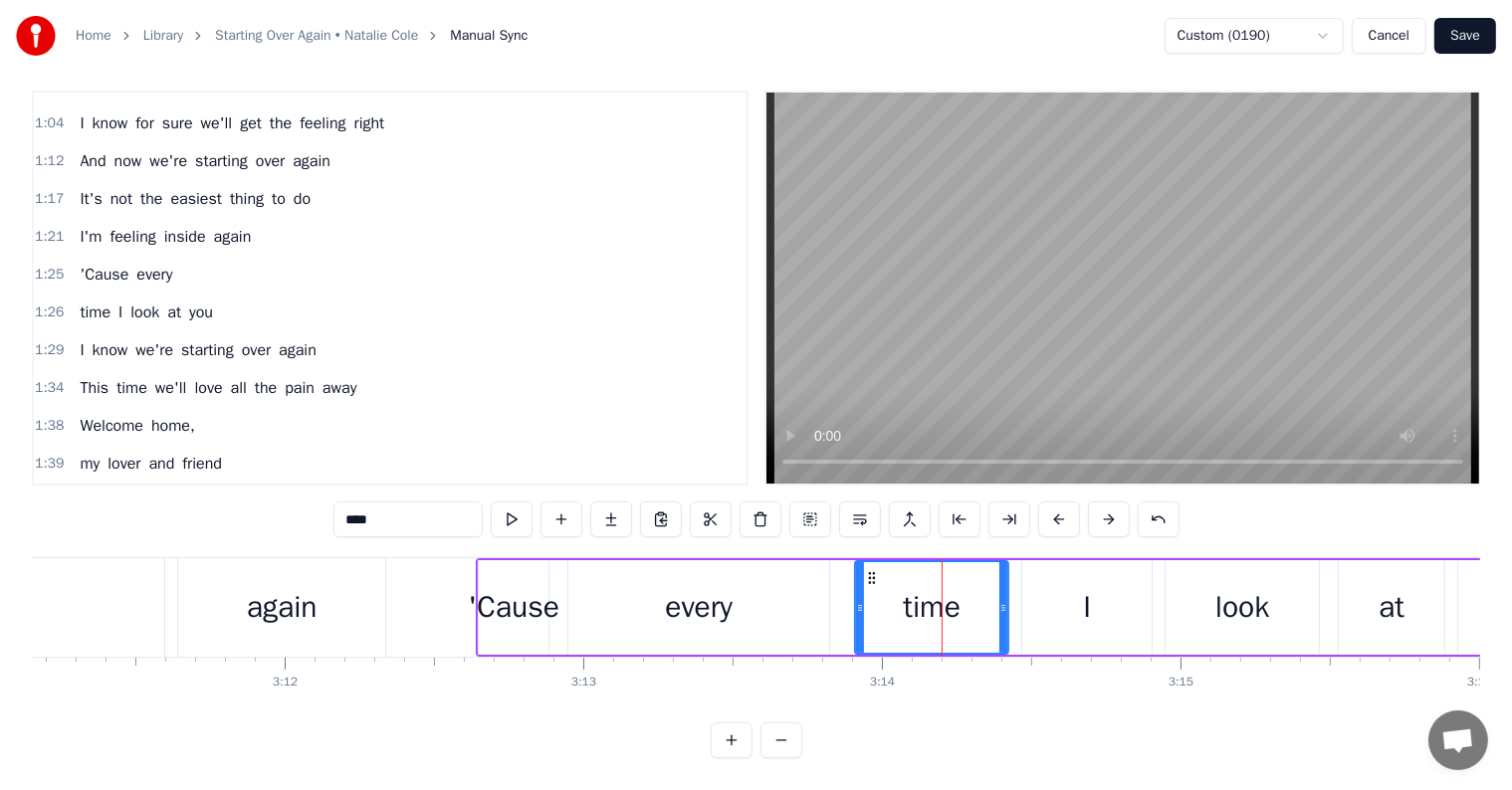 scroll, scrollTop: 0, scrollLeft: 0, axis: both 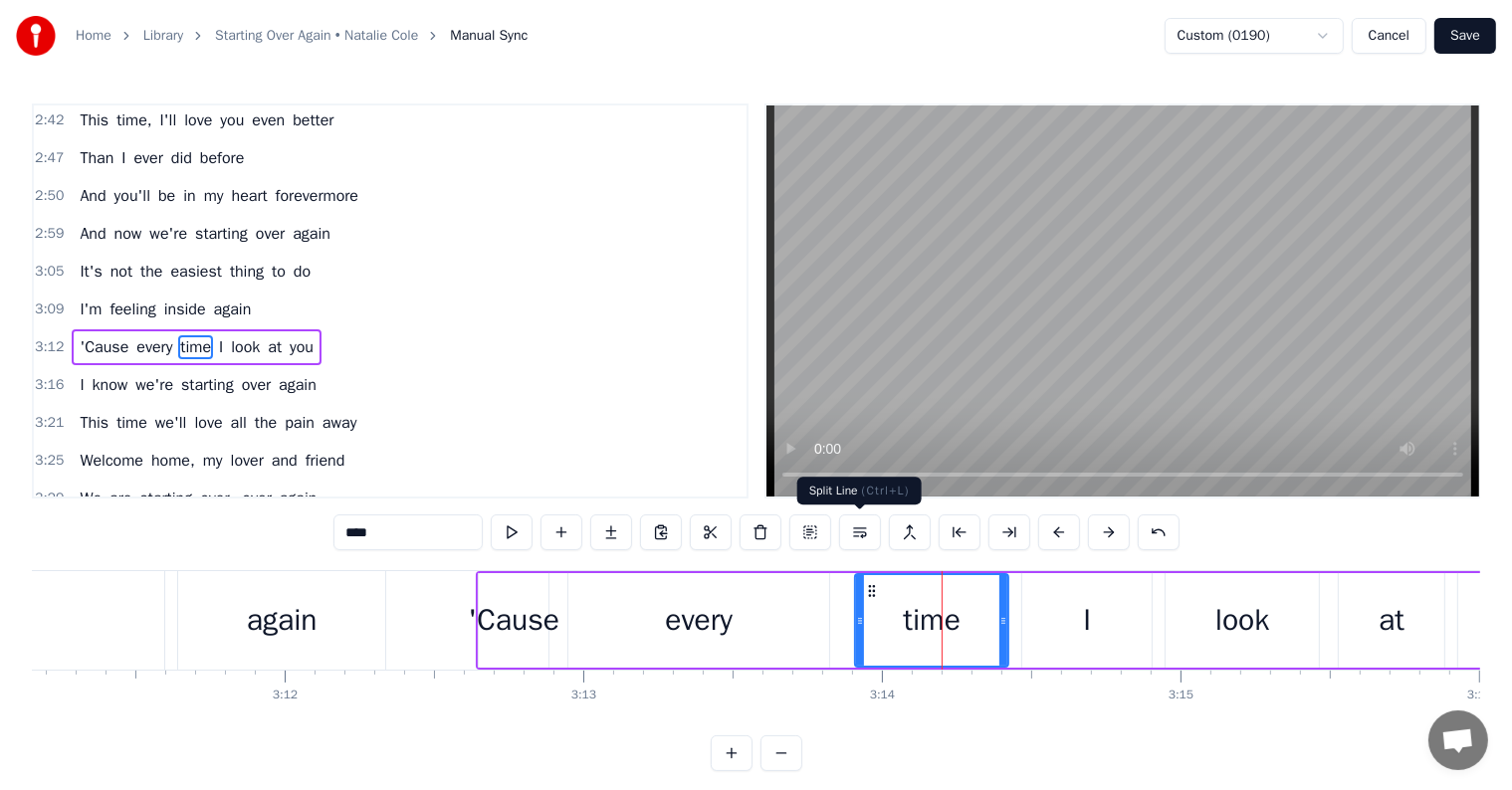 click at bounding box center (860, 532) 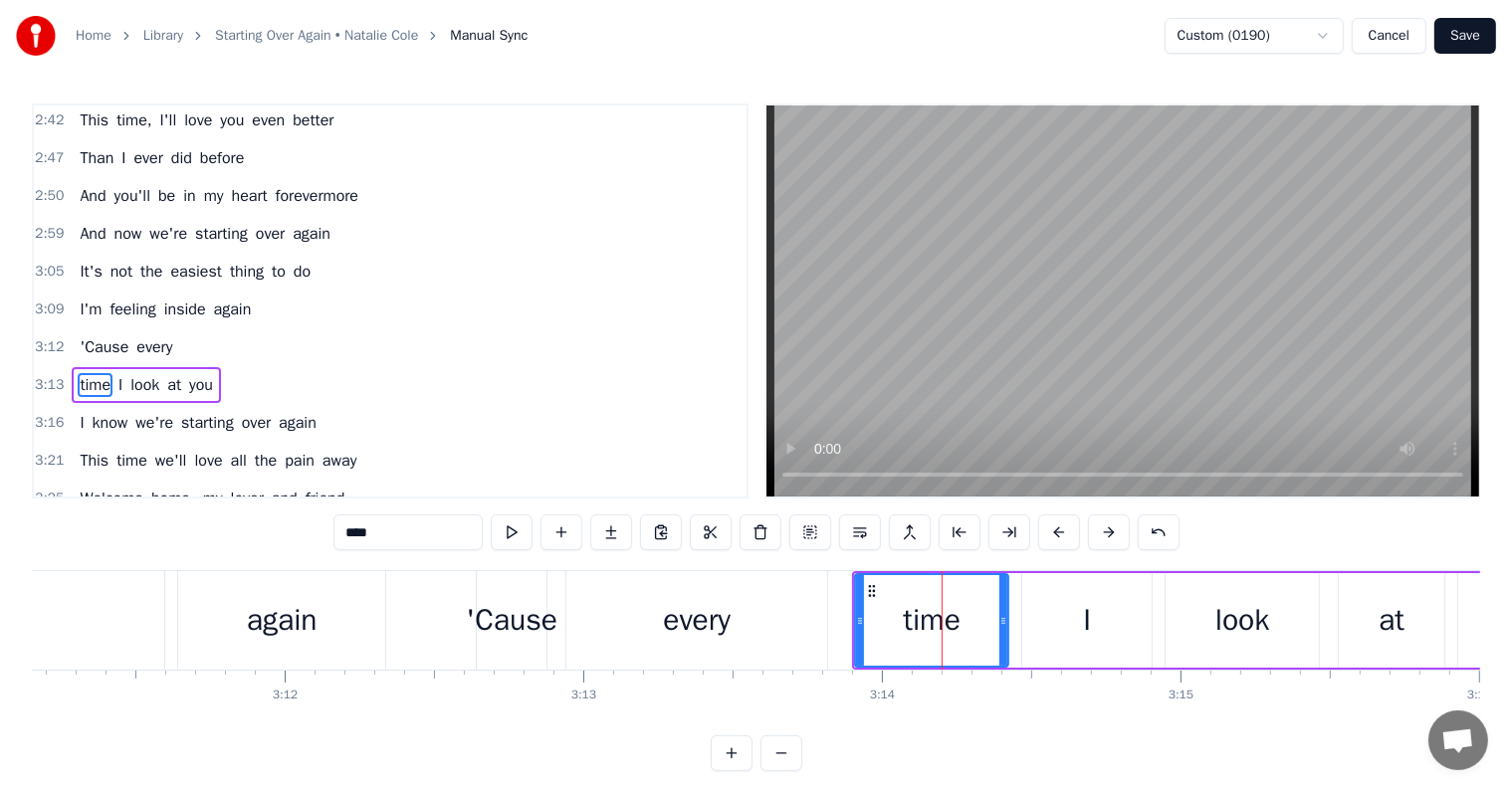 scroll, scrollTop: 1250, scrollLeft: 0, axis: vertical 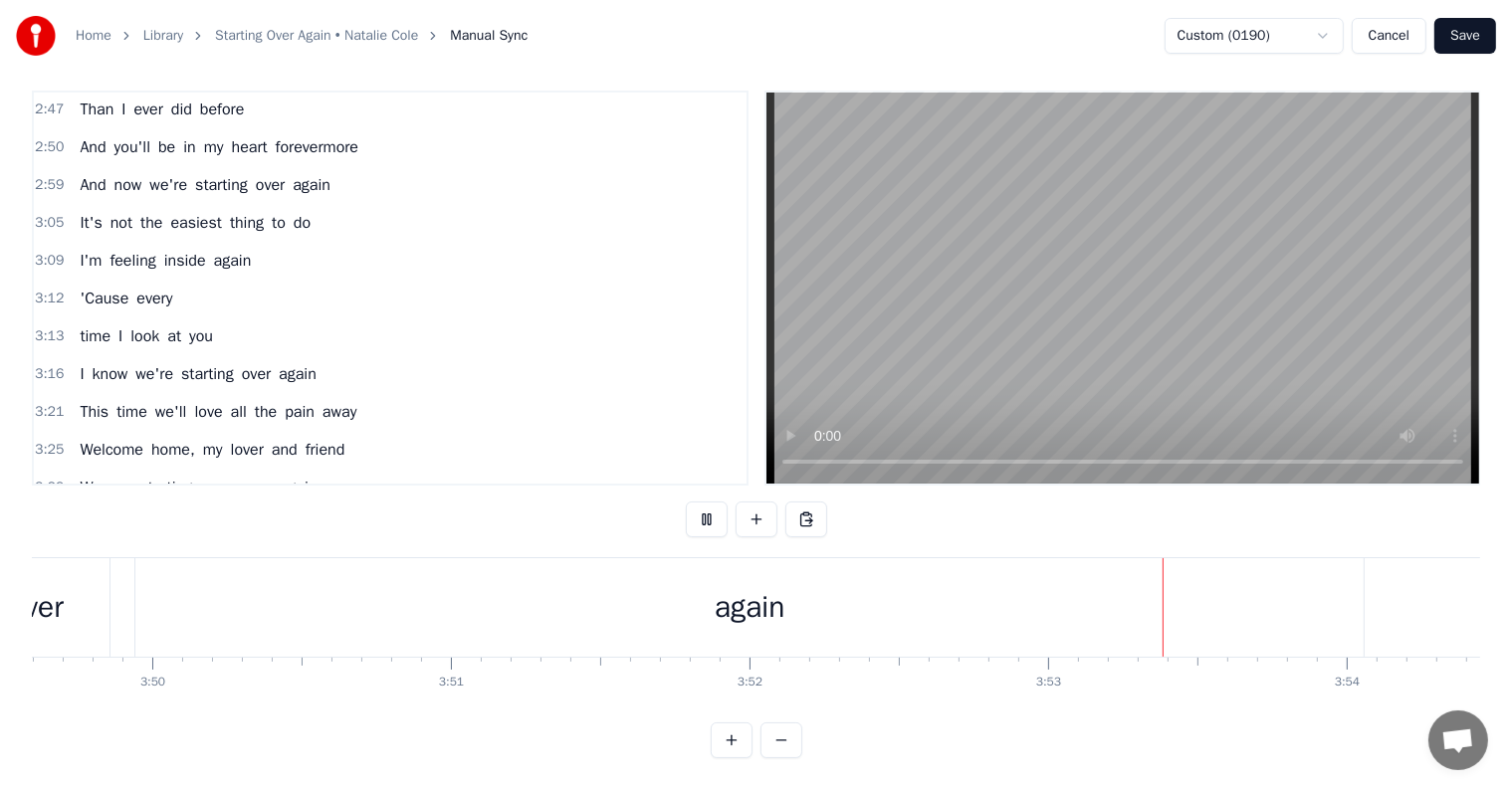 click on "Save" at bounding box center [1465, 36] 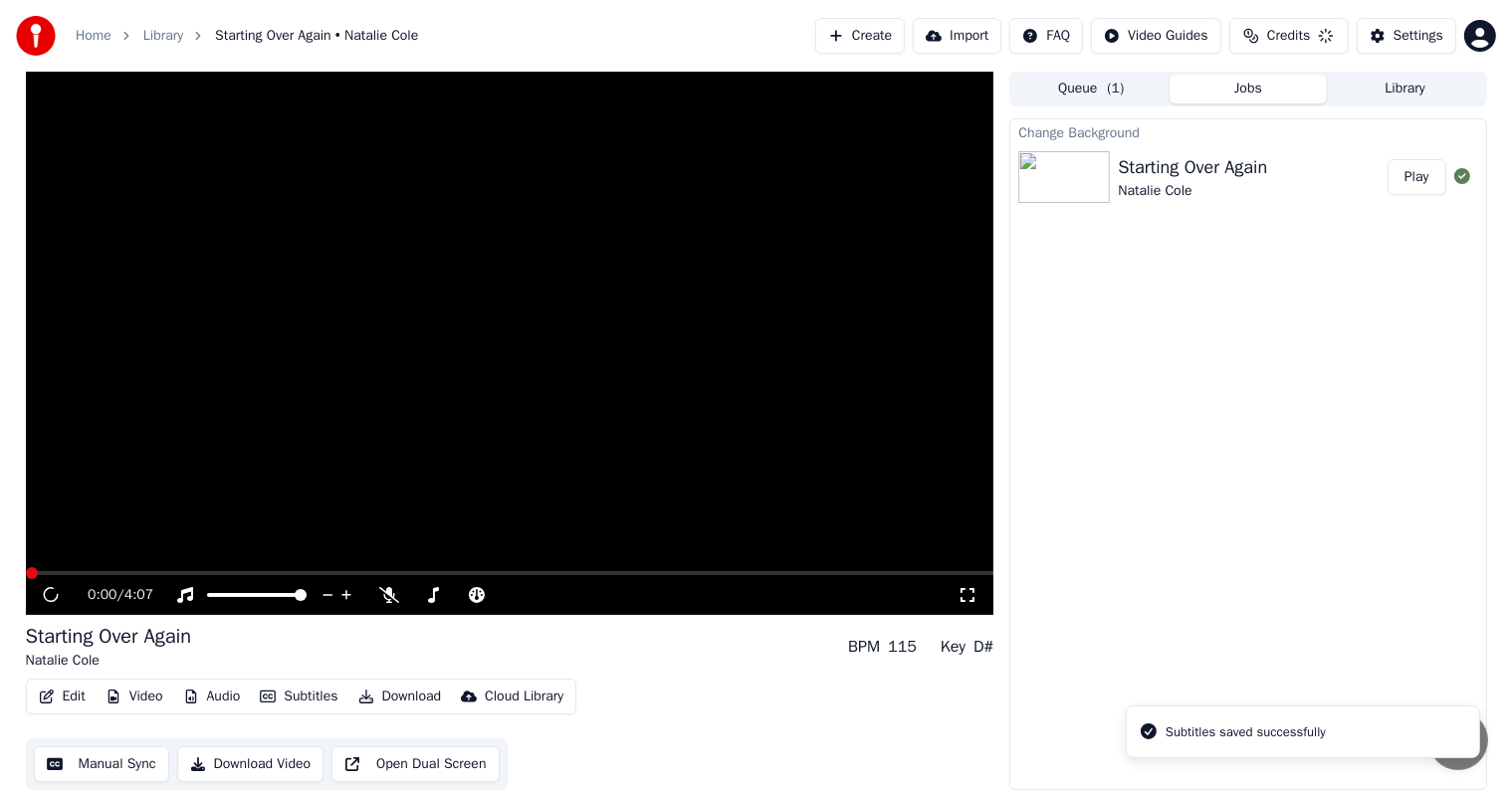 scroll, scrollTop: 1, scrollLeft: 0, axis: vertical 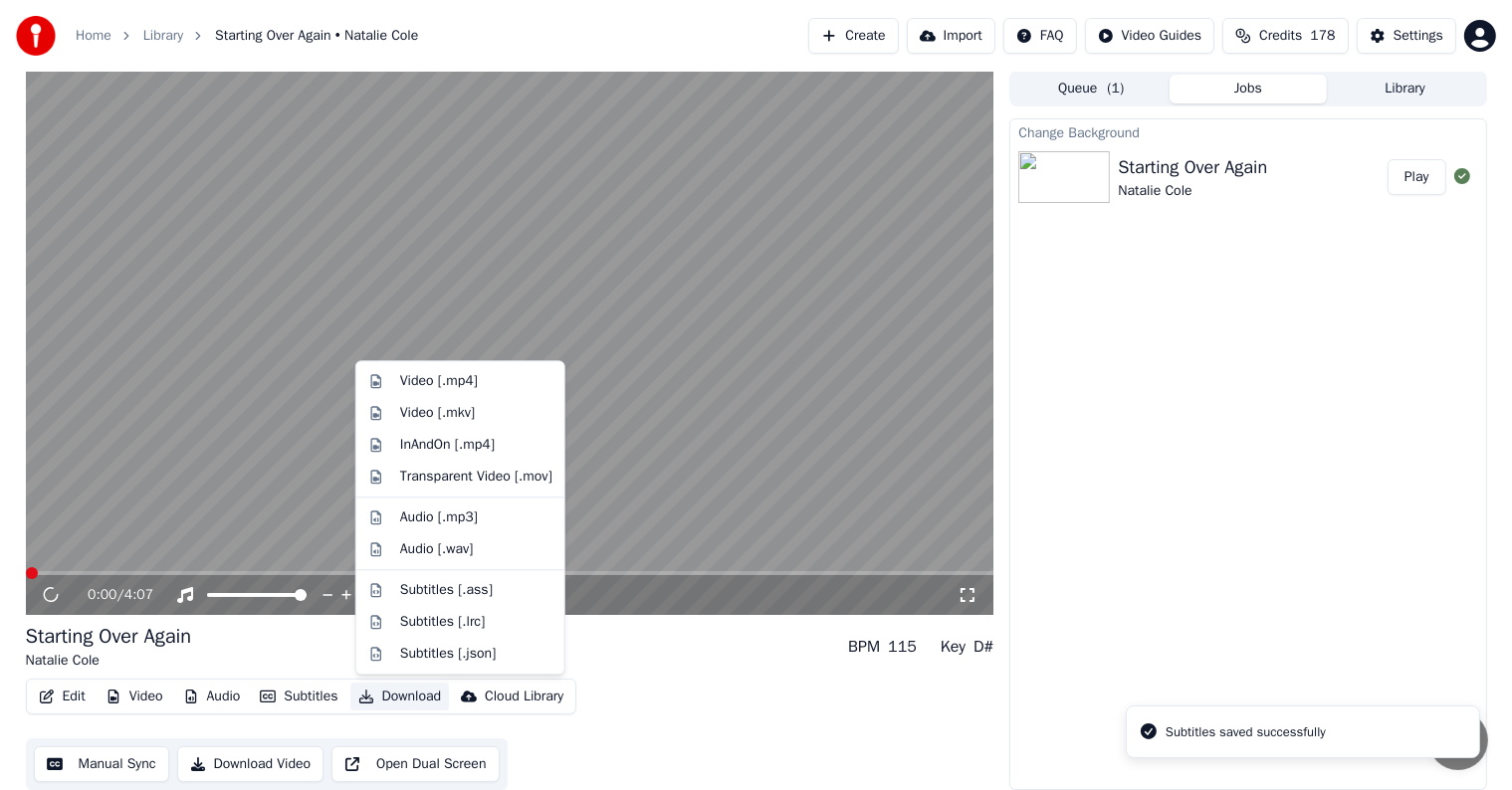 click on "Download" at bounding box center (400, 696) 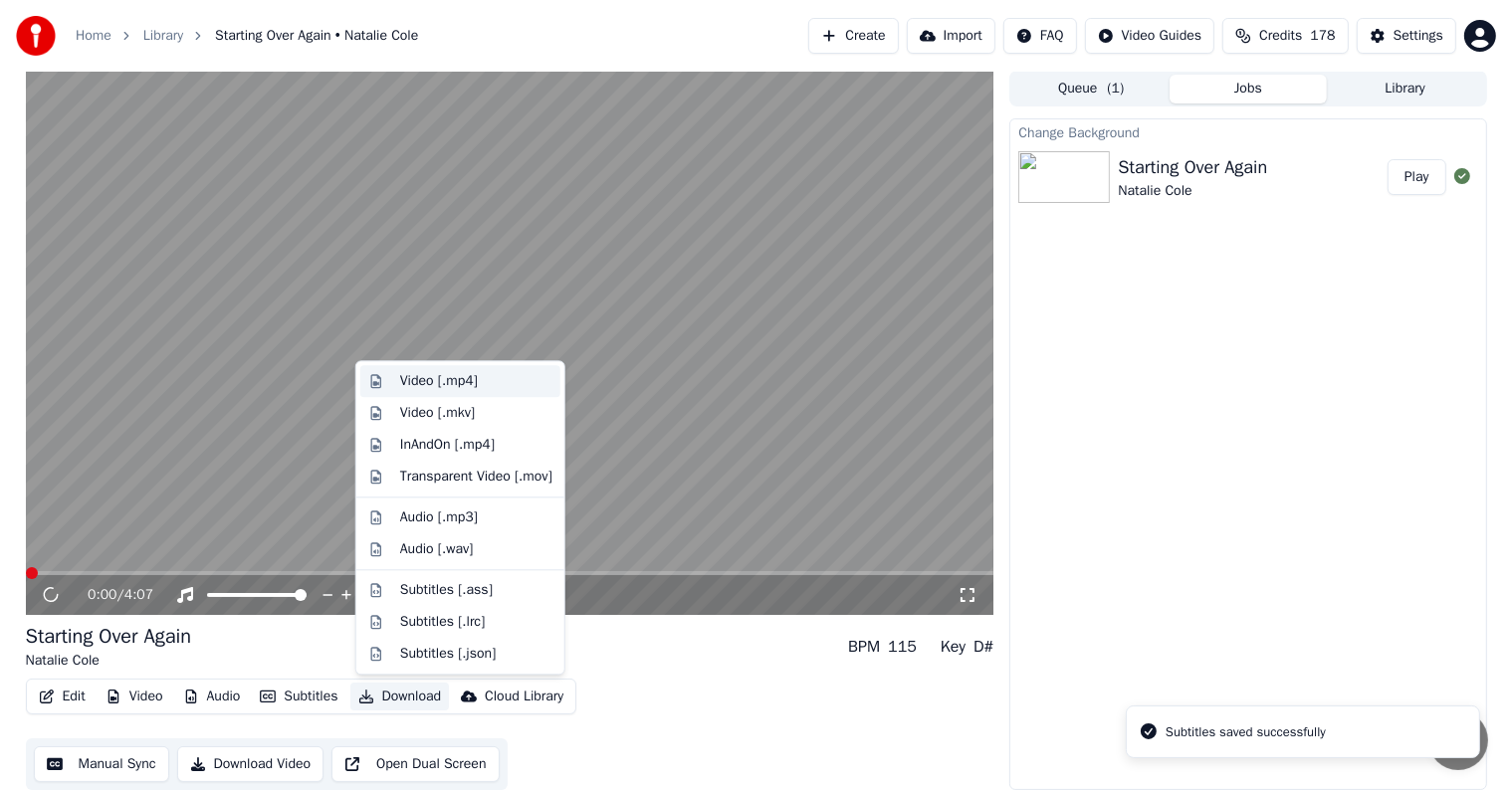 click on "Video [.mp4]" at bounding box center (439, 381) 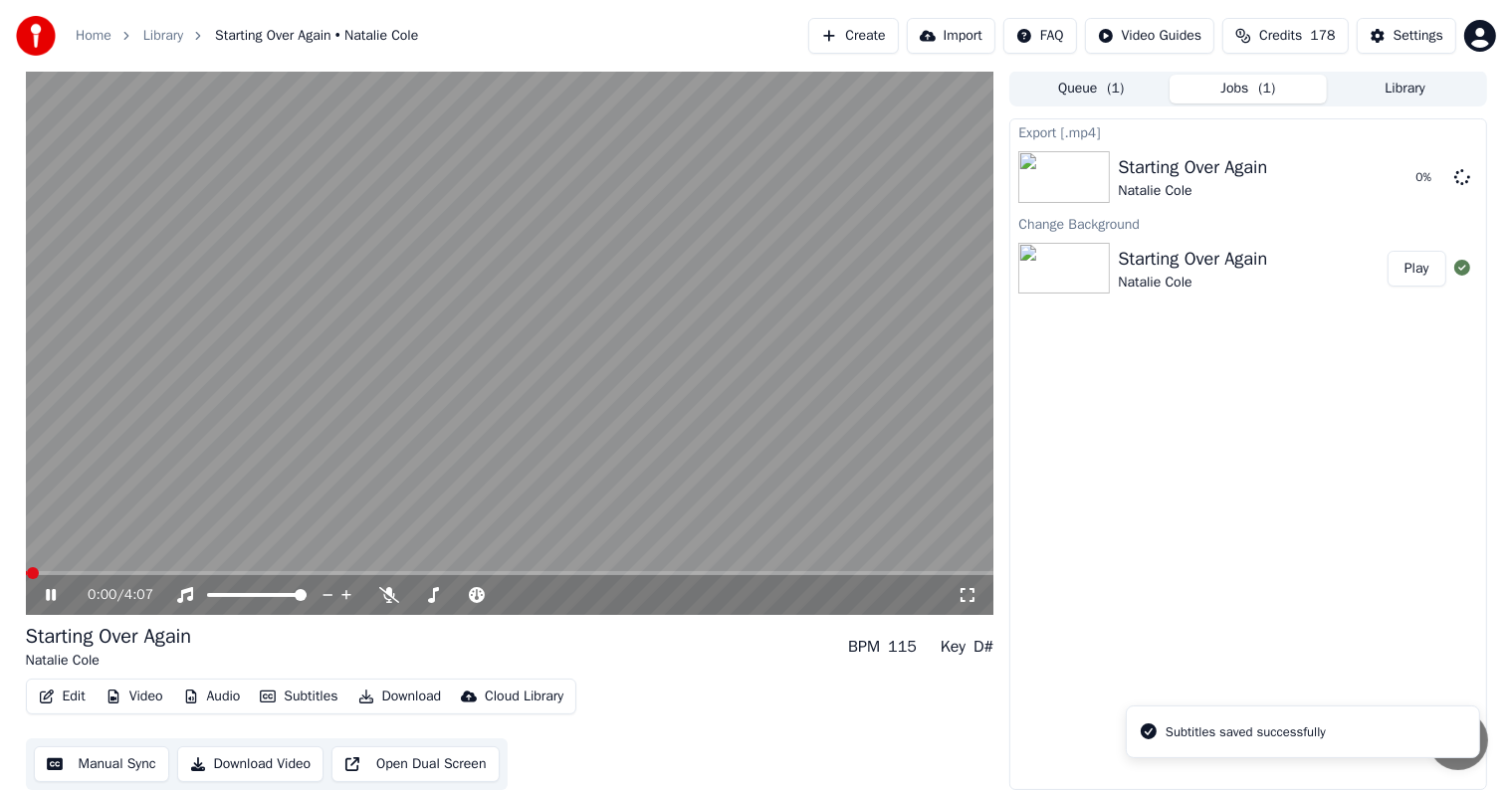 click 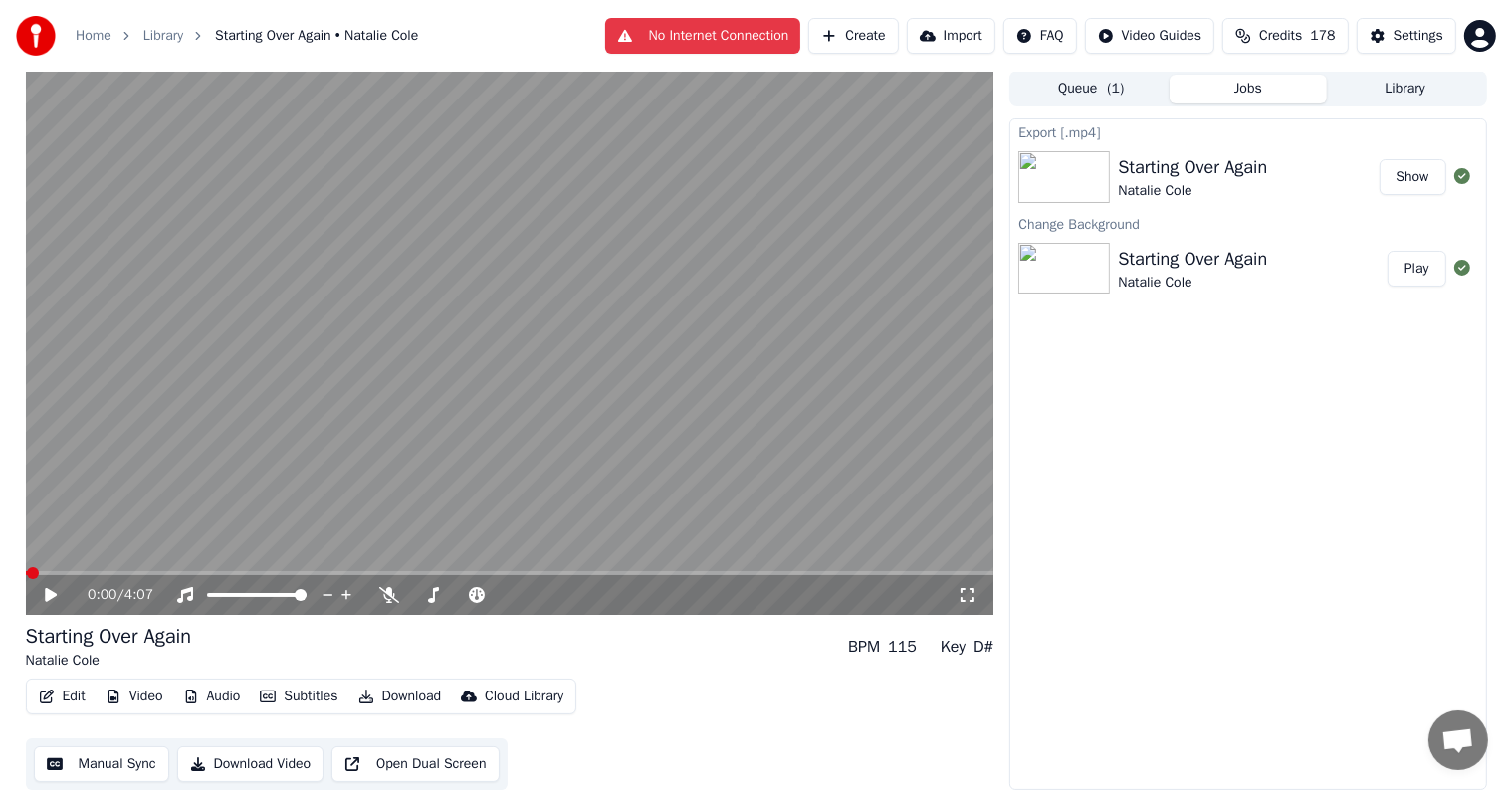 click on "Export [.mp4] Starting Over Again Natalie Cole Show Change Background Starting Over Again Natalie Cole Play" at bounding box center [1247, 454] 